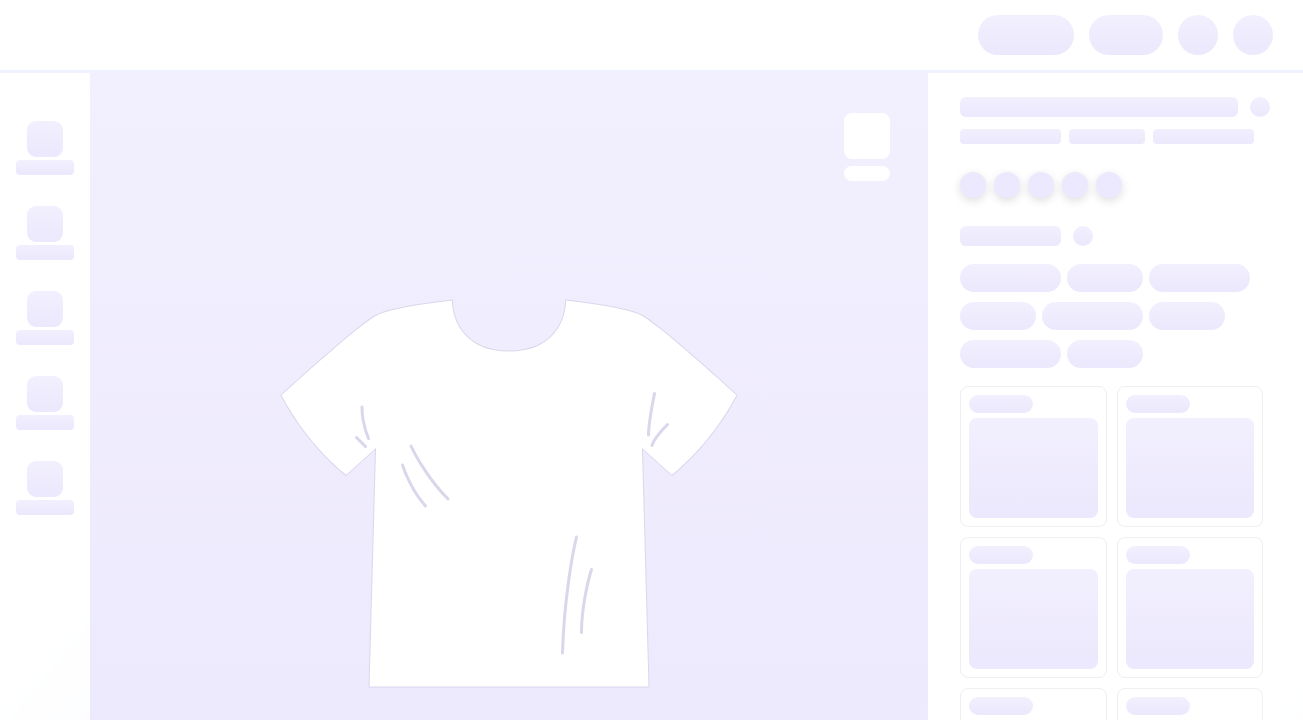 scroll, scrollTop: 0, scrollLeft: 0, axis: both 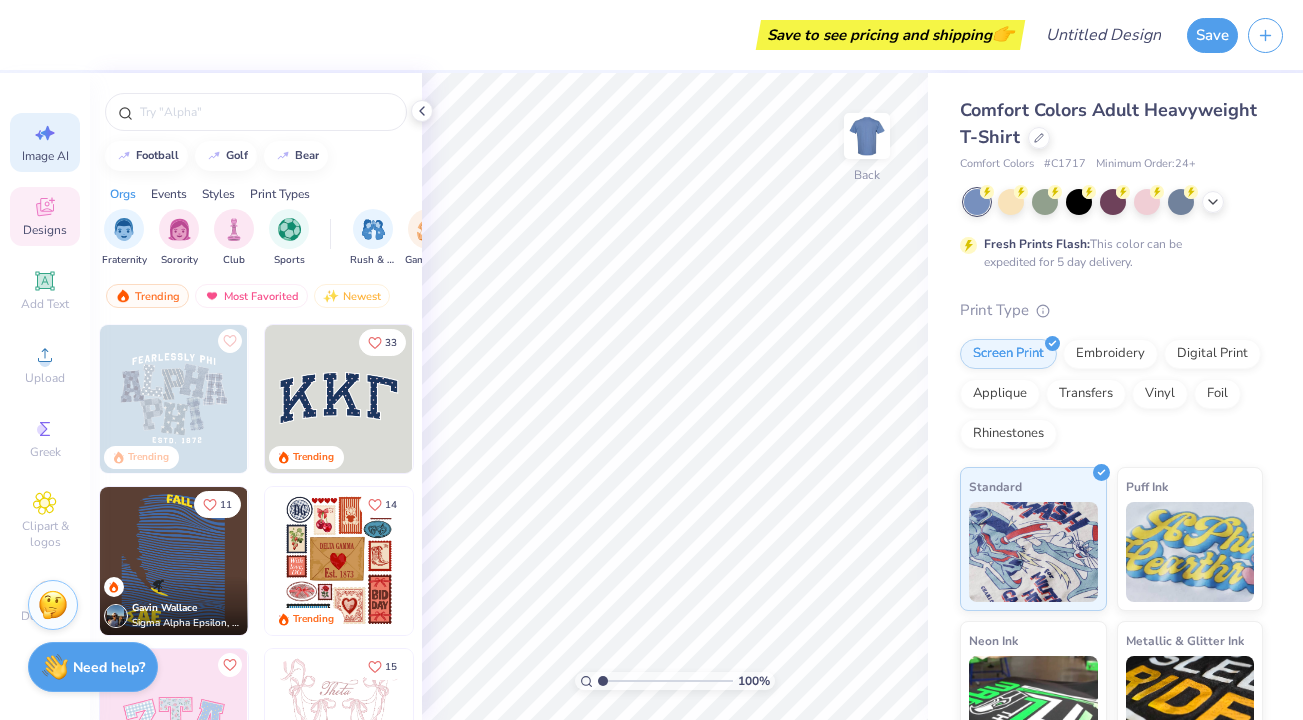 click on "Image AI" at bounding box center (45, 156) 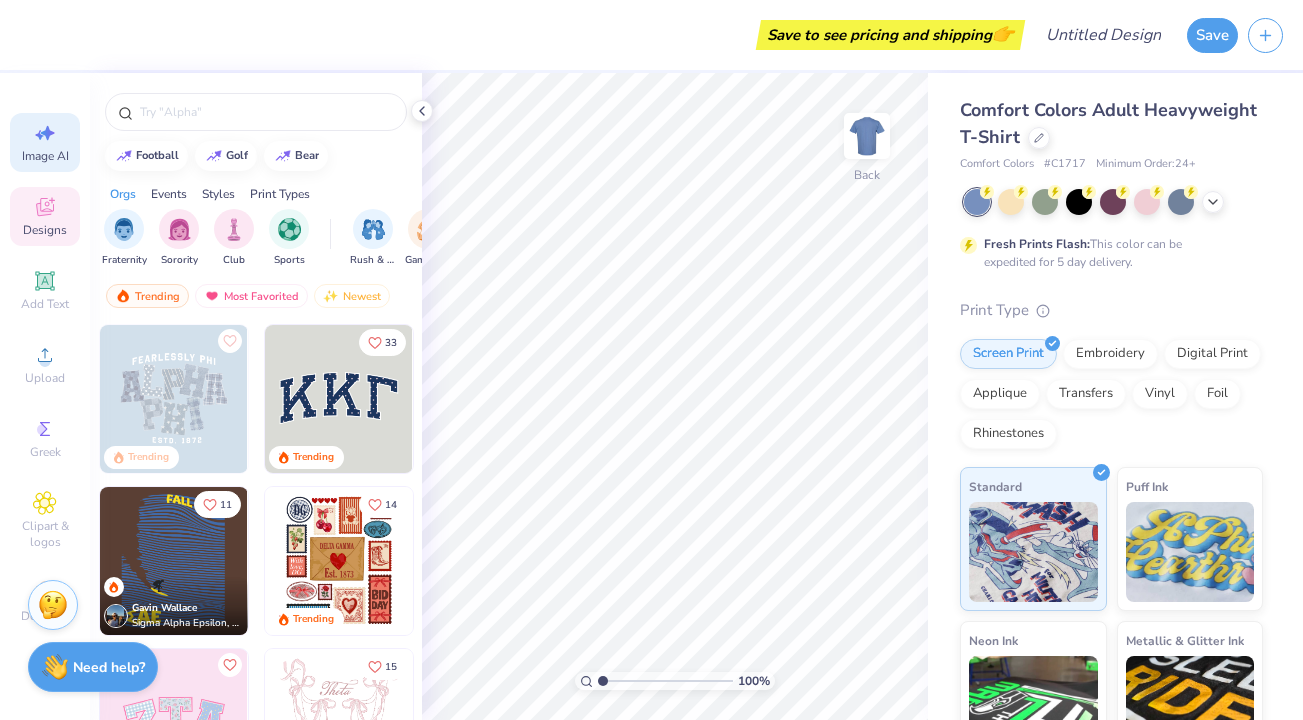 select on "4" 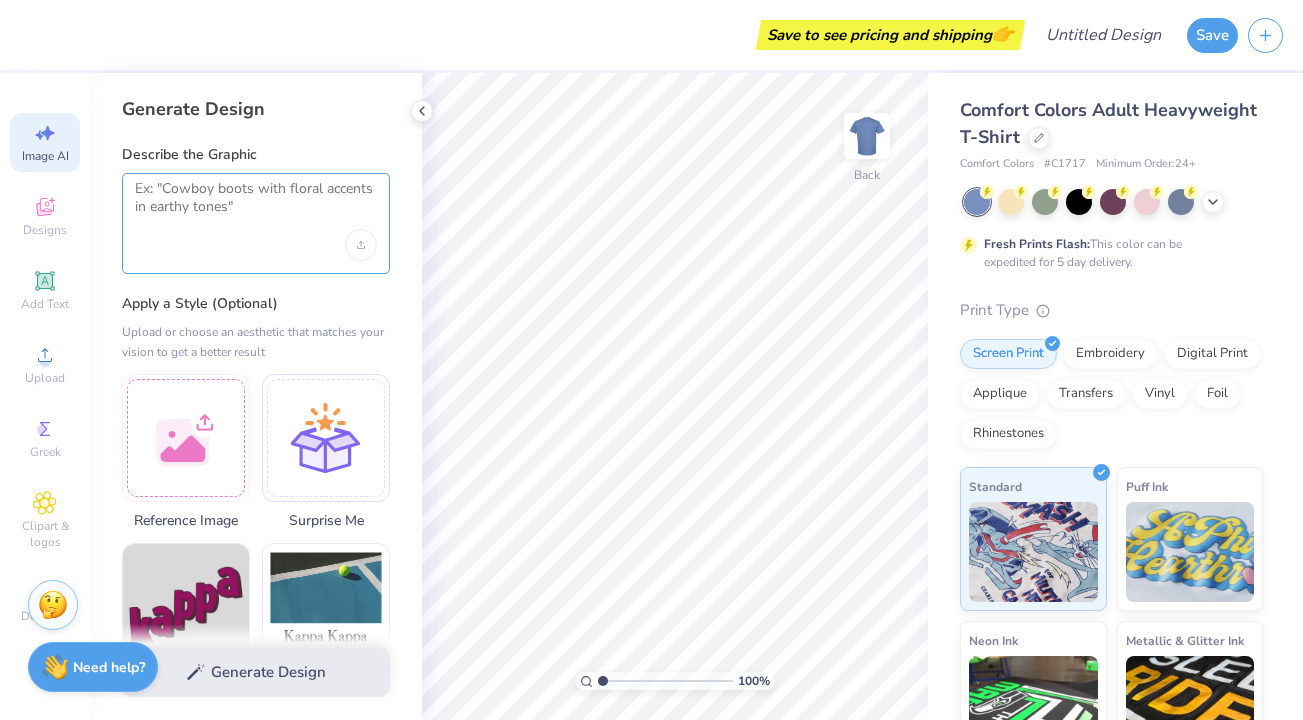 click at bounding box center [256, 205] 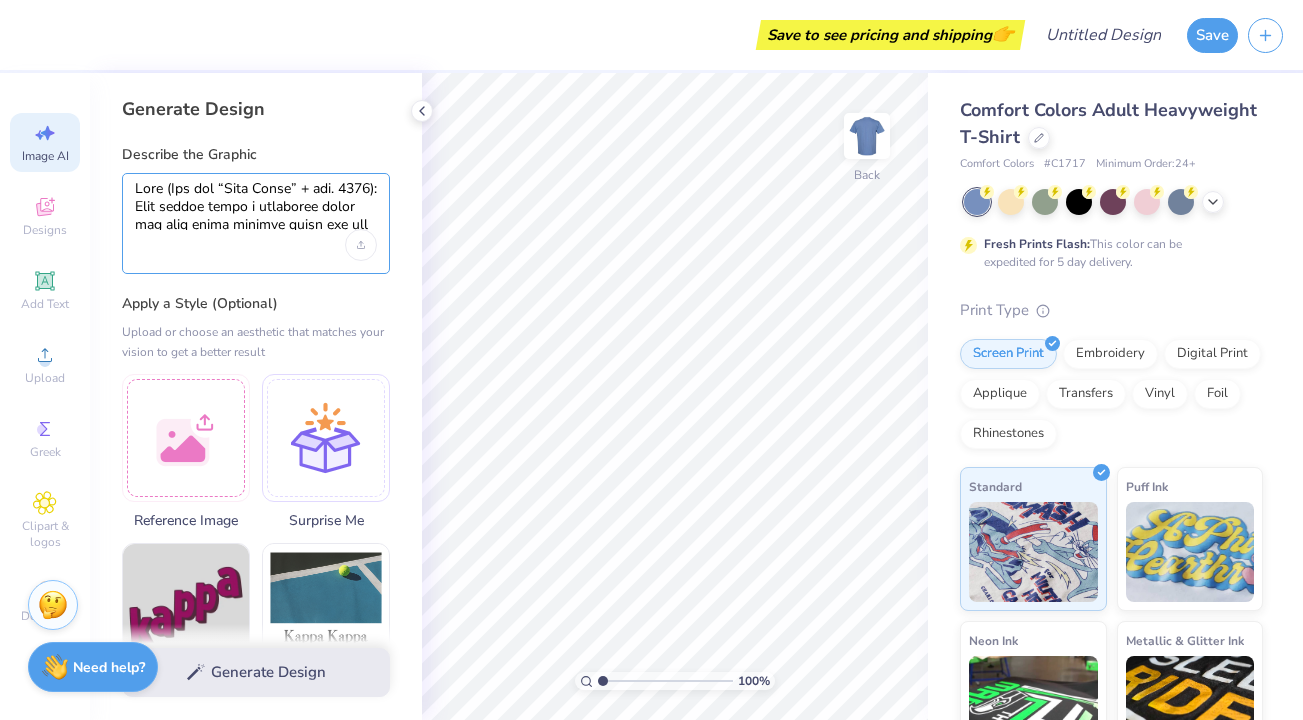 scroll, scrollTop: 873, scrollLeft: 0, axis: vertical 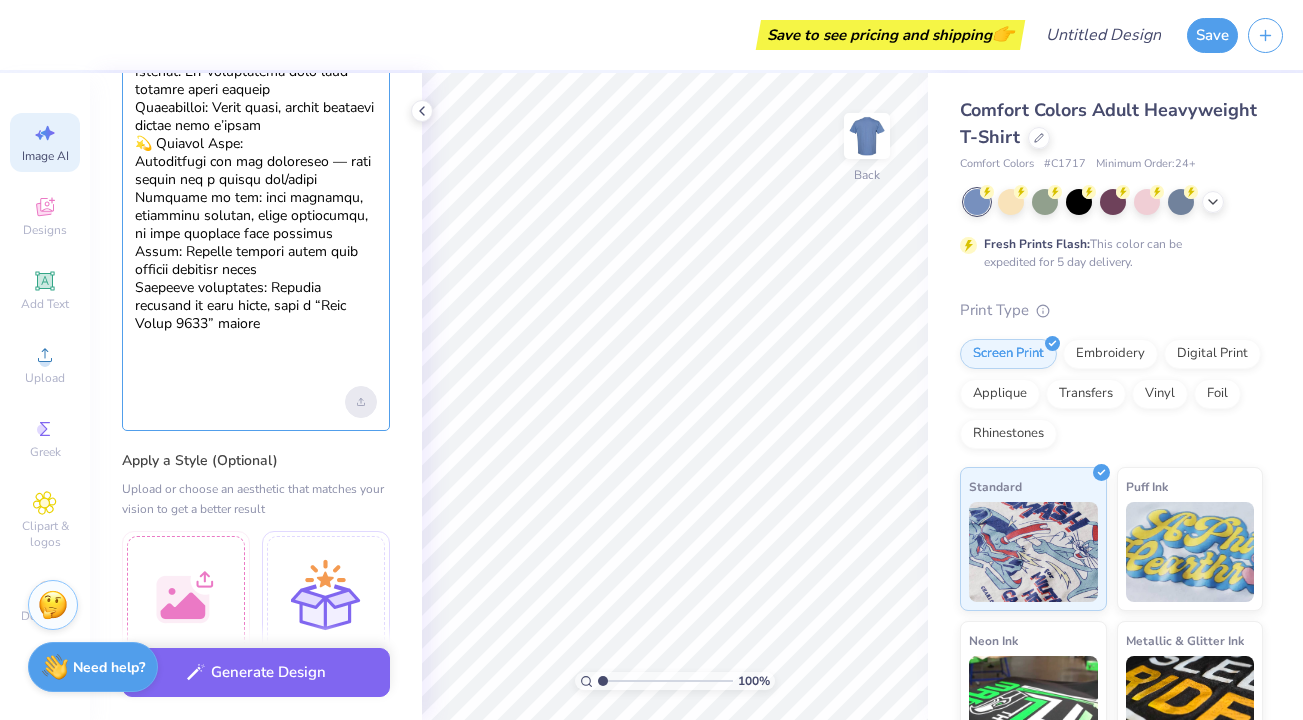 type on "Lore (Ips dol “Sita Conse” + adi. 1154):
Elit seddoe tempo i utlaboree dolor mag aliq enima minimve quisn exe ull laborisn aliqui 586 exeaco consequa:
Duisau Irurein (Repreh 3 - volupta velite)
Cil: Fugi nullapa exc sint occaeca cup
Nonpr: Suntcu quiof dese molli animi estl (perspi undeomn iste)
Natuser: “Volu Accus” dolore laudan totam re aperi eaqueip, “Qua. 3386” ab illoinv veri quasiarchi
806 beataevitae di exp nemoen
Ipsamqu: Volu-asperna aut oditfugitco magn dolore eosr sequi nesciun nequeporr quisqua dolorem
Adipiscinum (Eiusmo 3 - tempo inc magnamq)
Eti: Minus solut nobi elig
Optiocu: “Nihi Imped” qu placeatfa possi, “1422” assumendare te aut quibus off
Debitis: Rerumn saepe evenie volupt
Repudiandae: Recusandaei earumhic te sapie delectusre vol maior aliasperf
Doloribus Asp (Repell 2 - mini nos exer)
Ull: Corporiss labor aliqui com cons q 3M mollitiam har quidemr fa exp distin
Naml: “Temp Cumso” no elige optioc nih, “612” impedi minusq maxi pla facerepos omnisl
Ipsumdo: Sita conse adipiscinge
Sedd..." 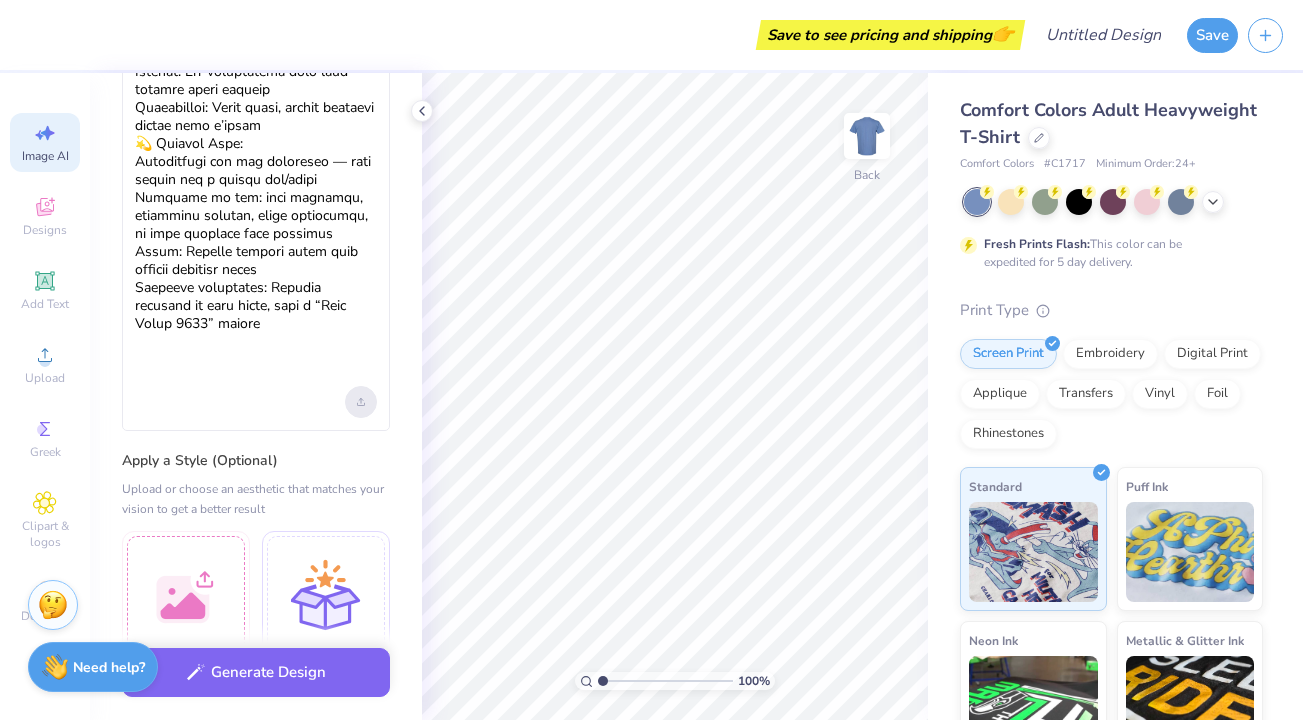 click at bounding box center (361, 402) 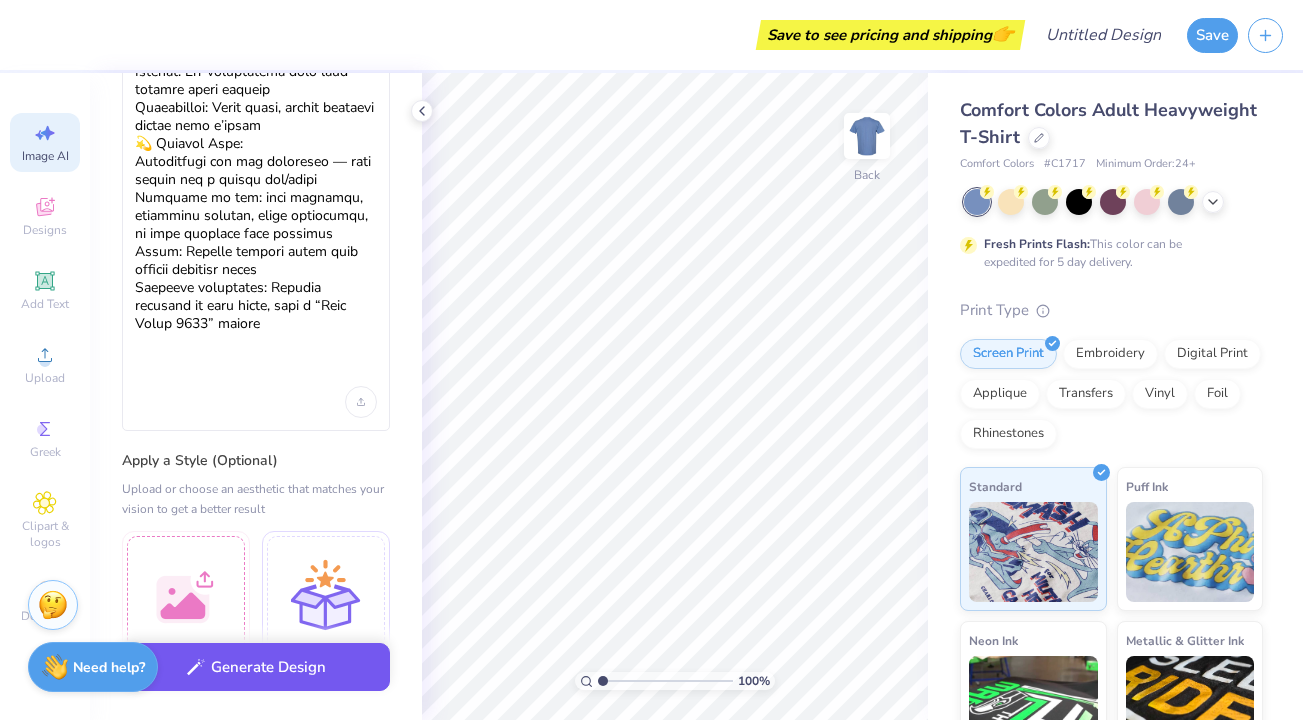 click on "Generate Design" at bounding box center [256, 667] 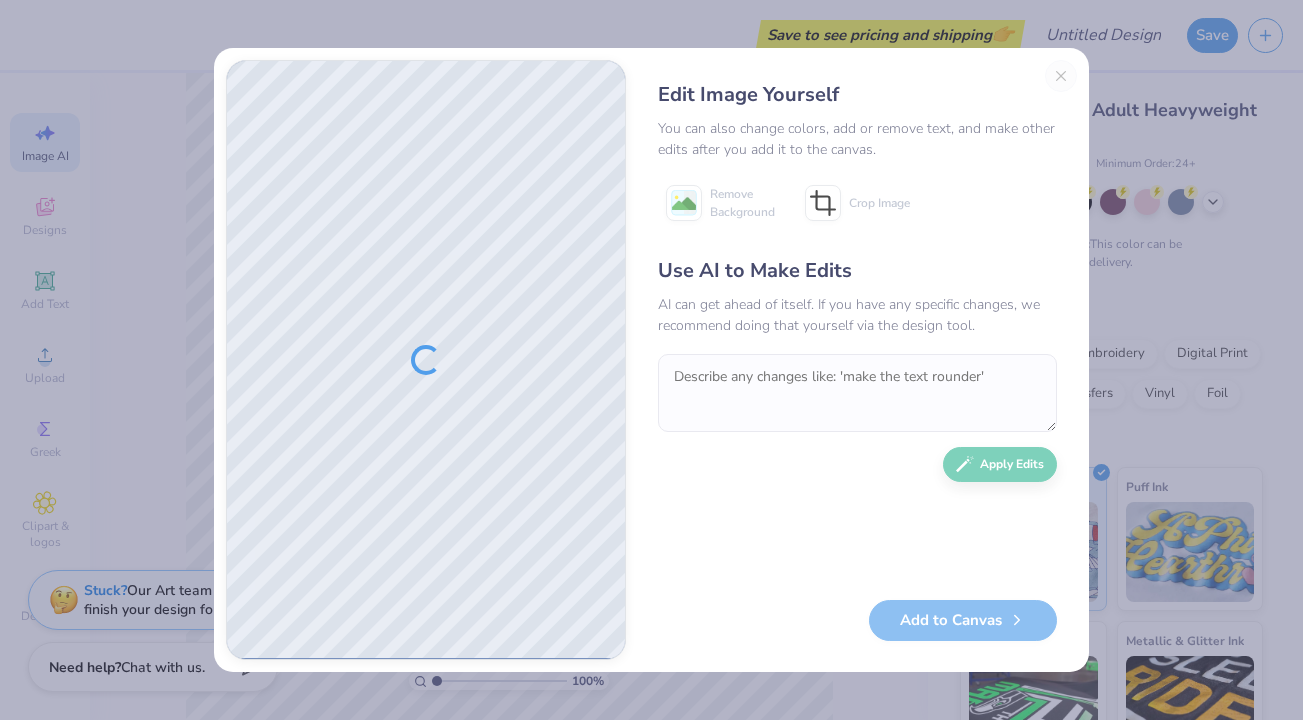 click on "Edit Image Yourself You can also change colors, add or remove text, and make other edits after you add it to the canvas. Remove Background Crop Image Use AI to Make Edits AI can get ahead of itself. If you have any specific changes, we recommend doing that yourself via the design tool. Apply Edits Add to Canvas" at bounding box center (857, 360) 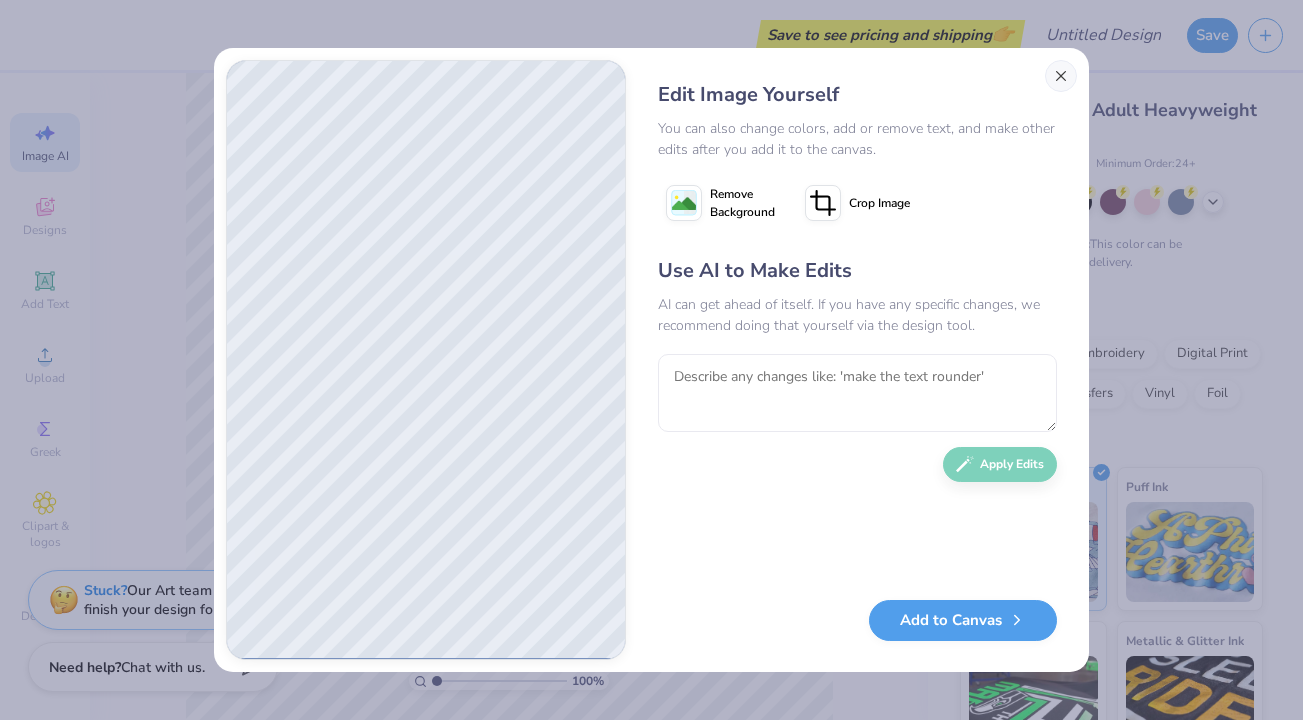 click at bounding box center [1061, 76] 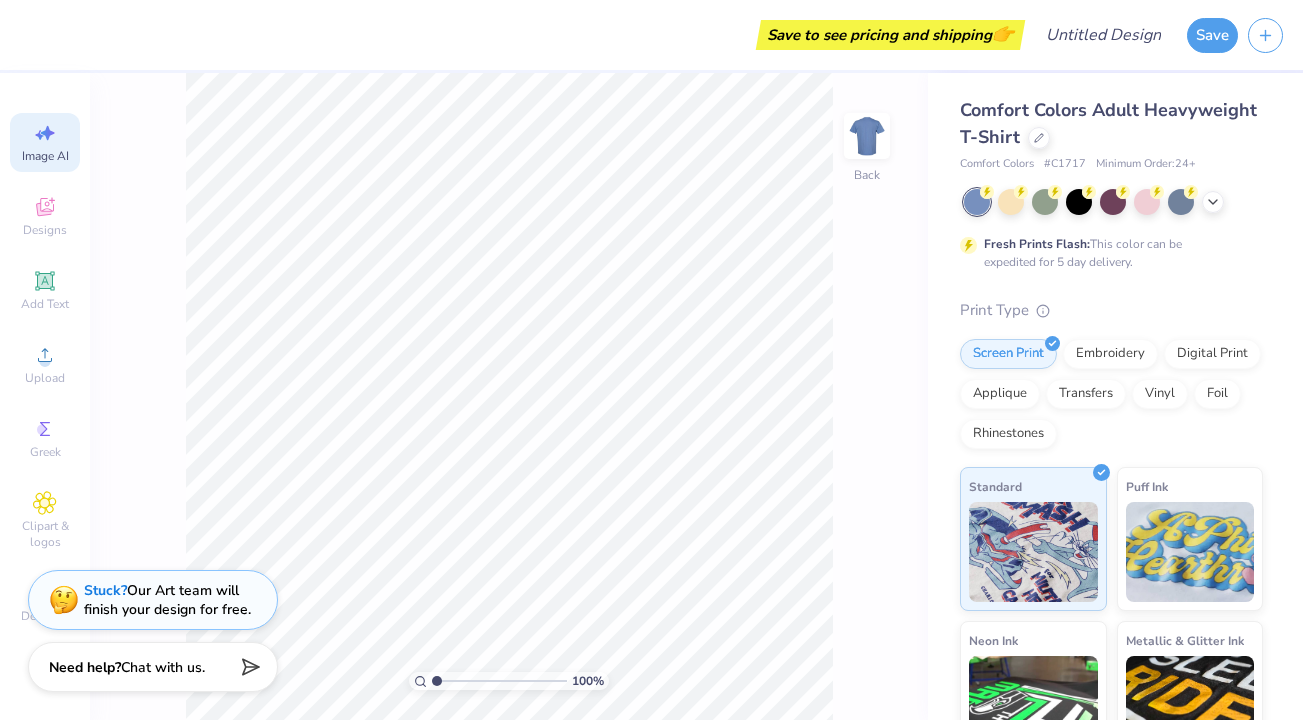 click on "100  % Back" at bounding box center (509, 396) 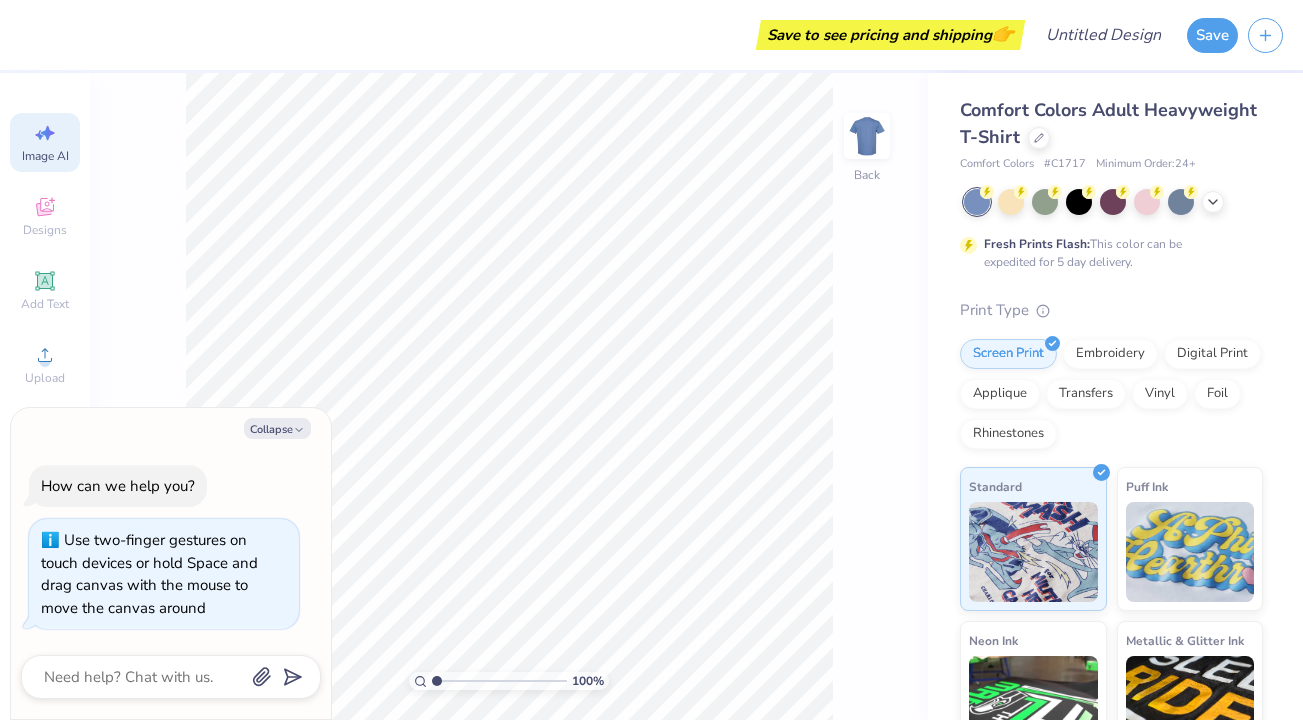 drag, startPoint x: 436, startPoint y: 677, endPoint x: 390, endPoint y: 683, distance: 46.389652 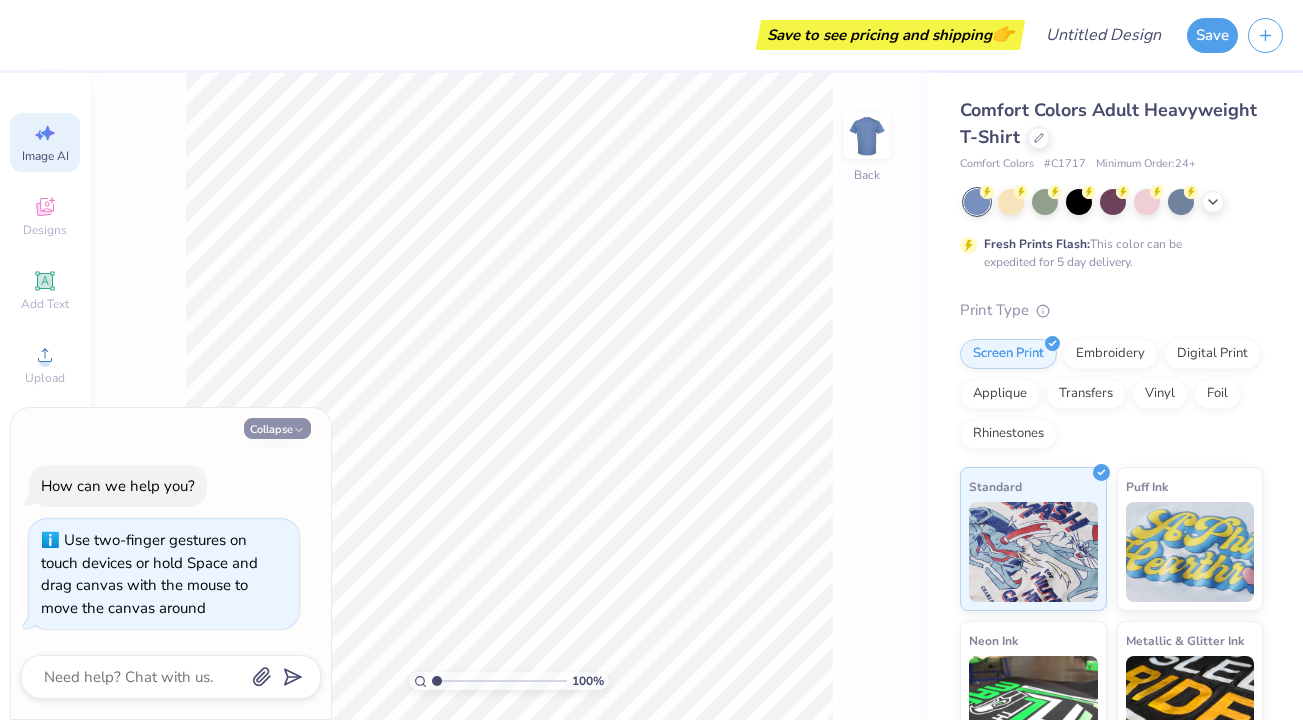 click 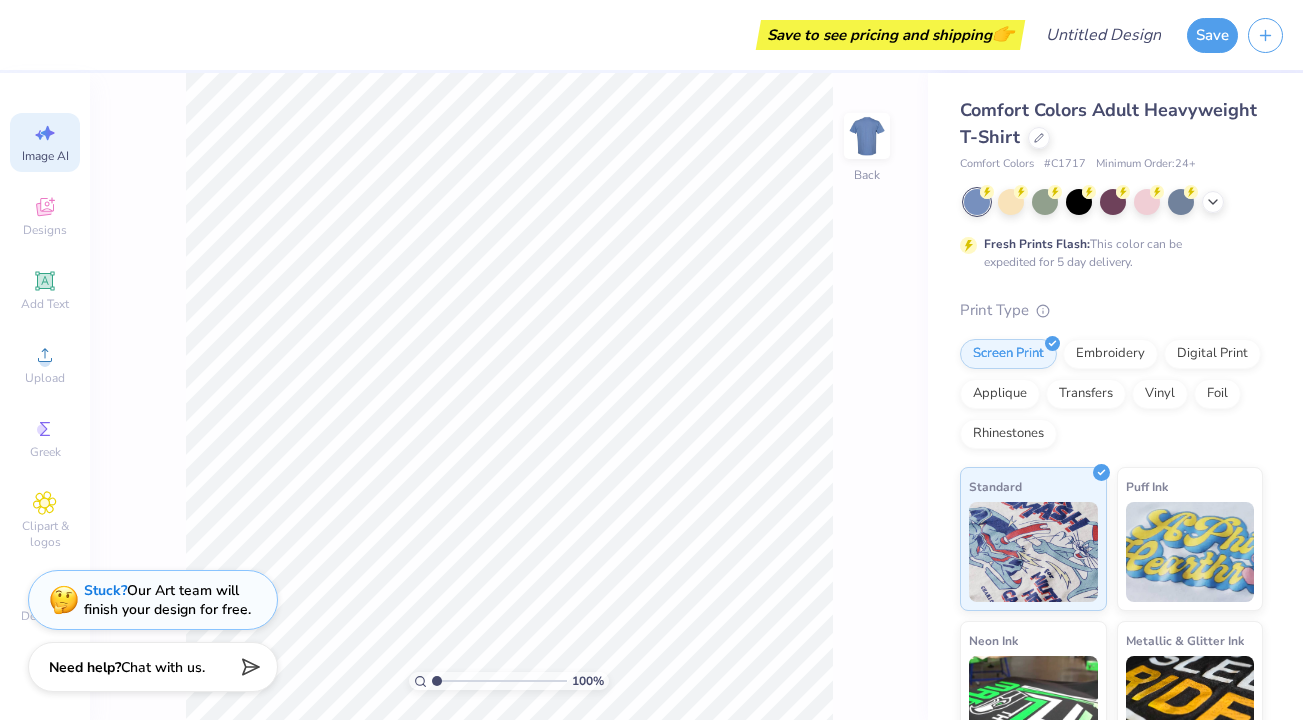 scroll, scrollTop: 0, scrollLeft: 0, axis: both 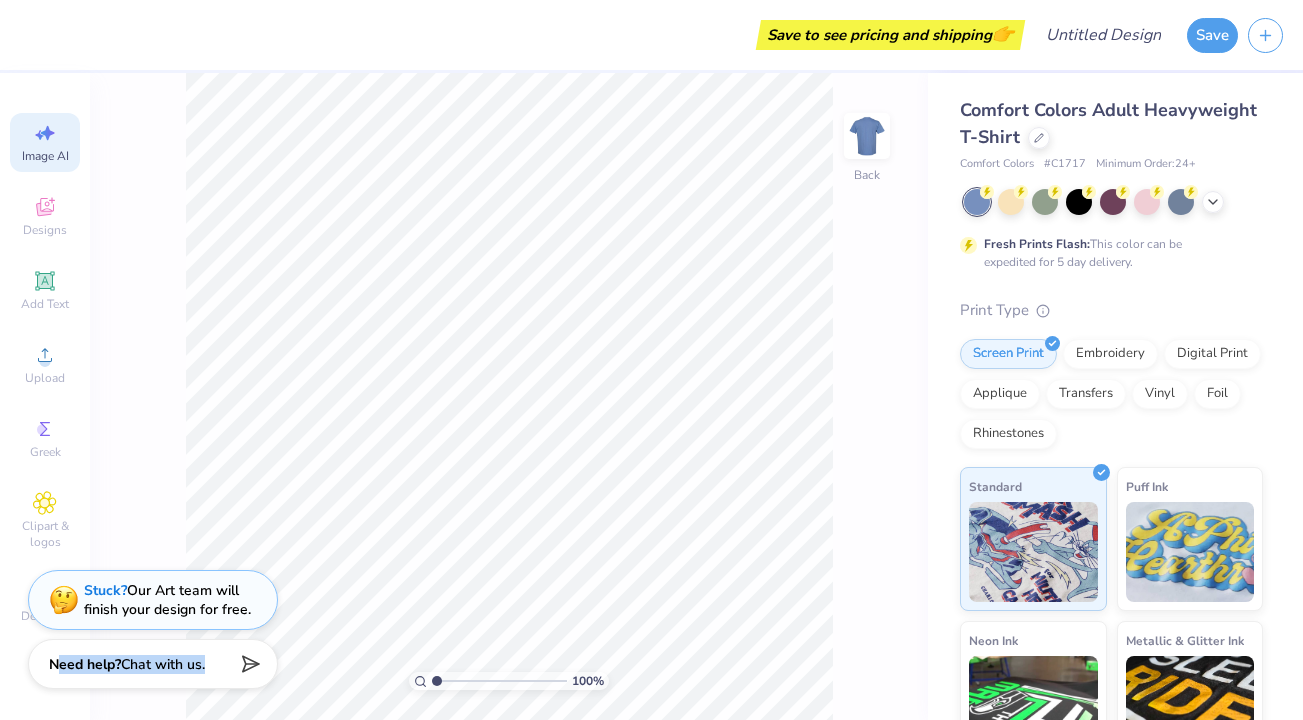 drag, startPoint x: 60, startPoint y: 654, endPoint x: 202, endPoint y: 652, distance: 142.01408 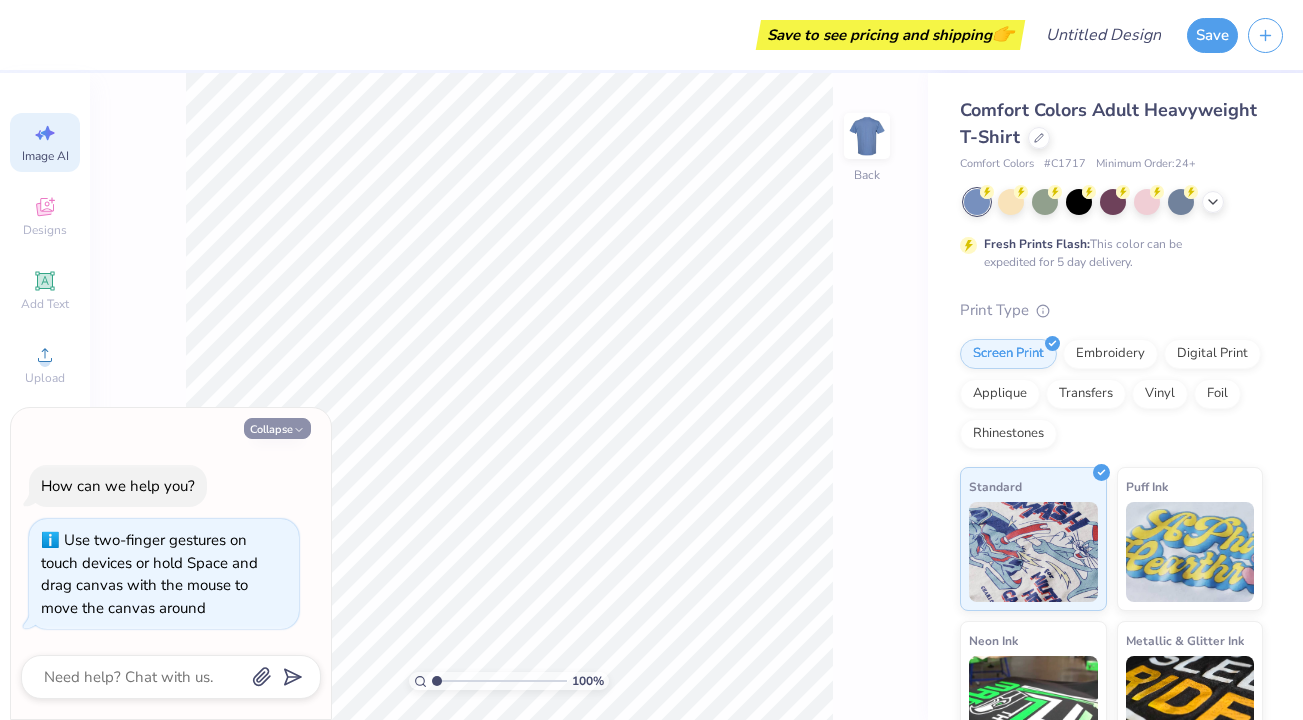click on "Collapse" at bounding box center (277, 428) 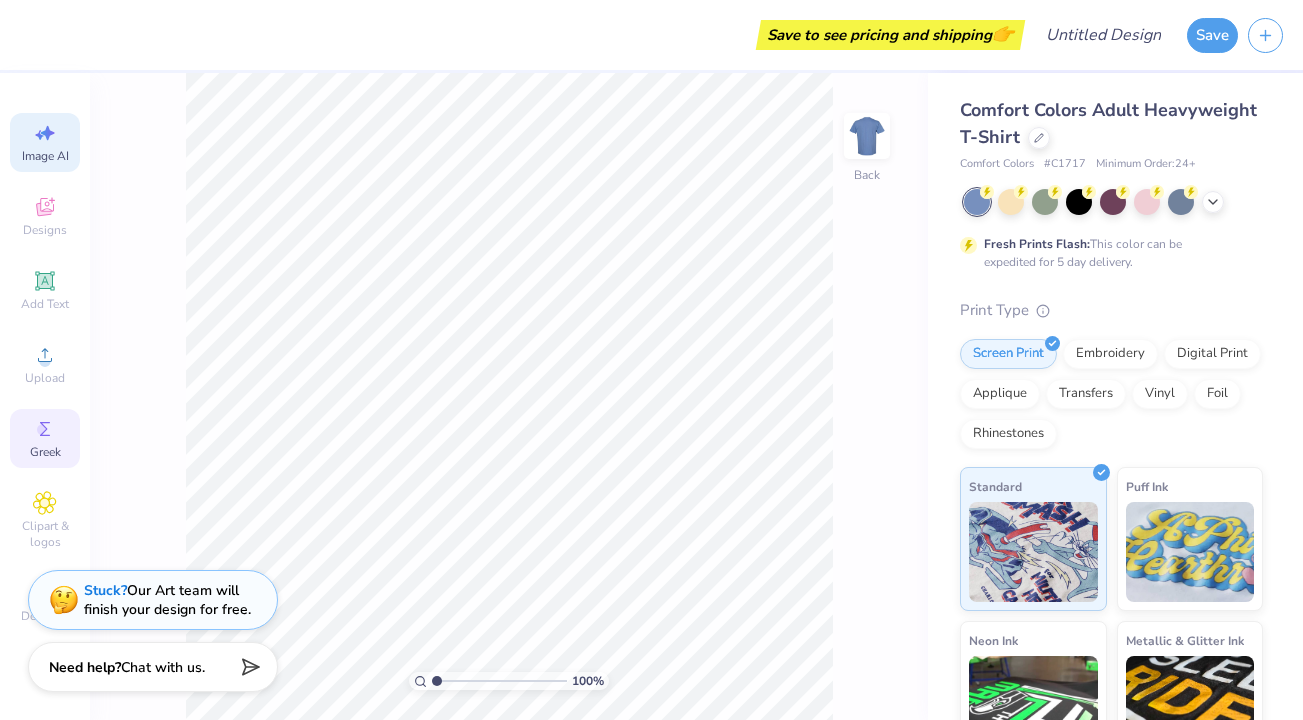 click on "Greek" at bounding box center (45, 438) 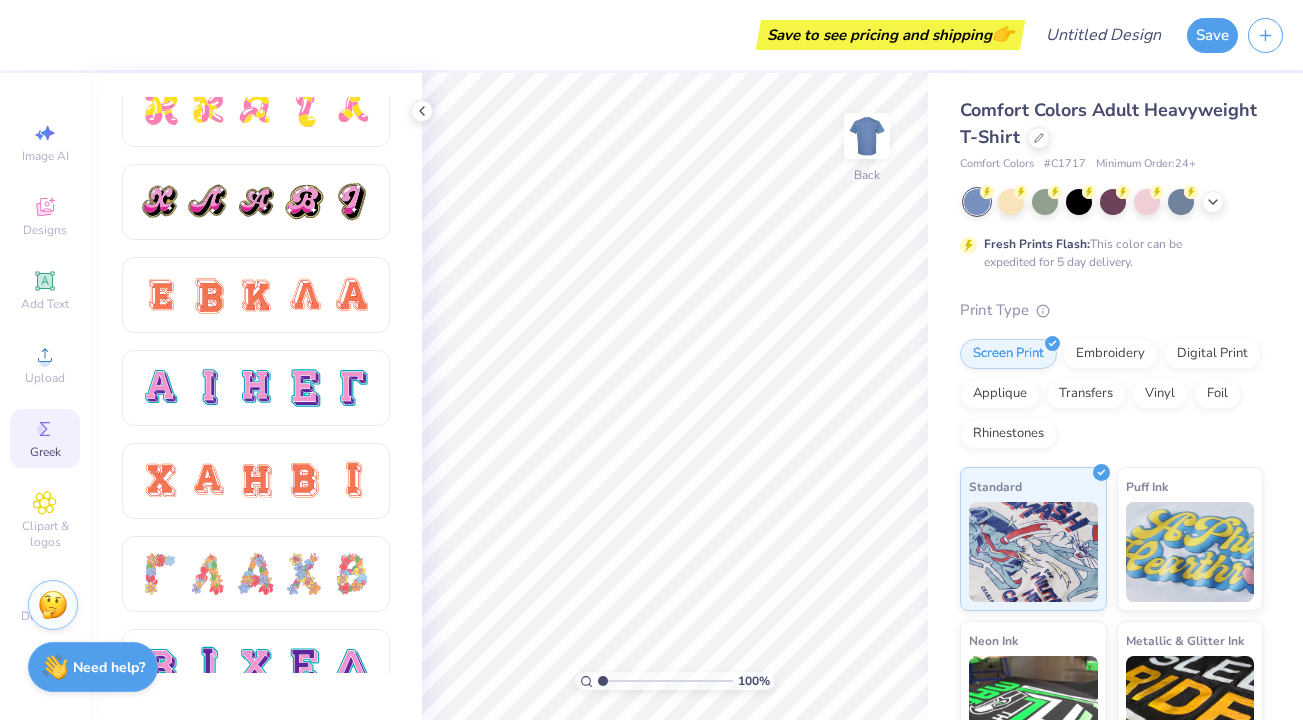 scroll, scrollTop: 1146, scrollLeft: 0, axis: vertical 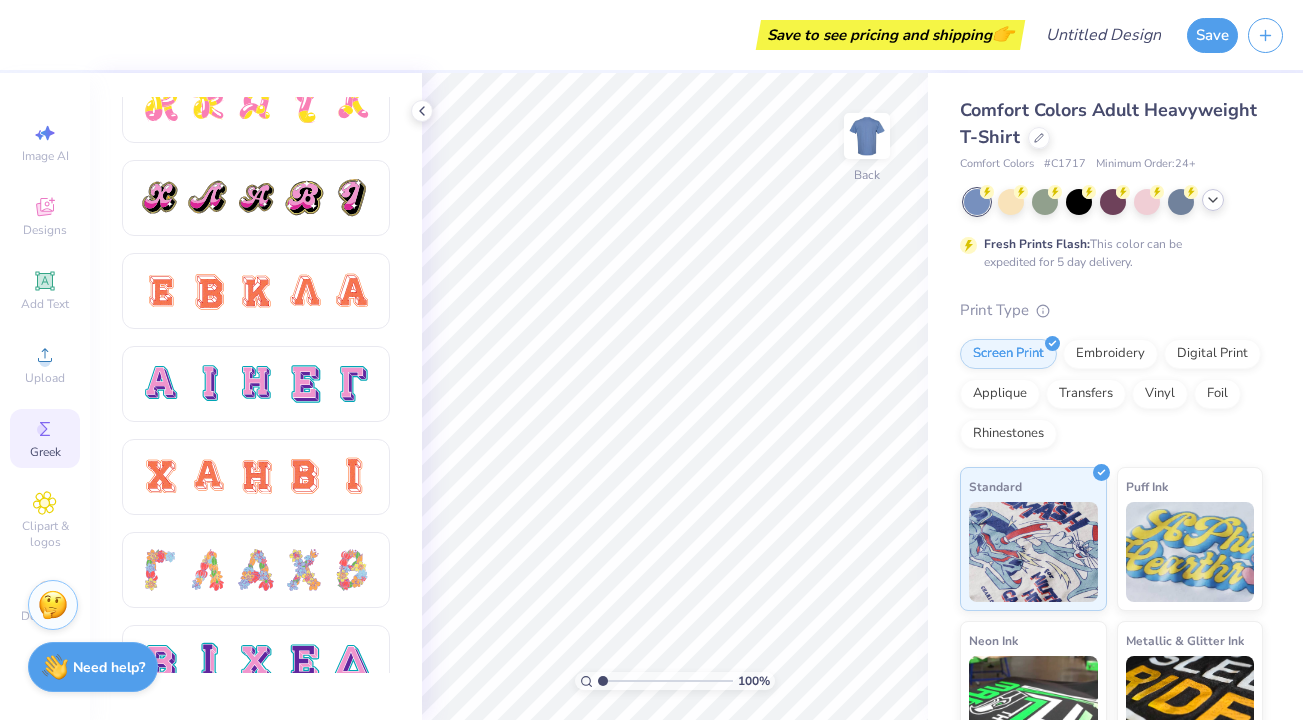 click 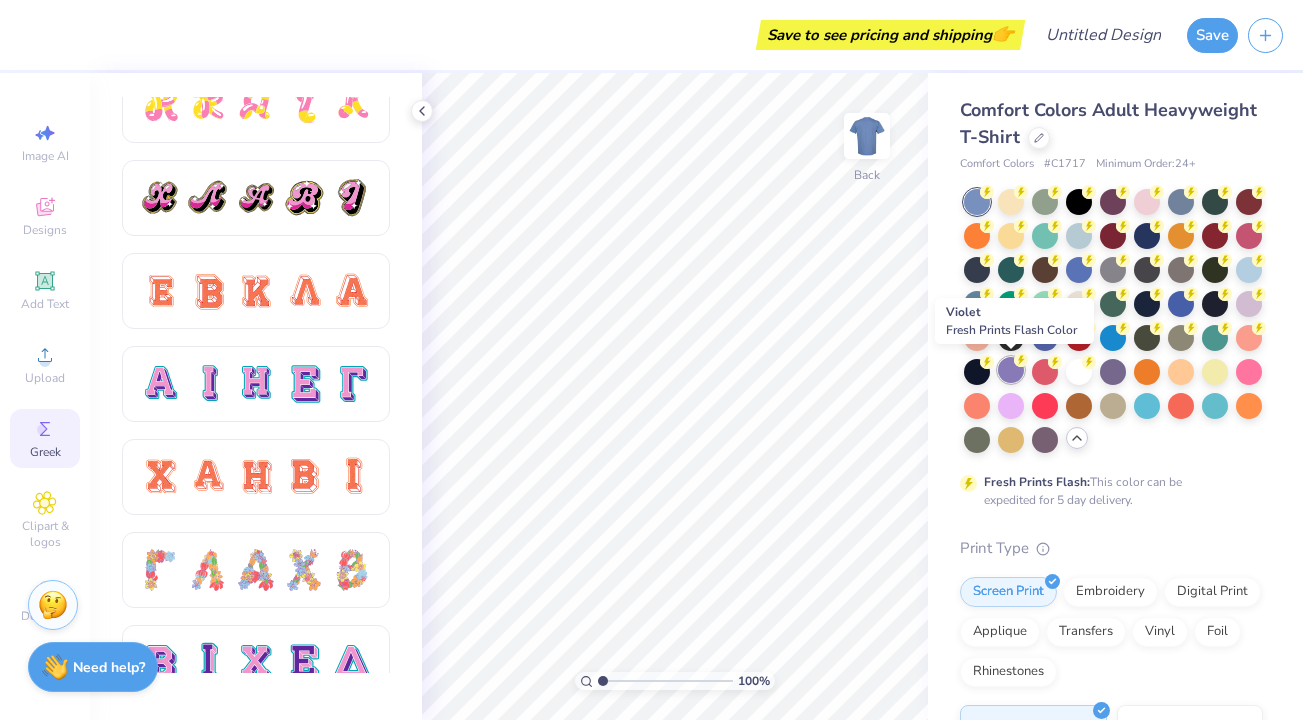click at bounding box center (1011, 370) 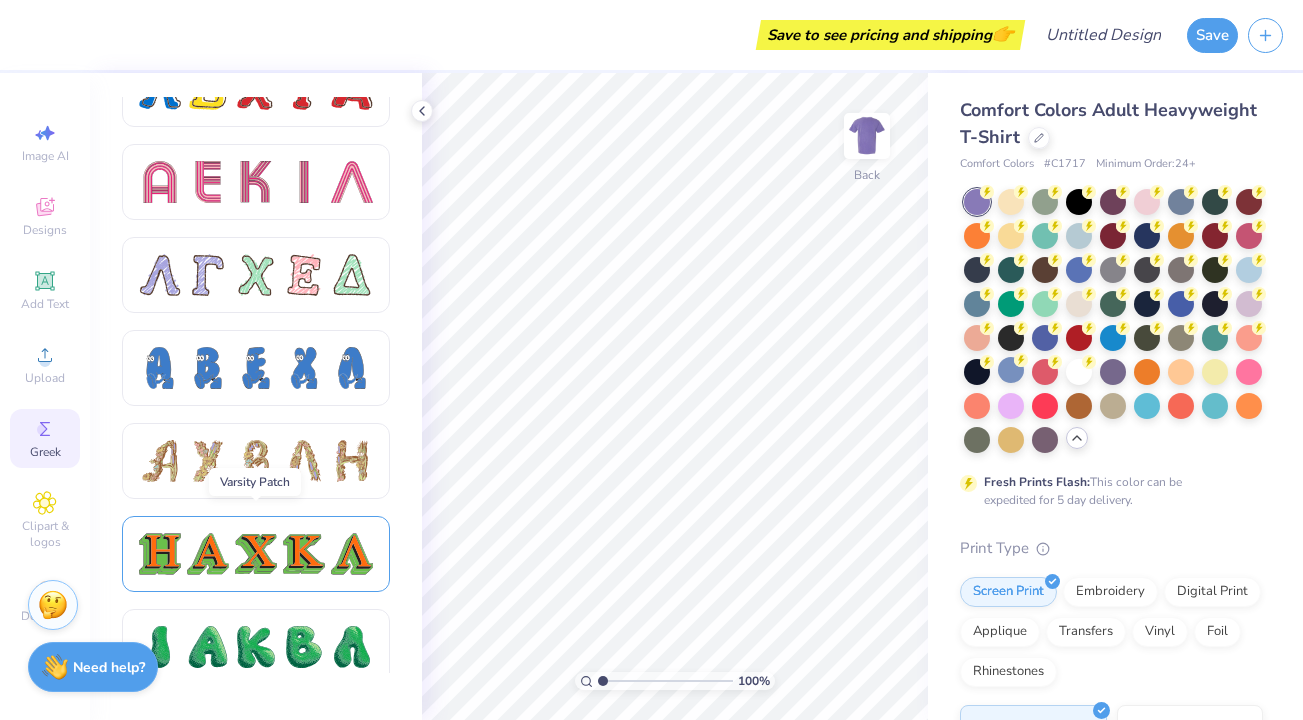 scroll, scrollTop: 1824, scrollLeft: 0, axis: vertical 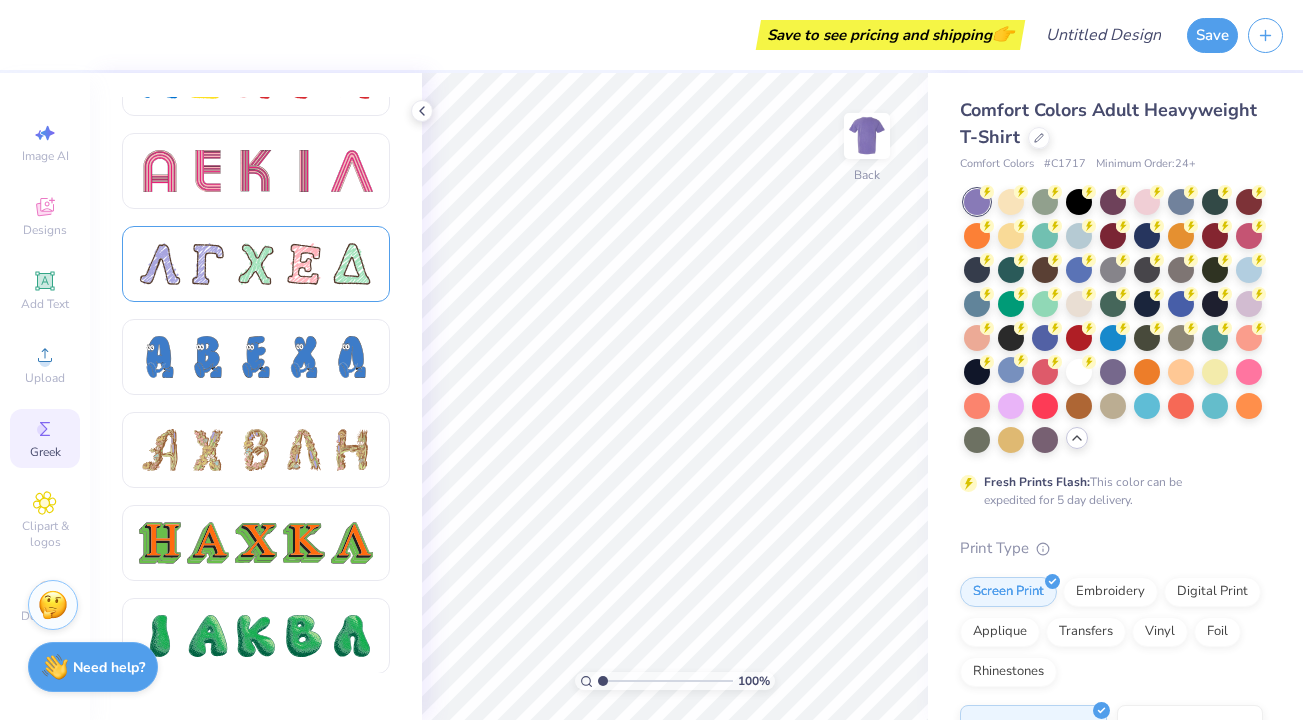 click at bounding box center [304, 264] 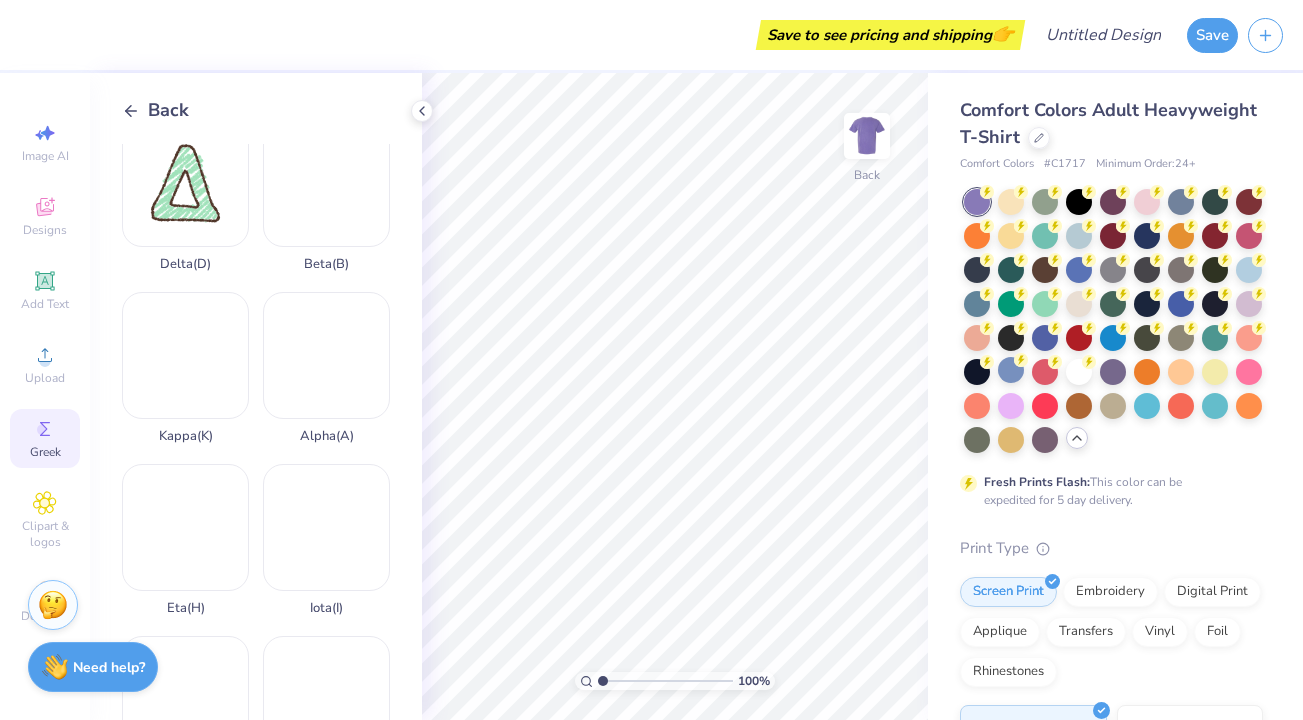 scroll, scrollTop: 370, scrollLeft: 0, axis: vertical 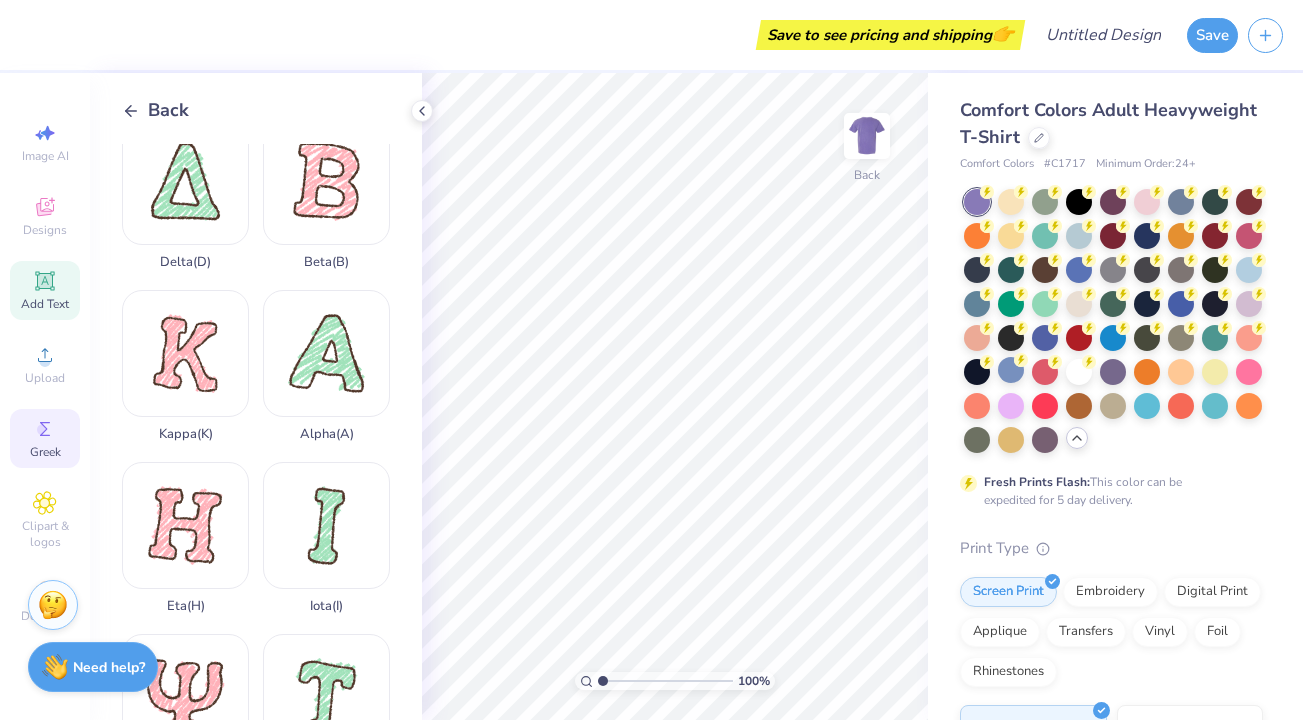 click 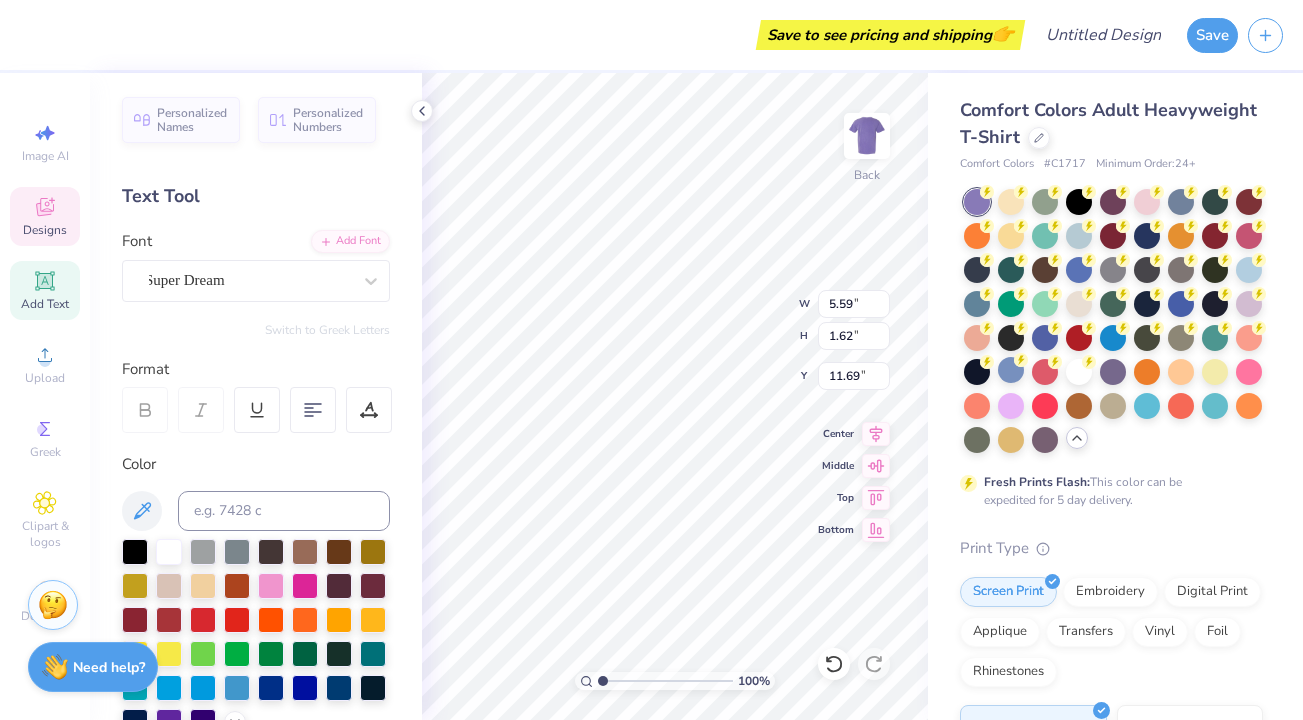 click on "Designs" at bounding box center [45, 230] 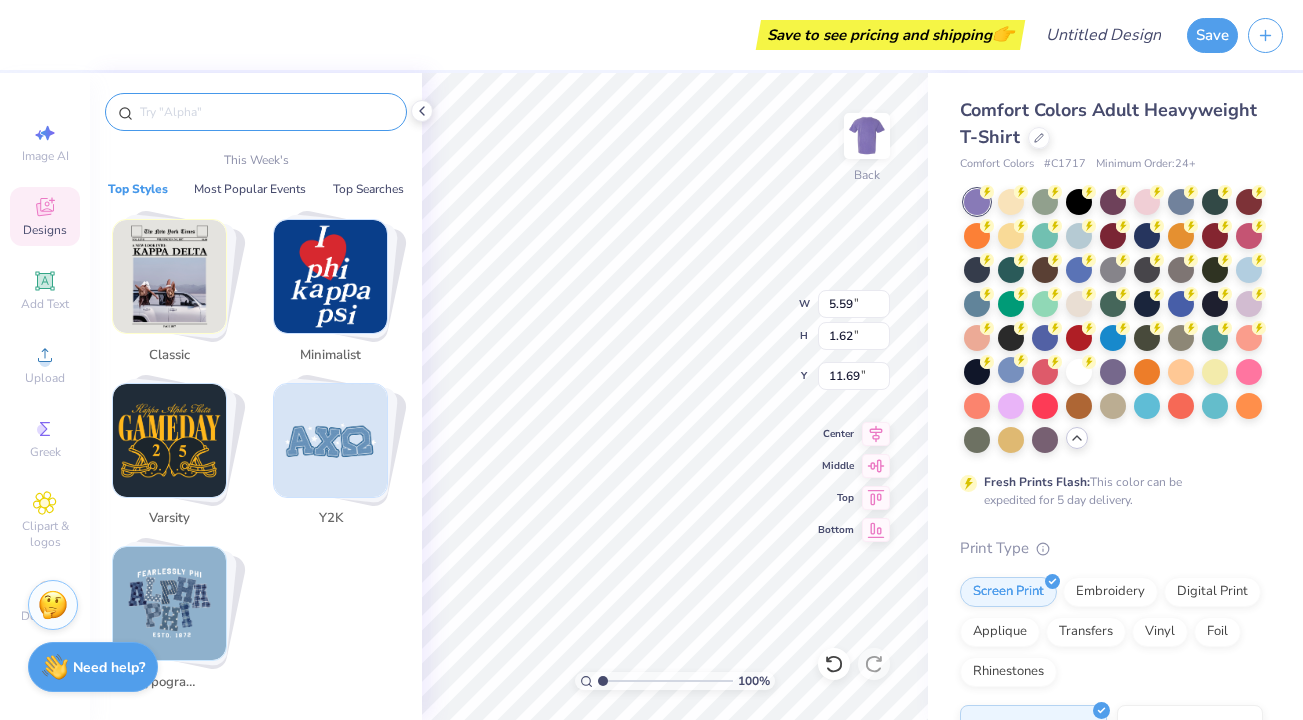 click at bounding box center [266, 112] 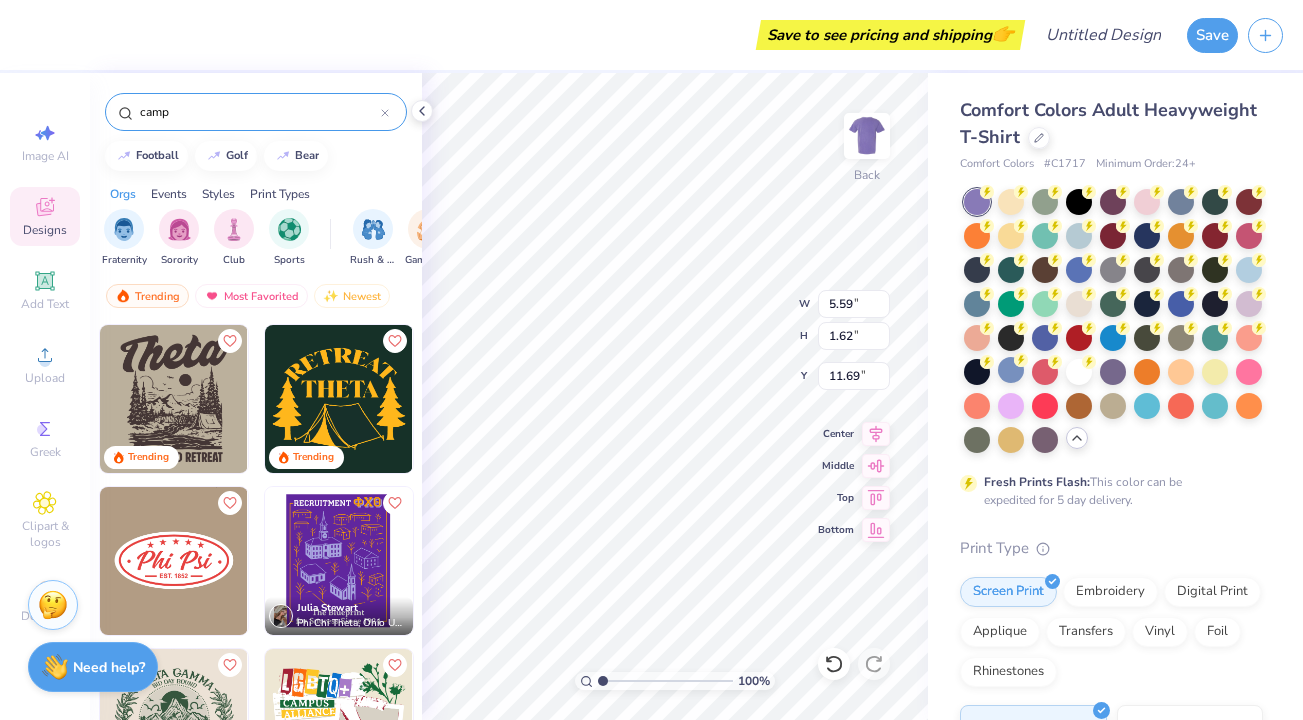 scroll, scrollTop: 172, scrollLeft: 0, axis: vertical 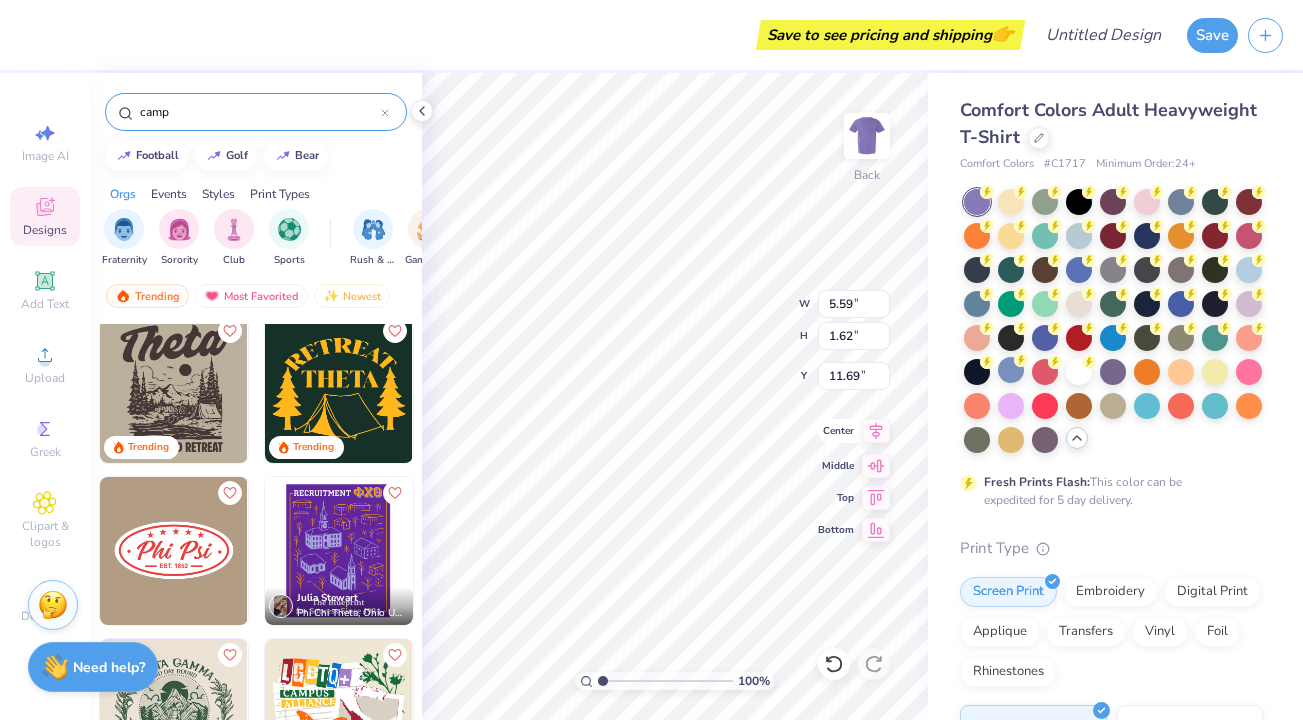 type on "camp" 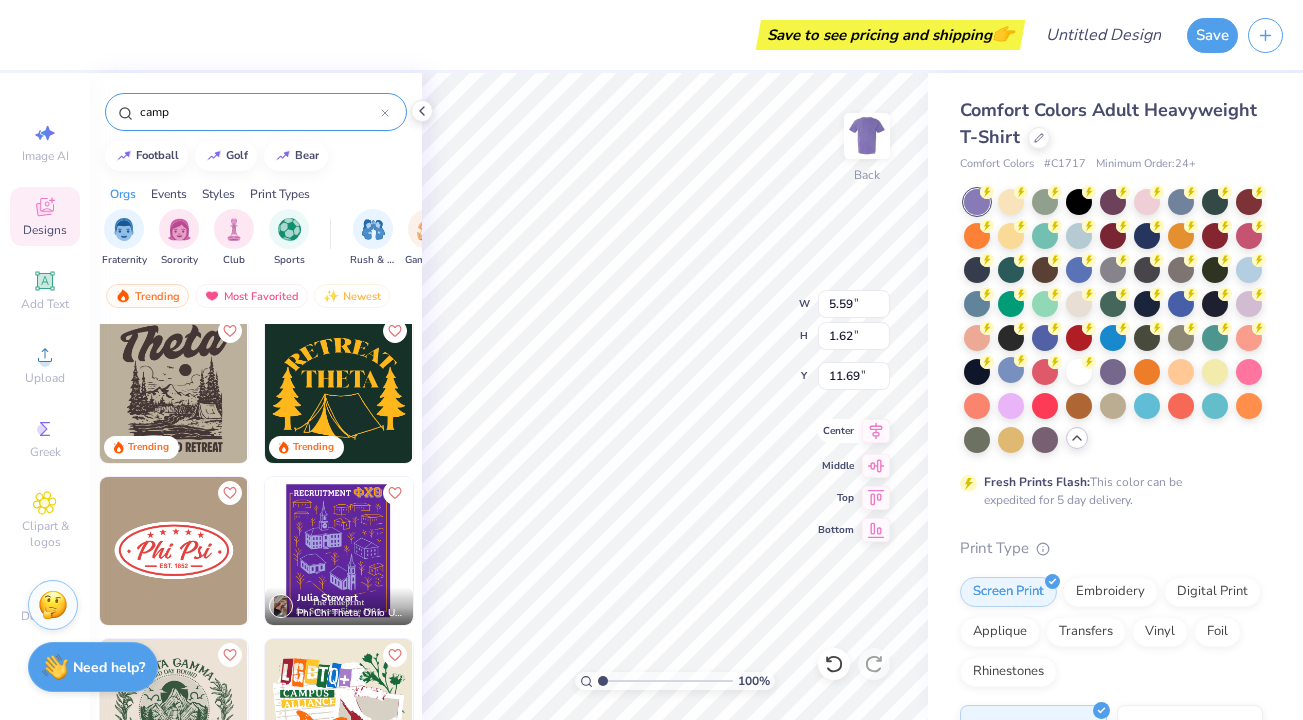 type on "TET" 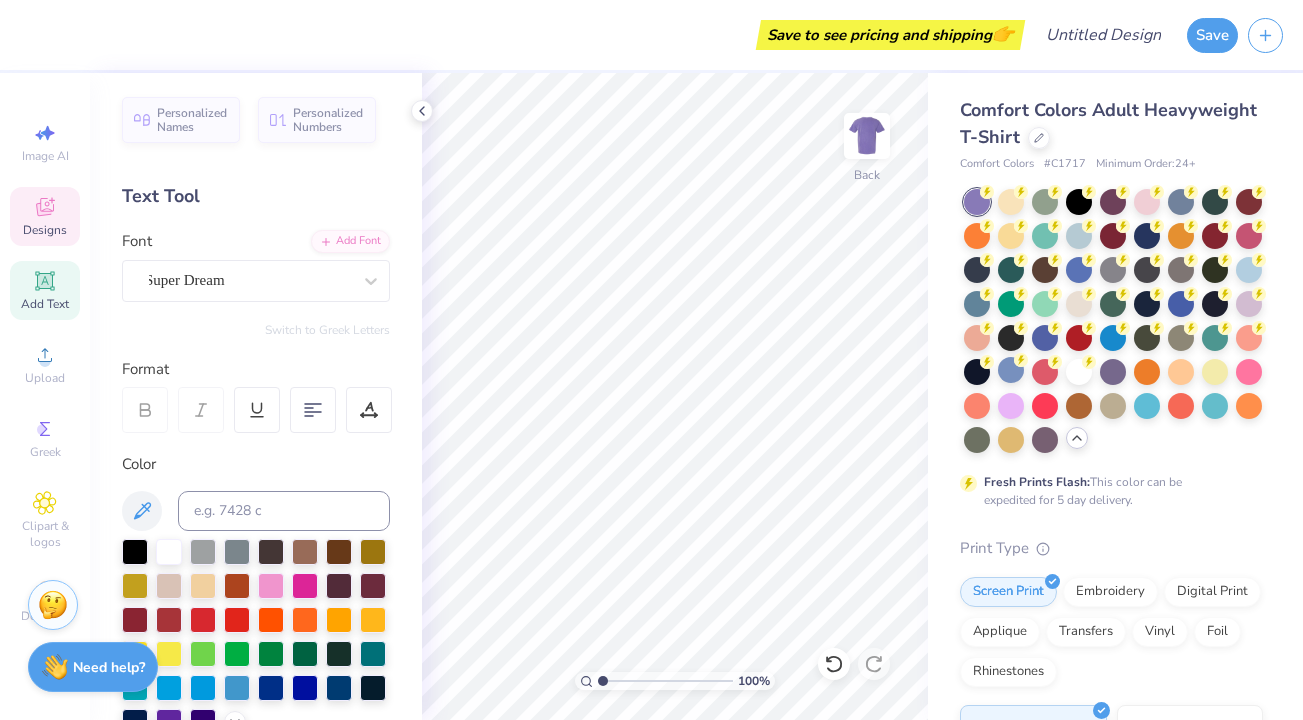 click on "Designs" at bounding box center (45, 216) 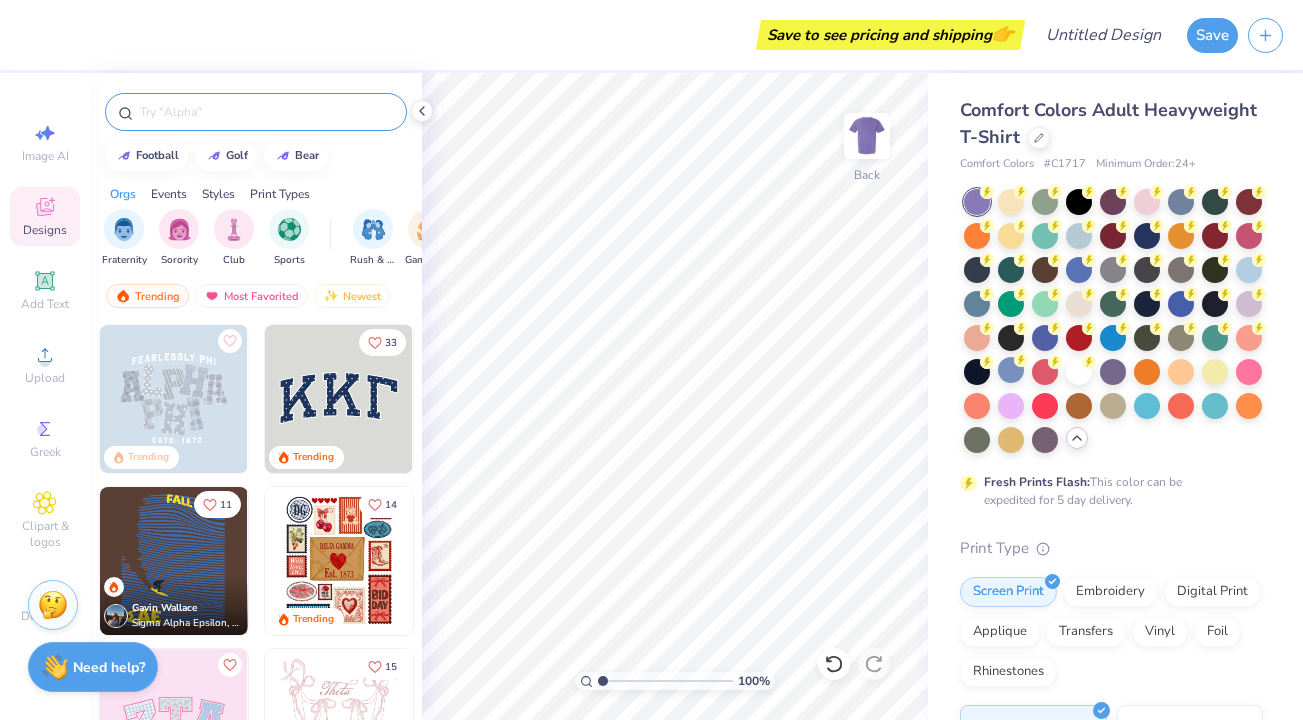 click at bounding box center (266, 112) 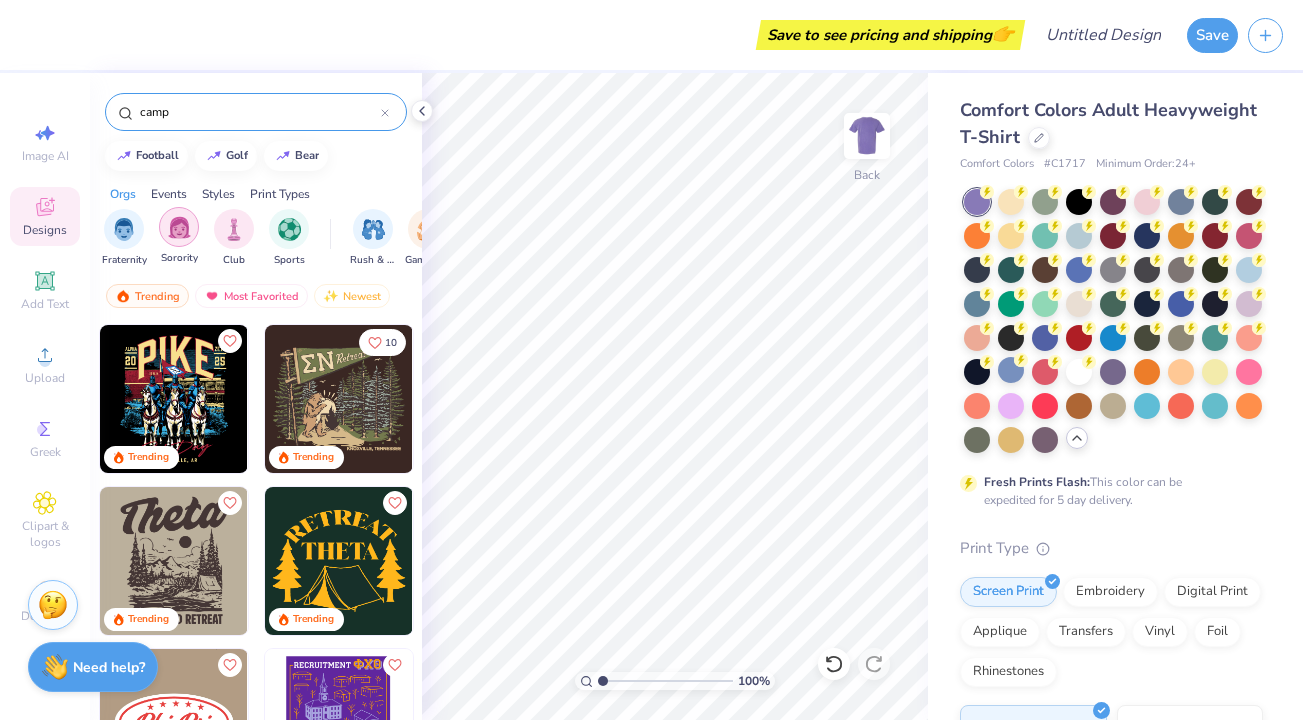 type on "camp" 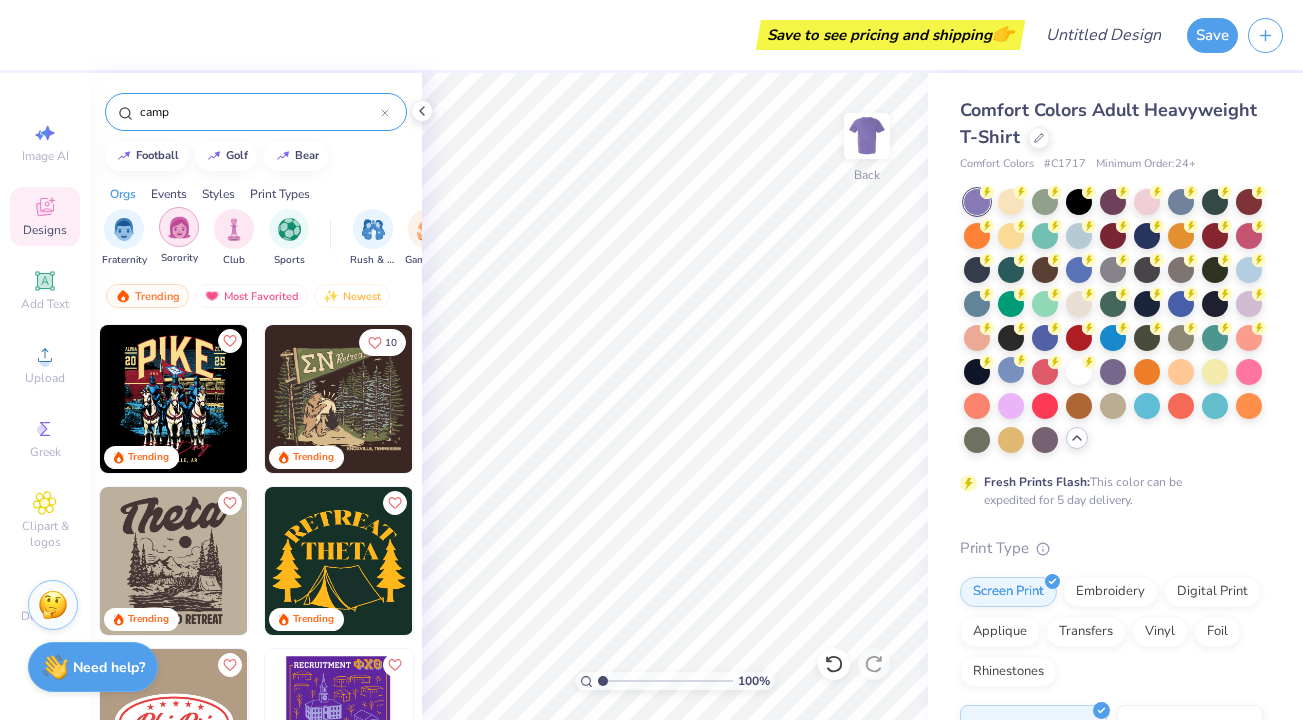click at bounding box center (179, 227) 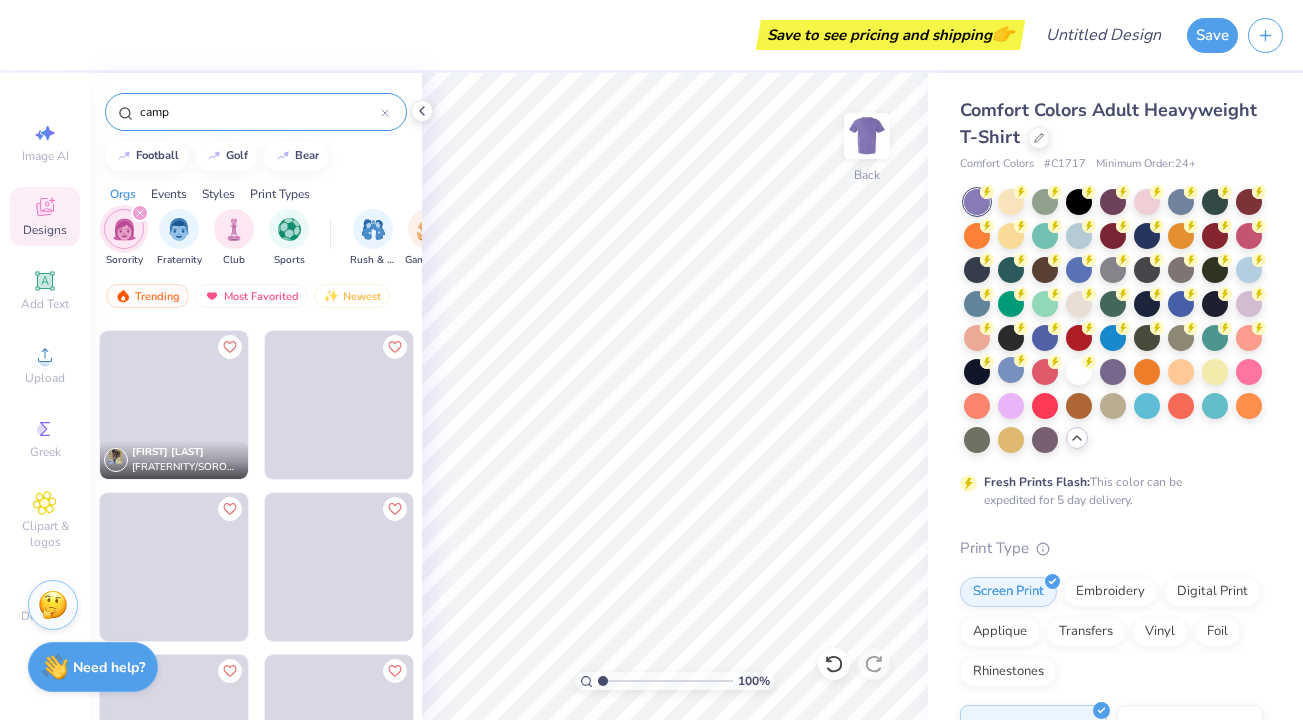 scroll, scrollTop: 955, scrollLeft: 0, axis: vertical 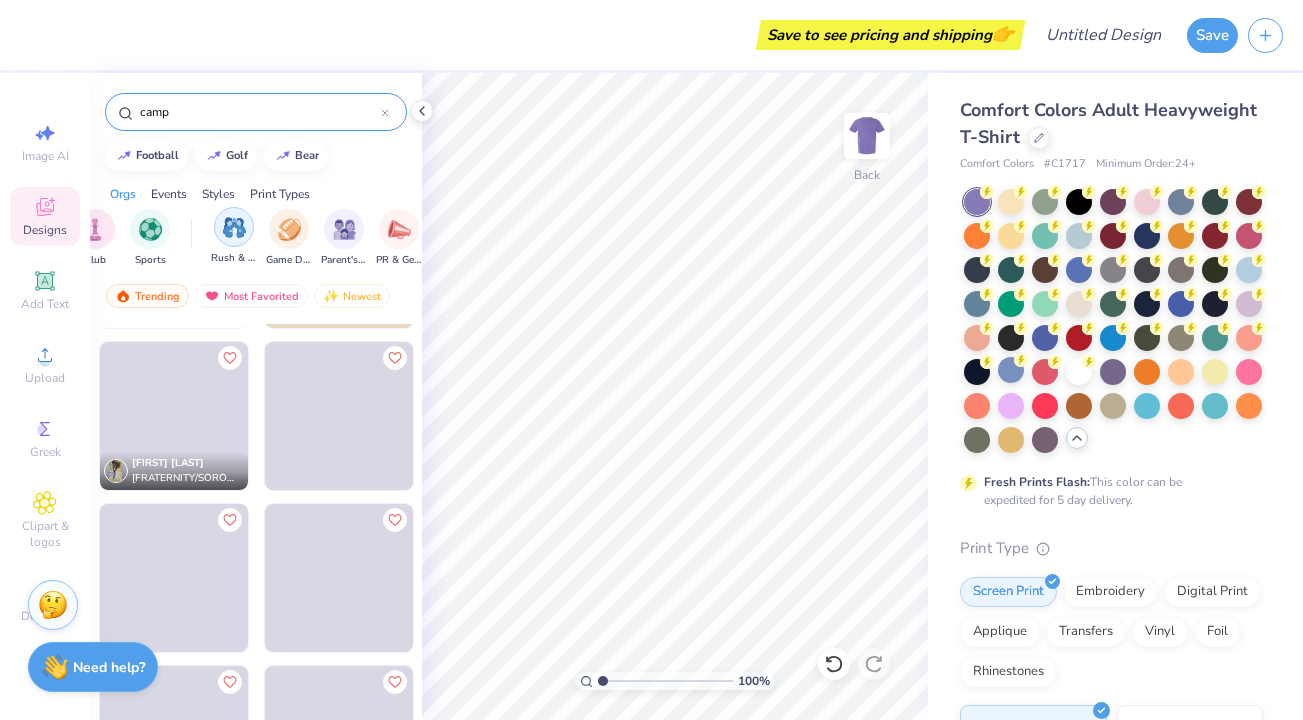 click at bounding box center [234, 227] 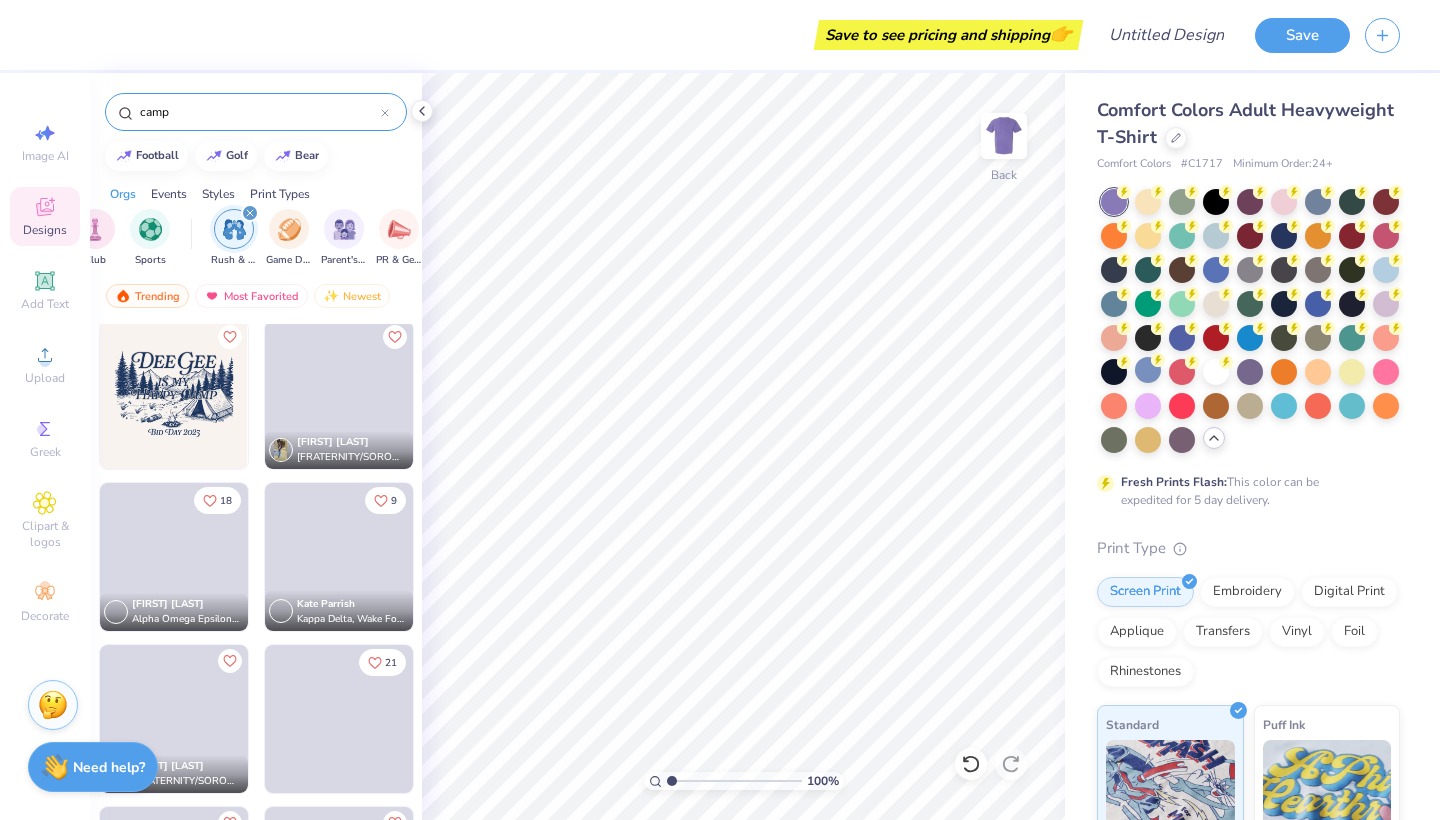 scroll, scrollTop: 323, scrollLeft: 0, axis: vertical 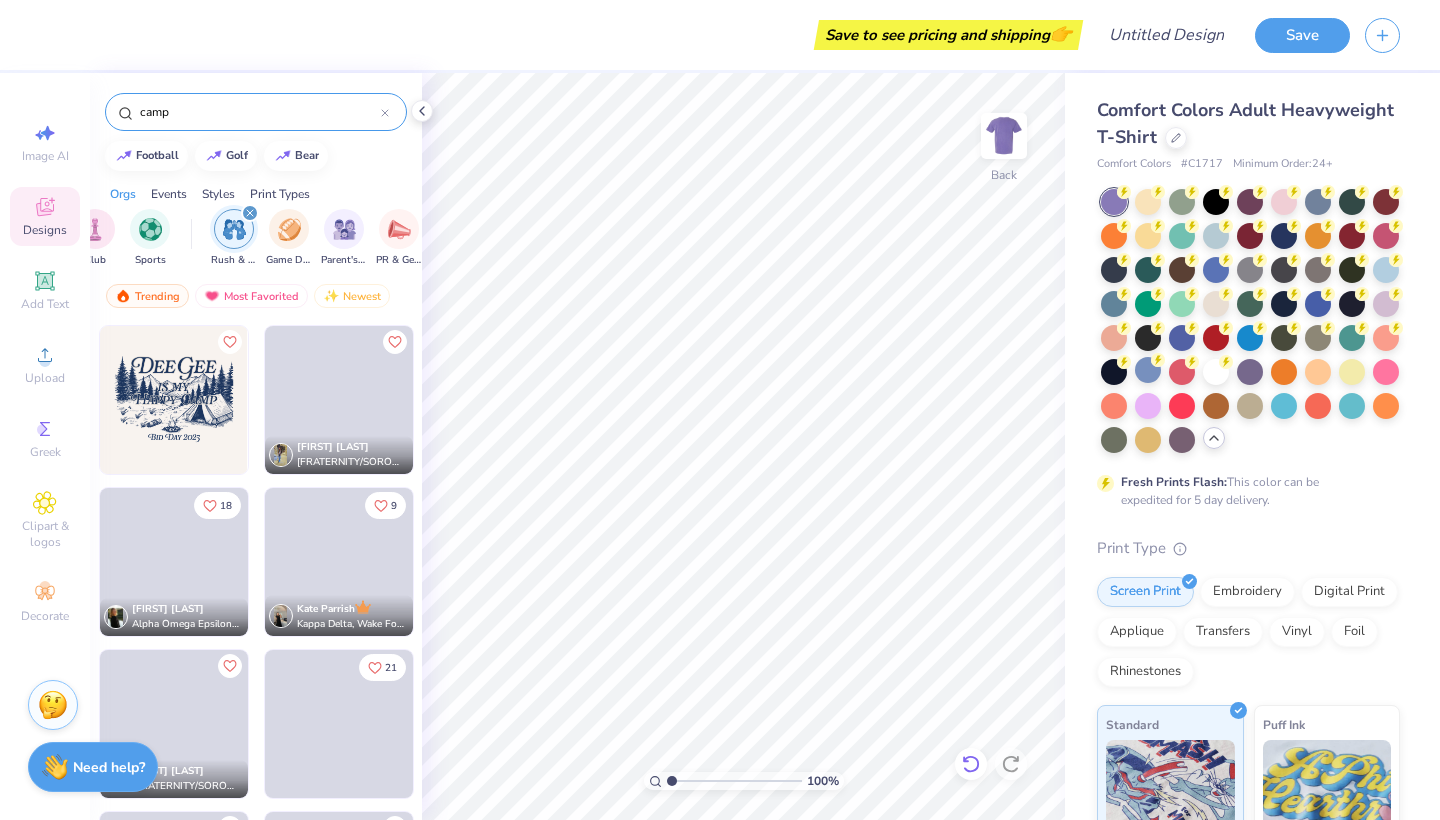 click 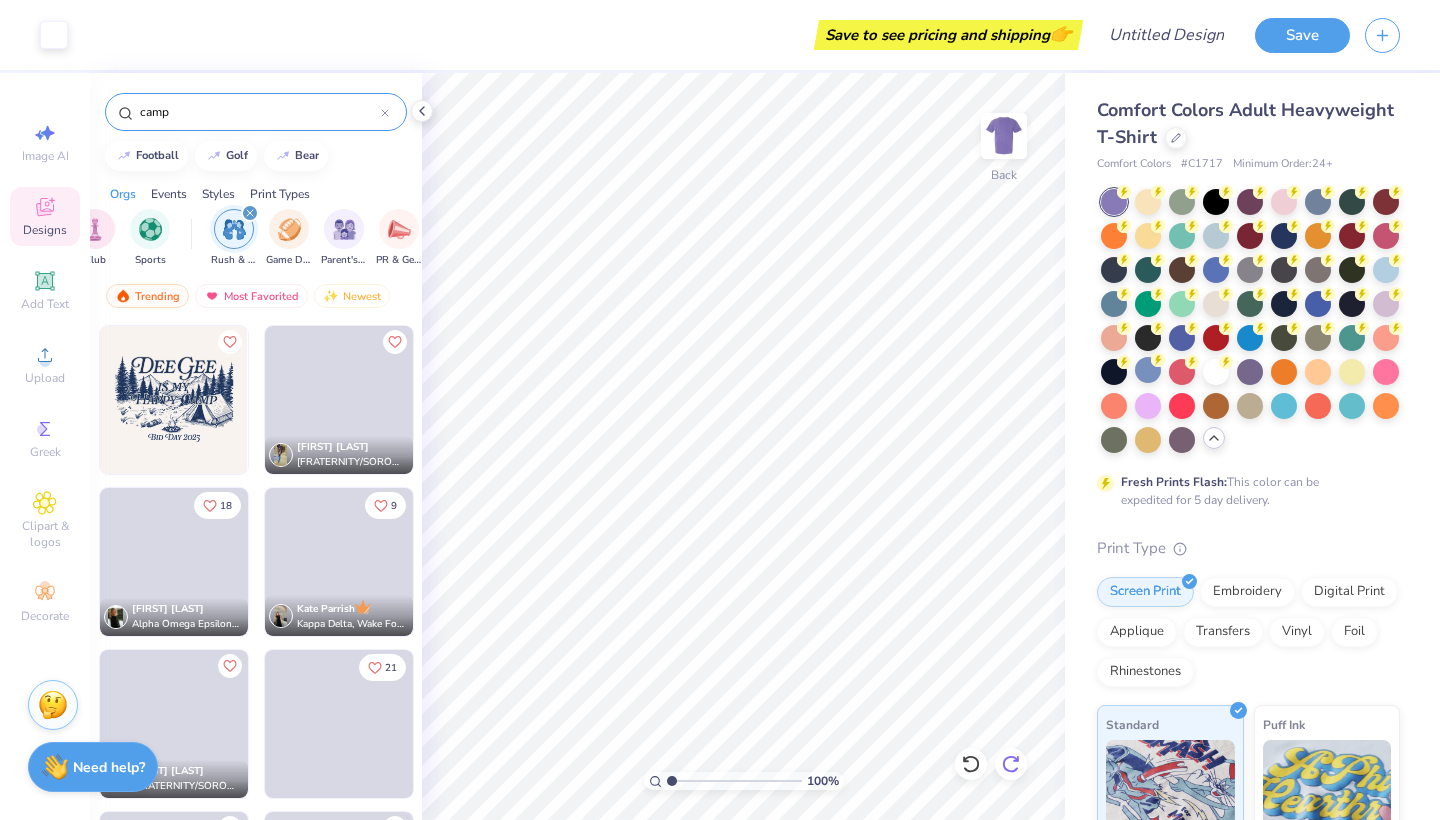 click 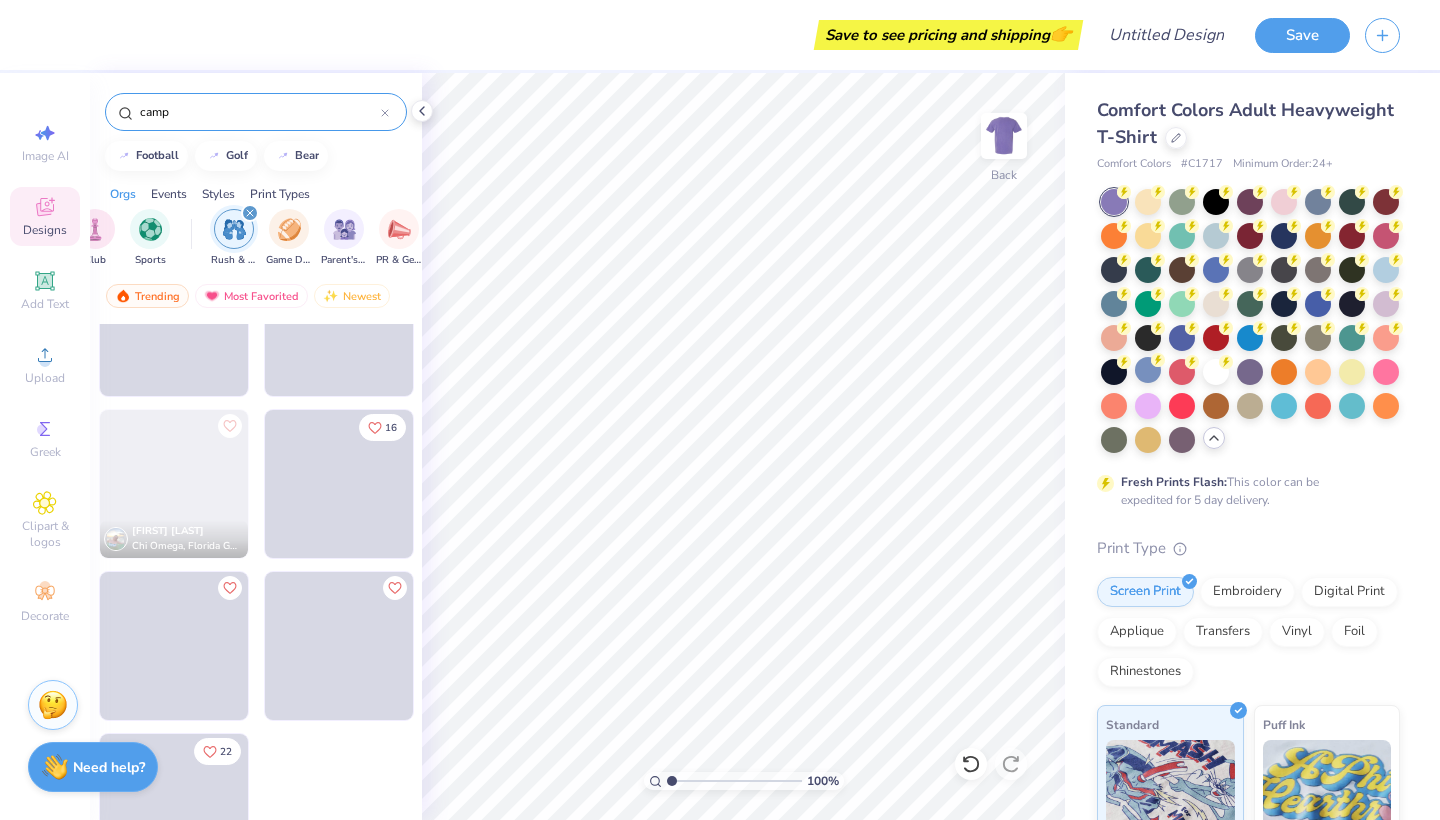 scroll, scrollTop: 887, scrollLeft: 0, axis: vertical 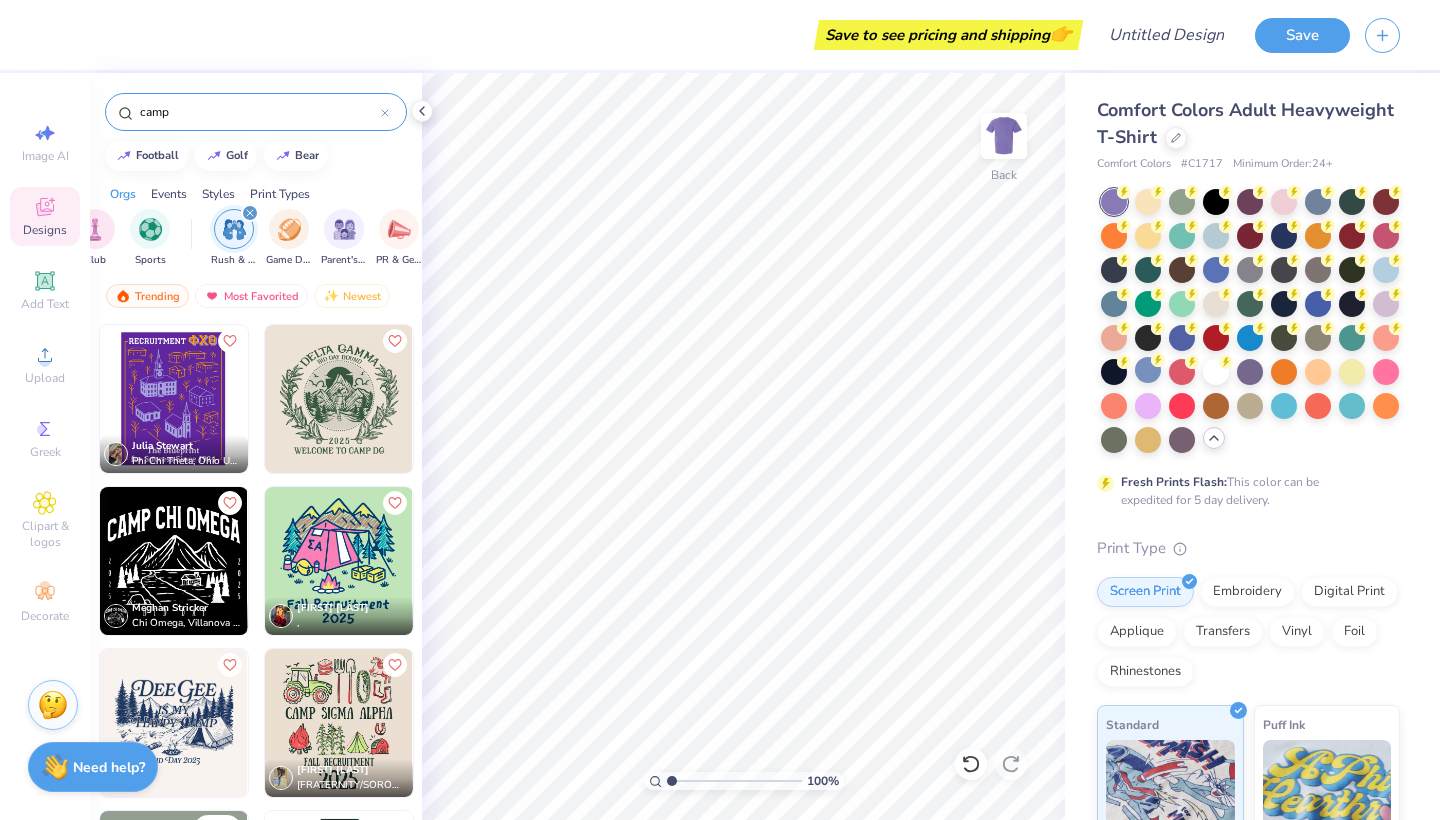 click 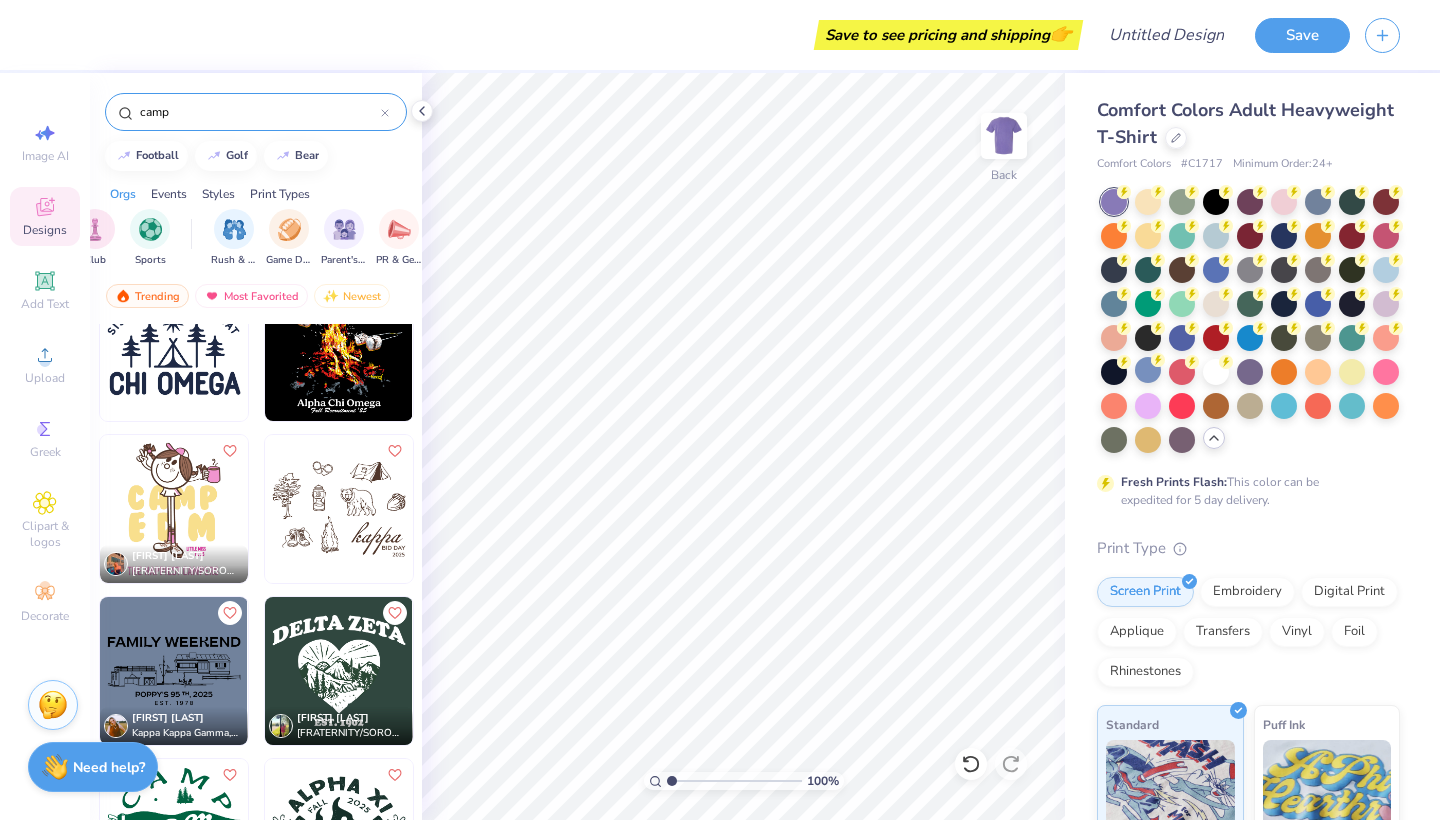scroll, scrollTop: 1364, scrollLeft: 0, axis: vertical 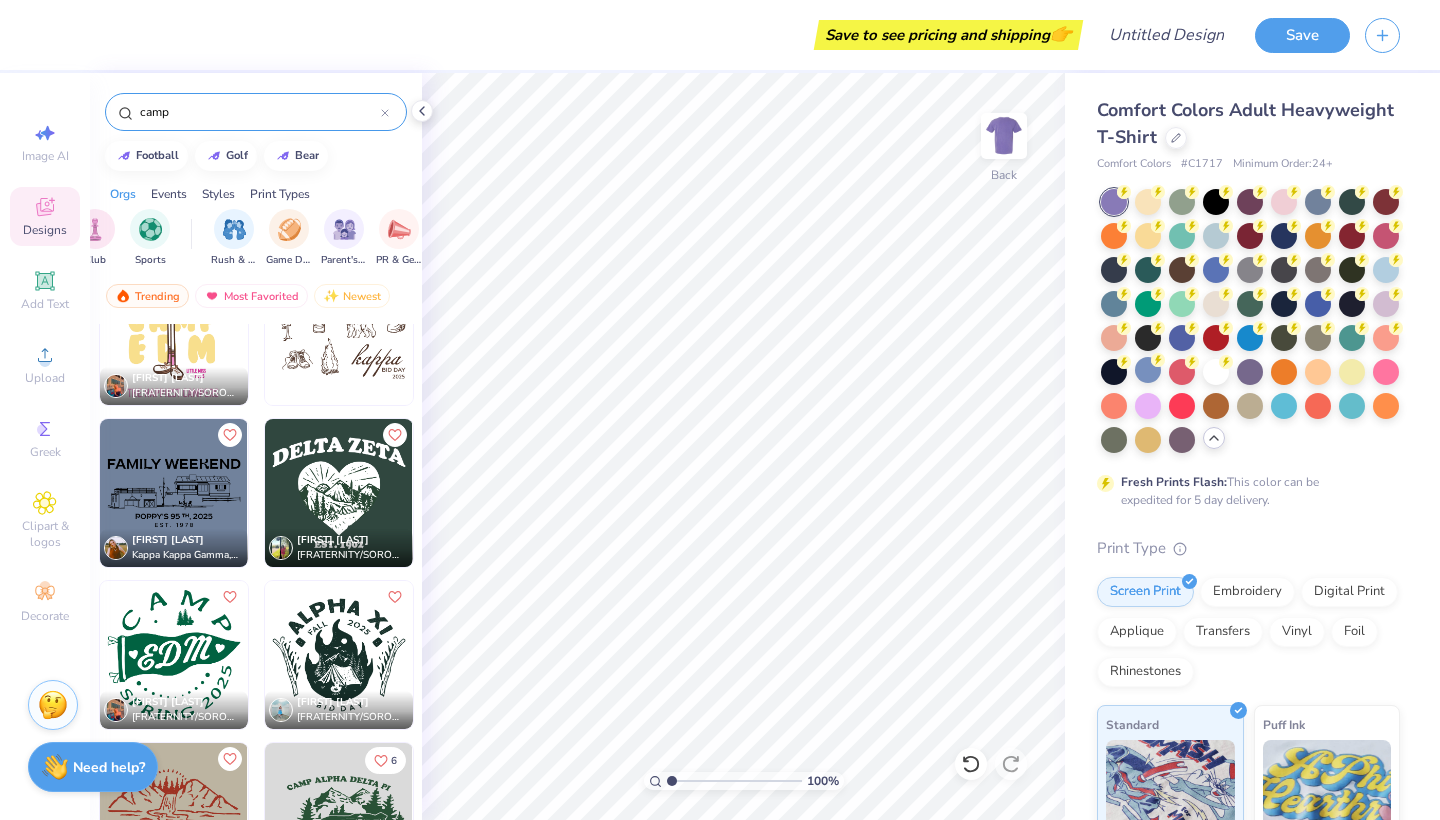 click at bounding box center (174, 655) 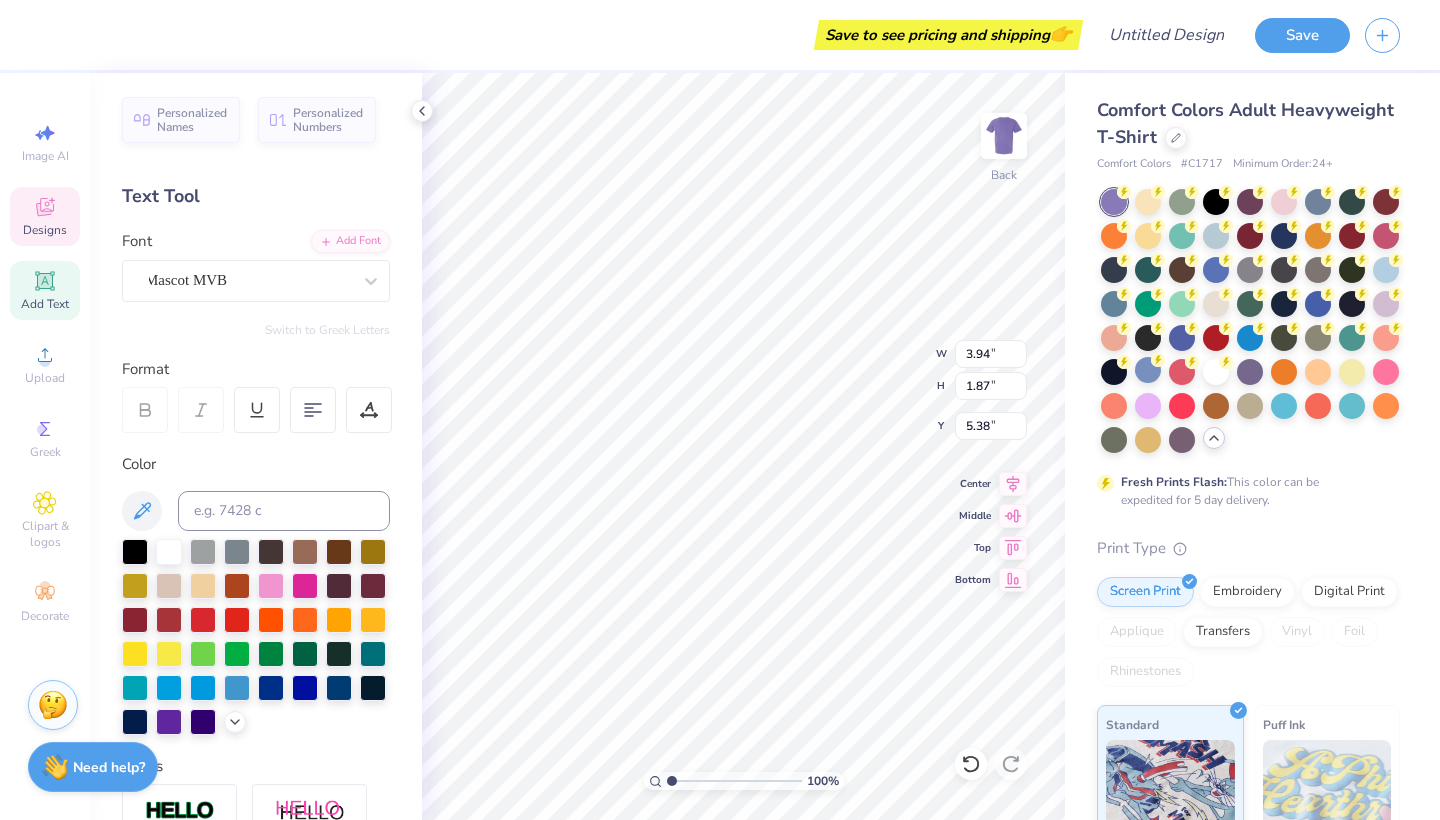scroll, scrollTop: 0, scrollLeft: 0, axis: both 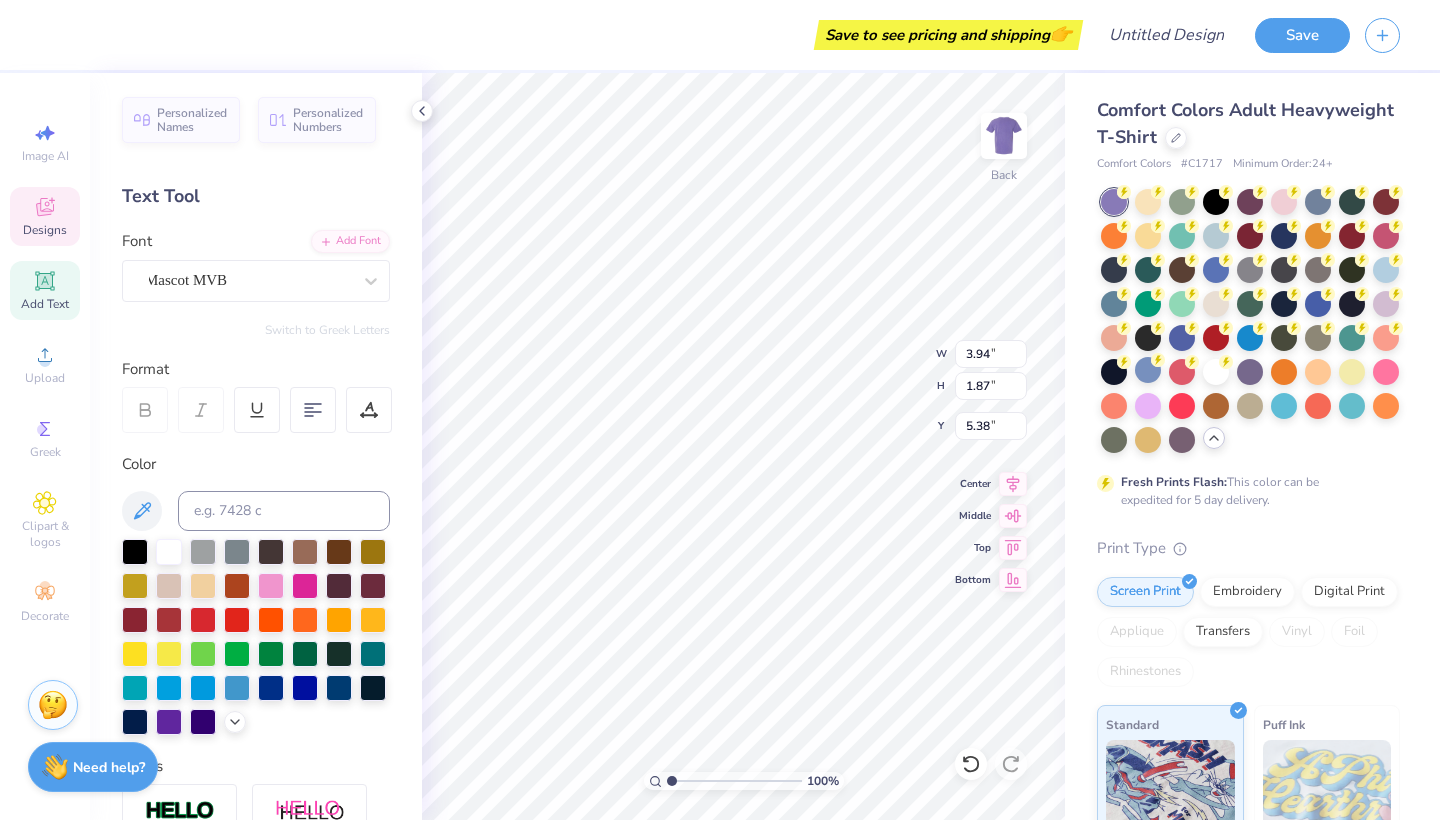 type on "Kianu" 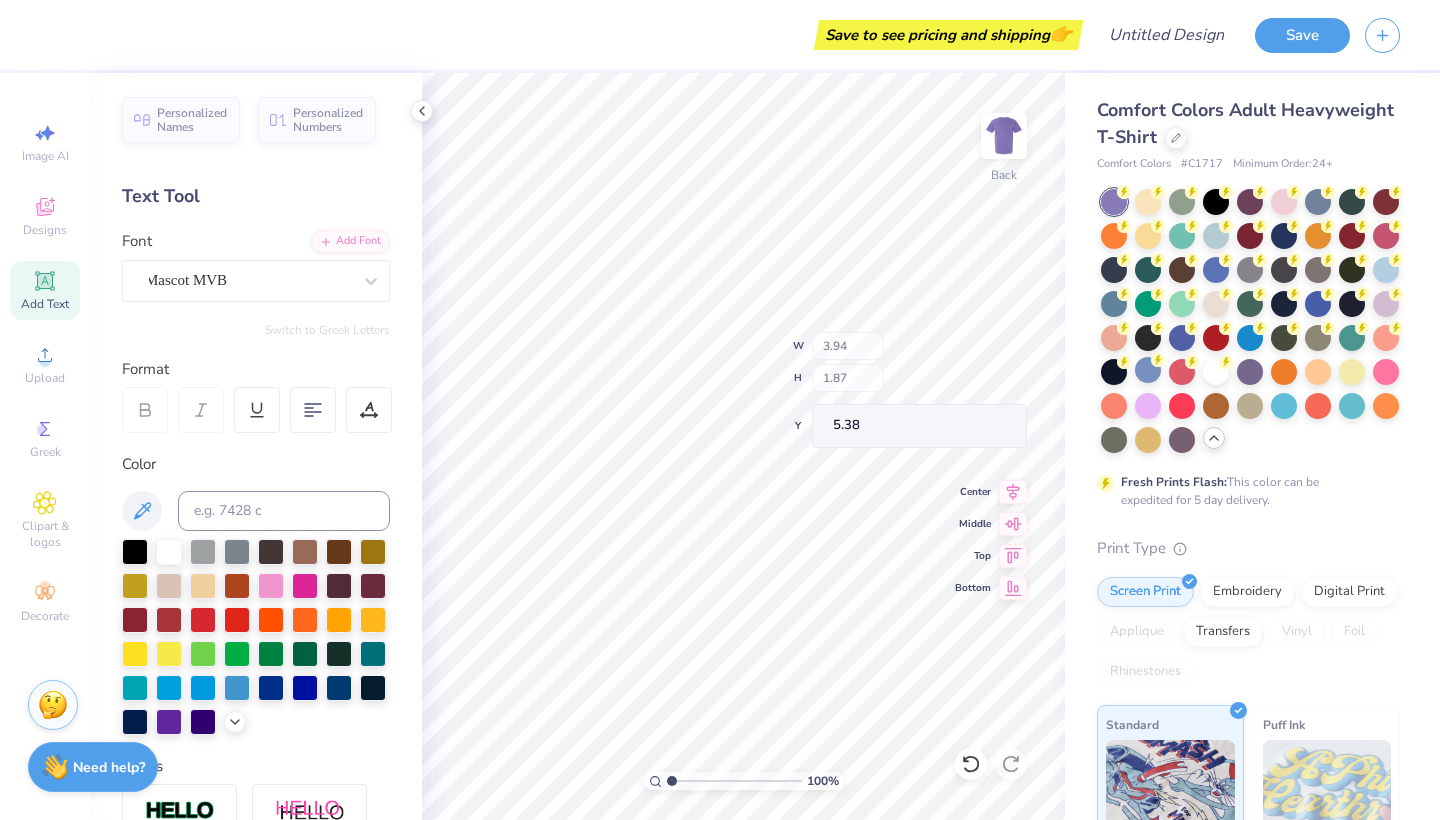 type on "3.71" 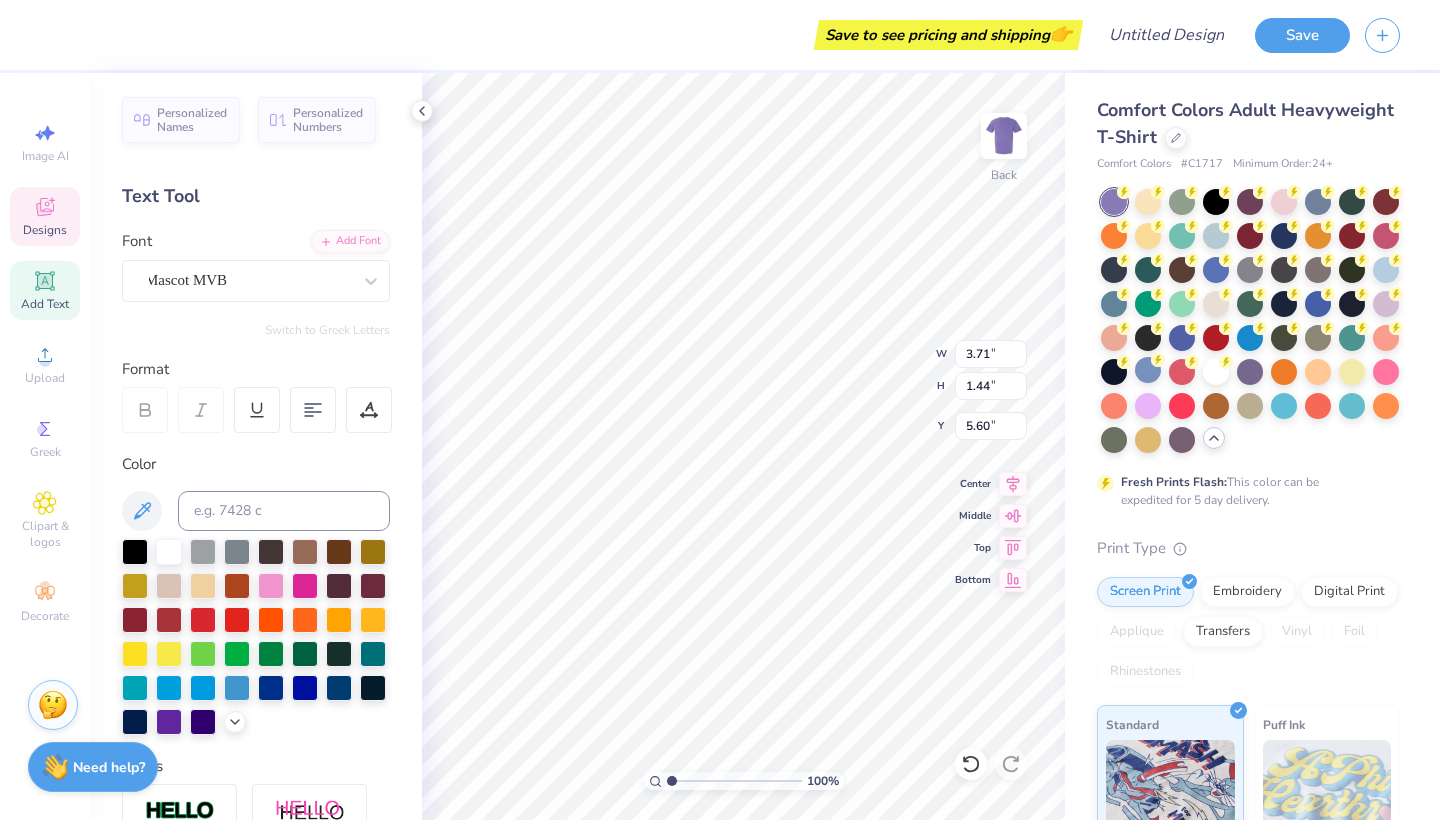 type on "5.89" 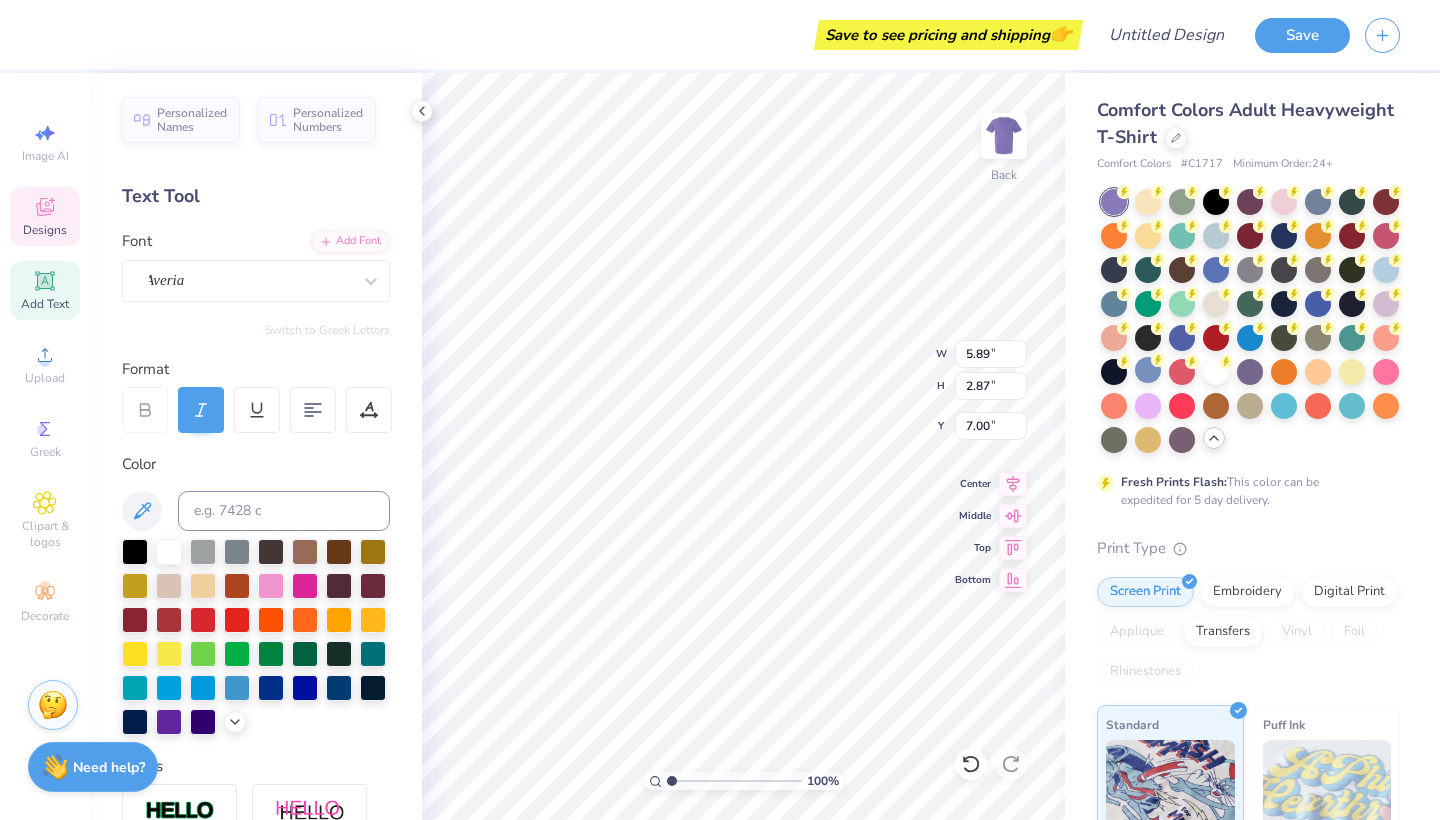 scroll, scrollTop: 0, scrollLeft: 0, axis: both 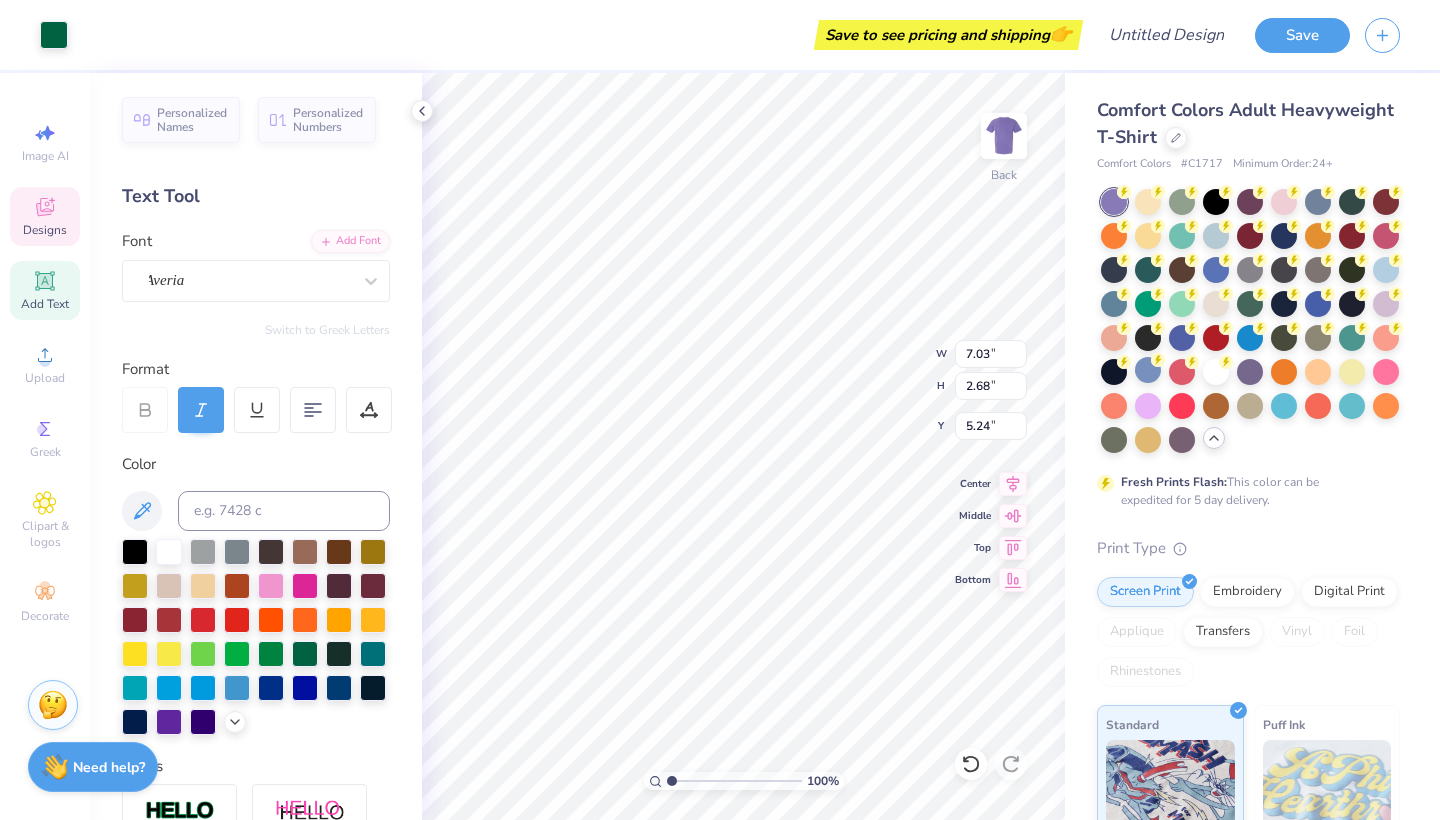 type on "5.77" 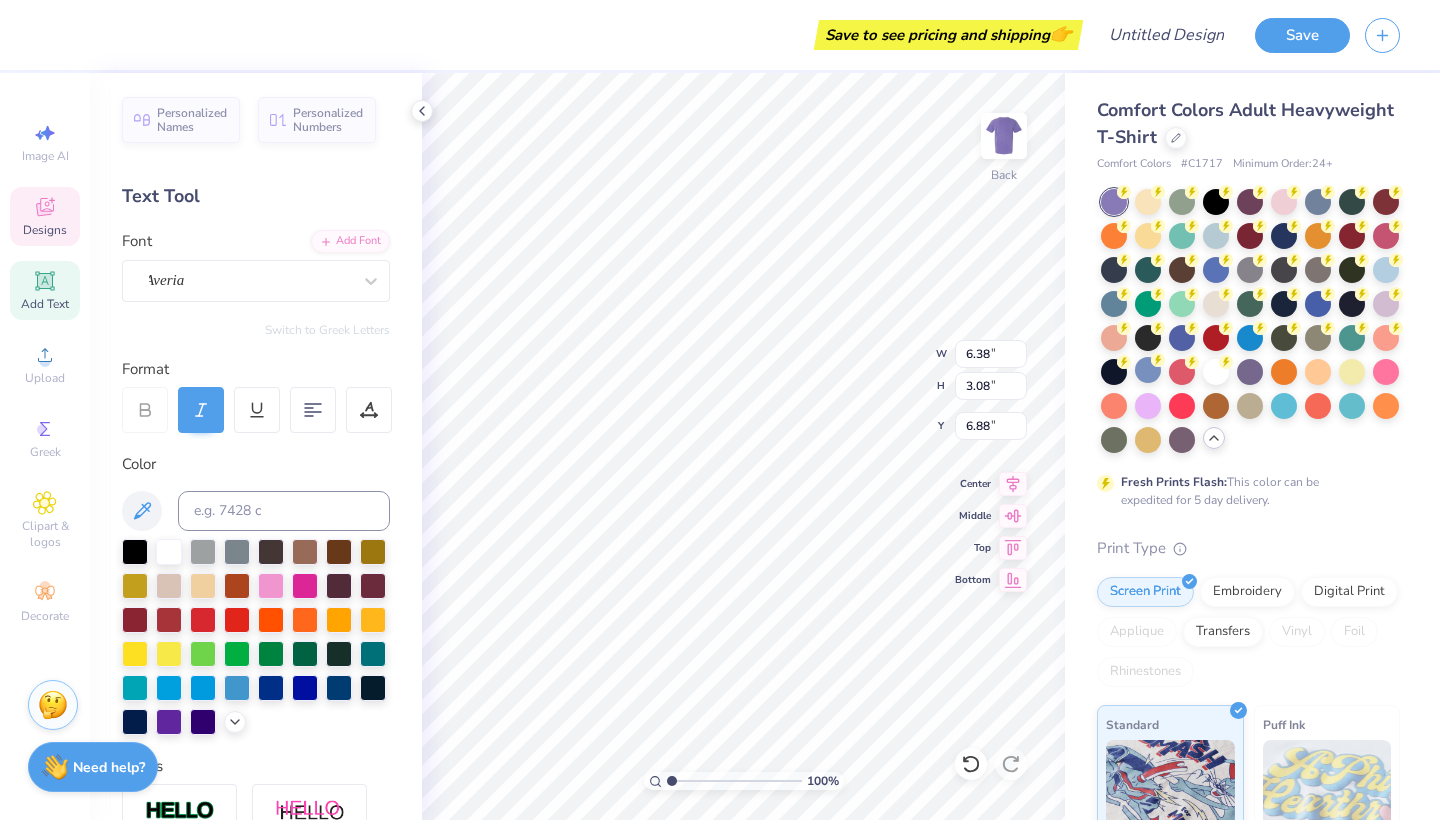 type on "3.71" 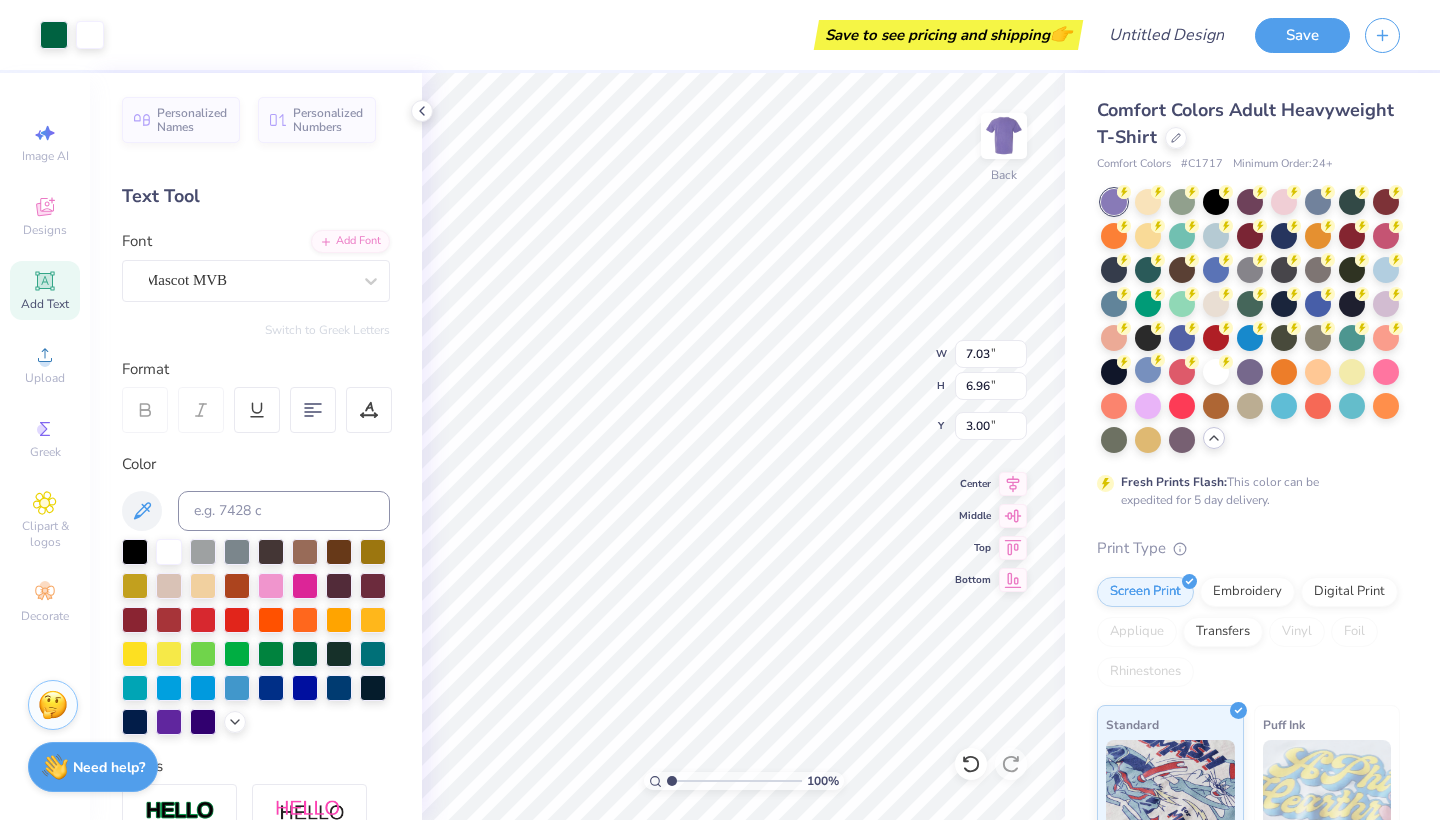 type on "5.08" 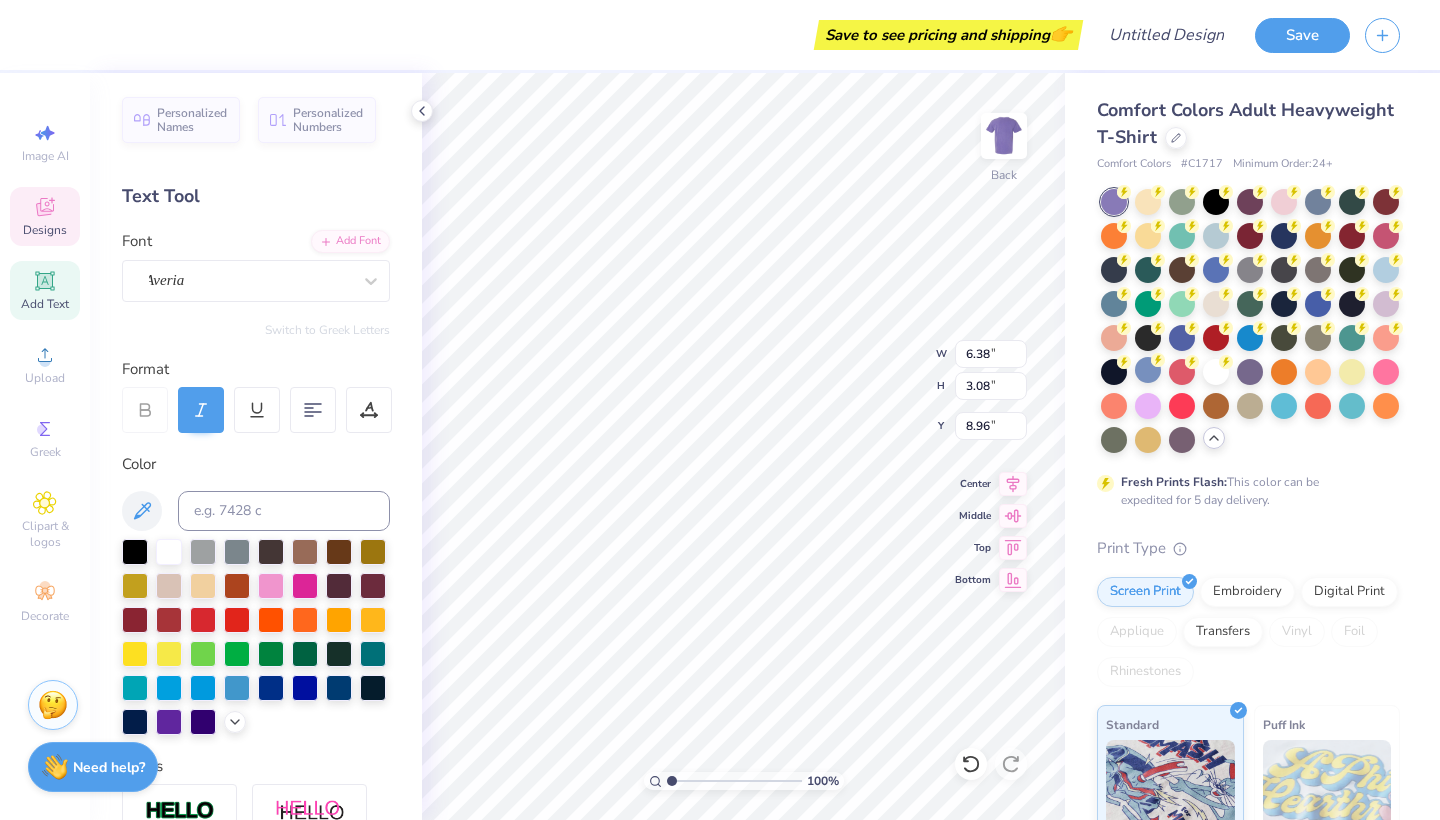 scroll, scrollTop: 0, scrollLeft: 3, axis: horizontal 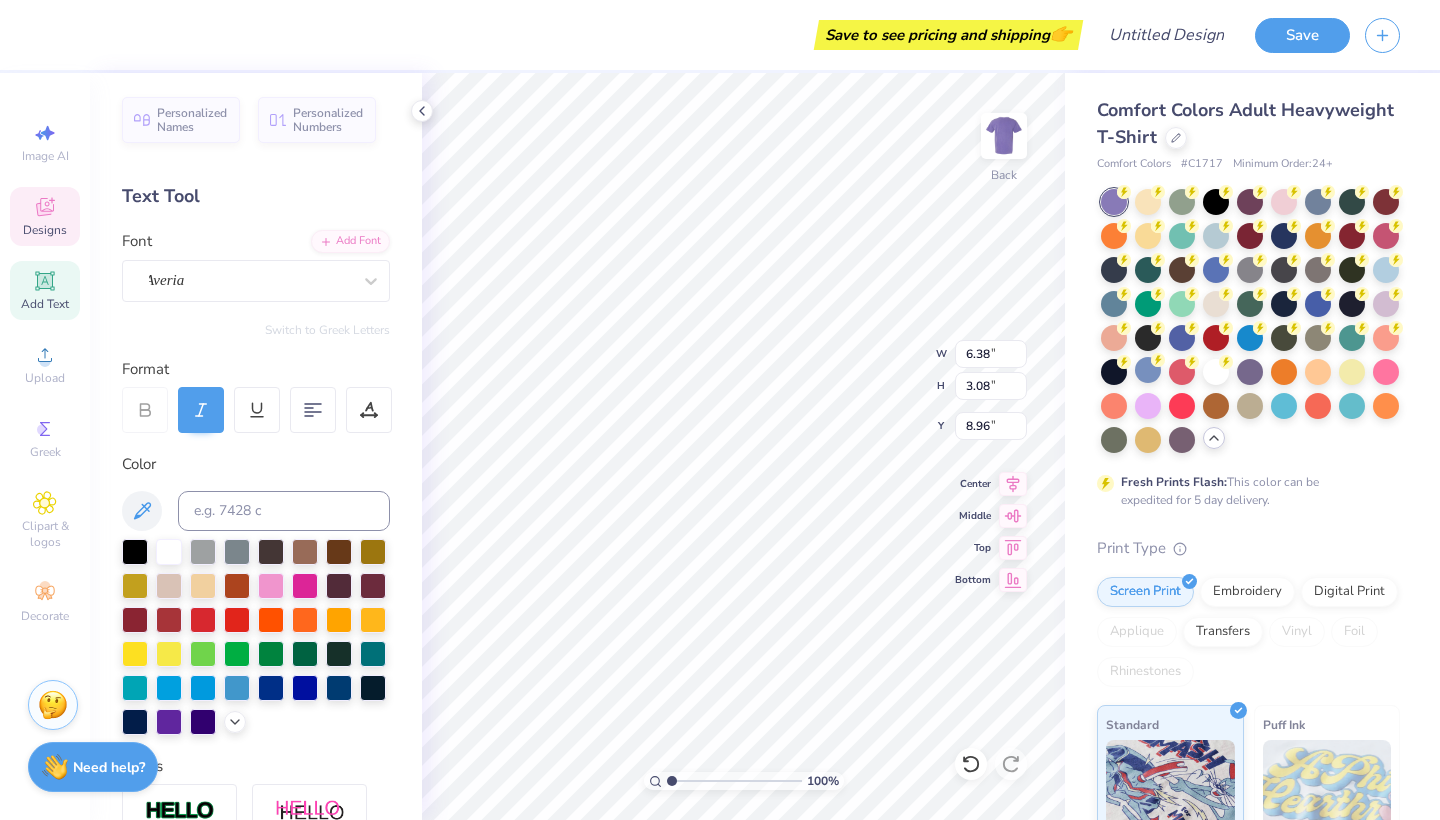 type on "Meet us" 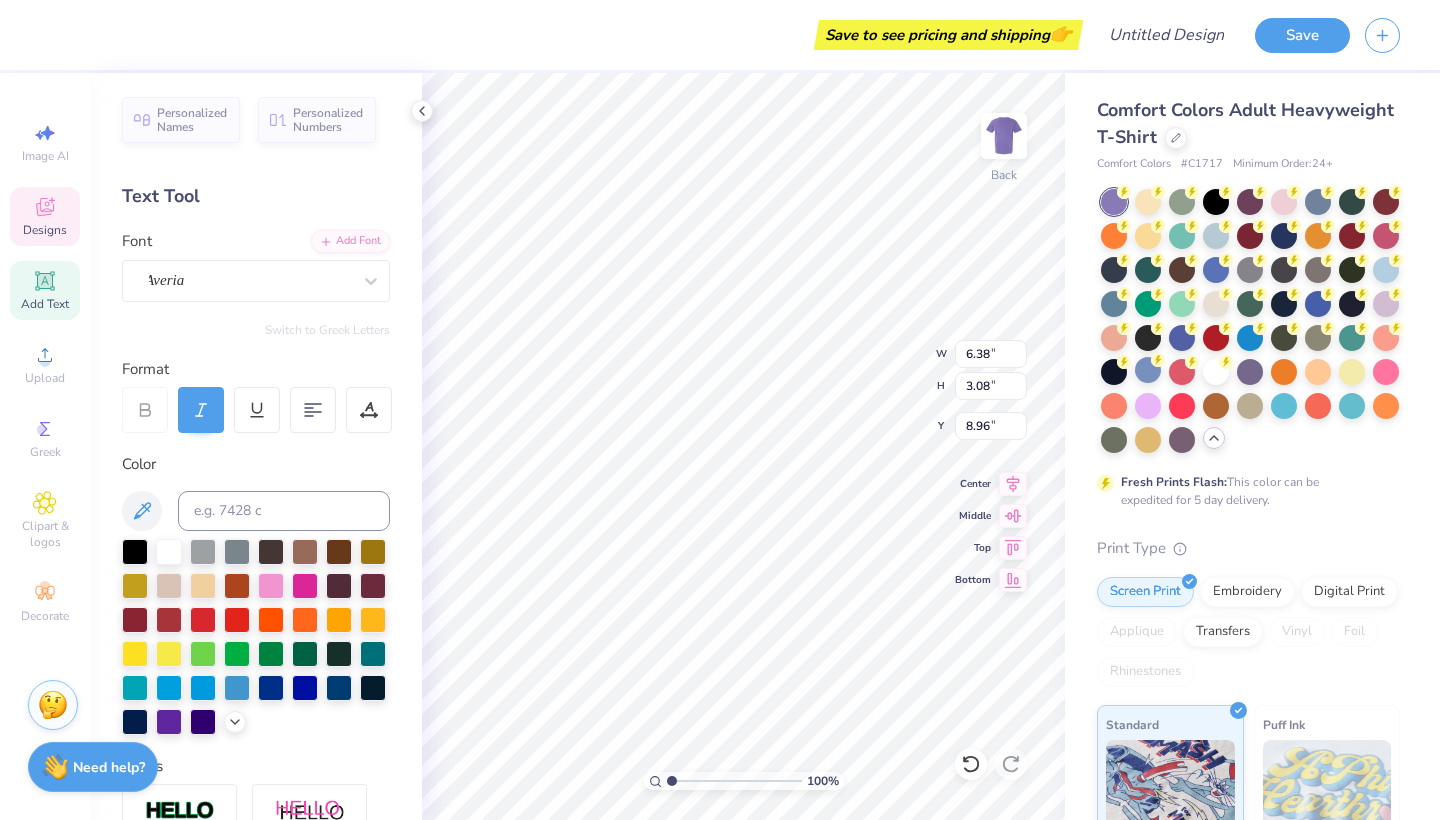 scroll, scrollTop: 0, scrollLeft: 0, axis: both 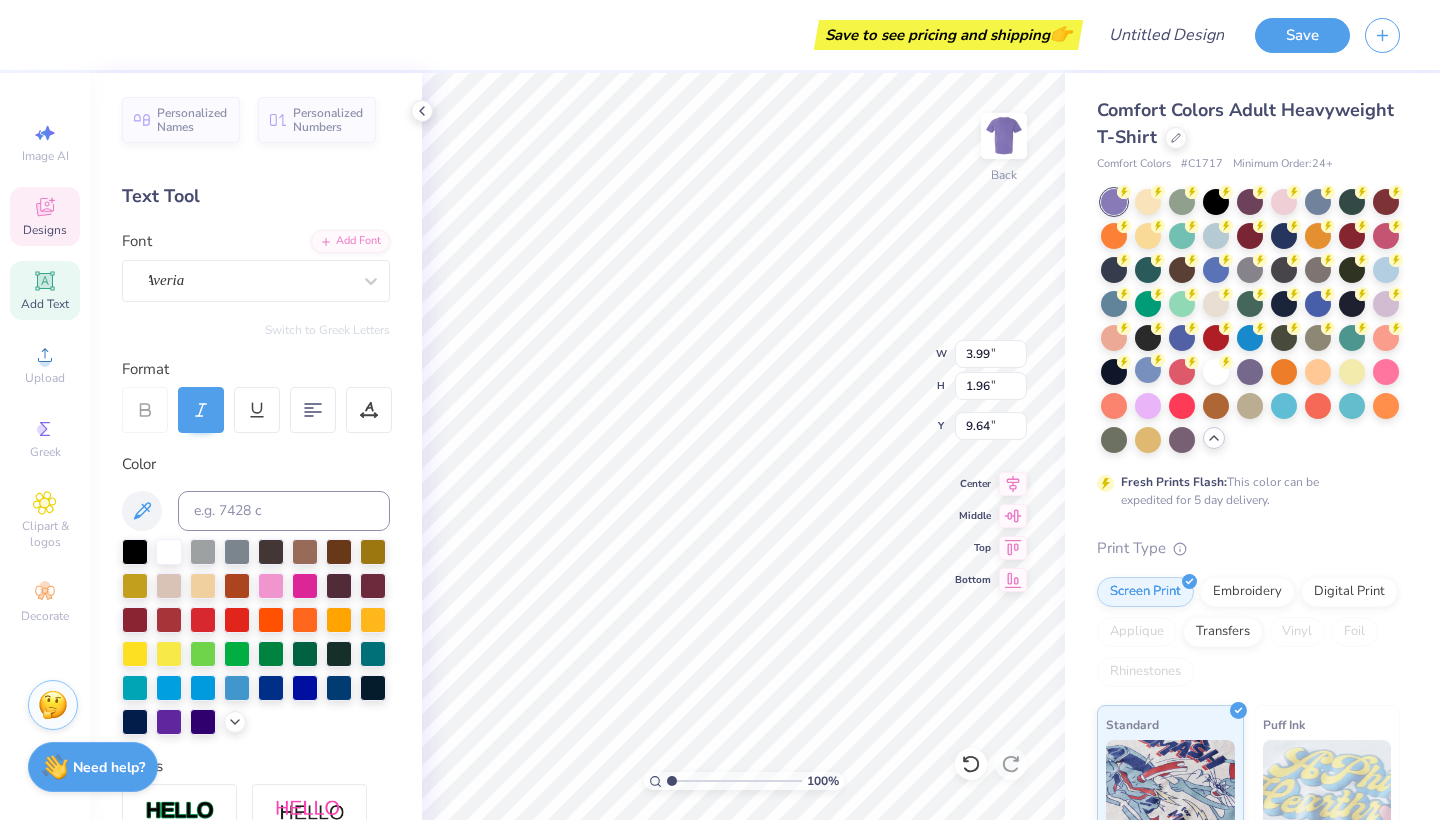 type on "M" 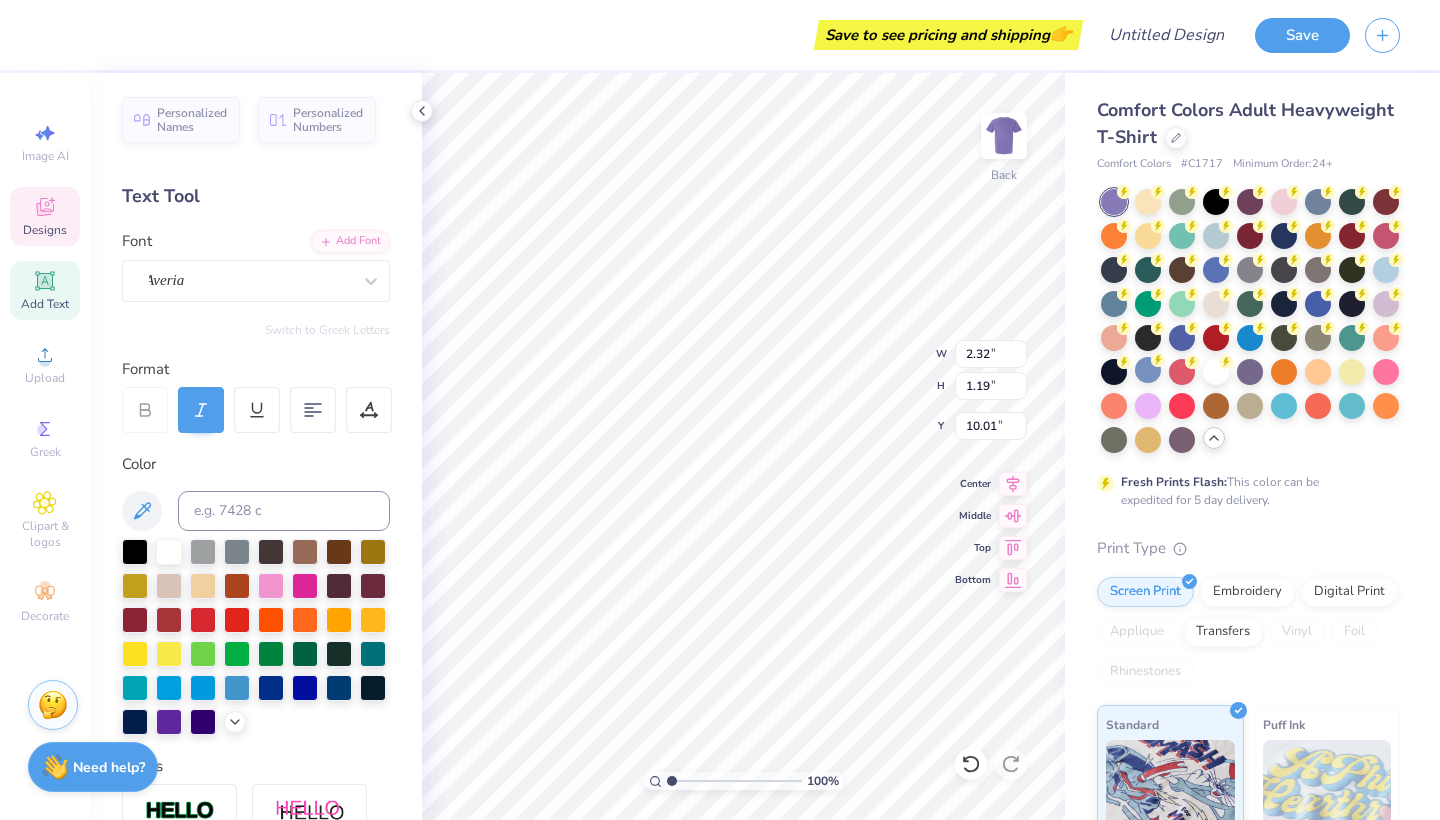 type on "10.58" 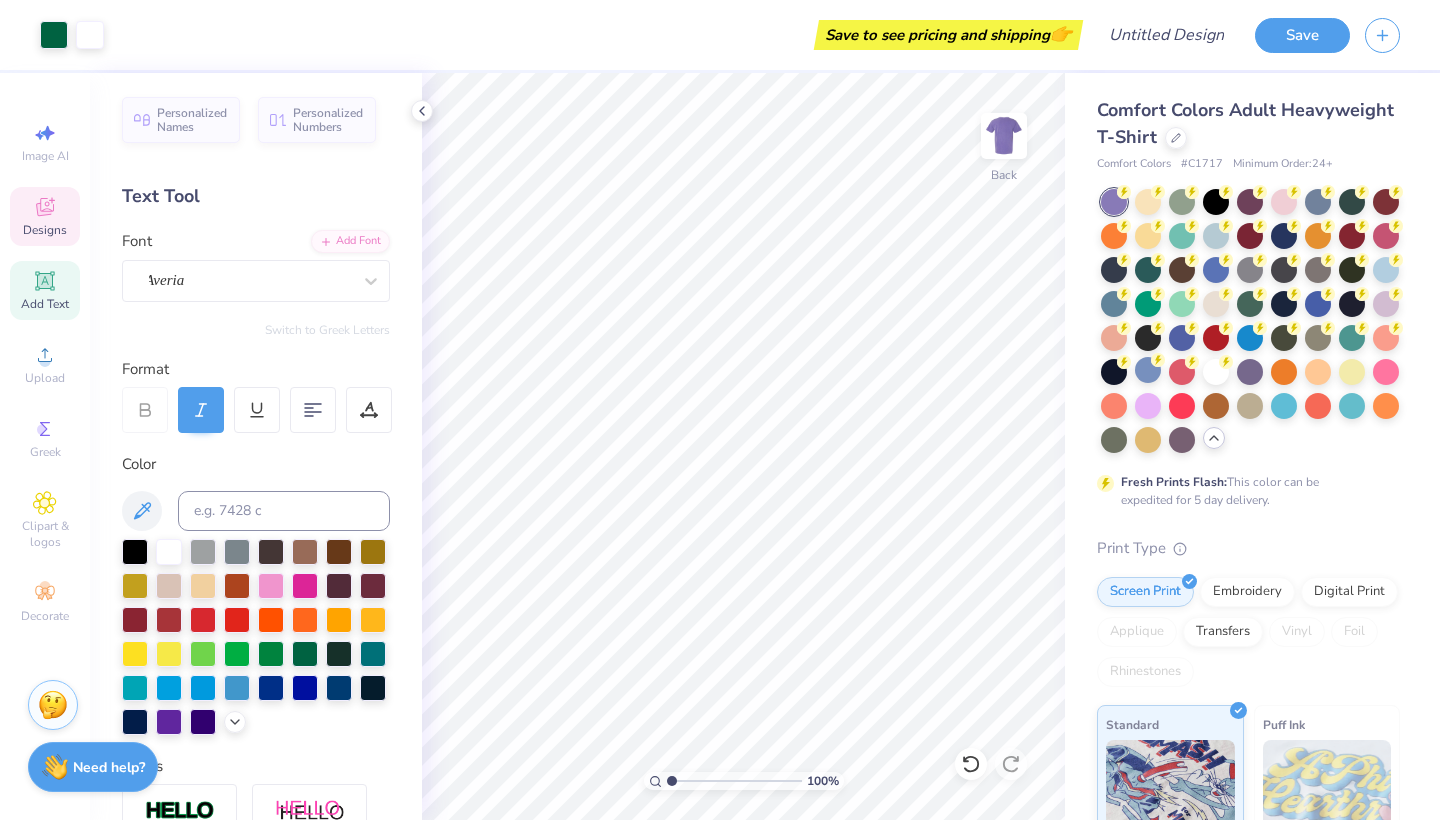 click on "Designs" at bounding box center (45, 230) 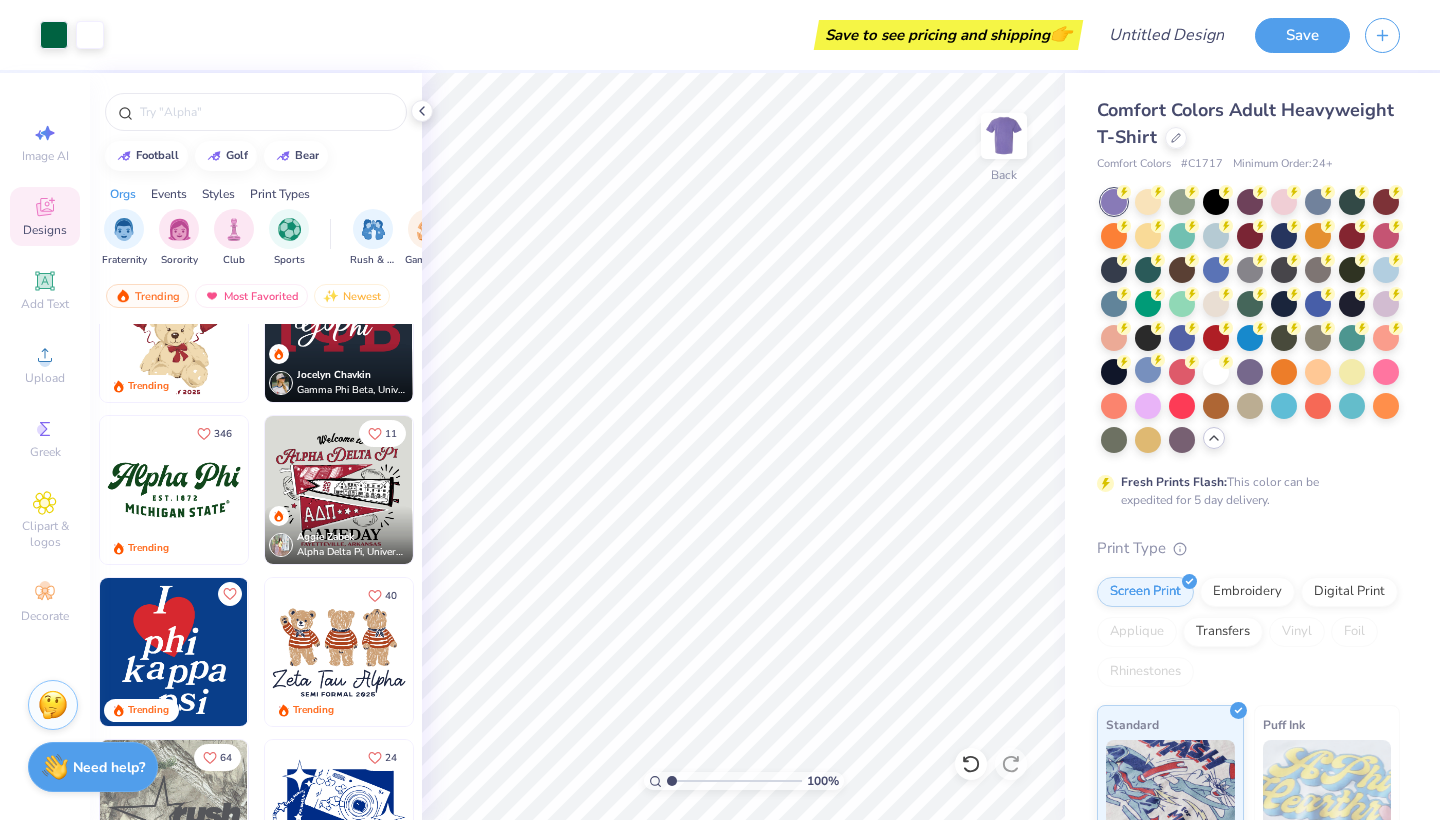 scroll, scrollTop: 1220, scrollLeft: 0, axis: vertical 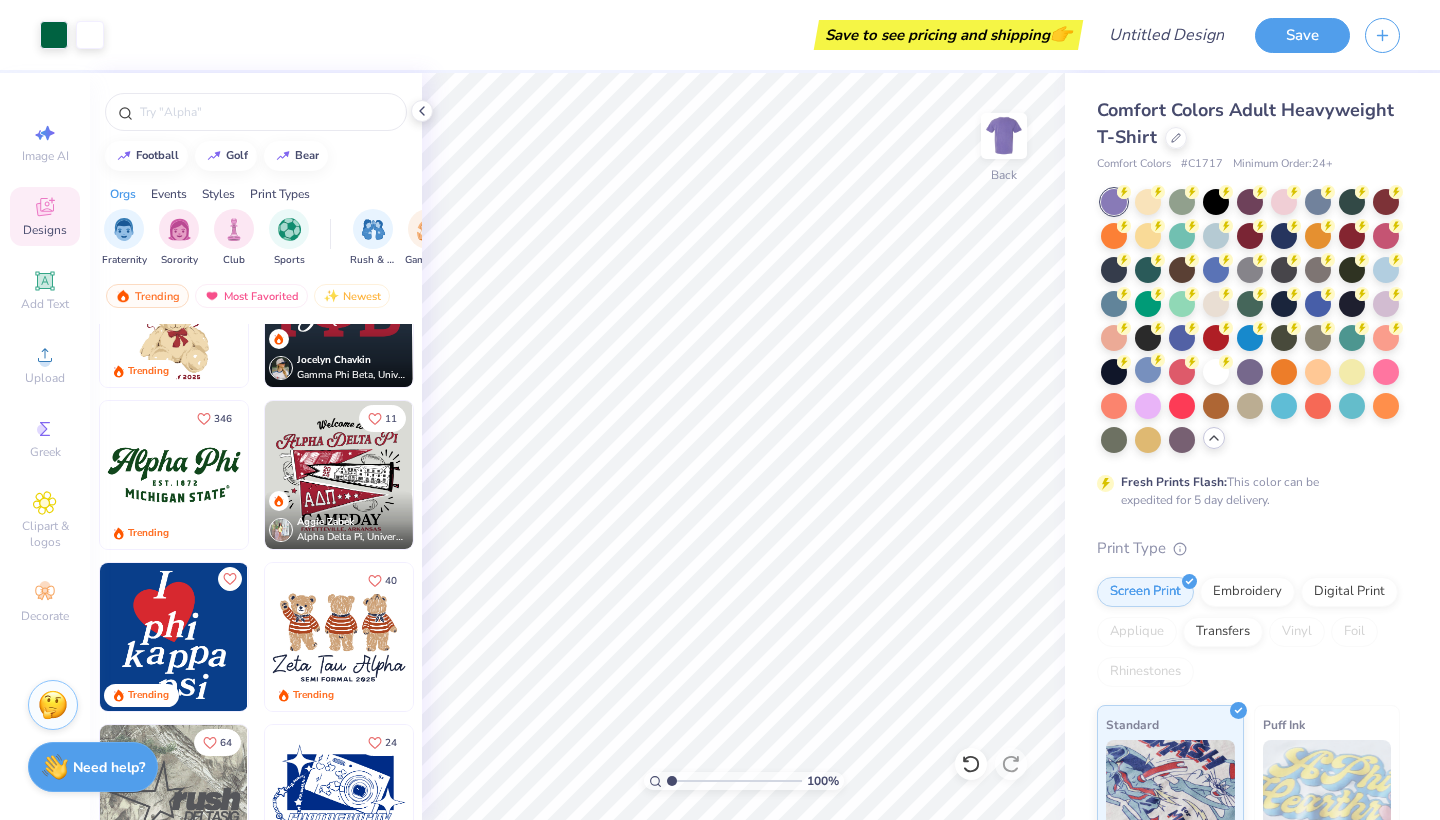 click at bounding box center (339, 475) 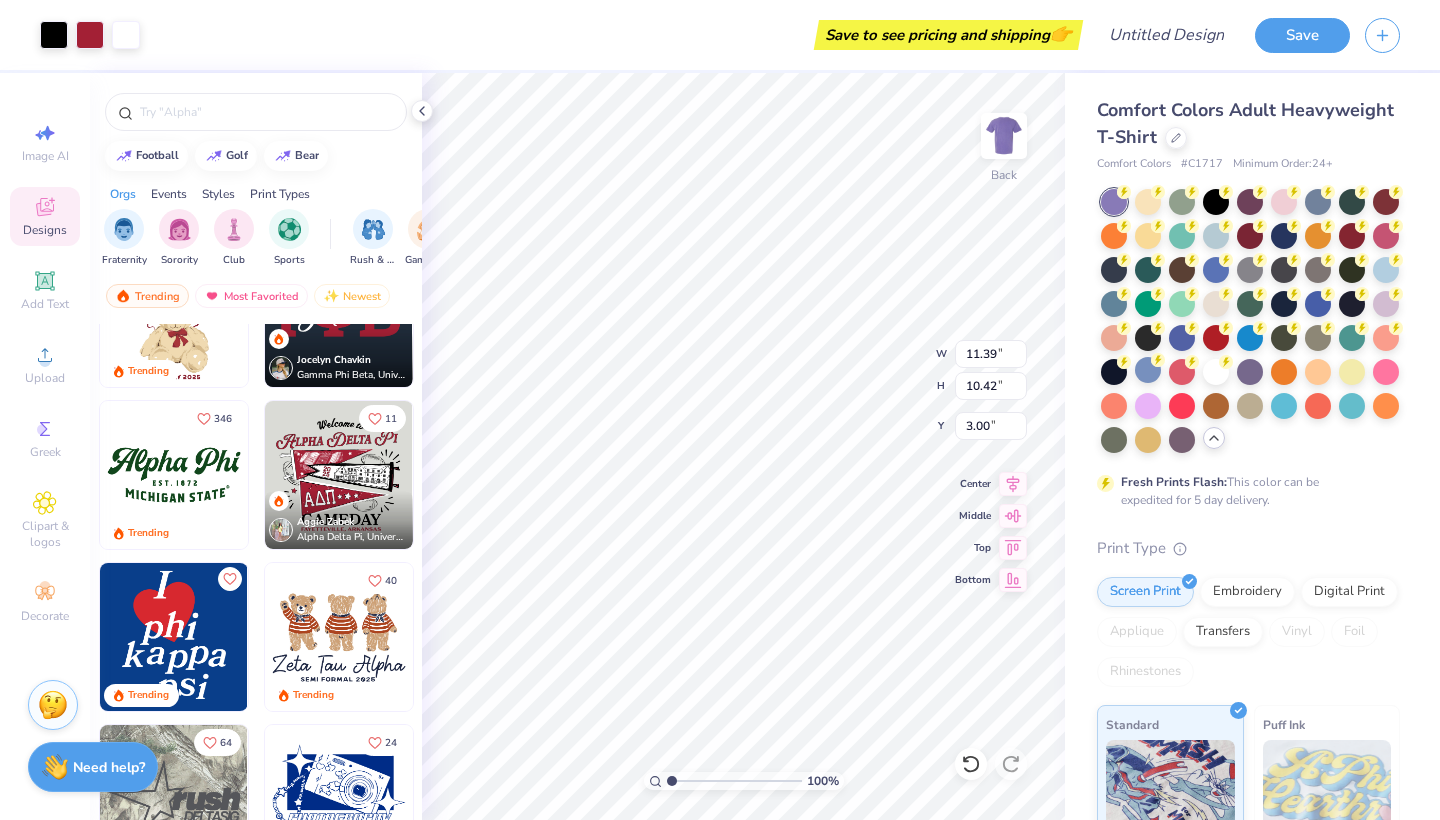 type on "3.71" 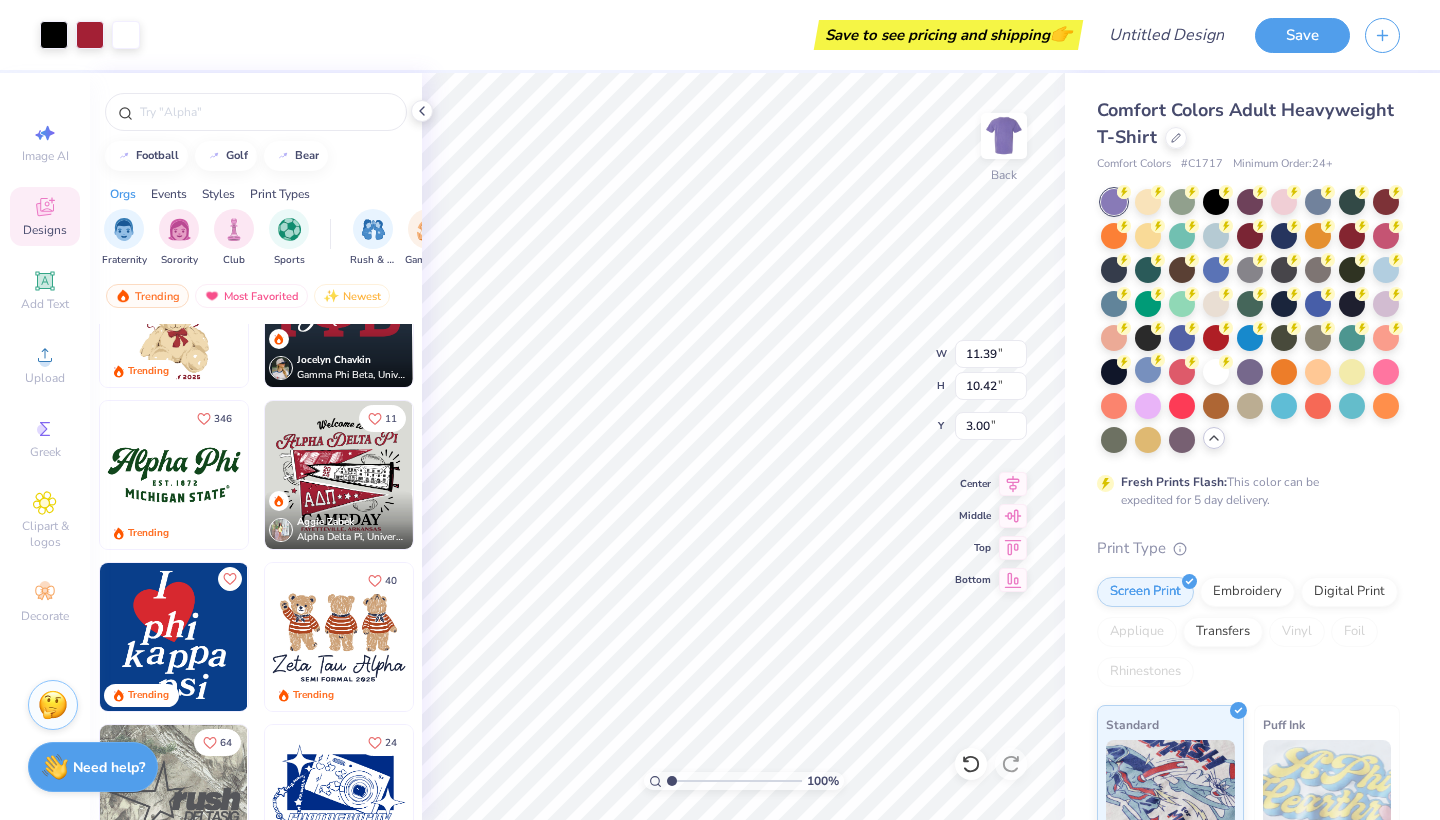 type on "1.44" 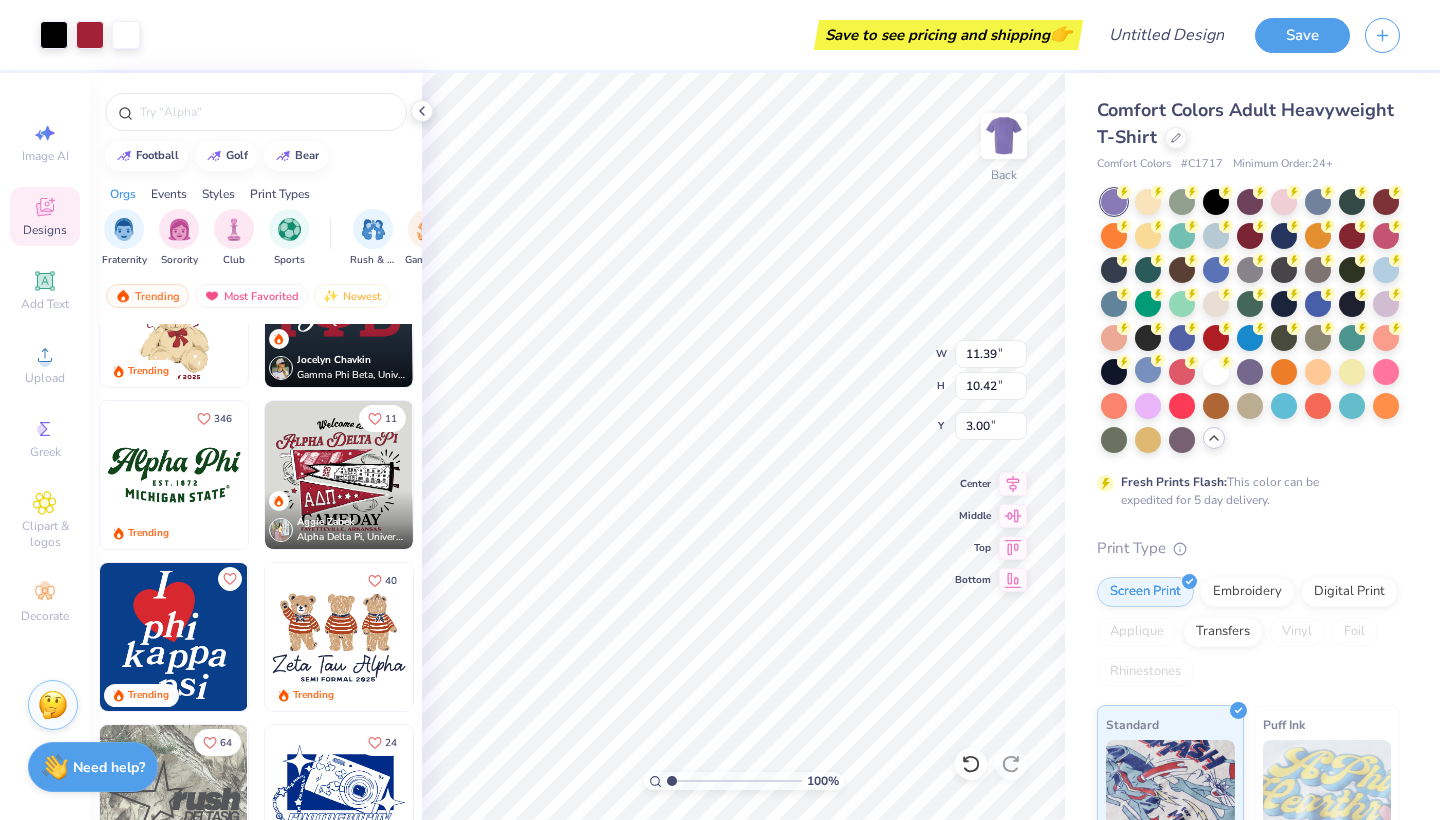 type on "7.68" 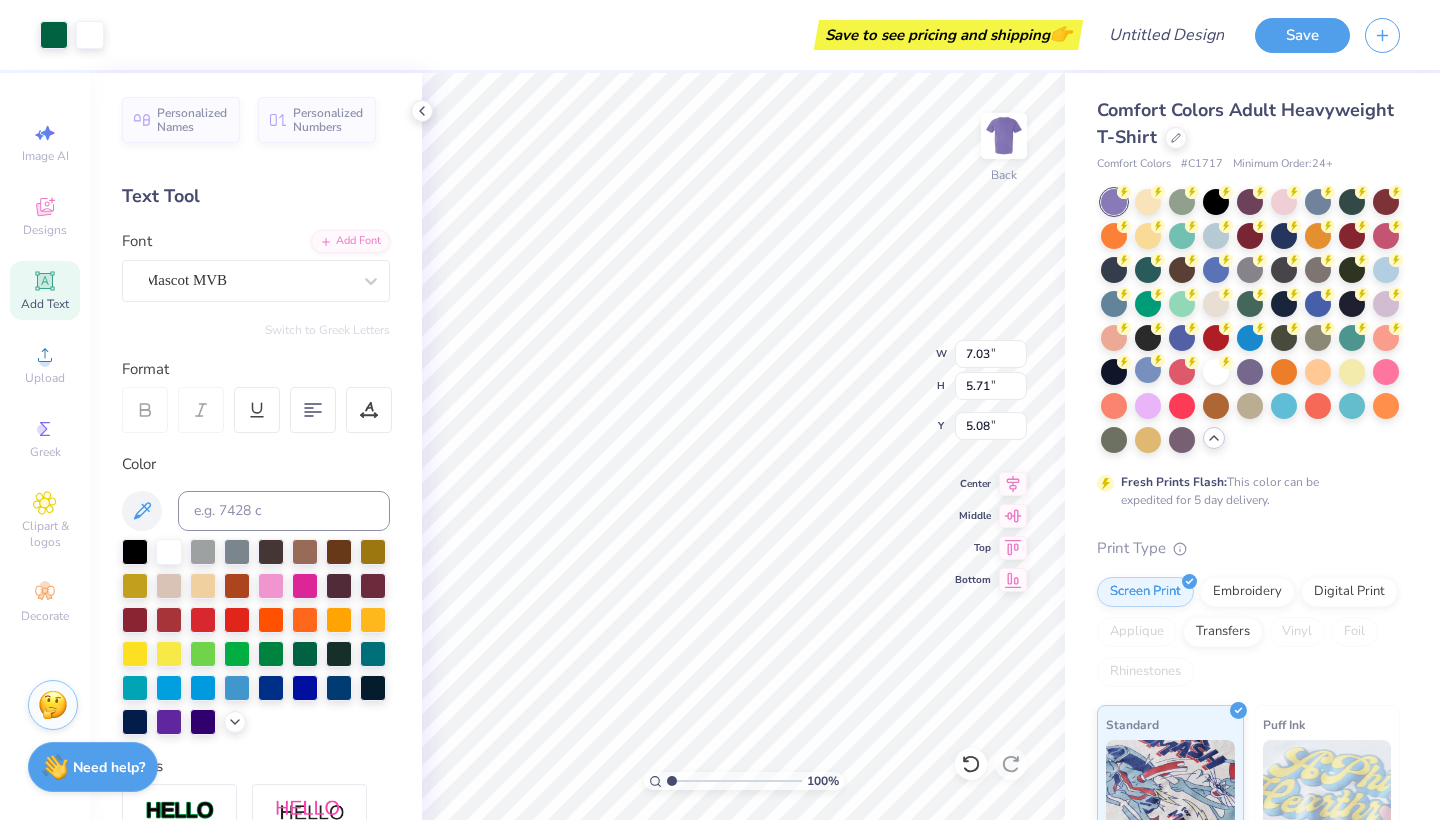 type on "18.56" 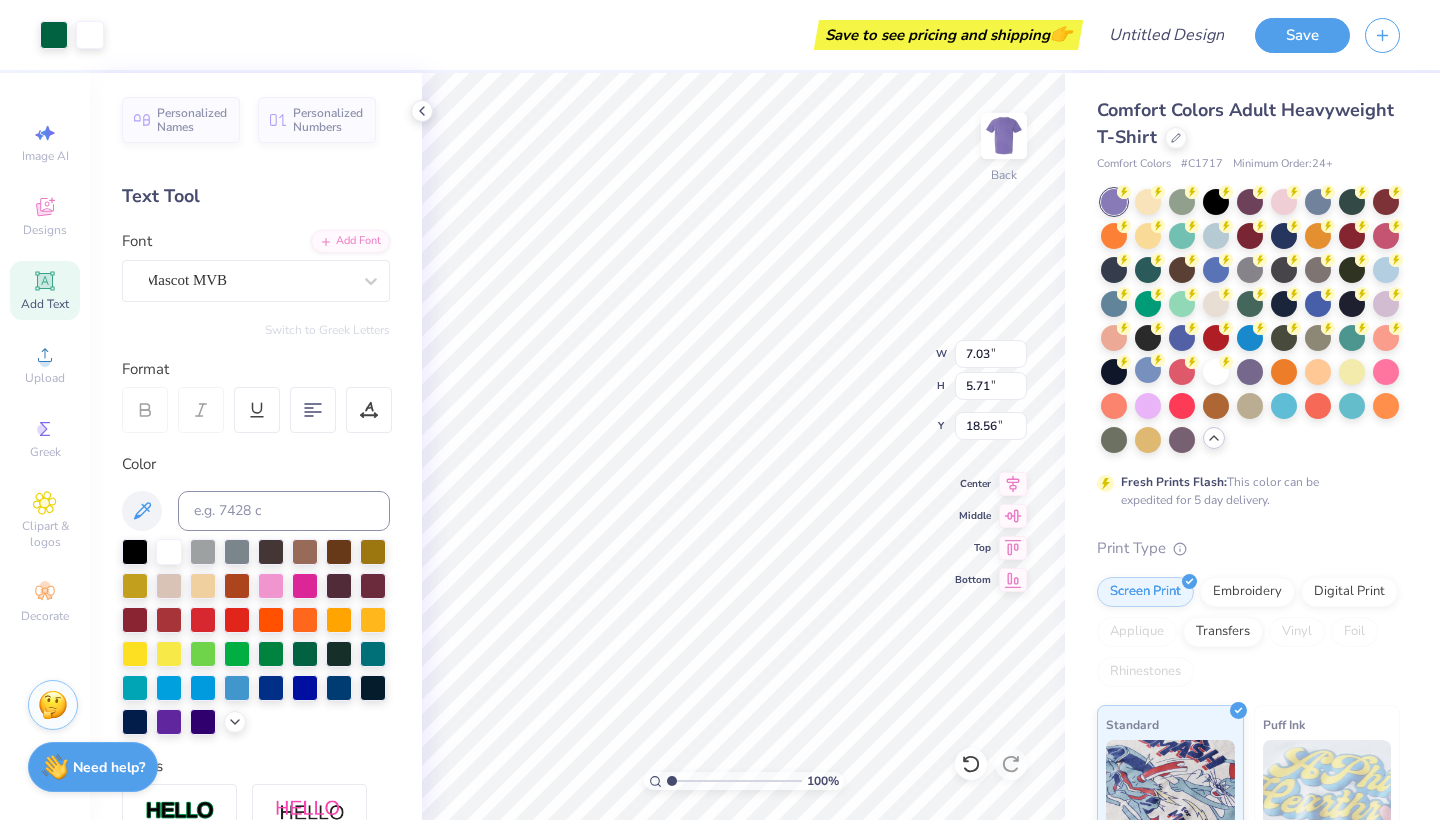type on "11.39" 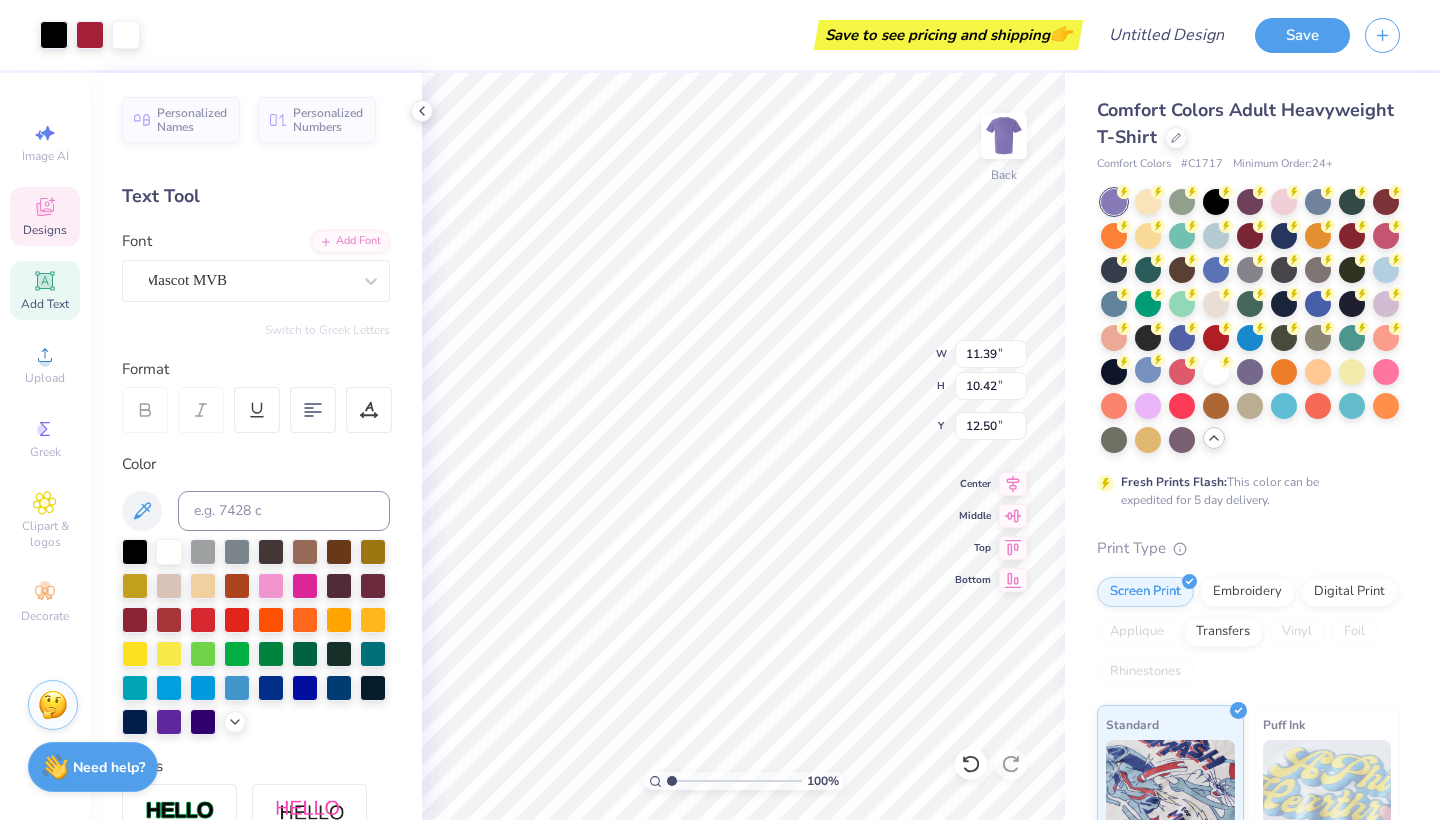 type on "3.50" 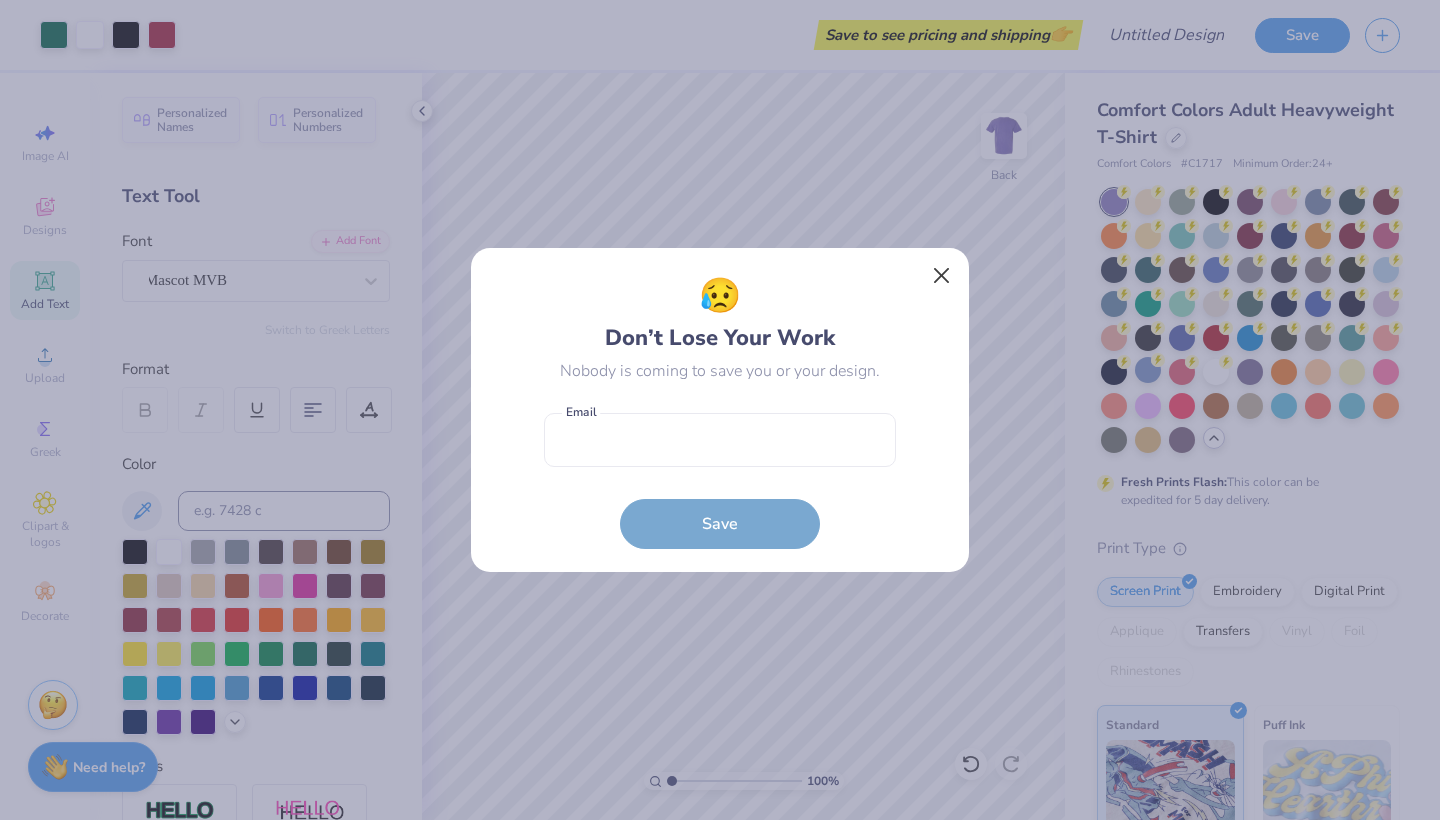 click at bounding box center (942, 276) 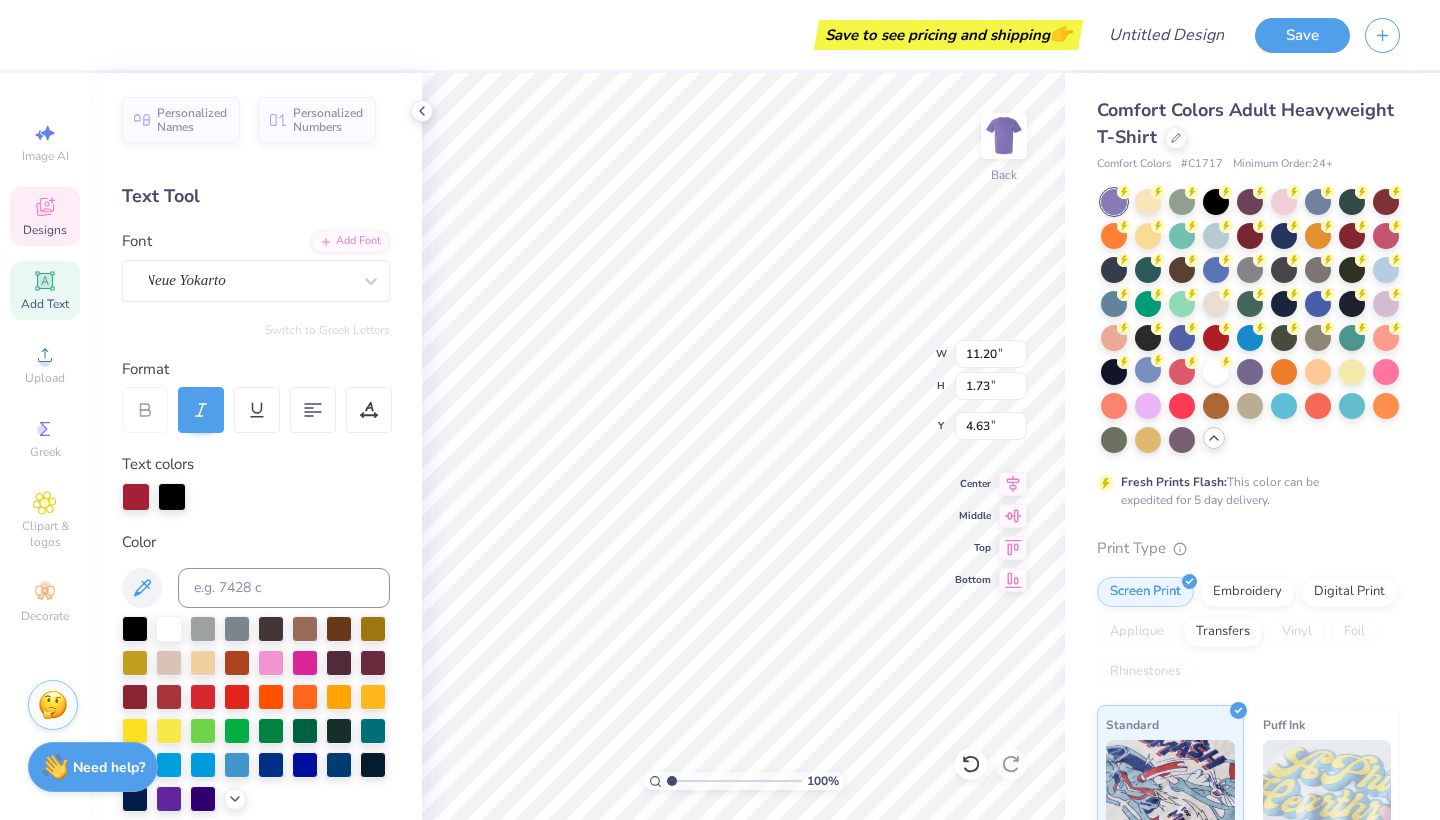 scroll, scrollTop: 0, scrollLeft: 1, axis: horizontal 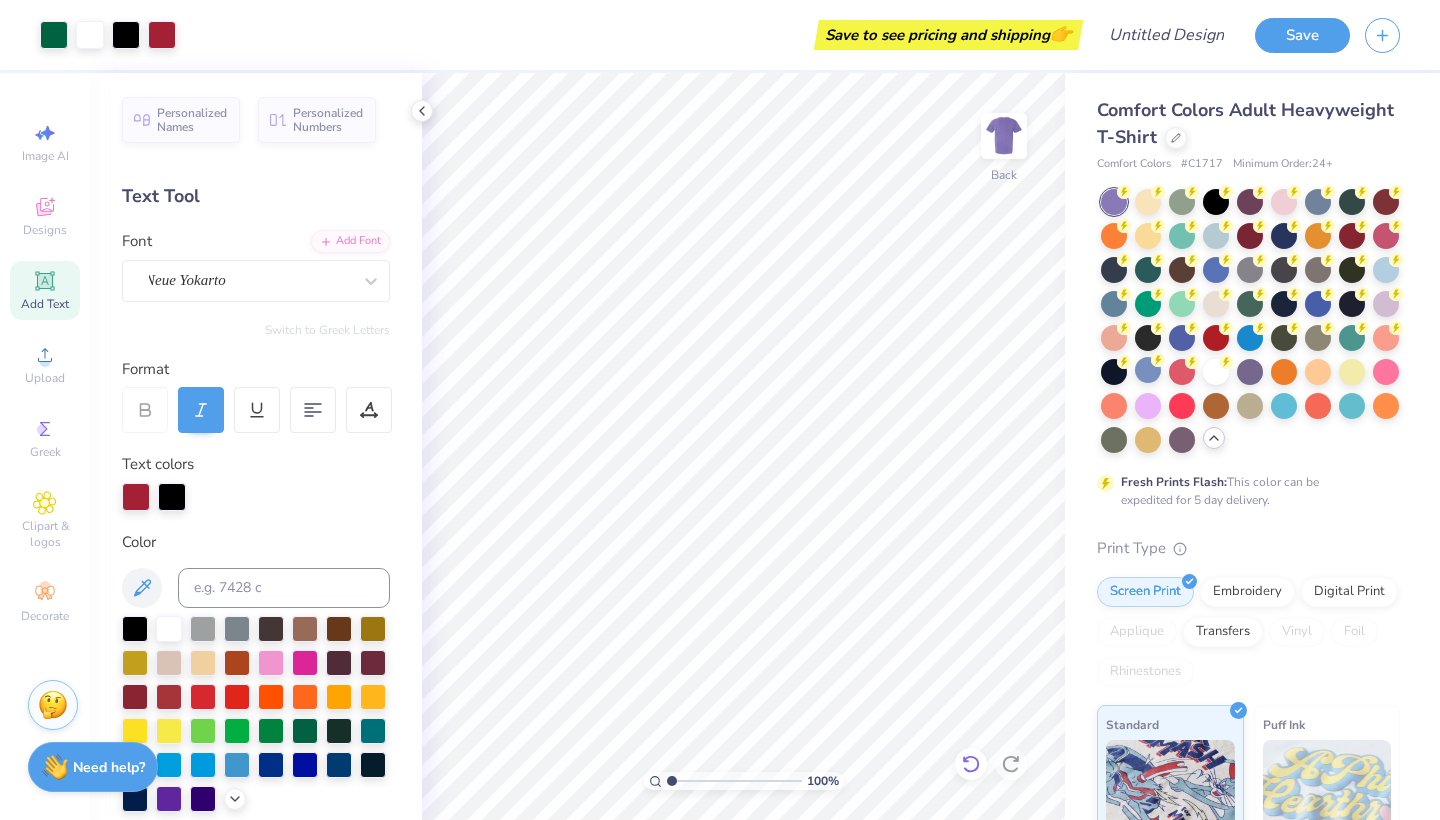 click 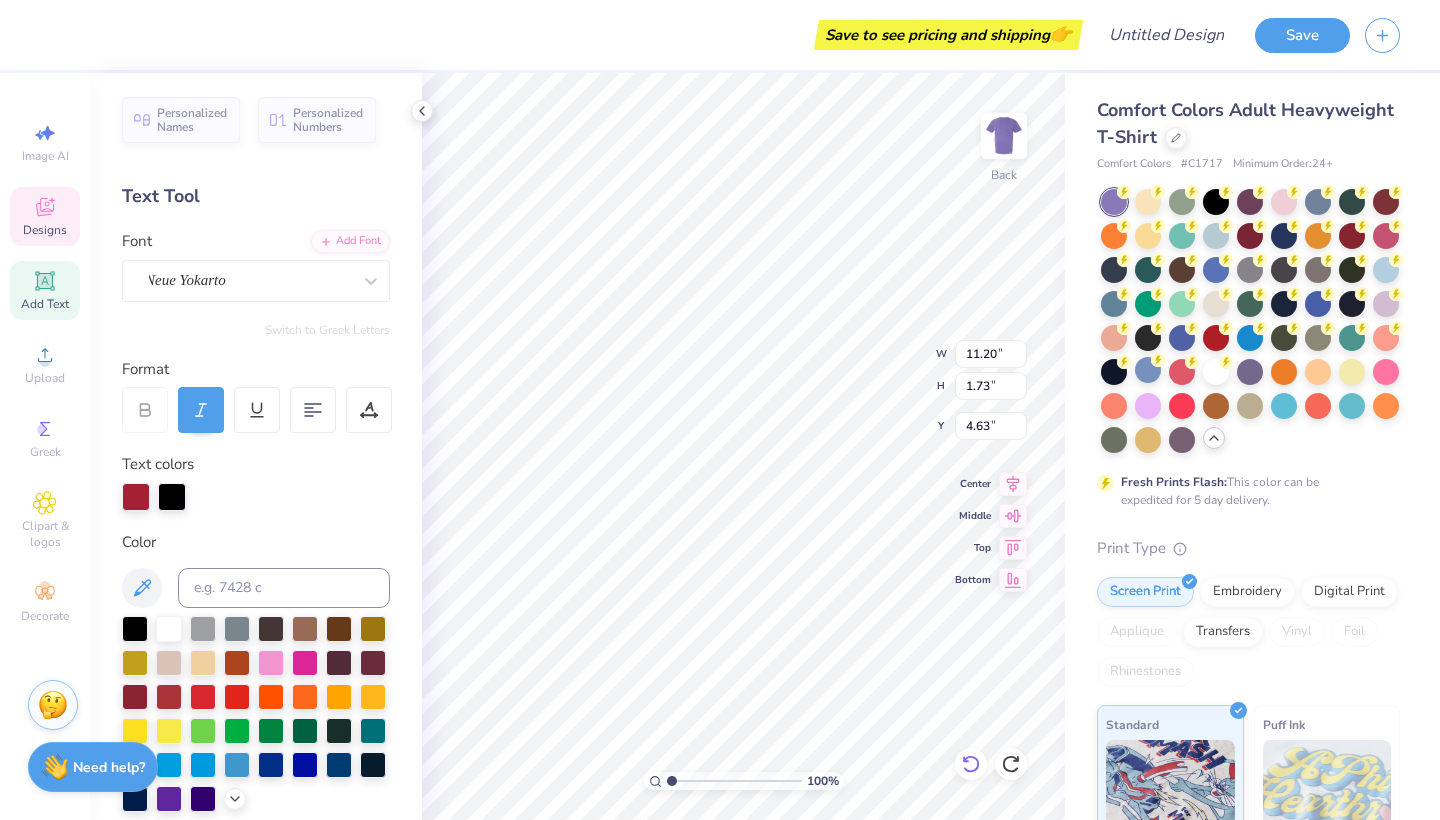 scroll, scrollTop: 0, scrollLeft: 10, axis: horizontal 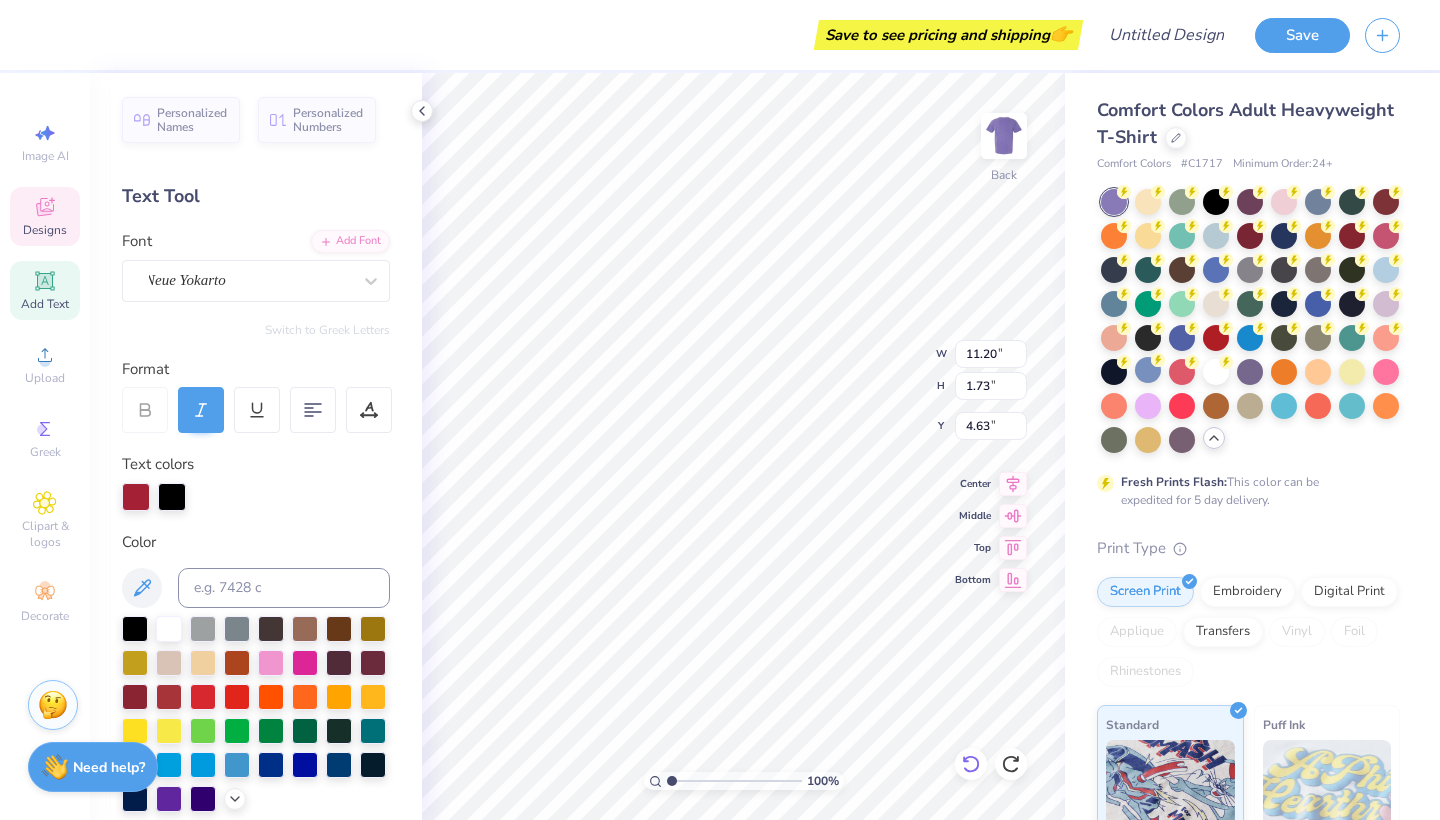type on "Camp Kianu" 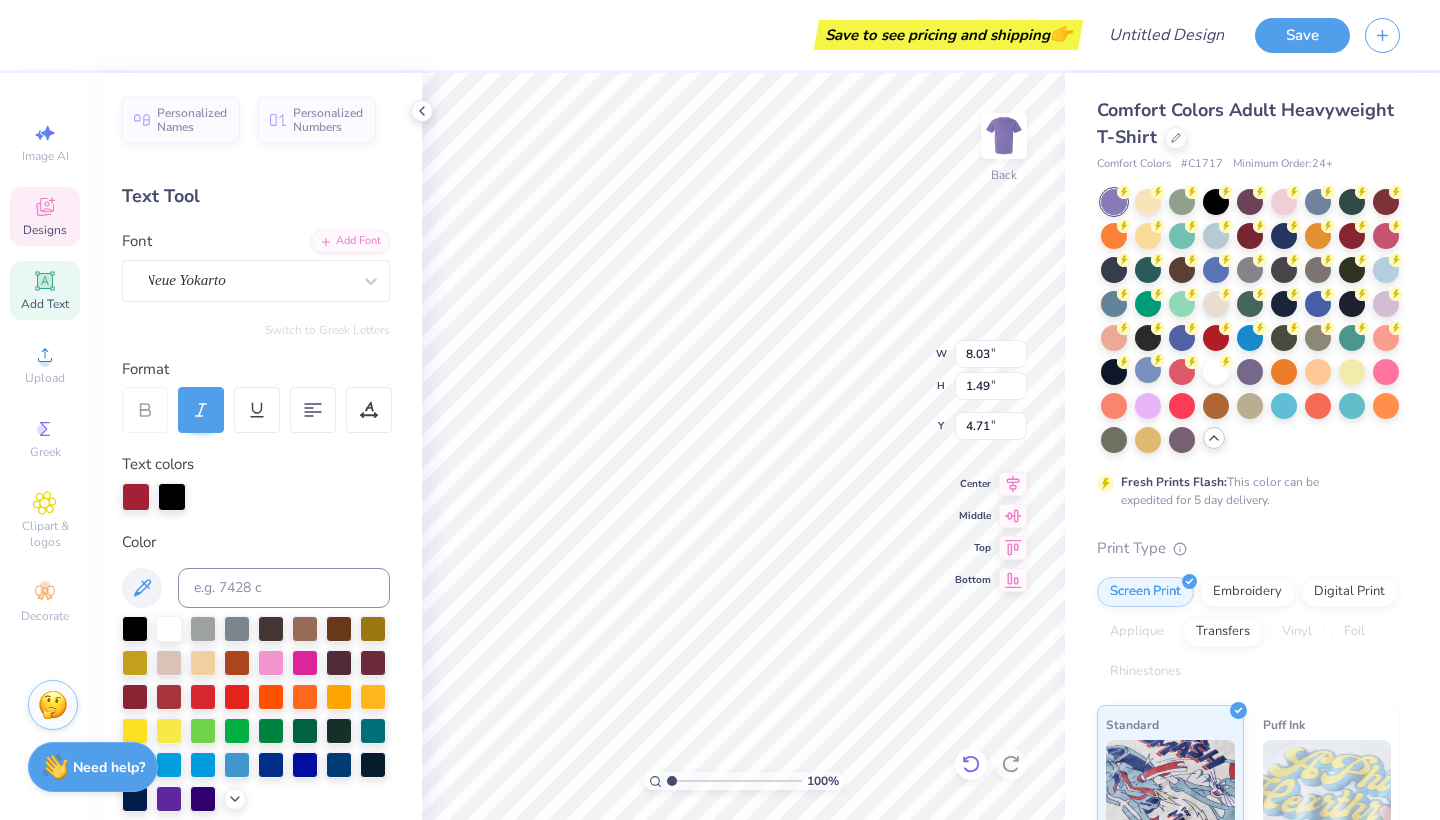 scroll, scrollTop: 0, scrollLeft: 3, axis: horizontal 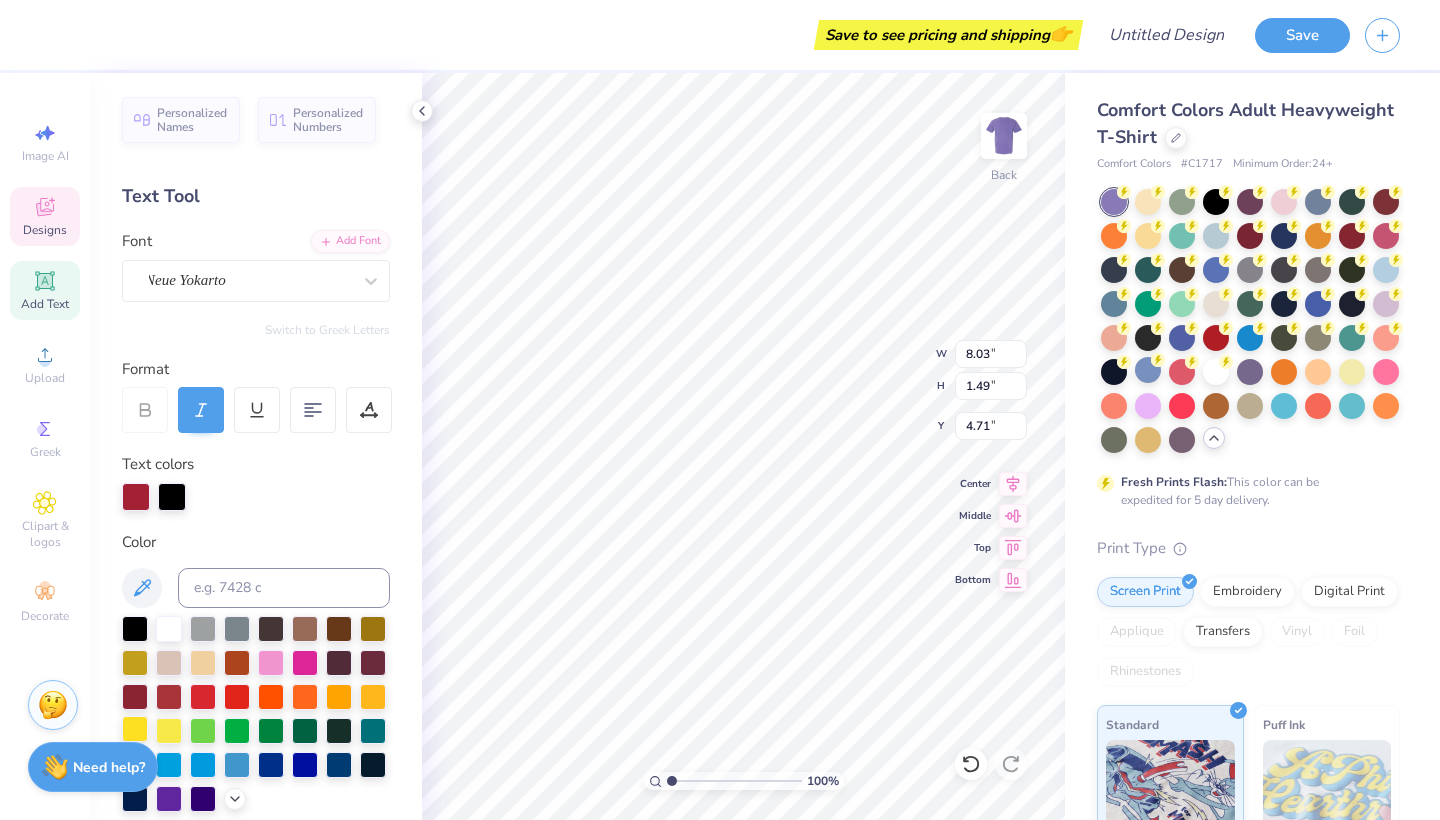 click at bounding box center [135, 729] 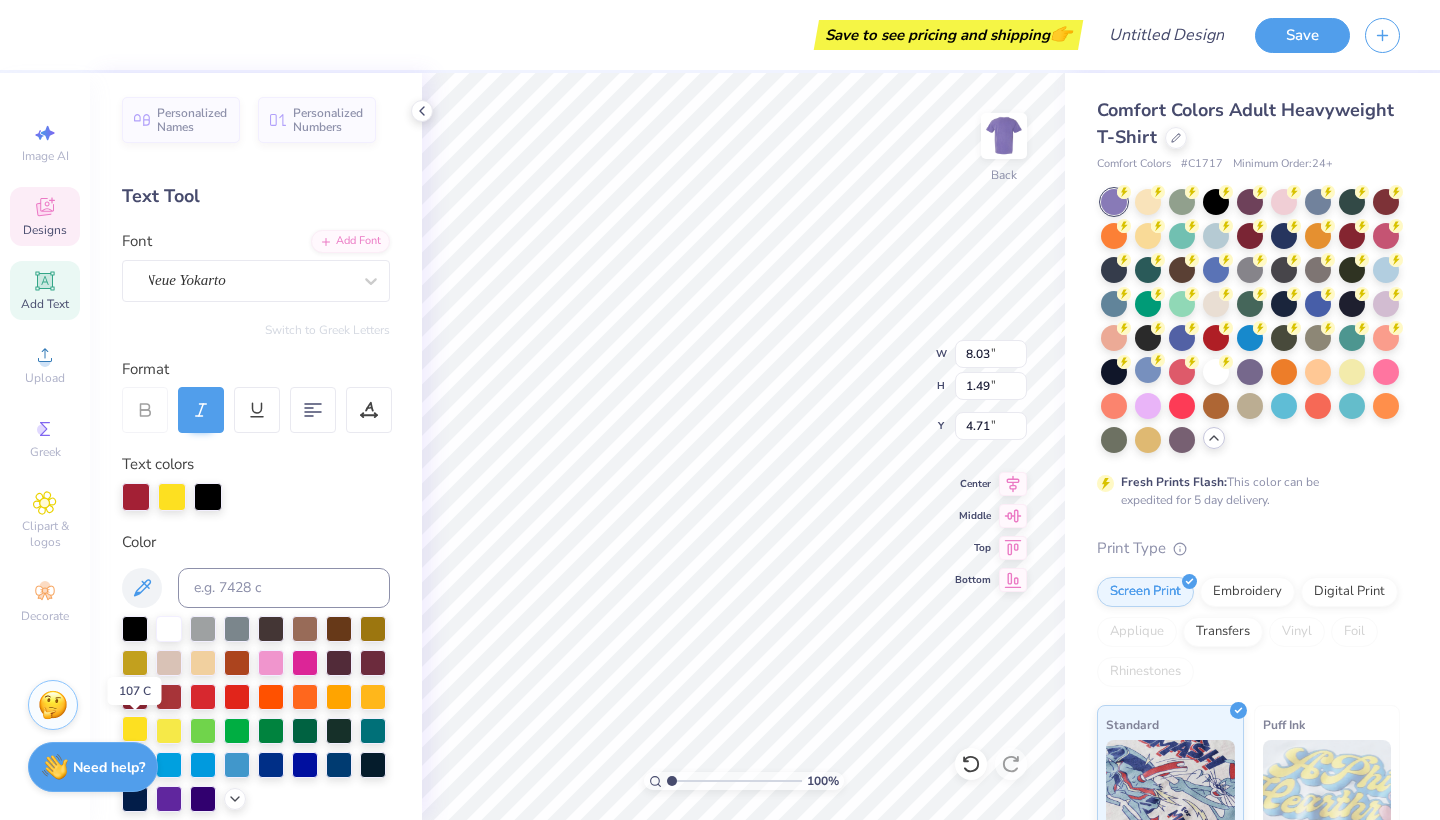 click at bounding box center [135, 729] 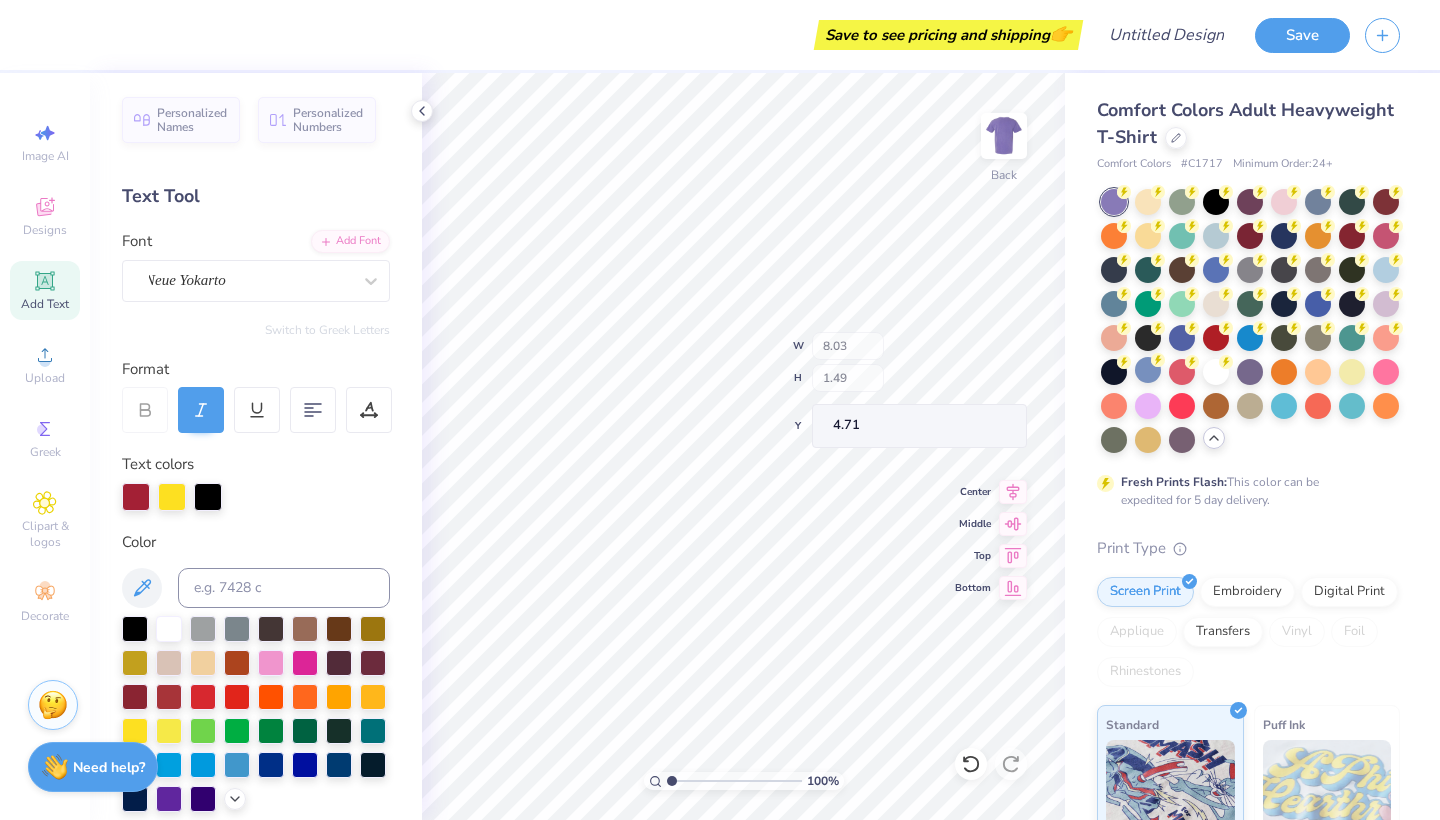 type on "3.99" 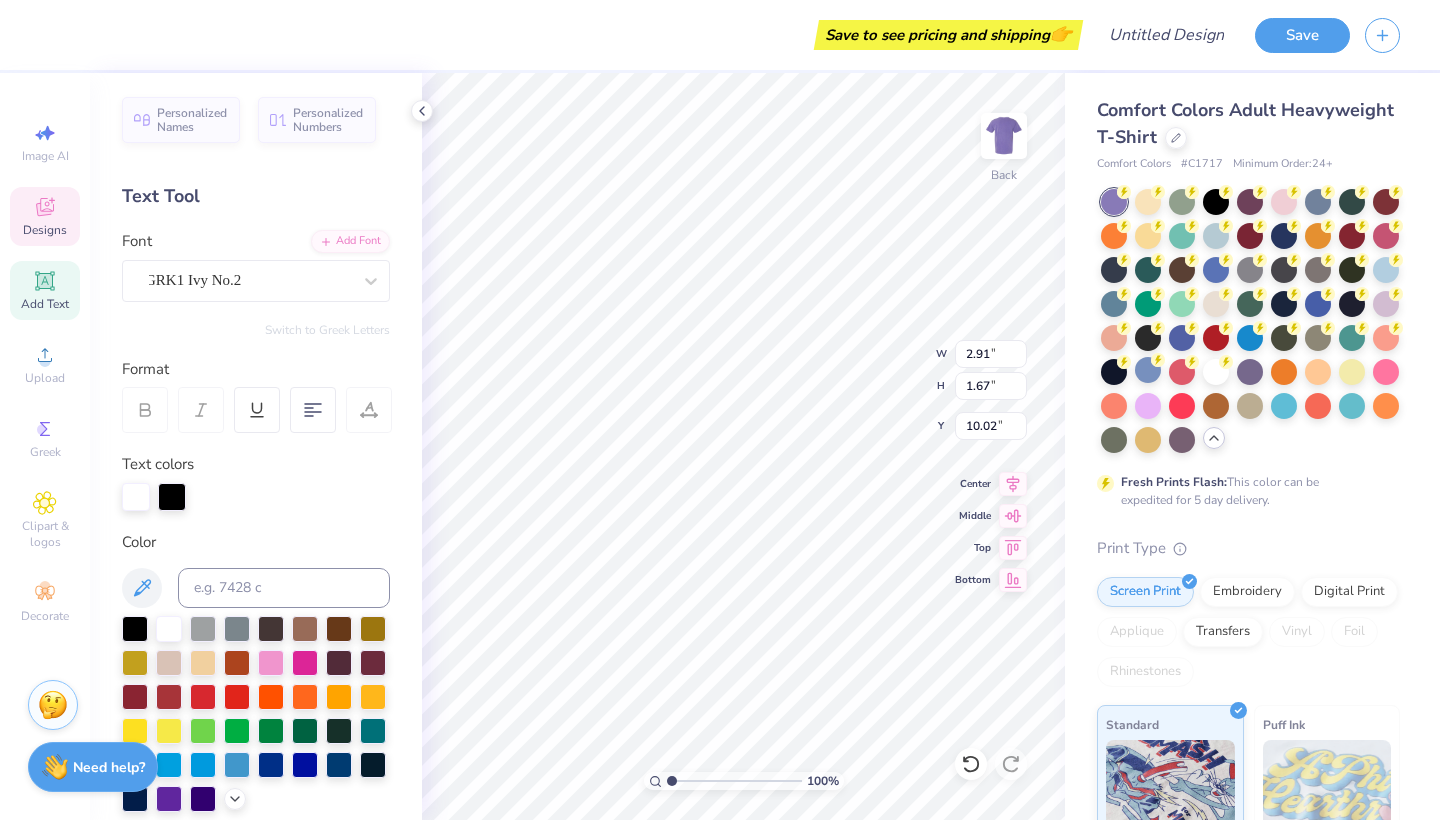 type on "X" 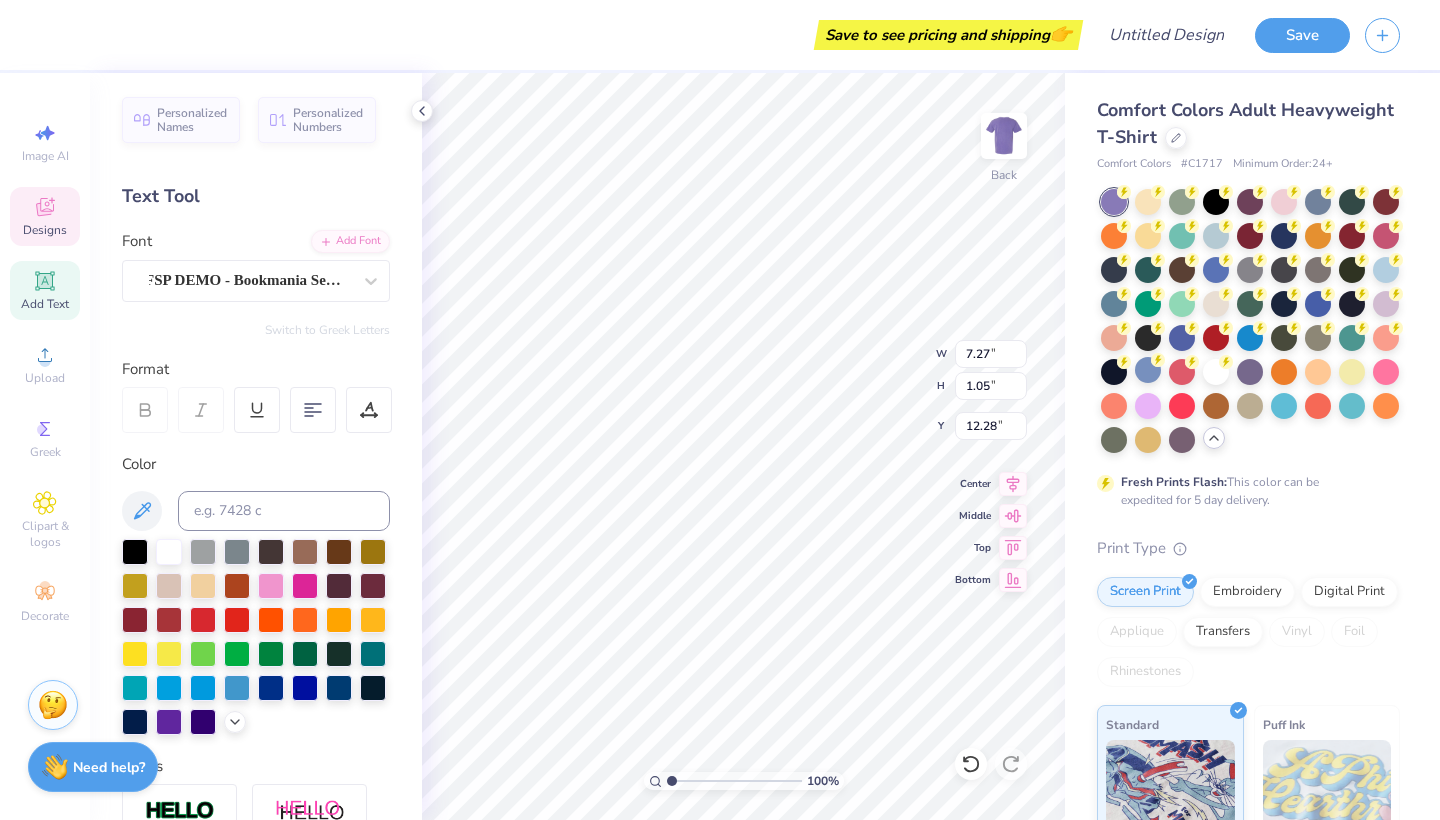 type on "7.26" 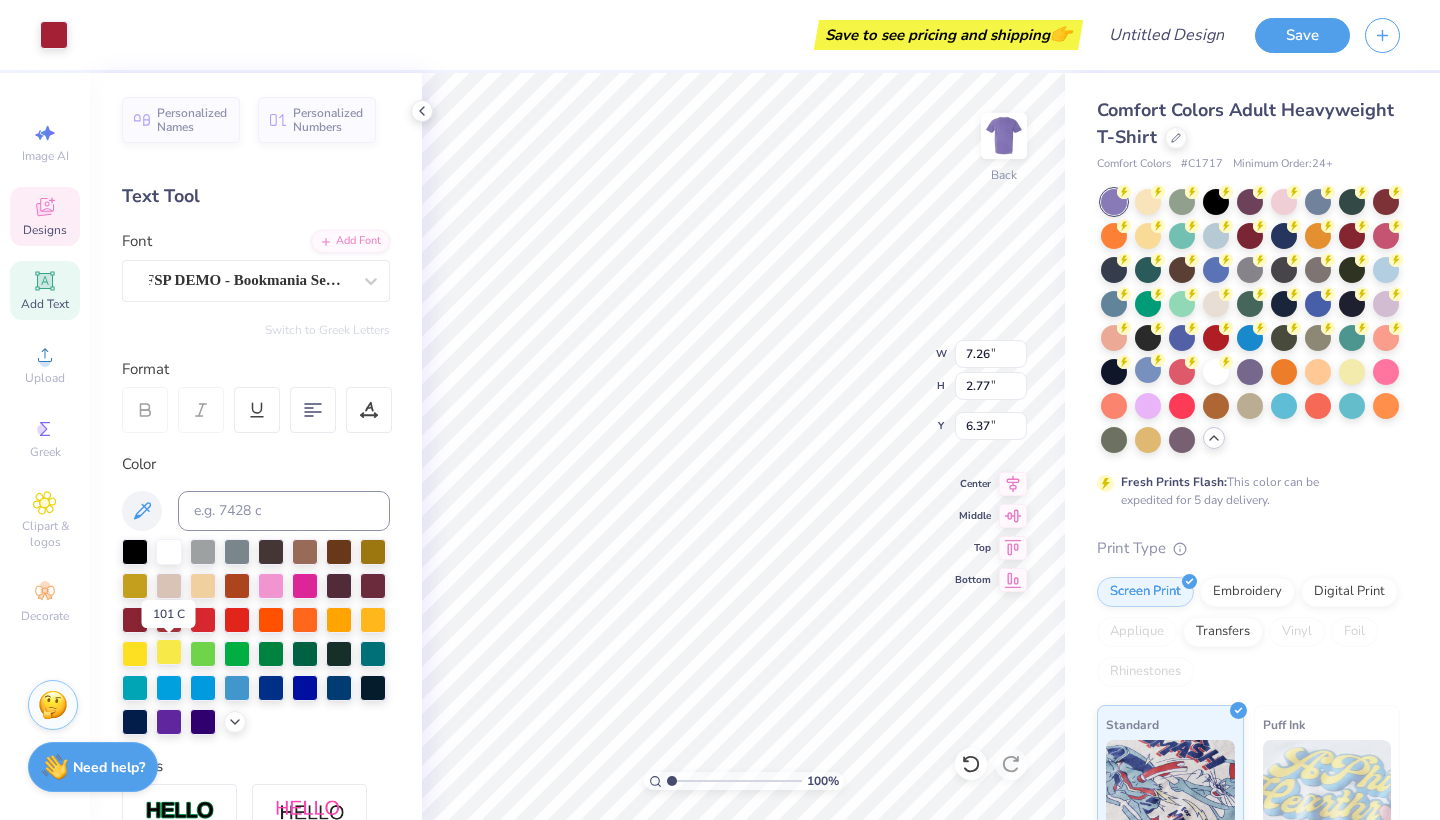 click at bounding box center [169, 652] 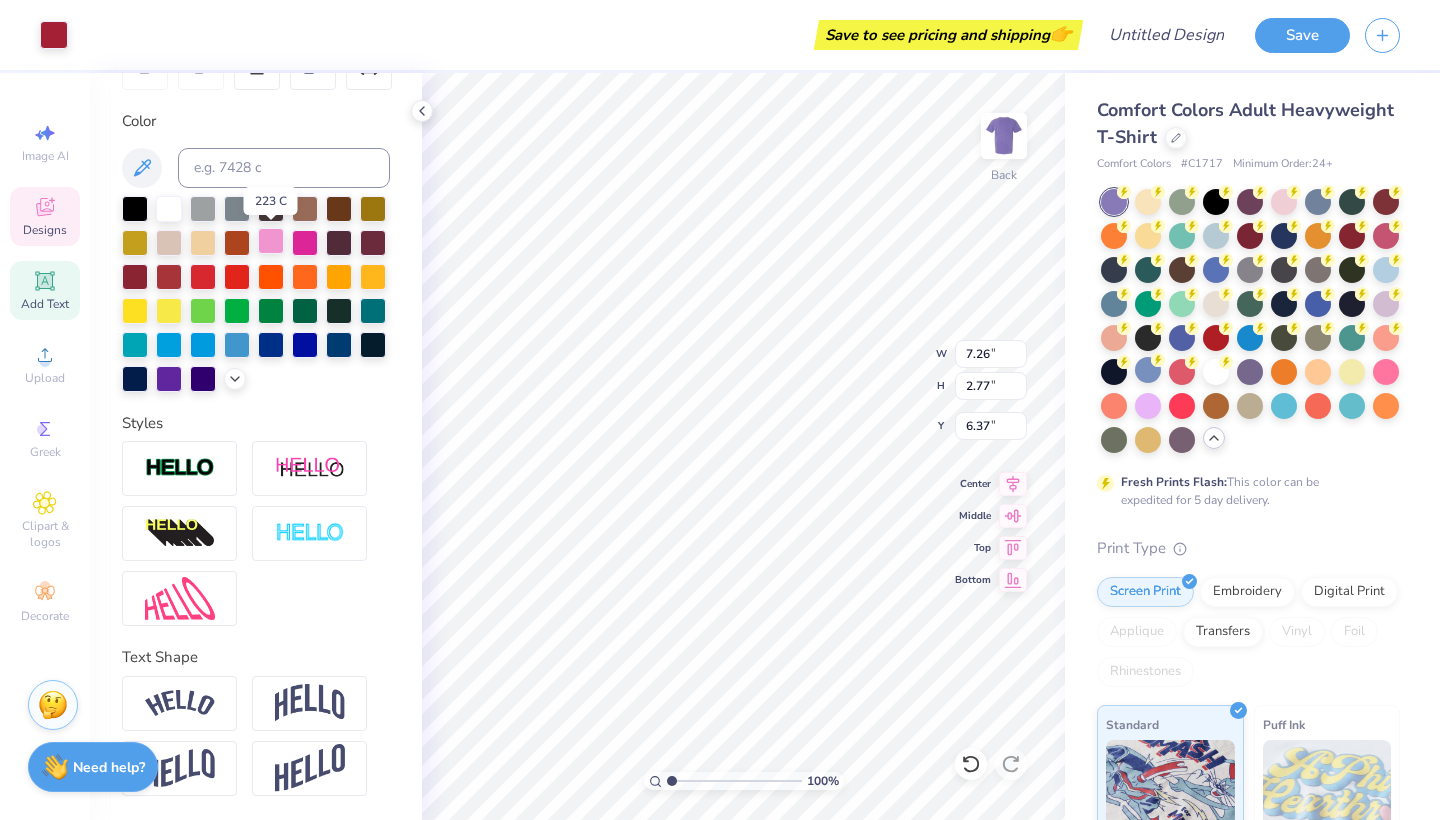 scroll, scrollTop: 343, scrollLeft: 0, axis: vertical 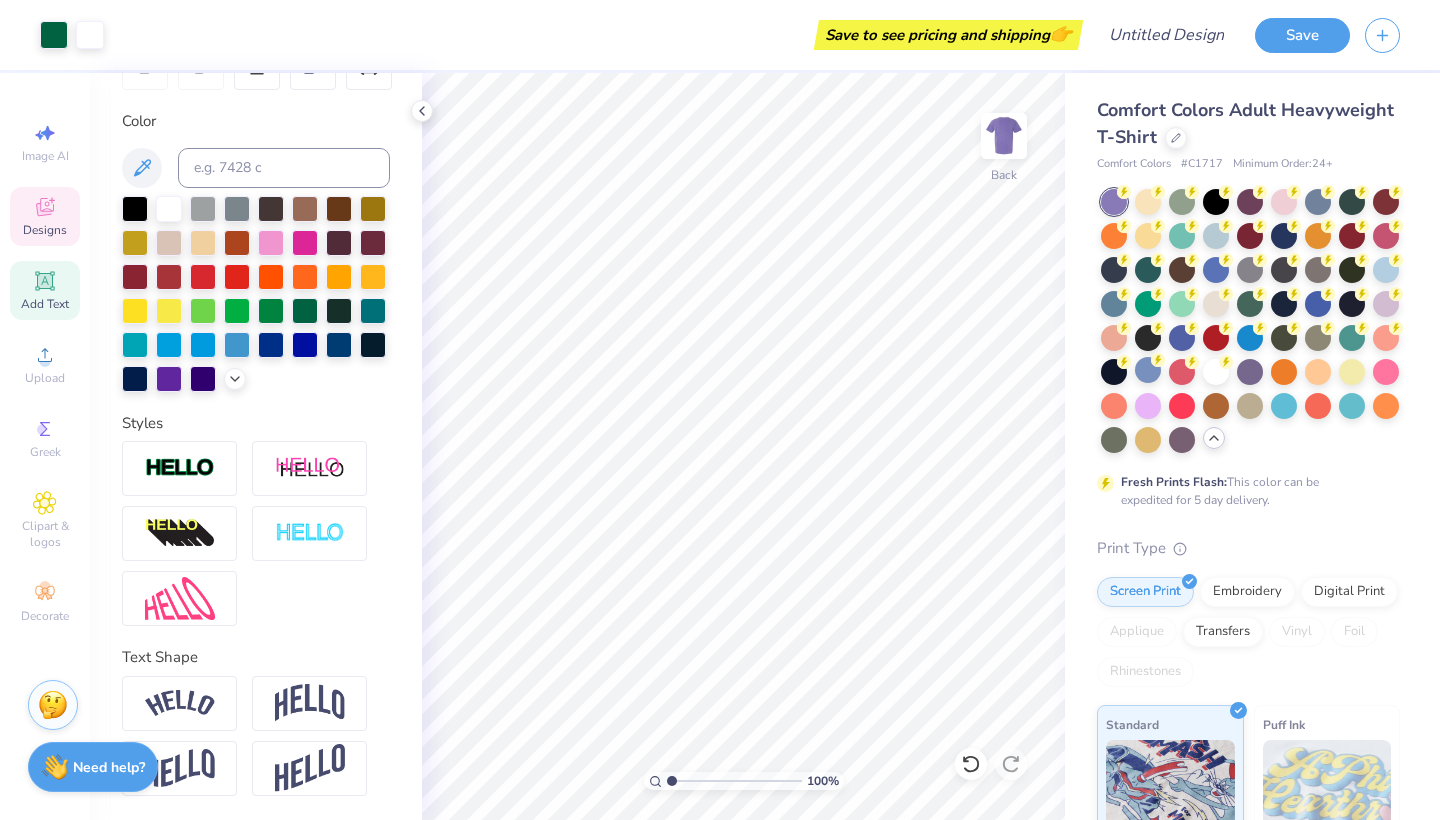 click on "Designs" at bounding box center [45, 230] 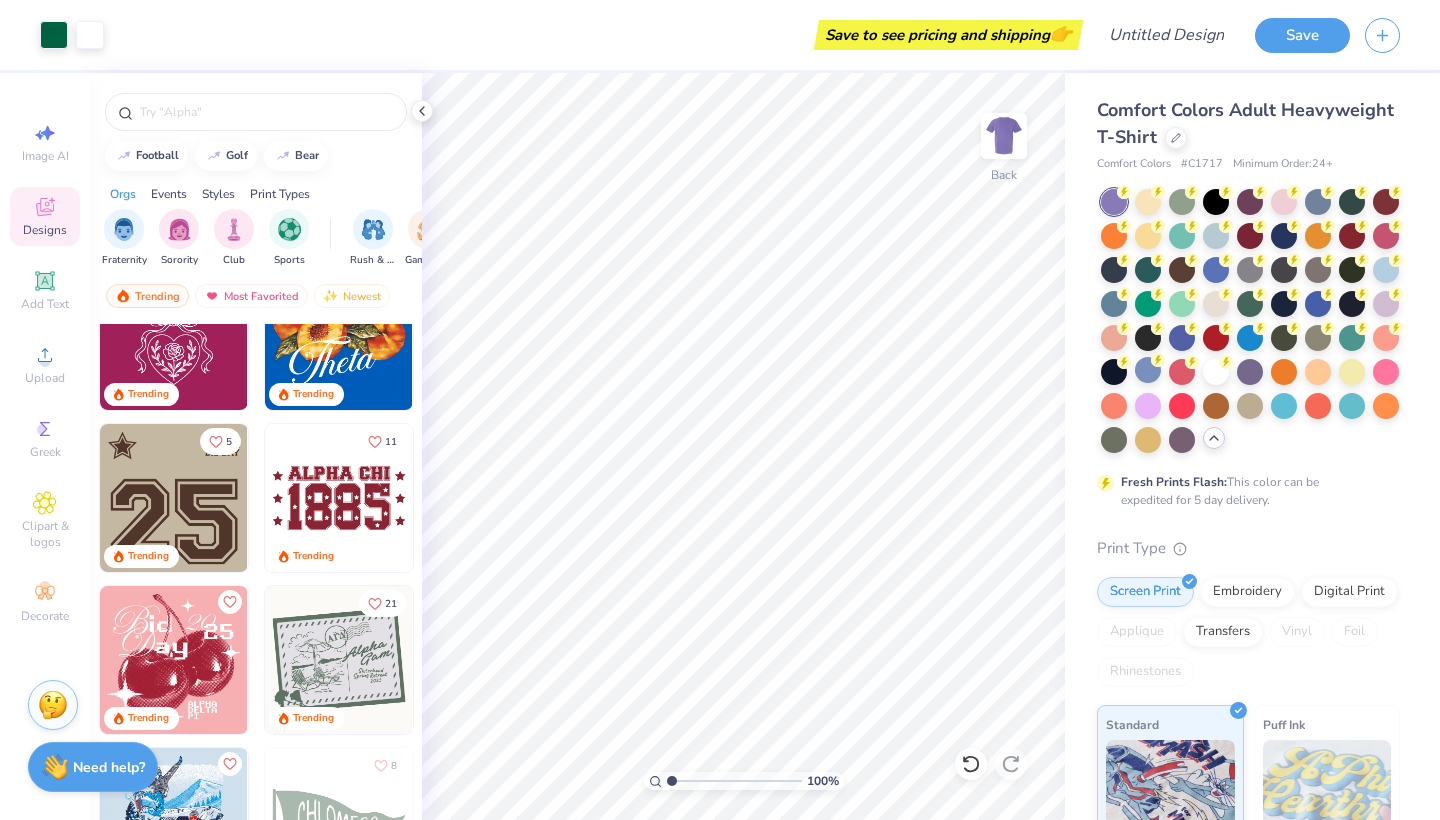 scroll, scrollTop: 3790, scrollLeft: 0, axis: vertical 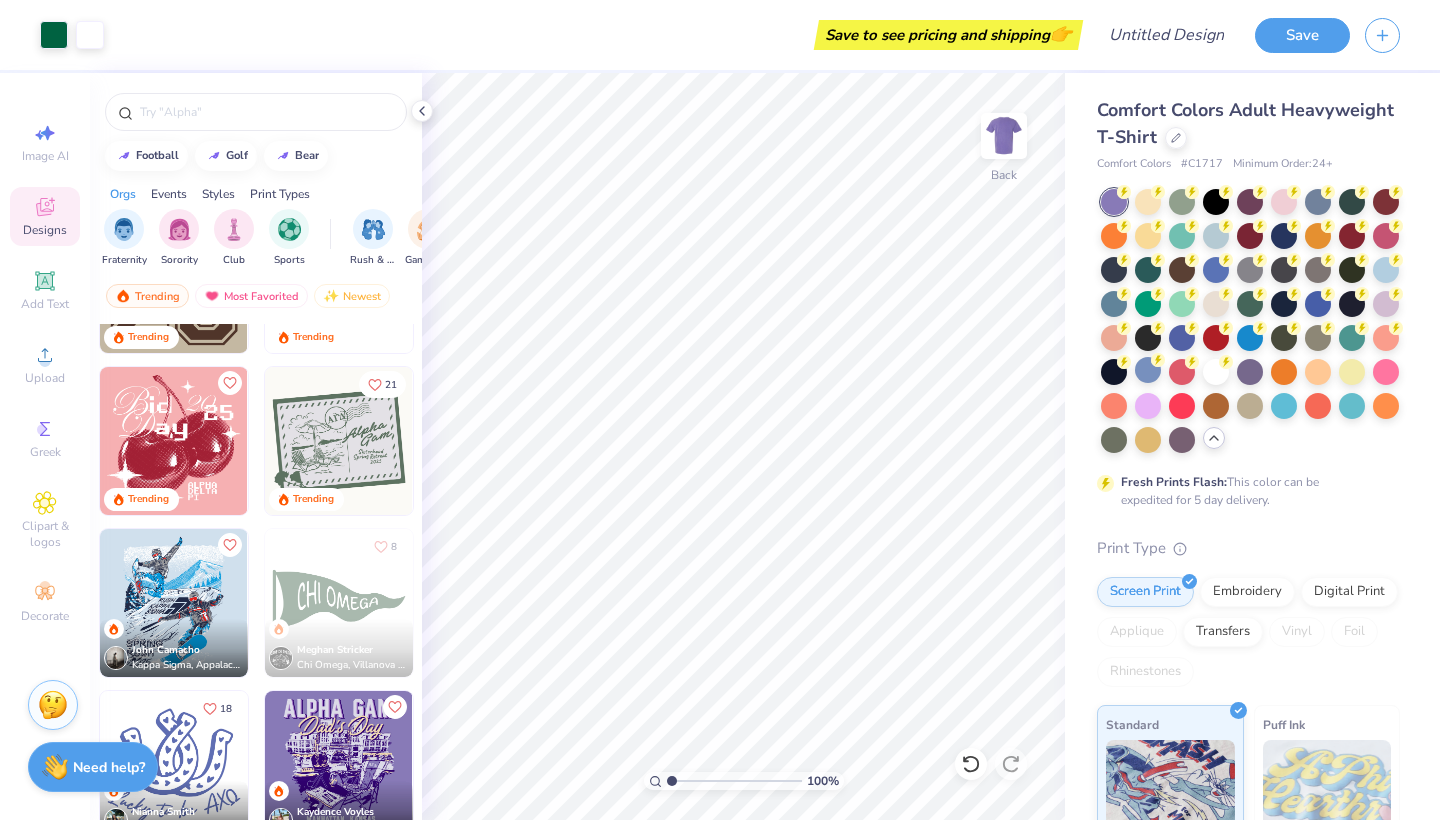 click on "40 Kaloa Hoagland Gamma Phi Beta, University of Idaho Trending Trending 7 Trending 5 Trending 11 Trending Trending 21 Trending John Camacho Kappa Sigma, Appalachian State University 8 Meghan Stricker Chi Omega, Villanova University 18 Nianna Smith Alpha Chi Omega, University of Utah Kaydence Voyles Alpha Gamma Delta, Kansas State University 5 Ronit Shah Pi Kappa Phi, University of Texas at Dallas 67 Gracie Simons Alpha Delta Pi, James Madison University" at bounding box center [256, 609] 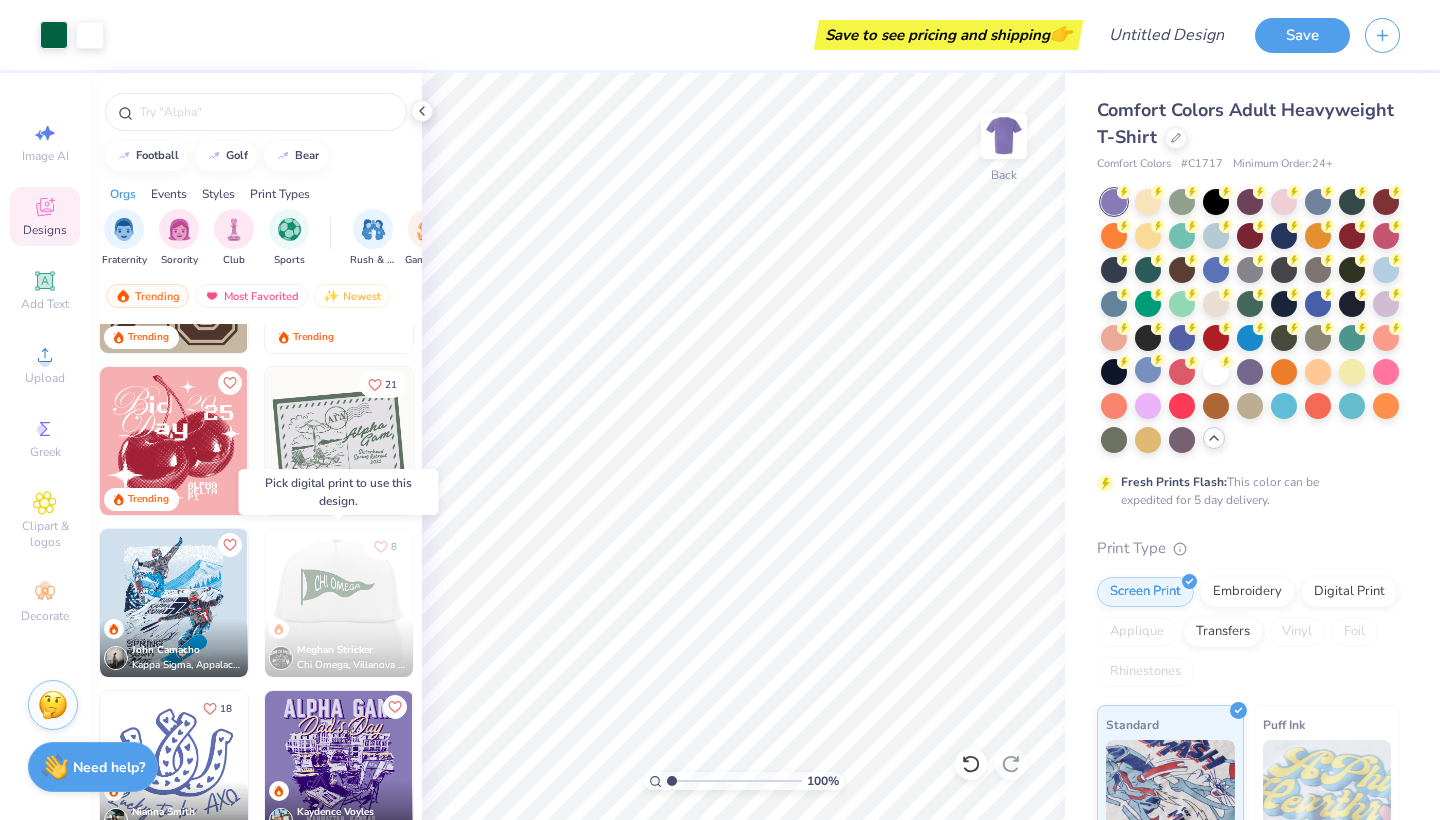 scroll, scrollTop: 4148, scrollLeft: 0, axis: vertical 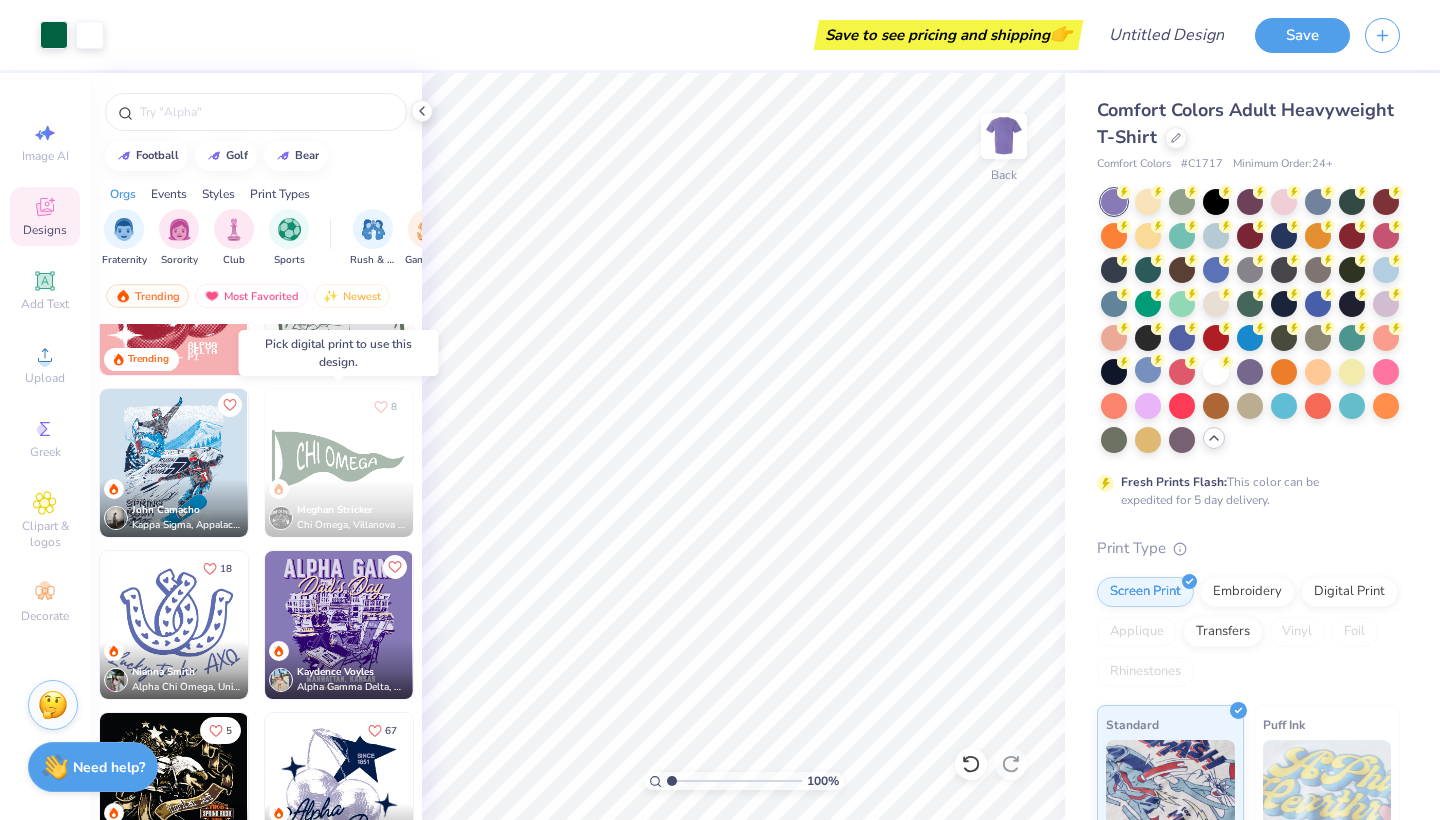 click at bounding box center [191, 463] 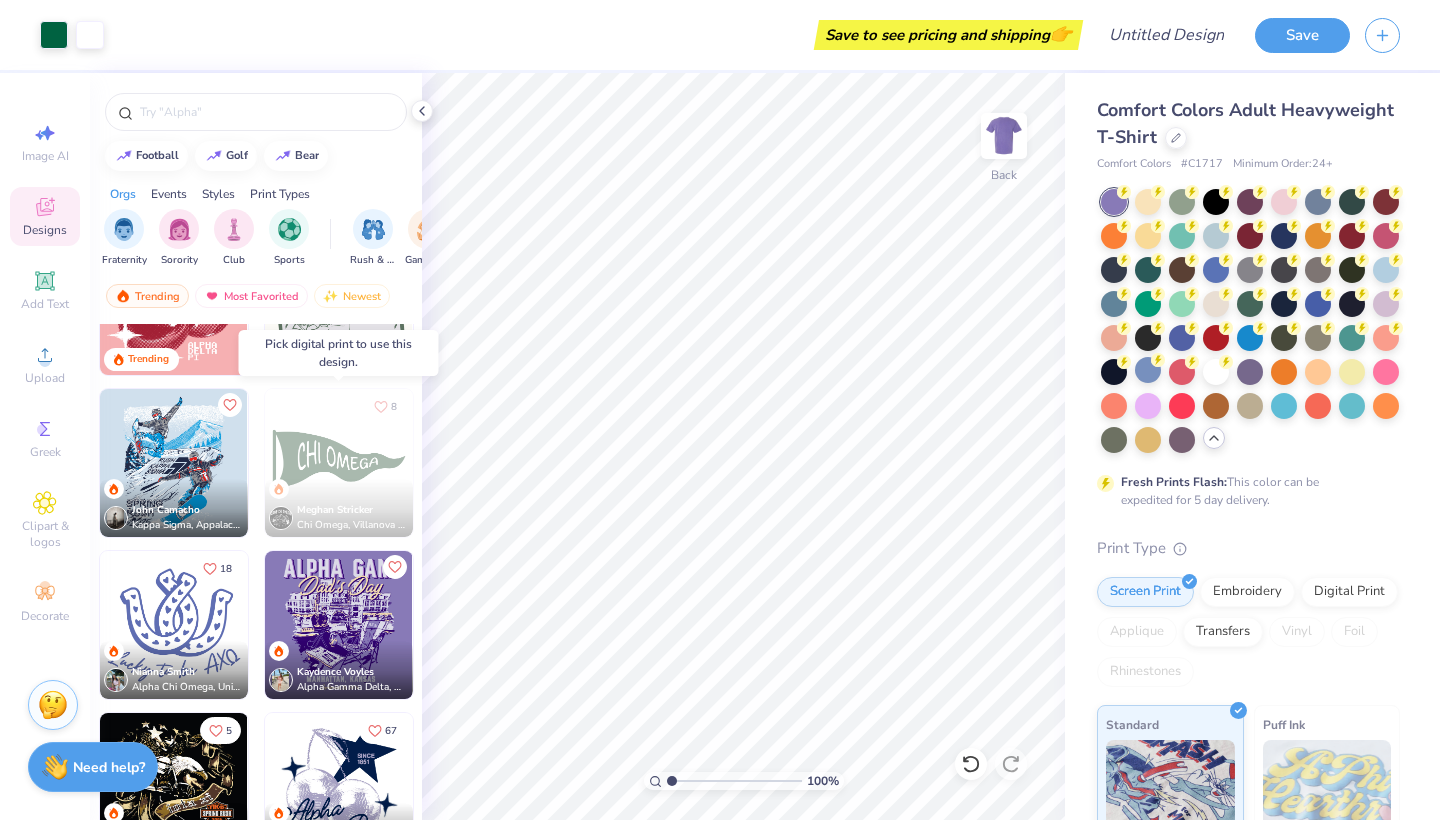 click at bounding box center [339, 463] 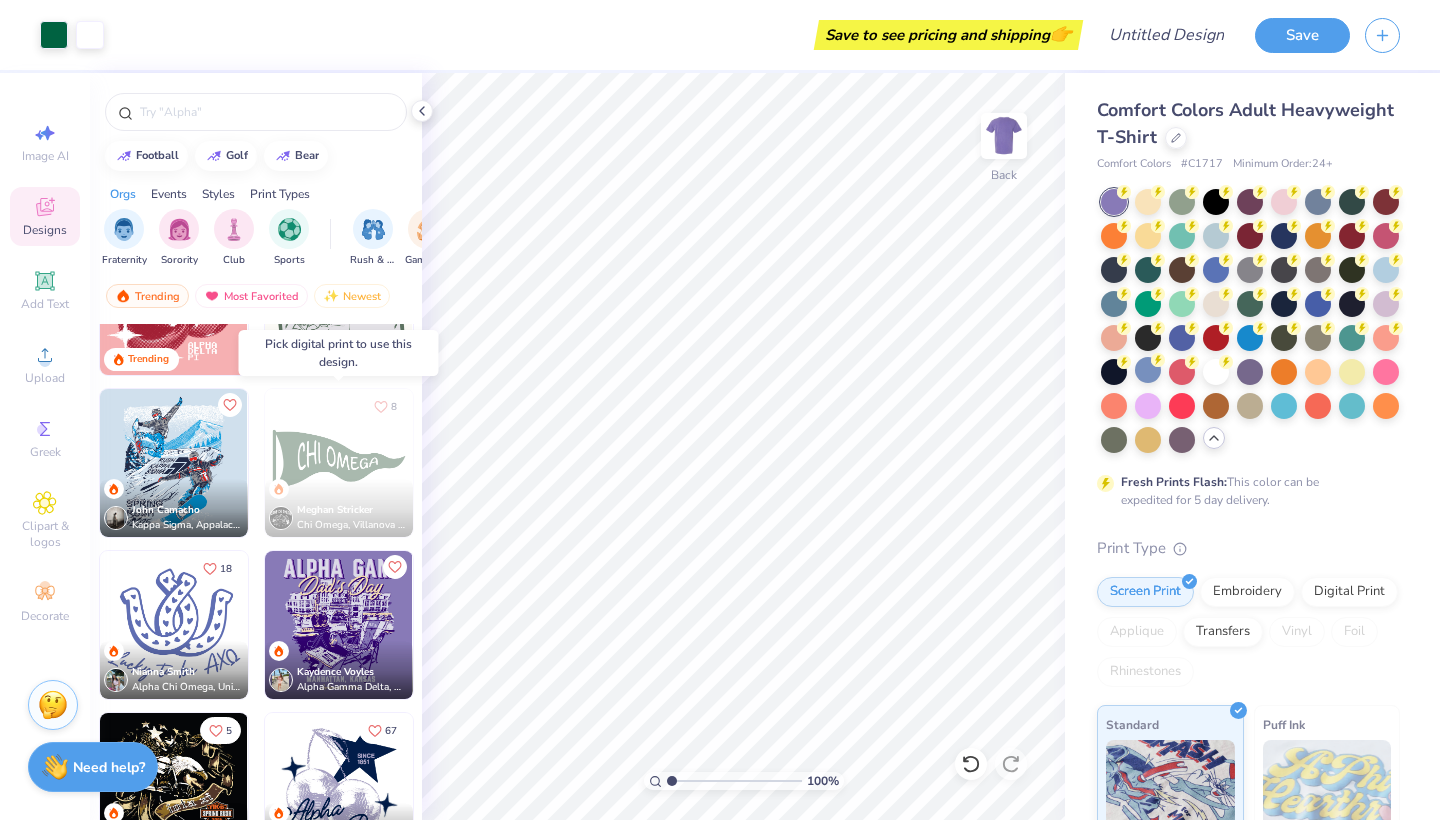 click at bounding box center [339, 463] 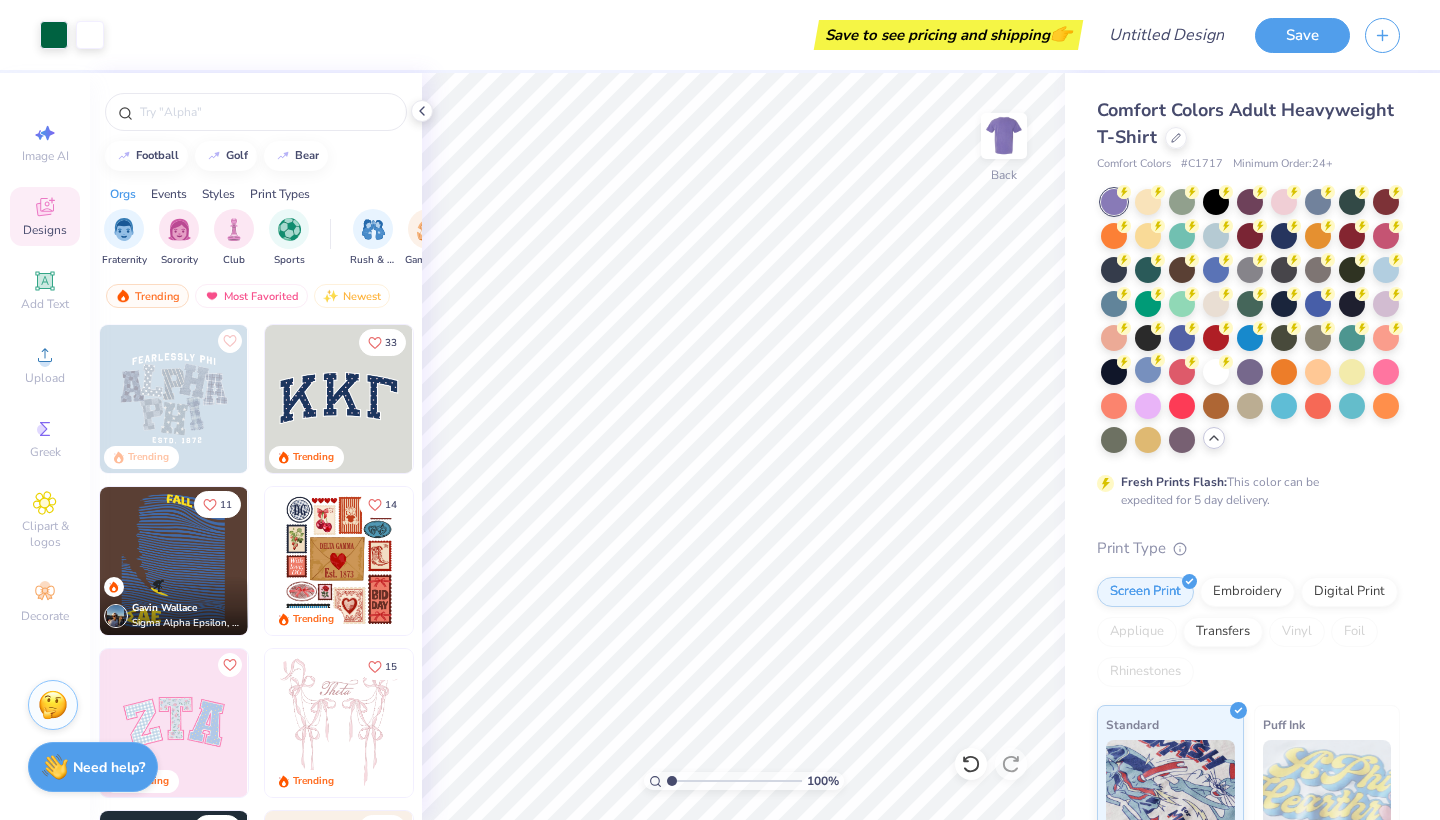 scroll, scrollTop: 0, scrollLeft: 0, axis: both 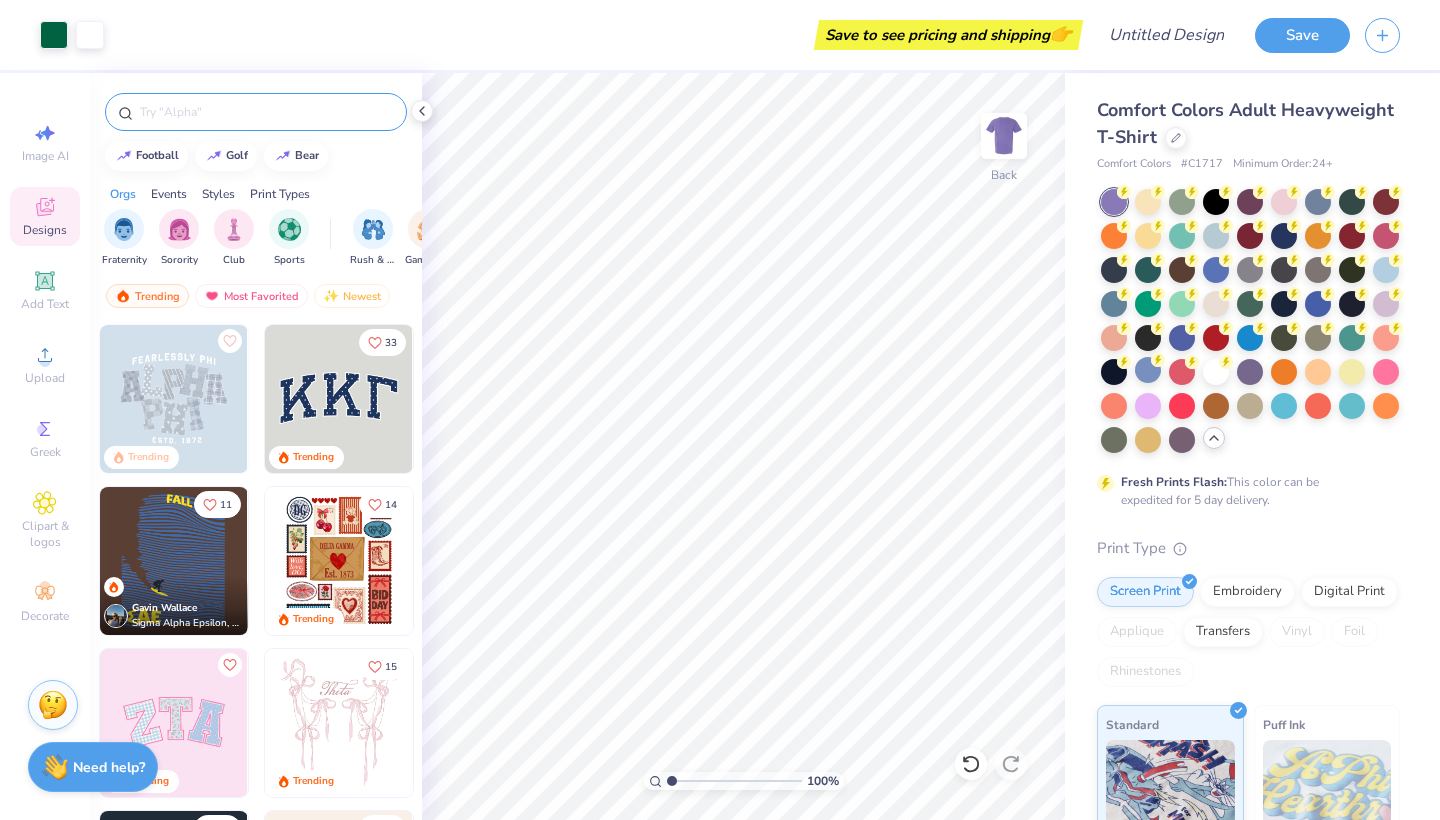 click at bounding box center (266, 112) 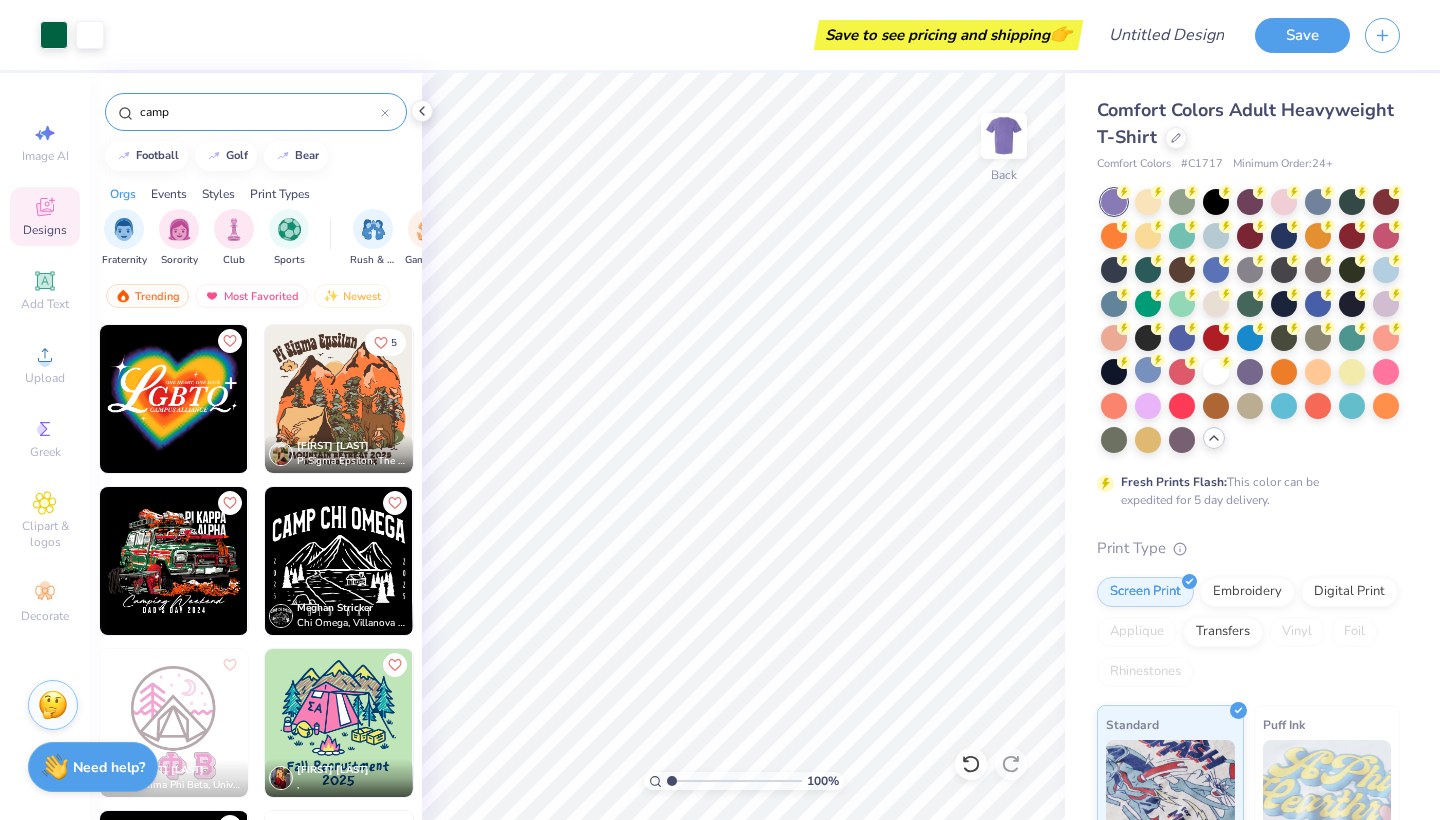 scroll, scrollTop: 650, scrollLeft: 0, axis: vertical 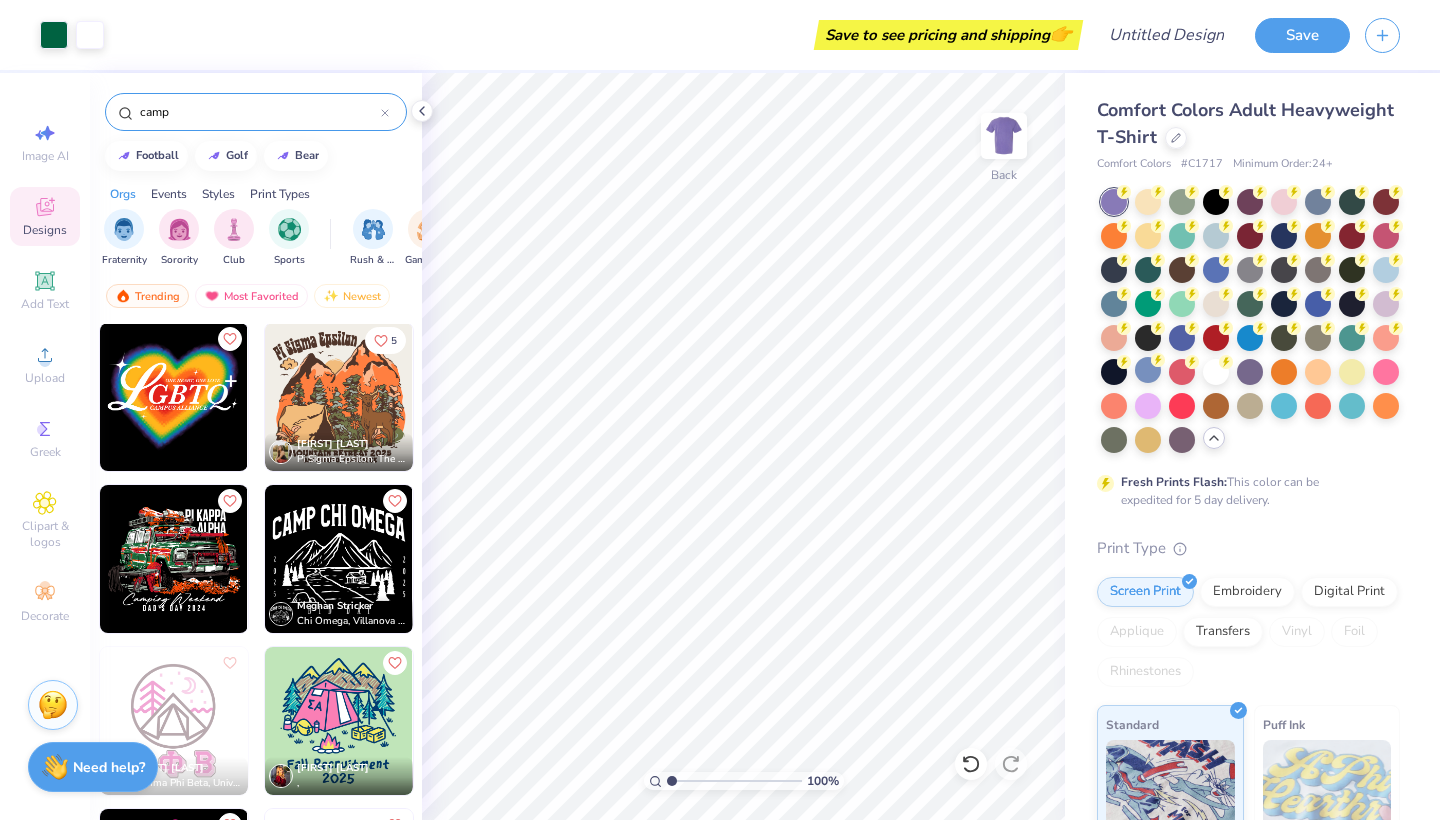 type on "camp" 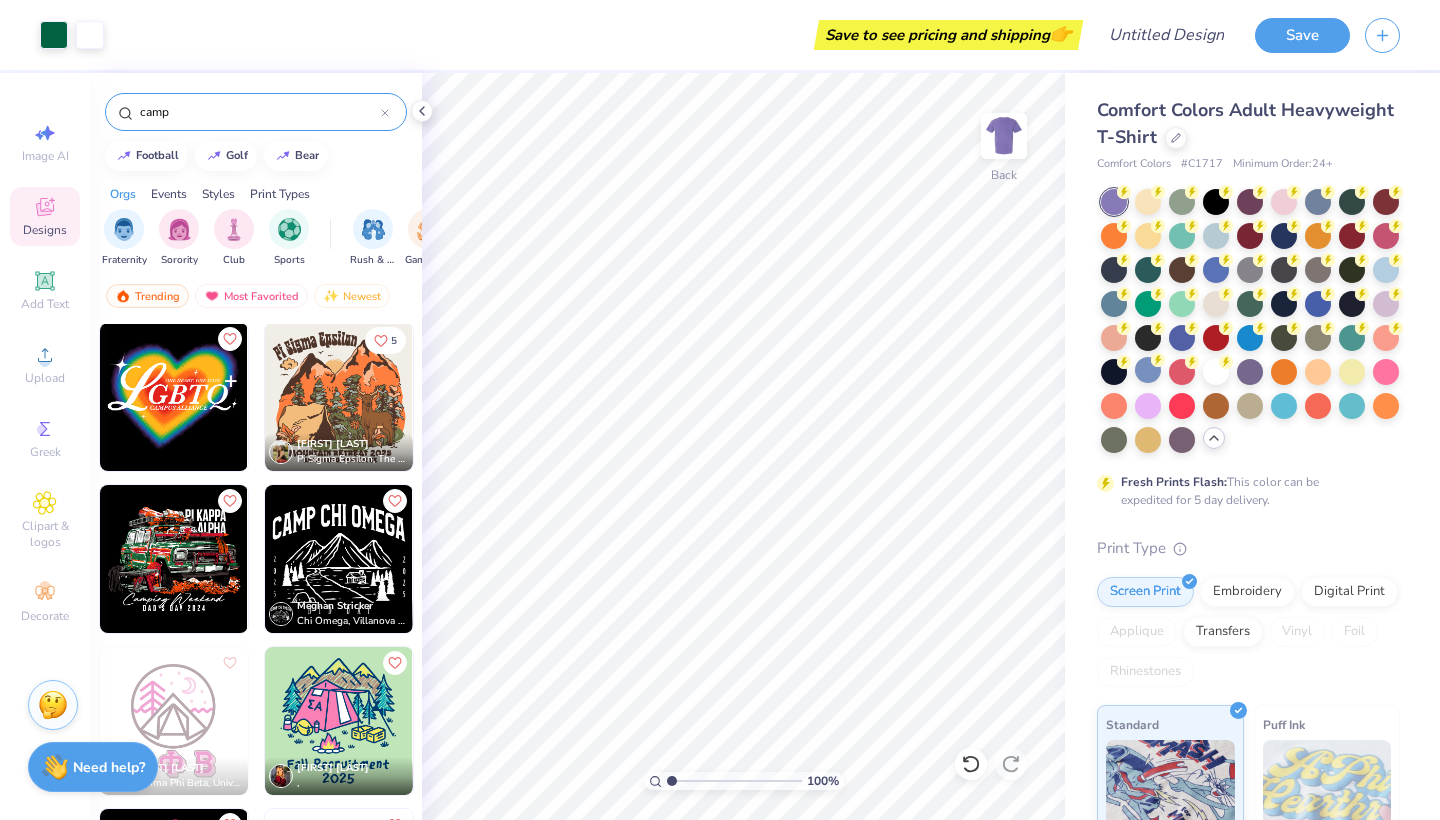 click at bounding box center (339, 559) 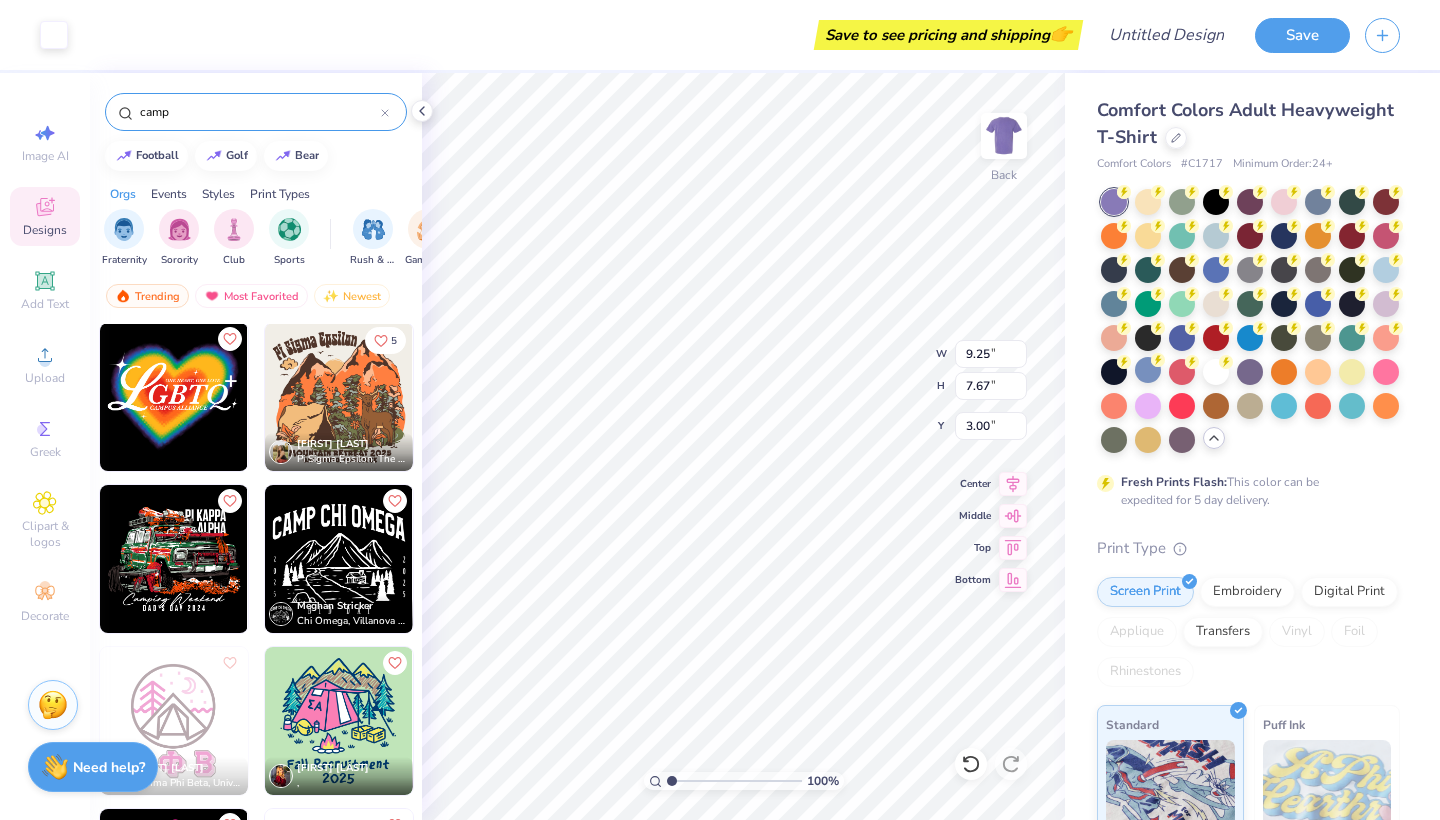 type on "4.83" 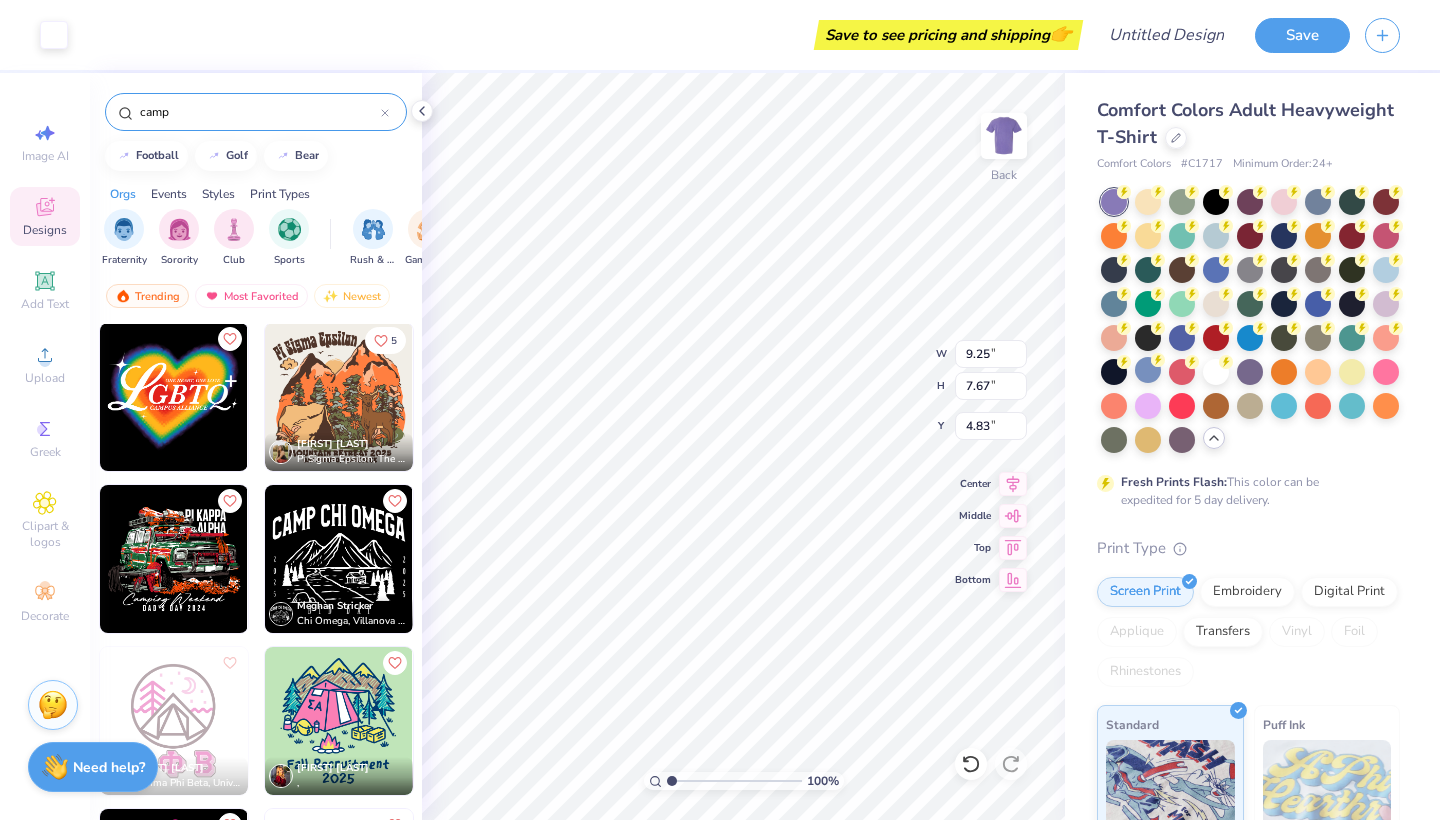 type on "9.24" 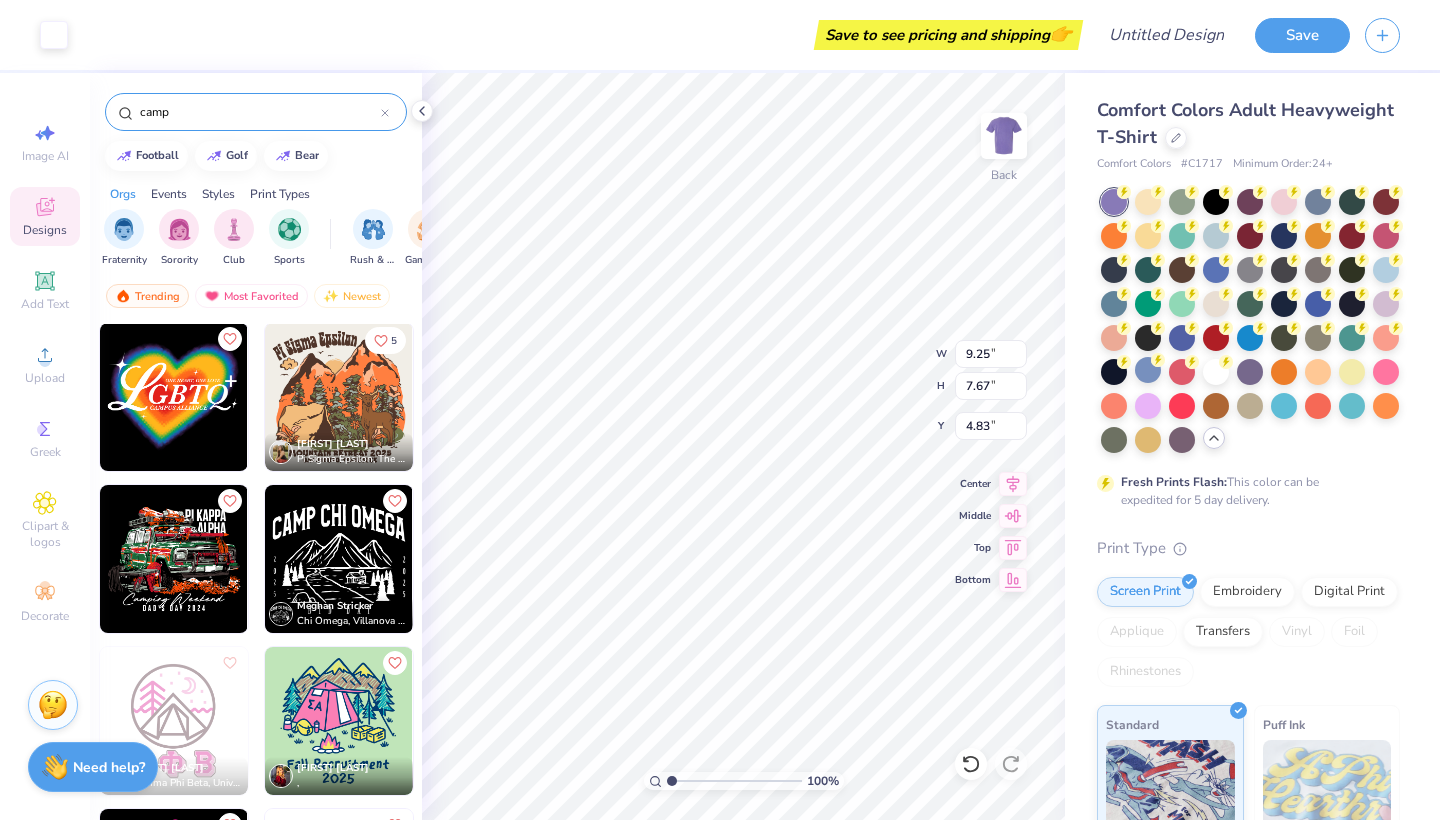 type on "2.62" 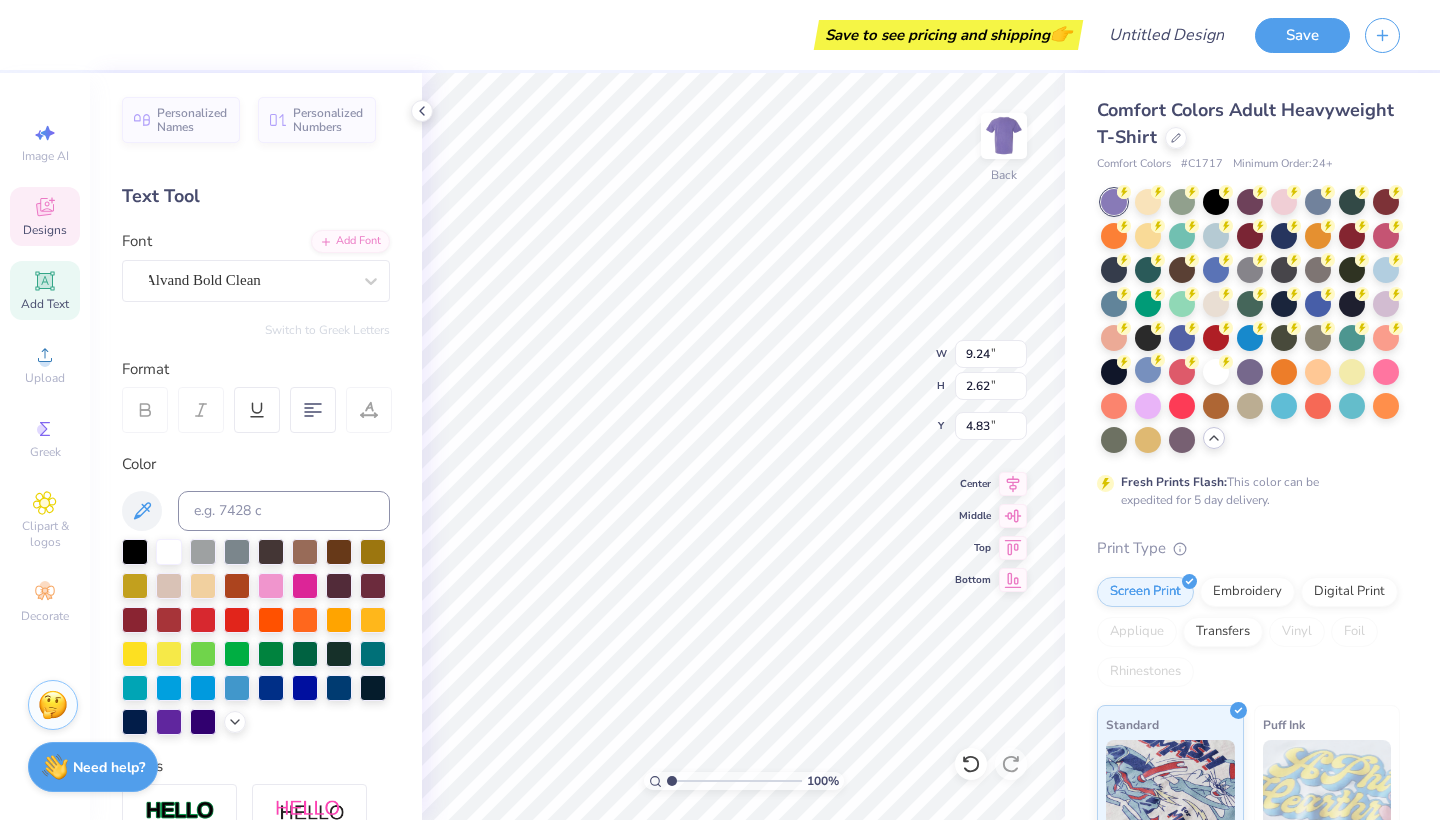 scroll, scrollTop: 0, scrollLeft: 3, axis: horizontal 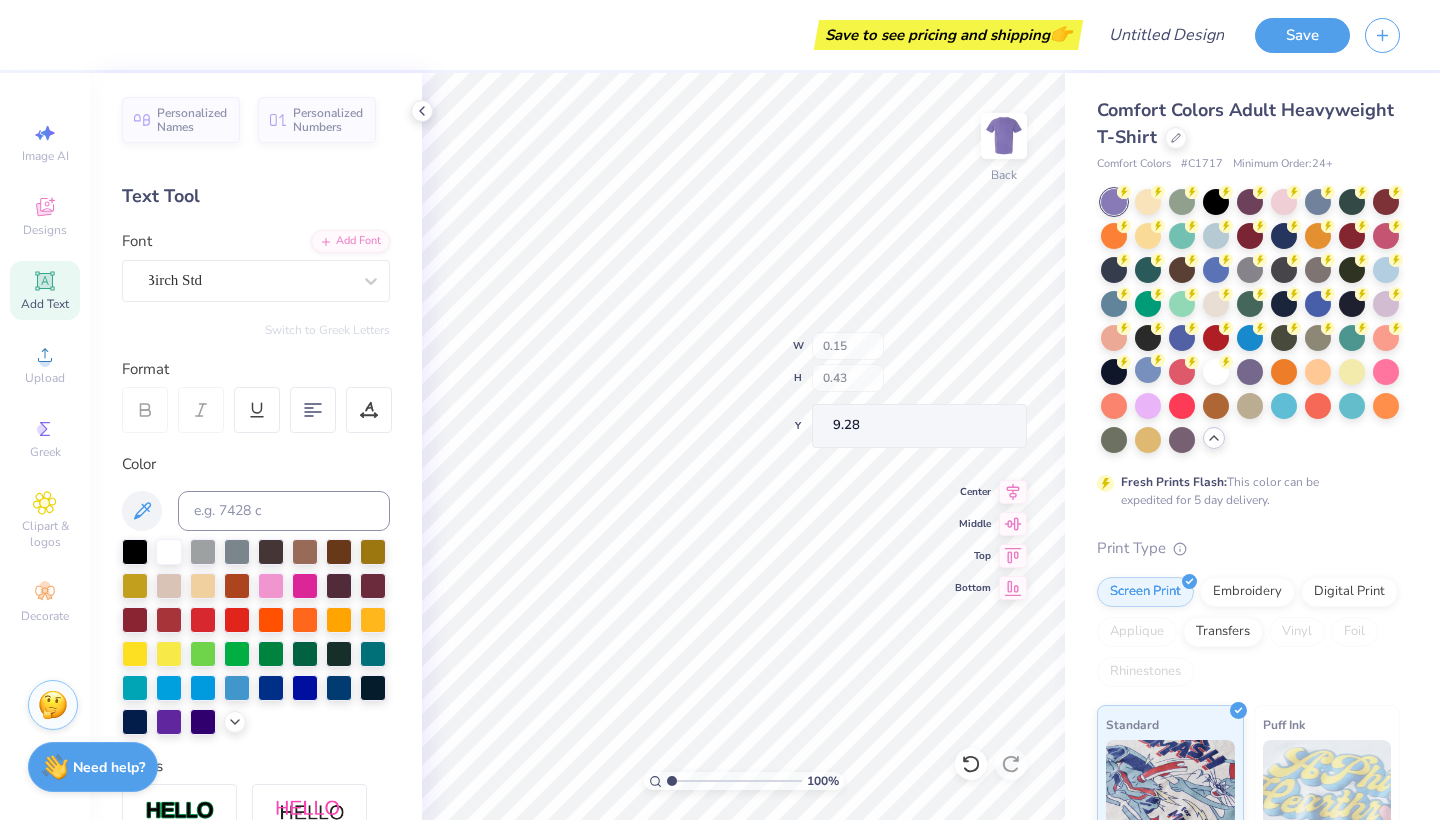 type on "0.13" 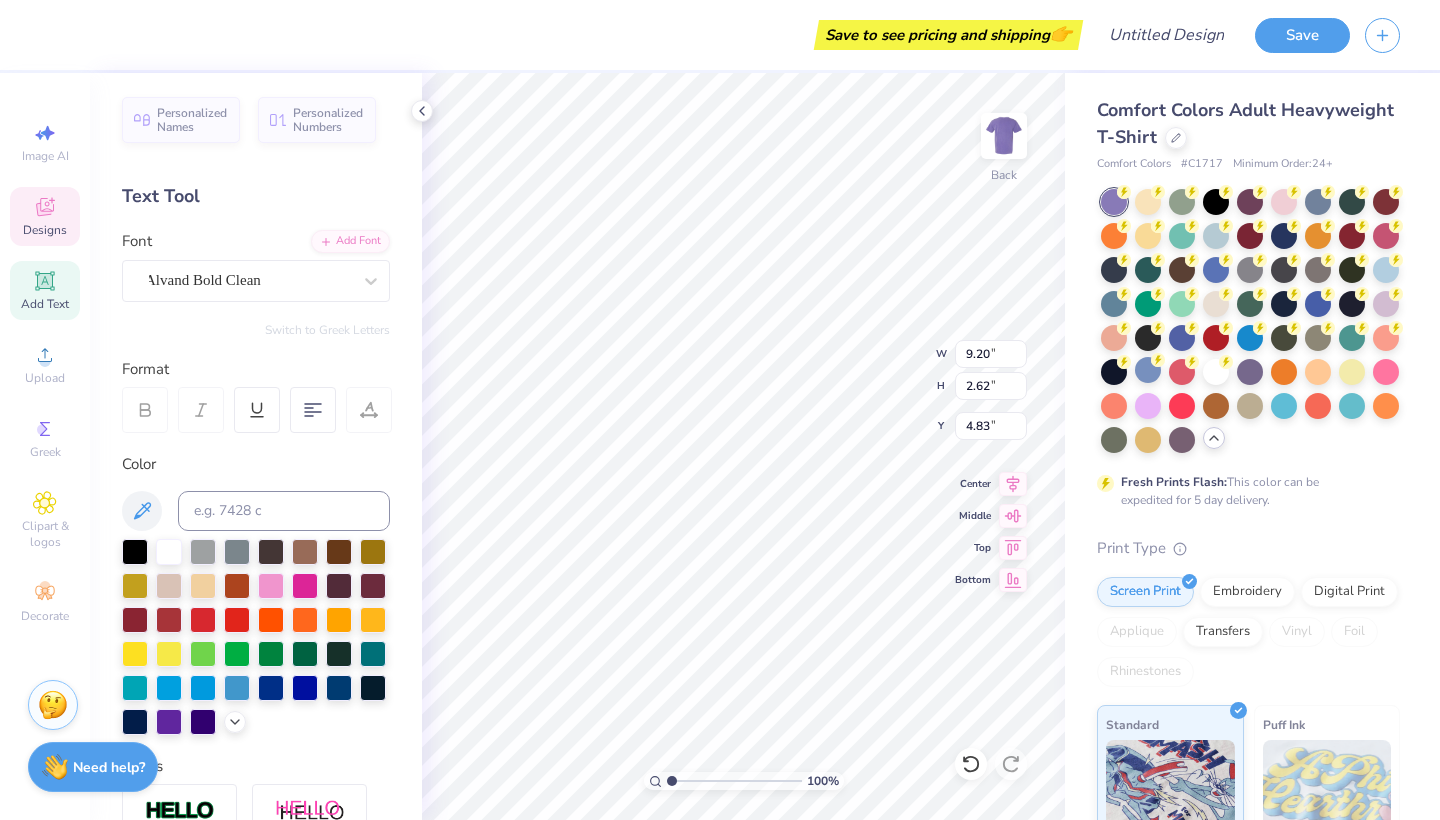 scroll, scrollTop: 0, scrollLeft: 4, axis: horizontal 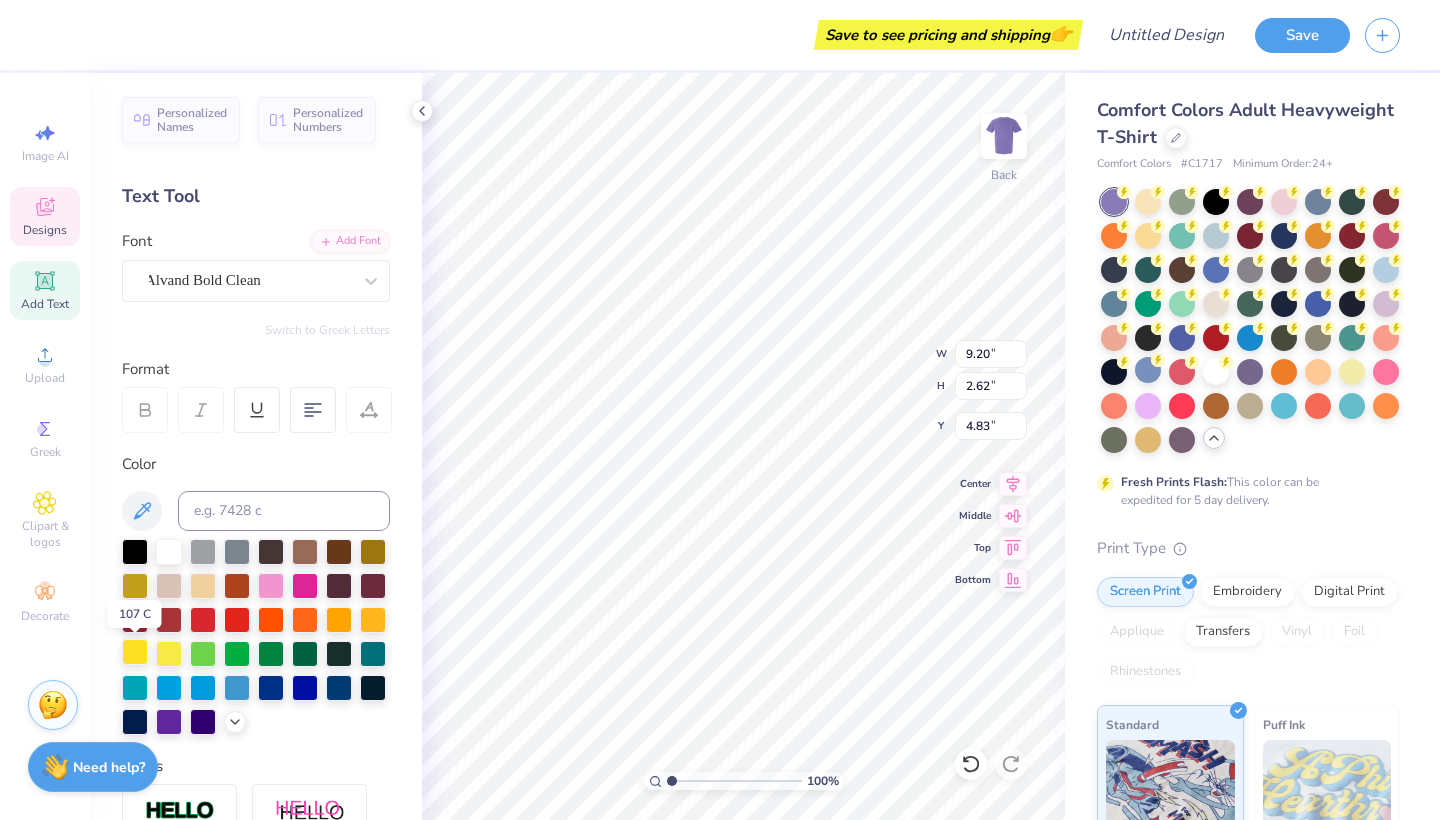 click at bounding box center [135, 652] 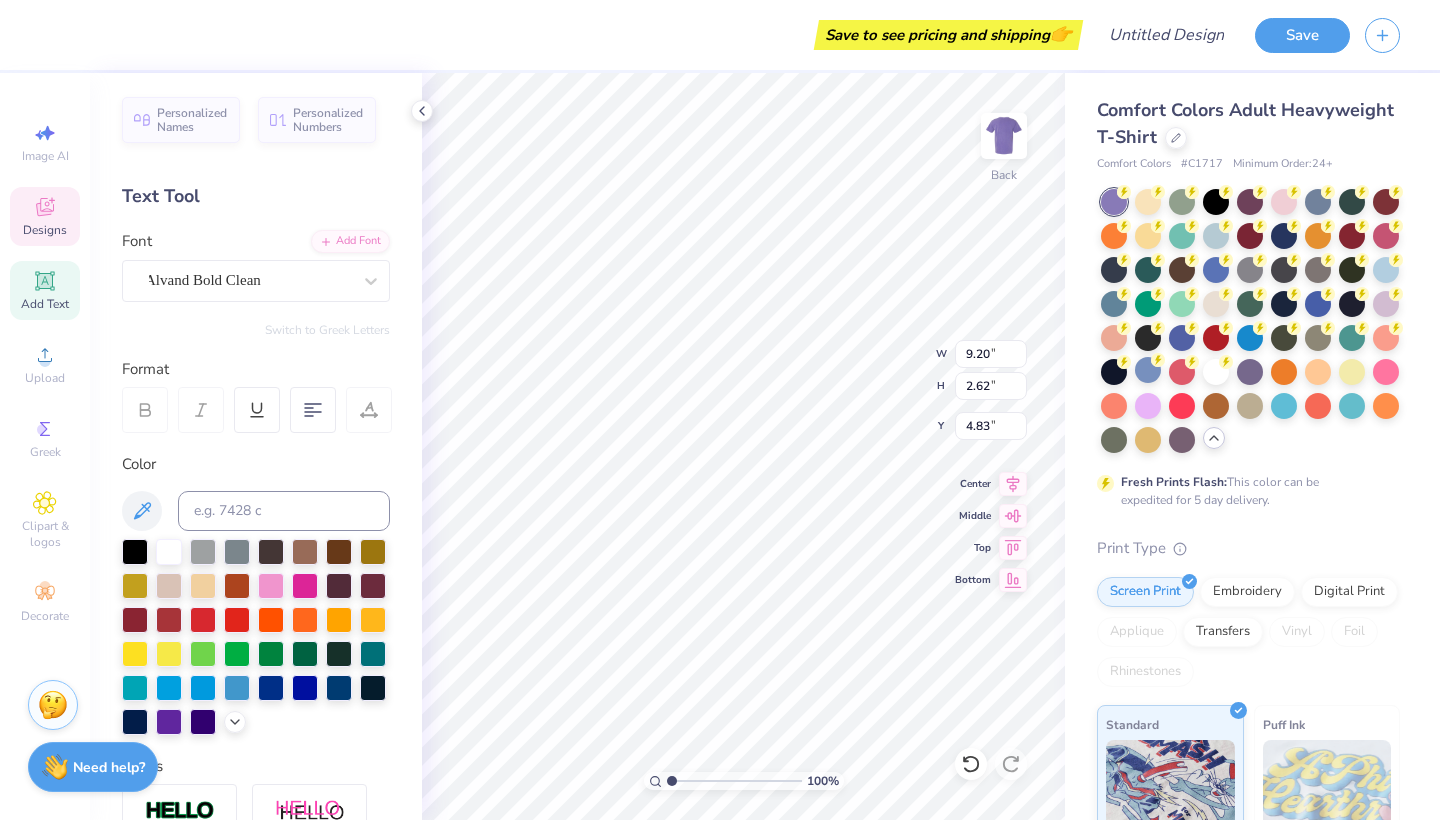 scroll, scrollTop: 0, scrollLeft: 0, axis: both 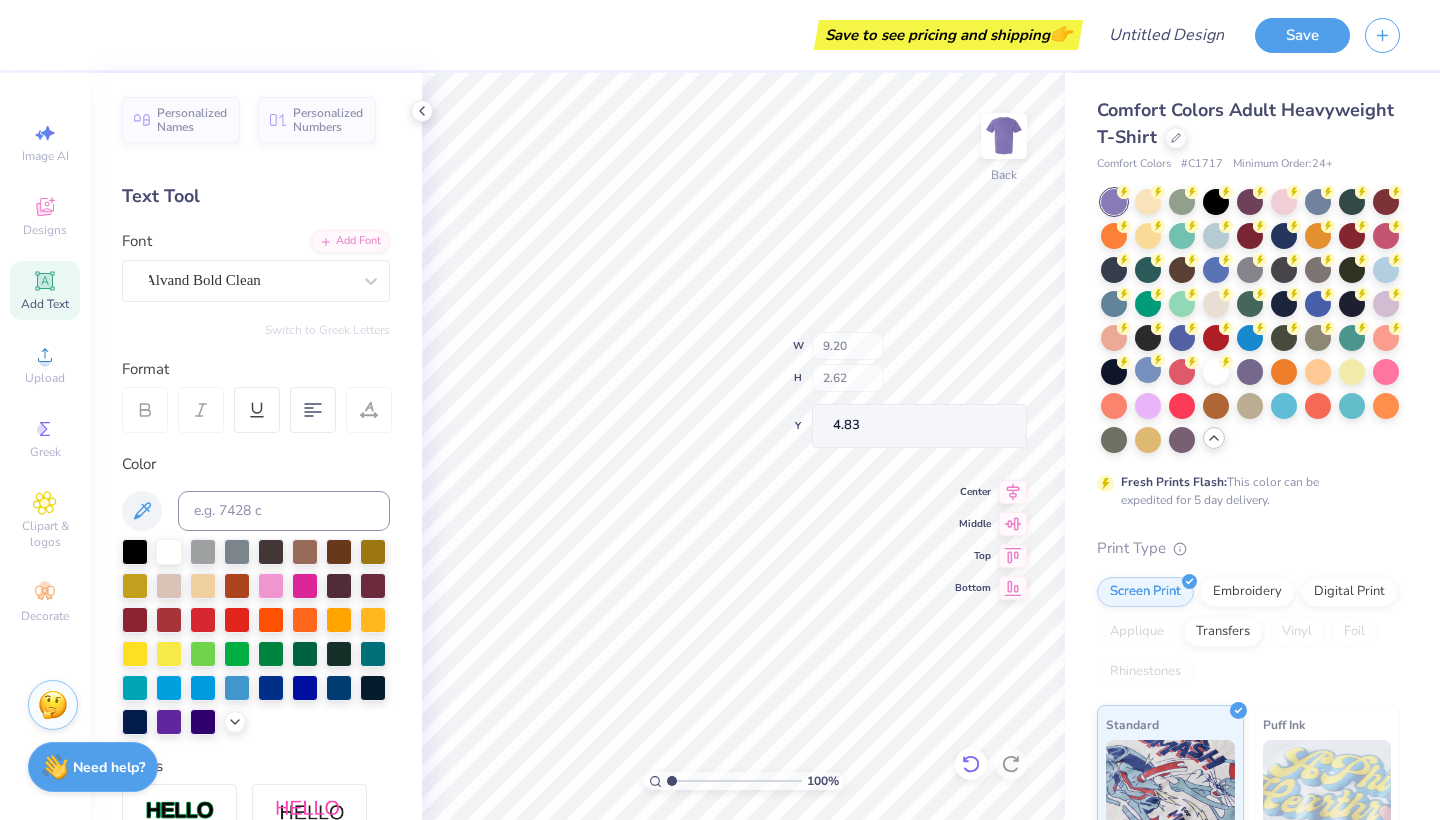 click 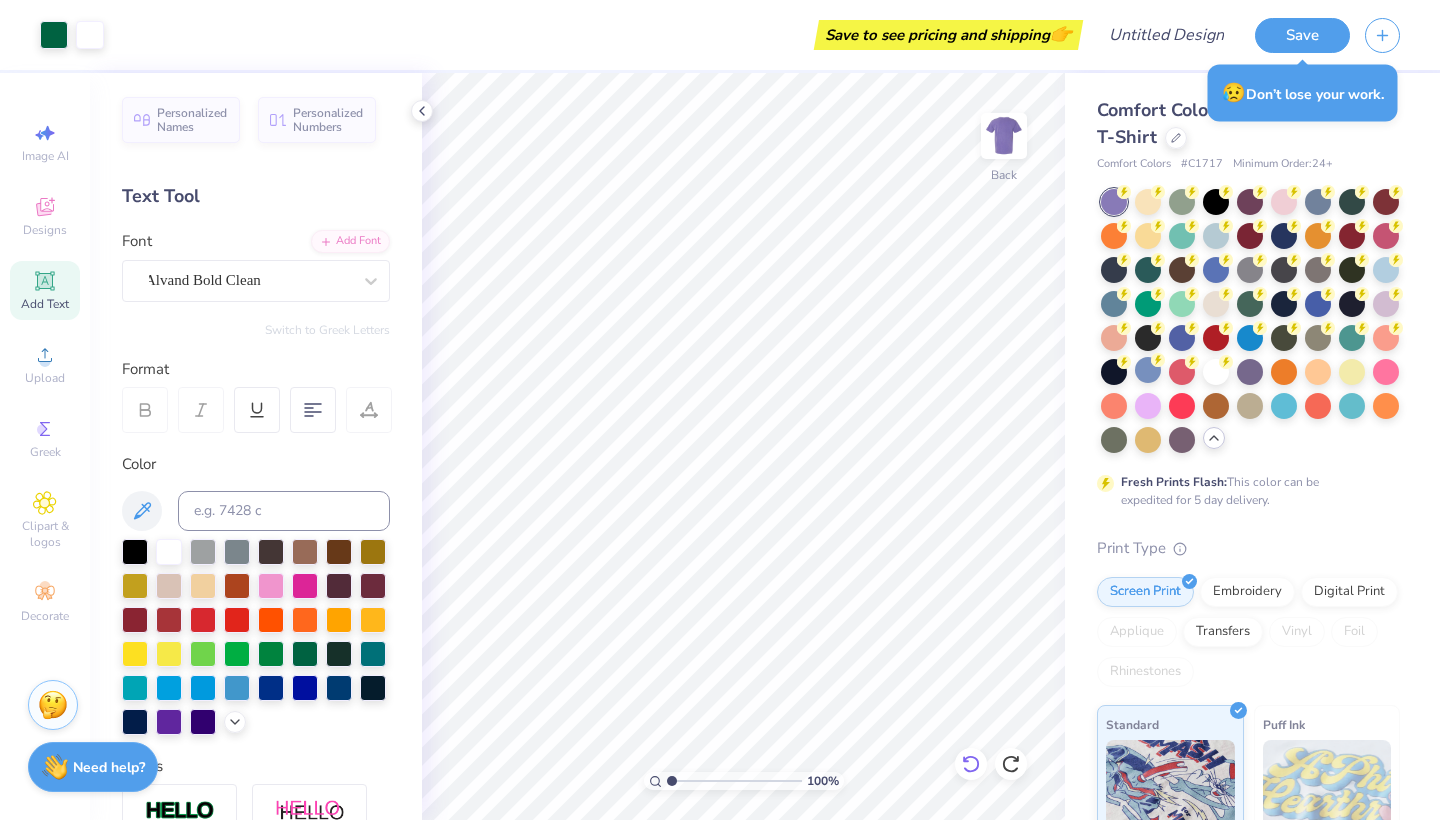 click 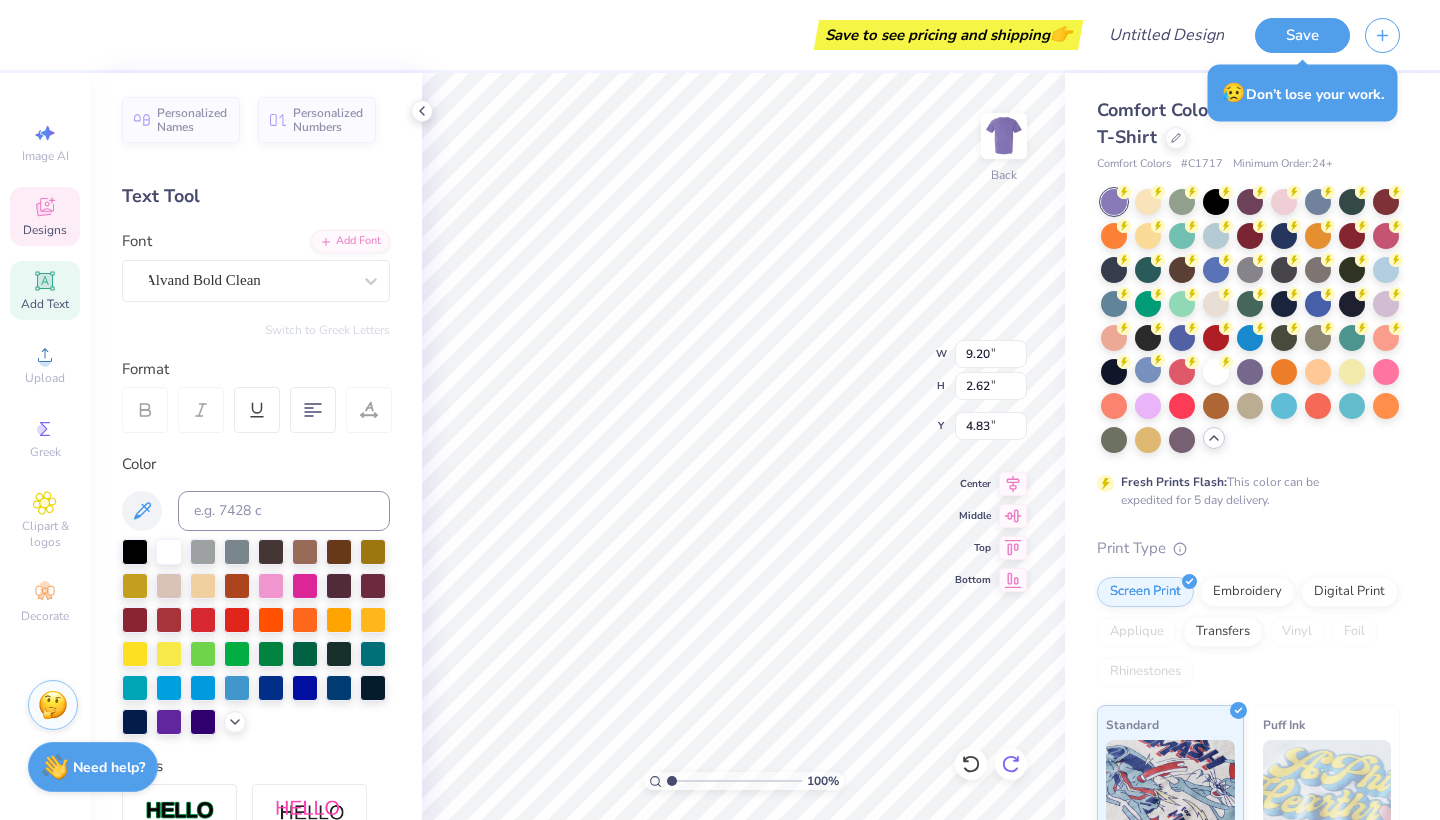 scroll, scrollTop: 0, scrollLeft: 4, axis: horizontal 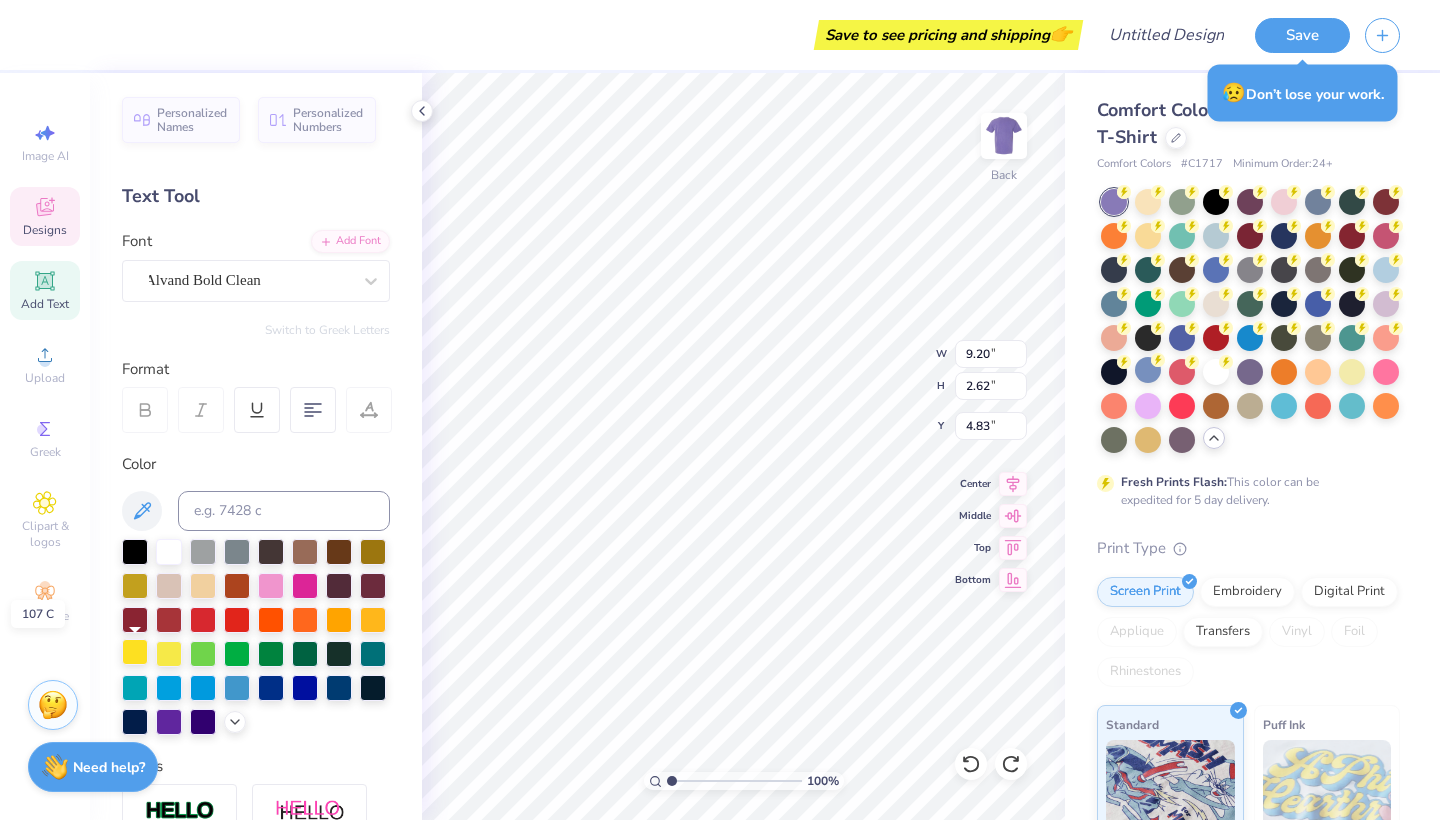 click at bounding box center [135, 652] 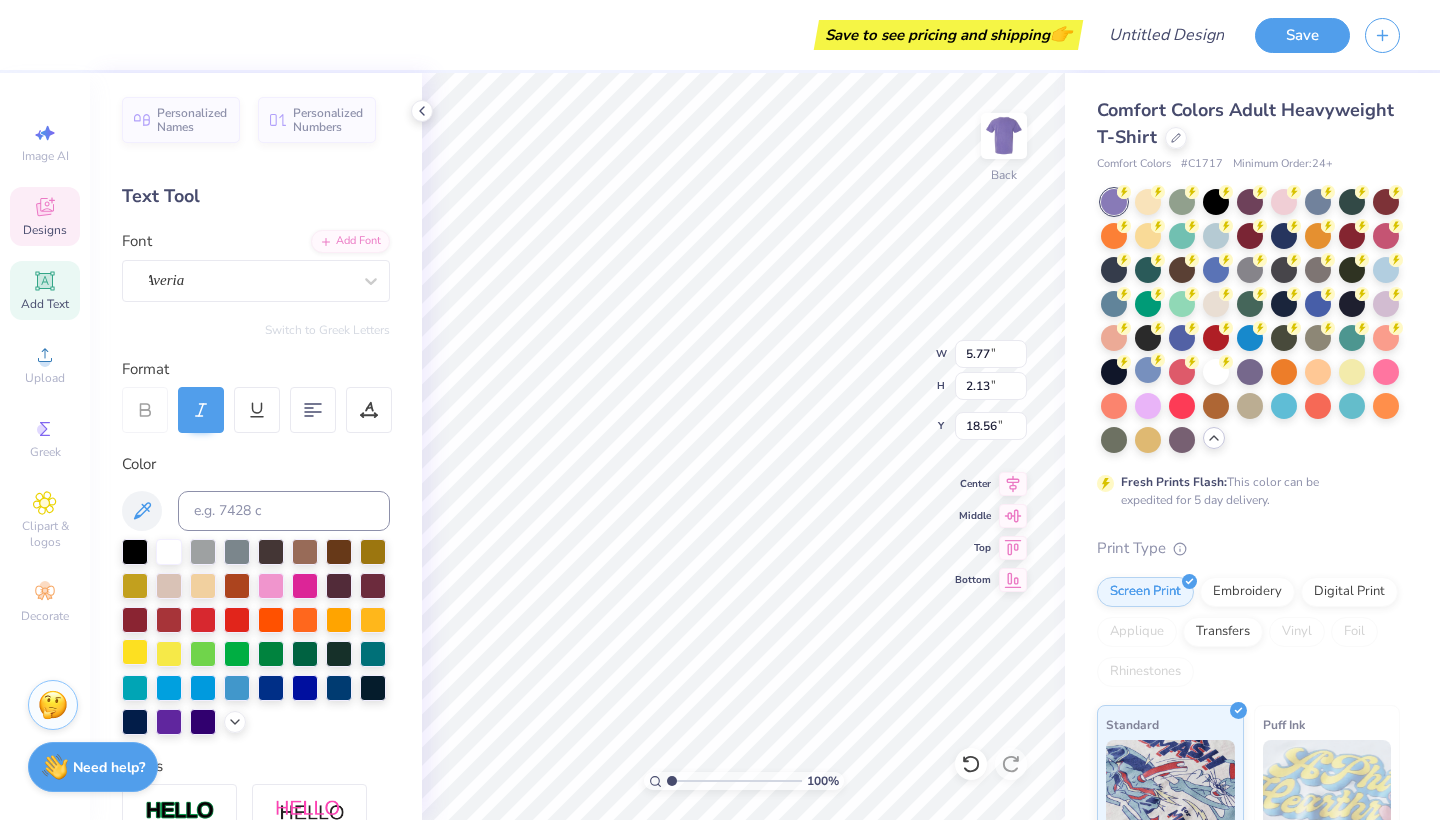 click at bounding box center [135, 652] 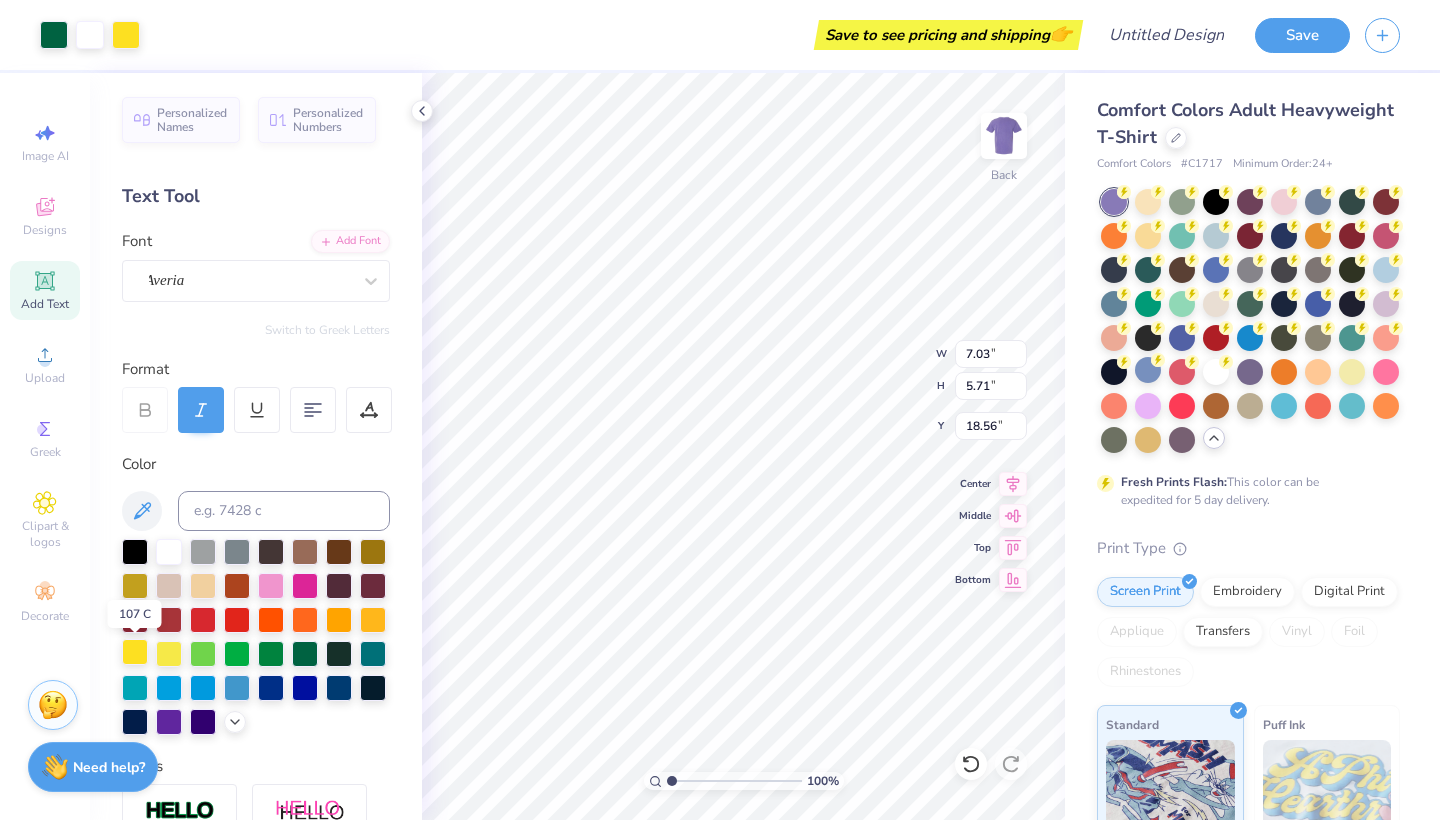 click at bounding box center [135, 652] 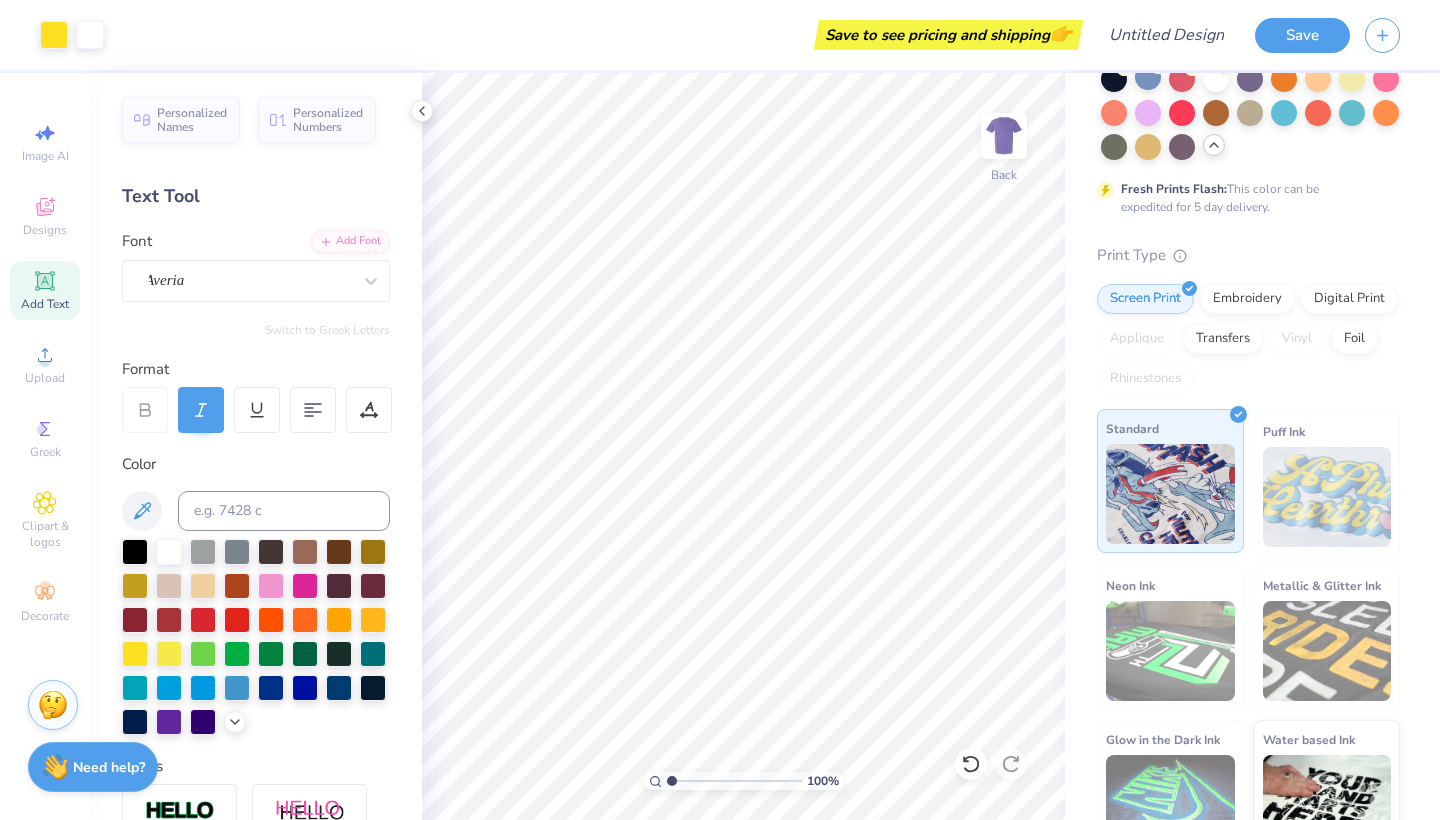 scroll, scrollTop: 316, scrollLeft: 0, axis: vertical 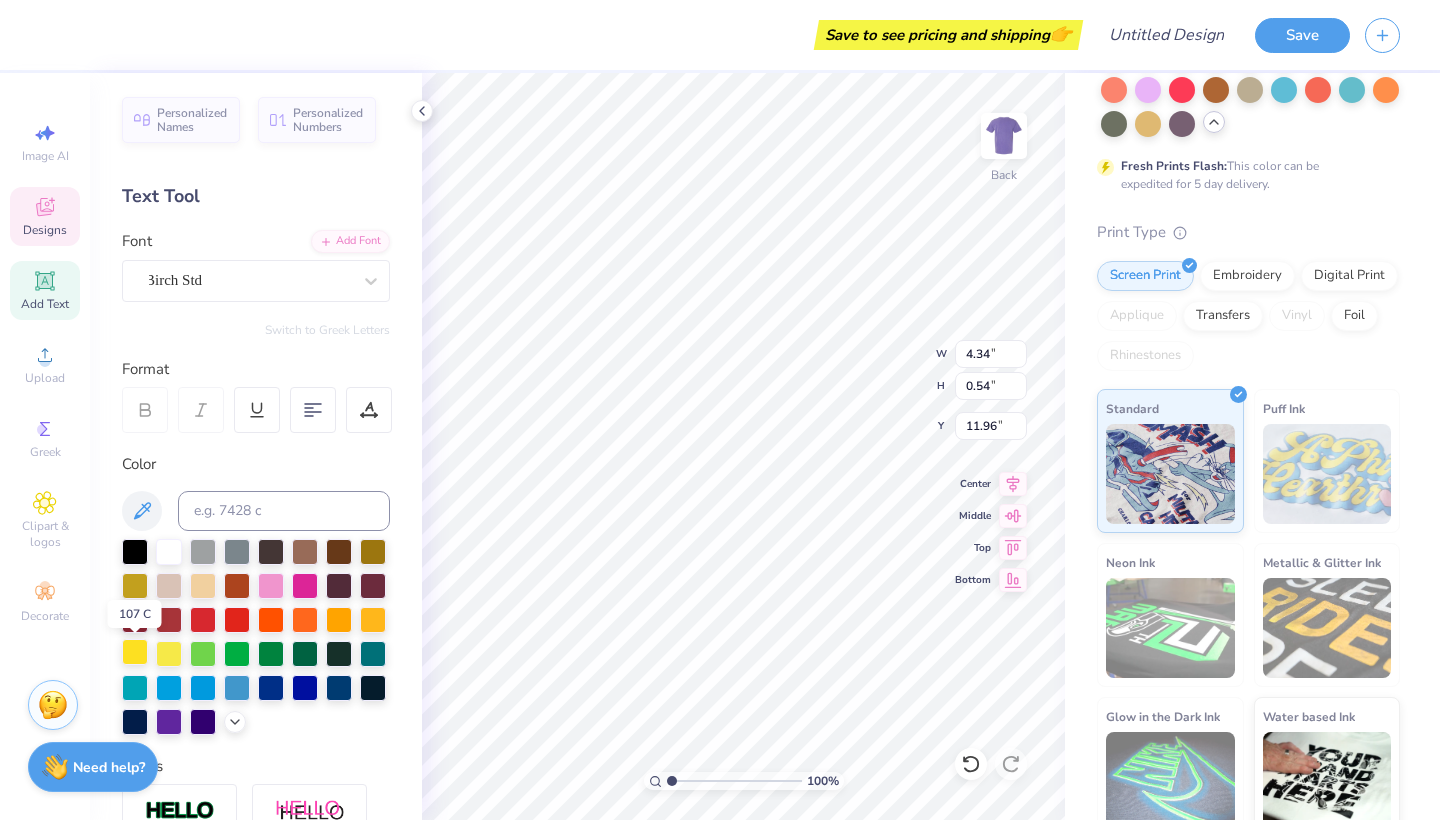 click at bounding box center [135, 652] 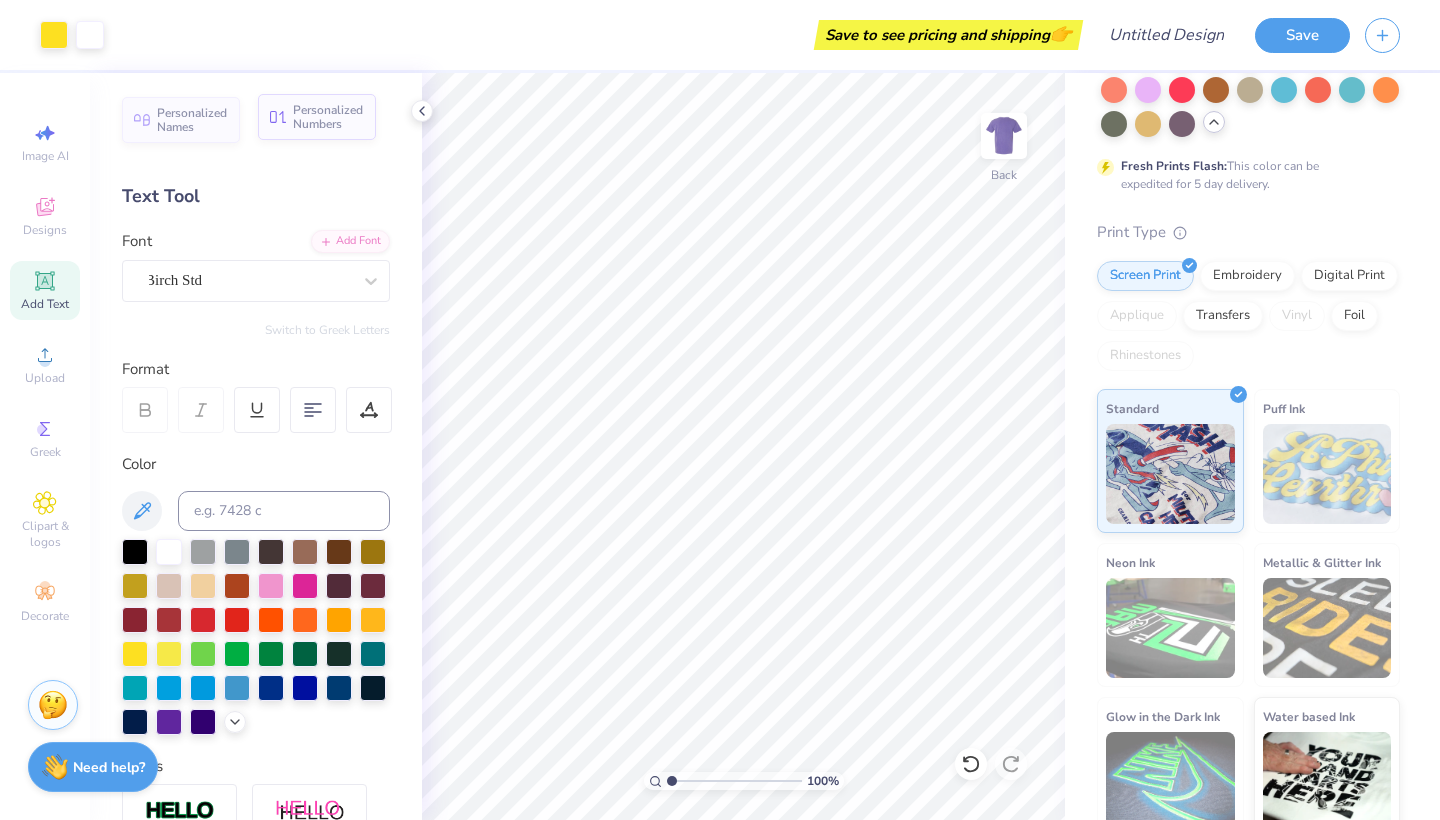 click on "Personalized Numbers" at bounding box center [328, 117] 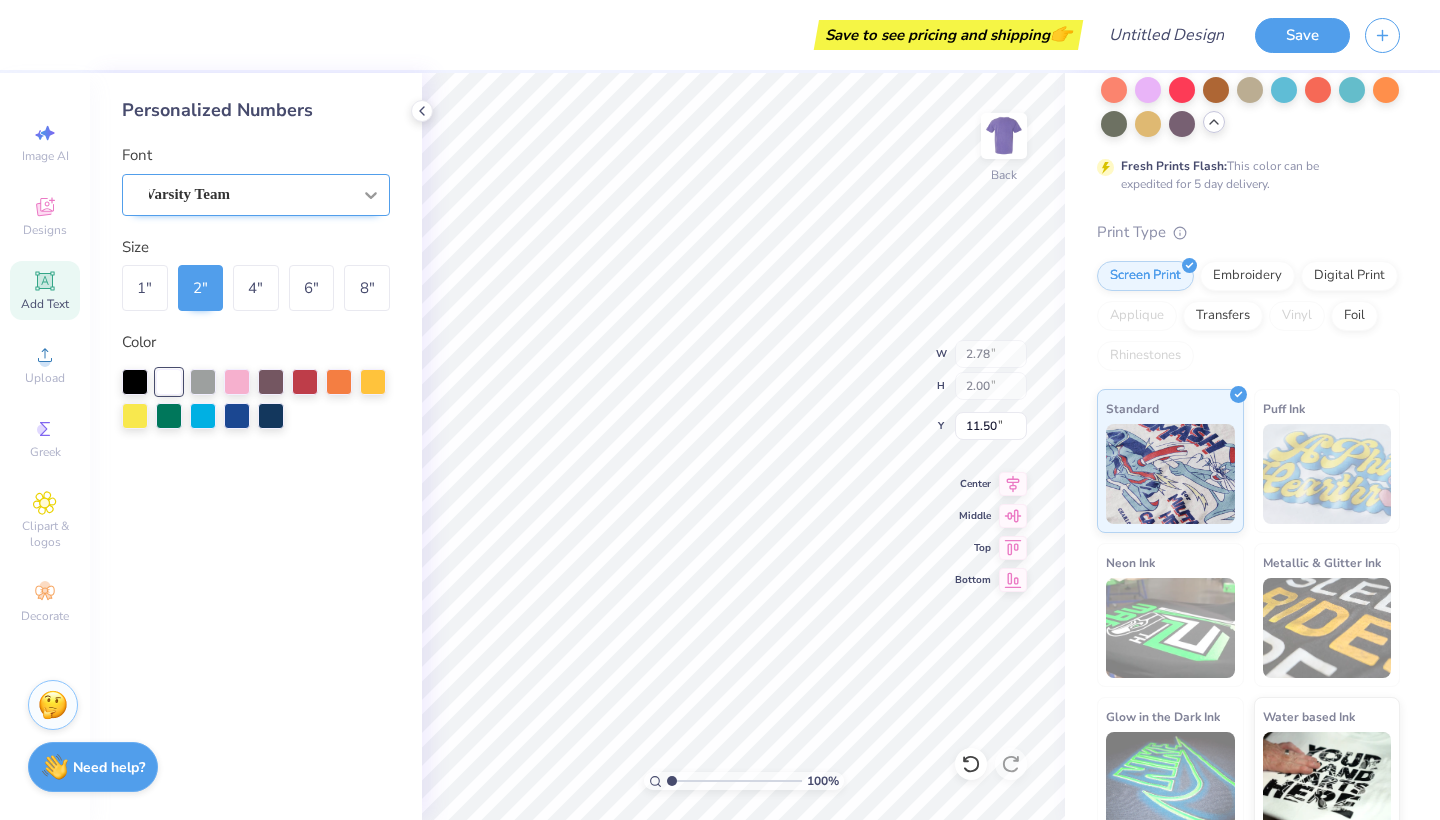 click 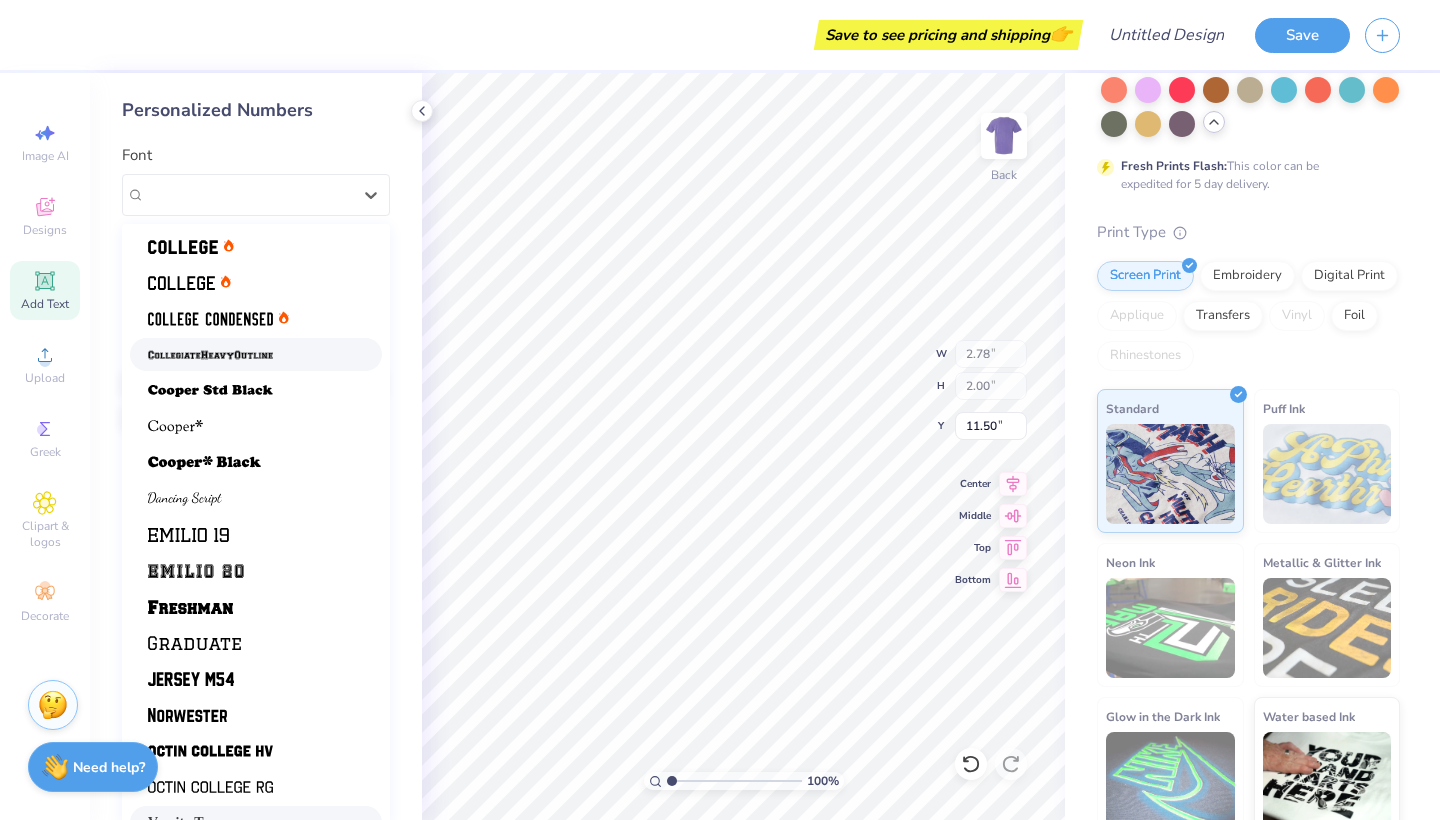 scroll, scrollTop: 164, scrollLeft: 0, axis: vertical 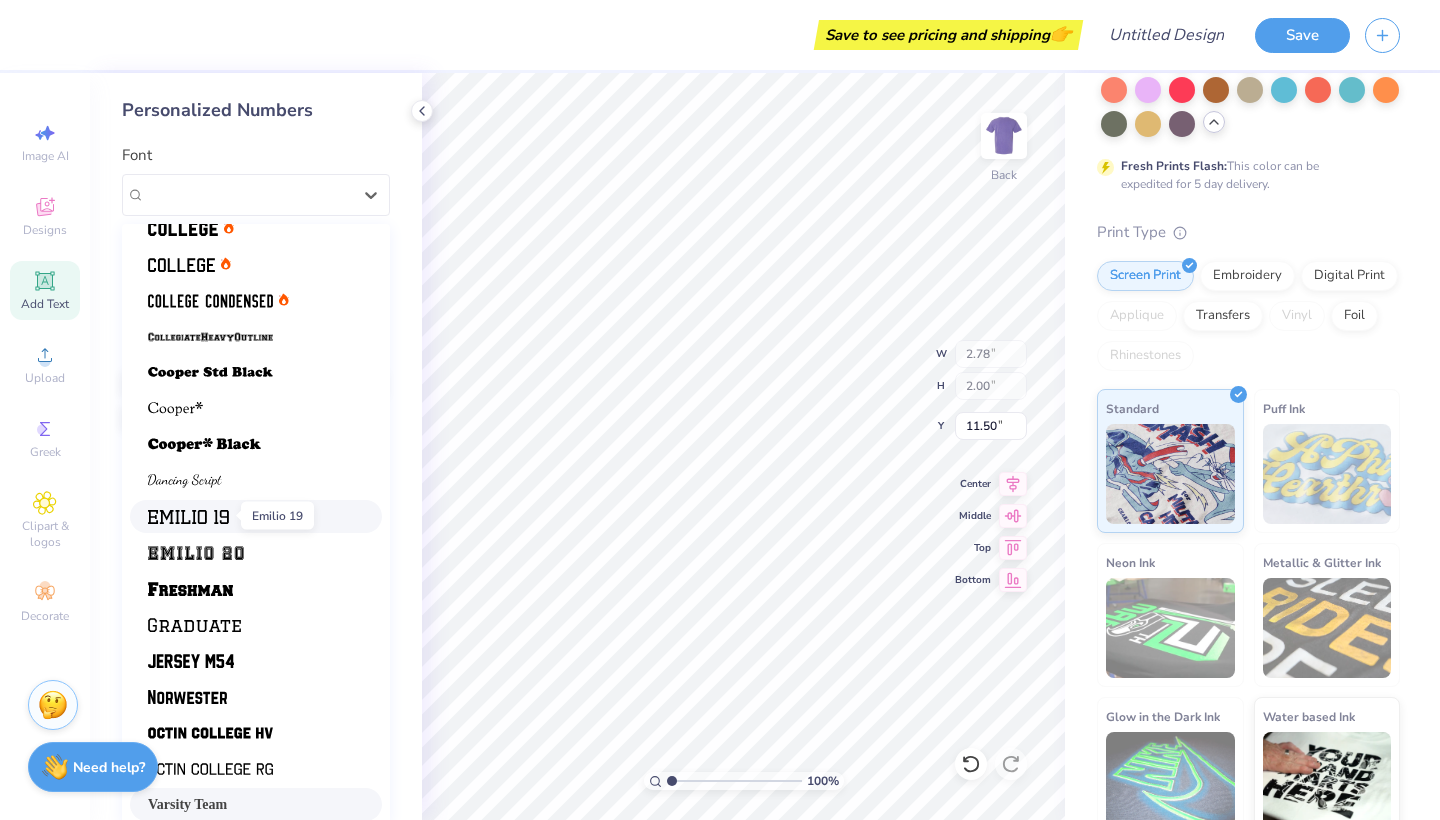 click at bounding box center (188, 517) 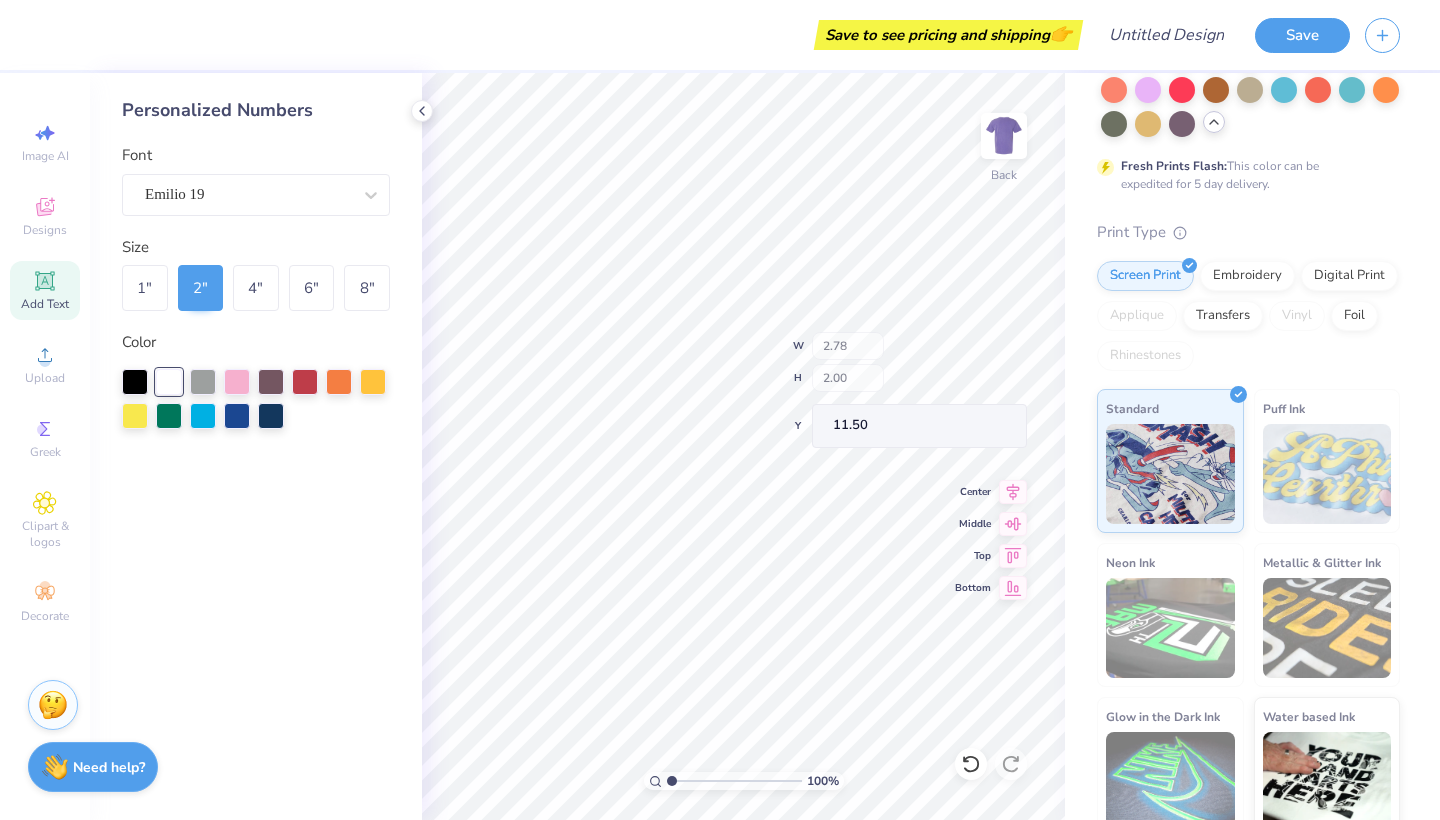 type on "2.88" 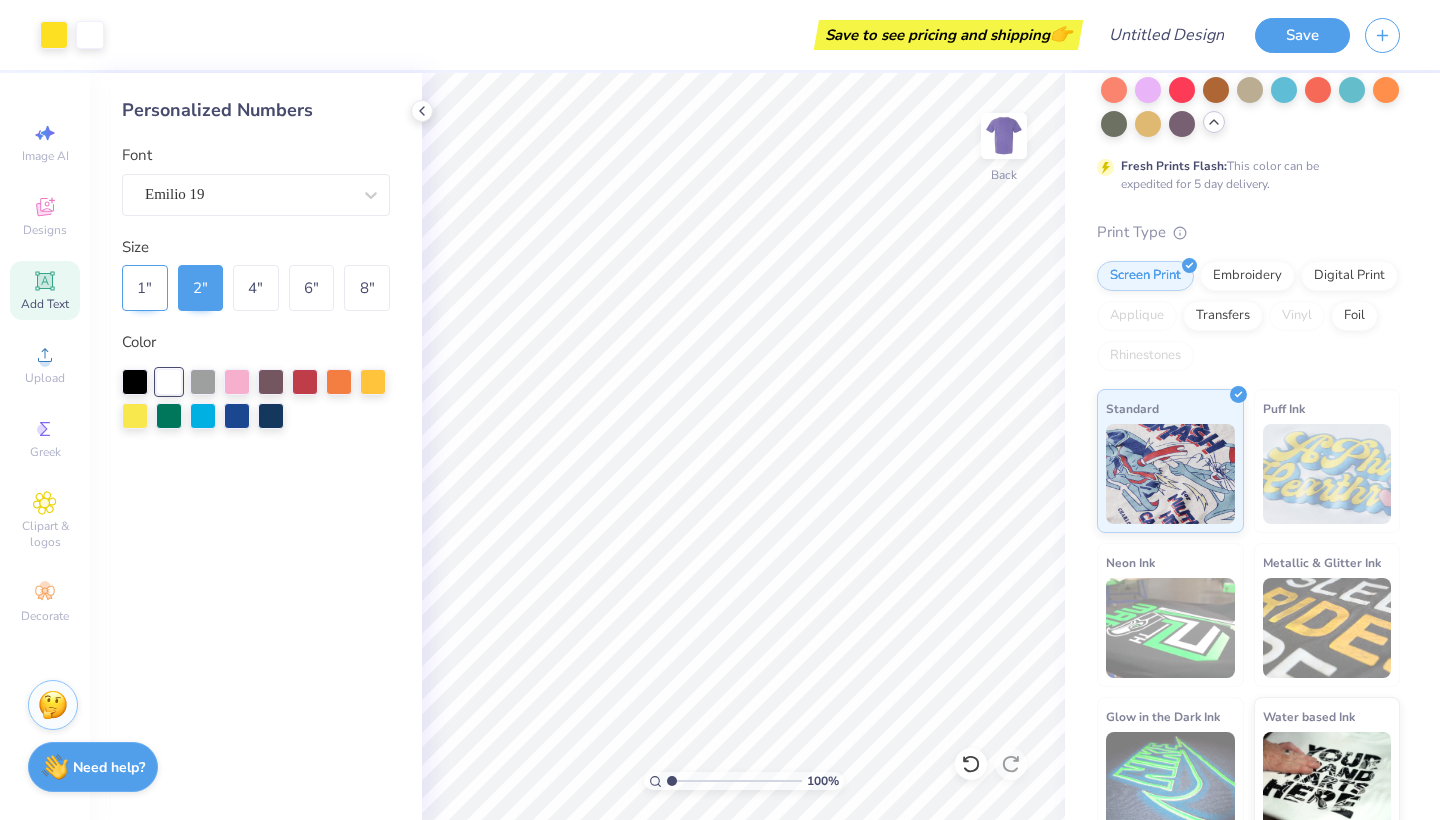 click on "1 "" at bounding box center [145, 288] 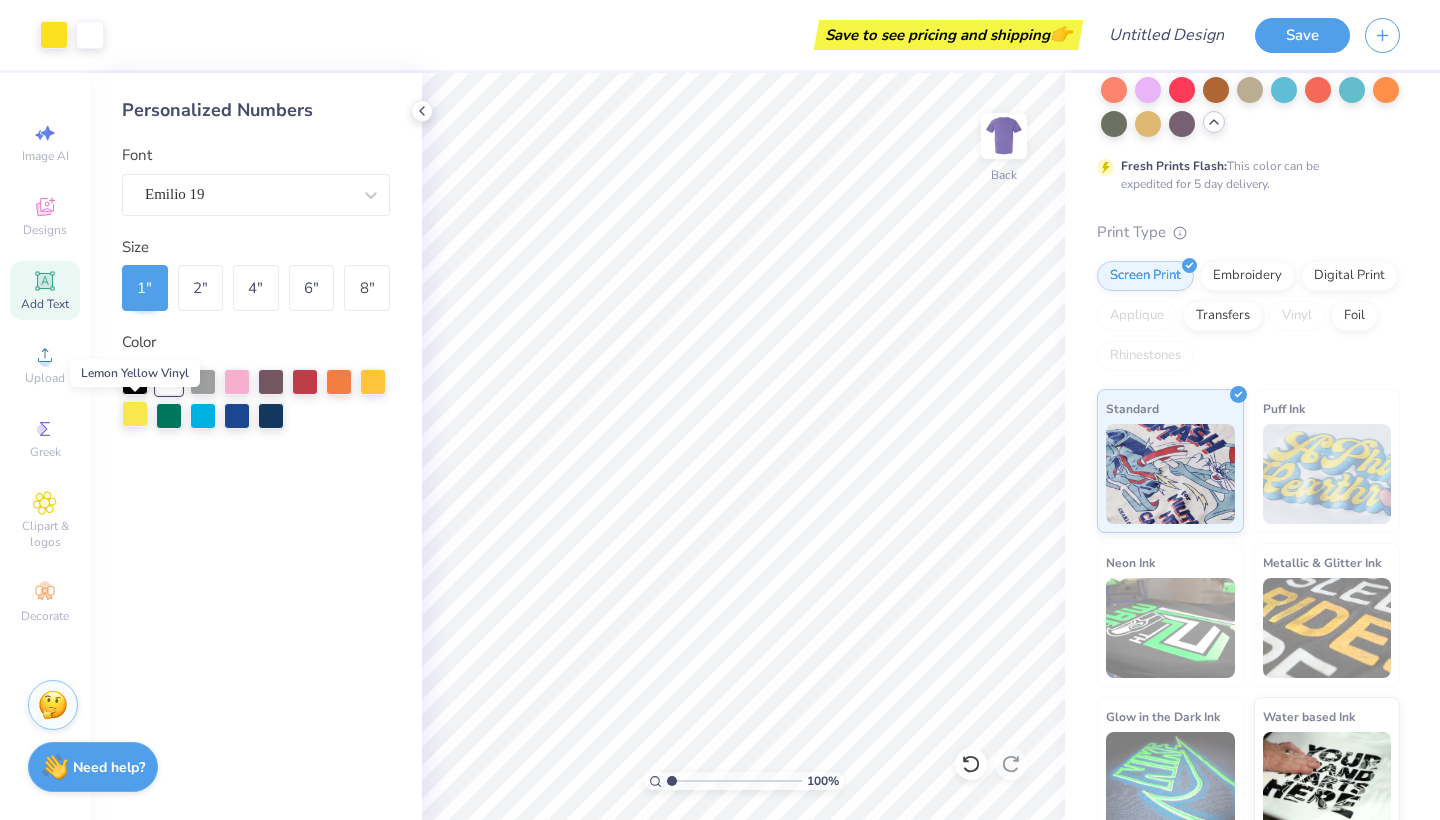 click at bounding box center [135, 414] 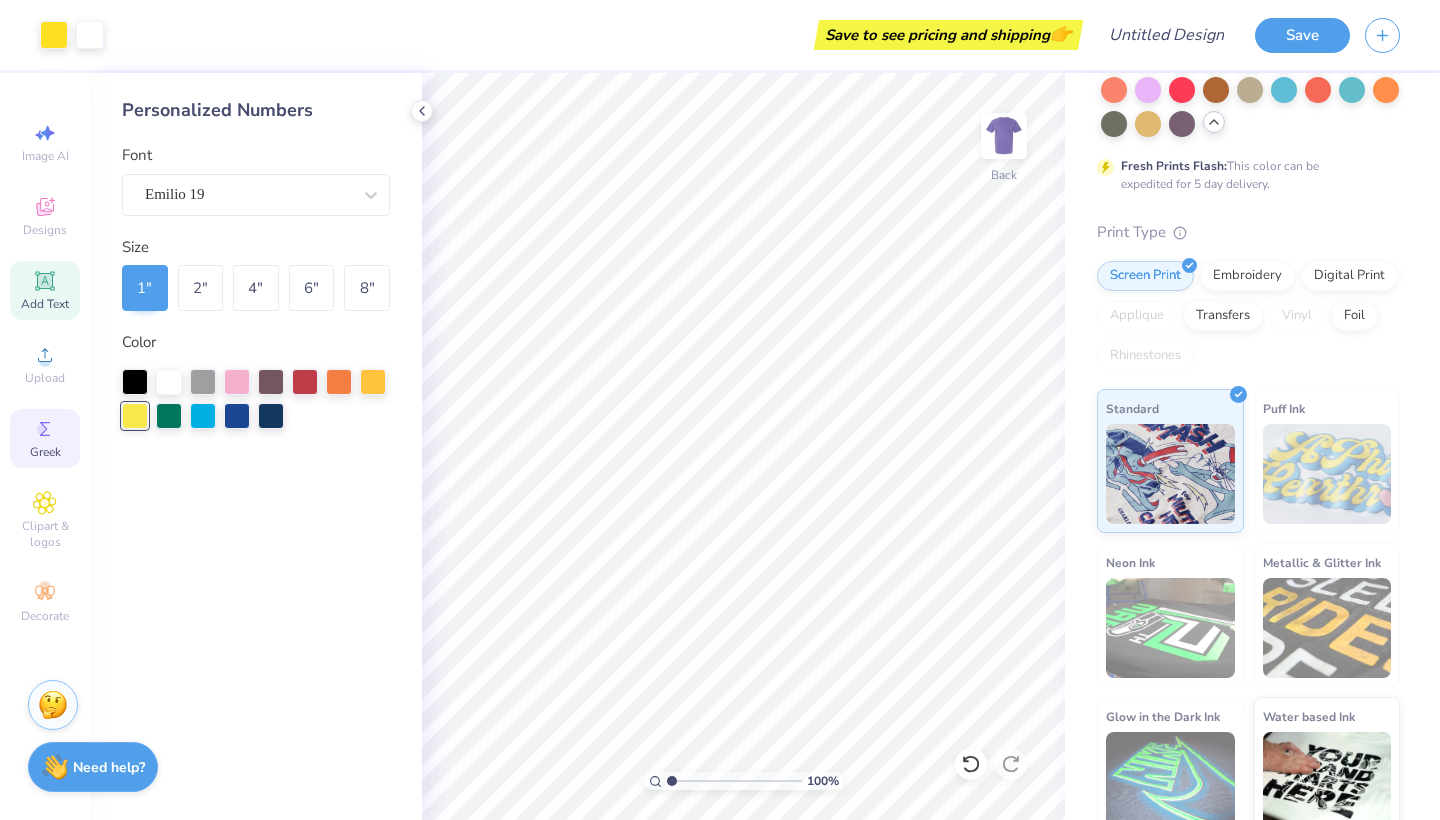 click 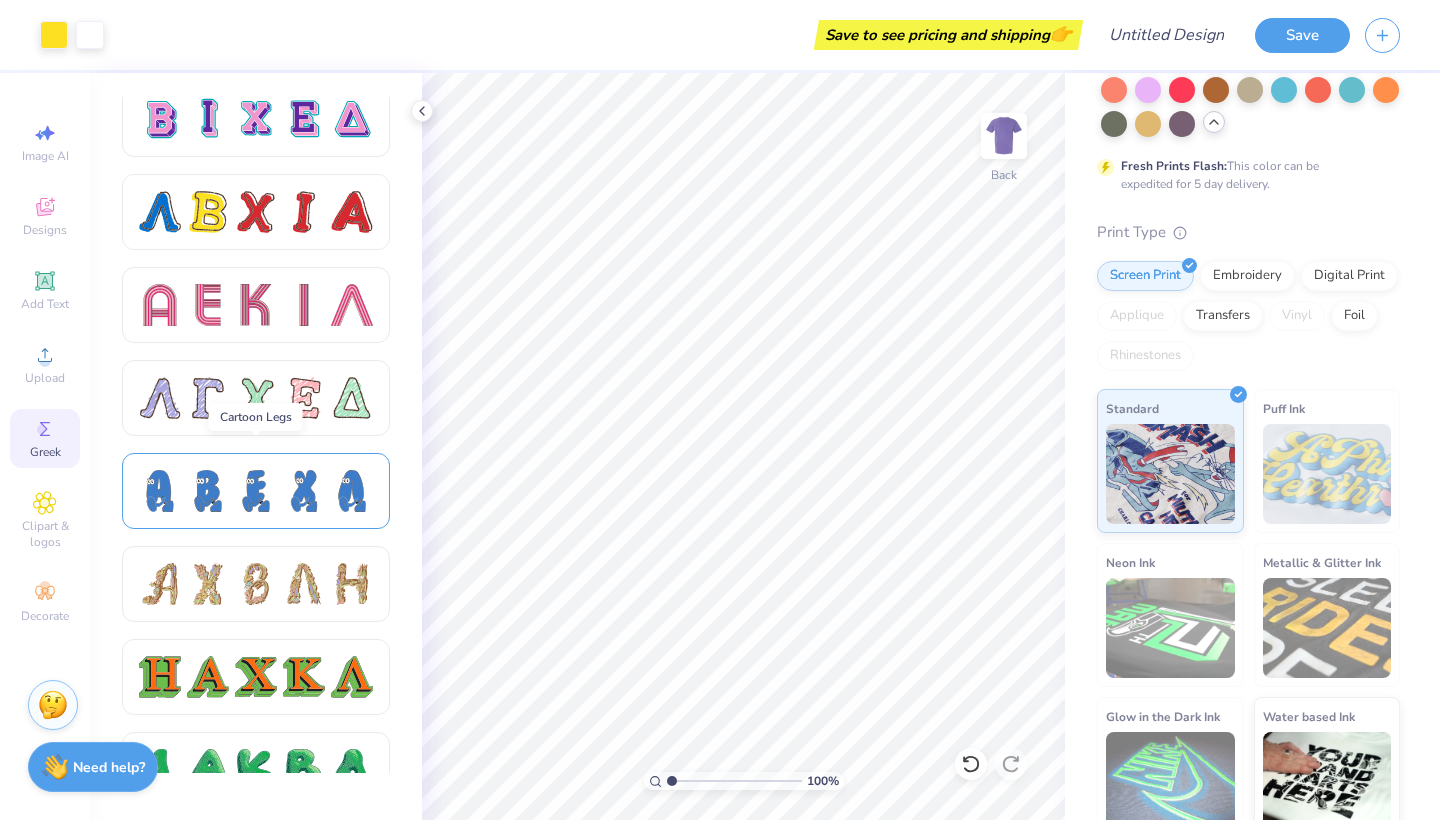 scroll, scrollTop: 1703, scrollLeft: 0, axis: vertical 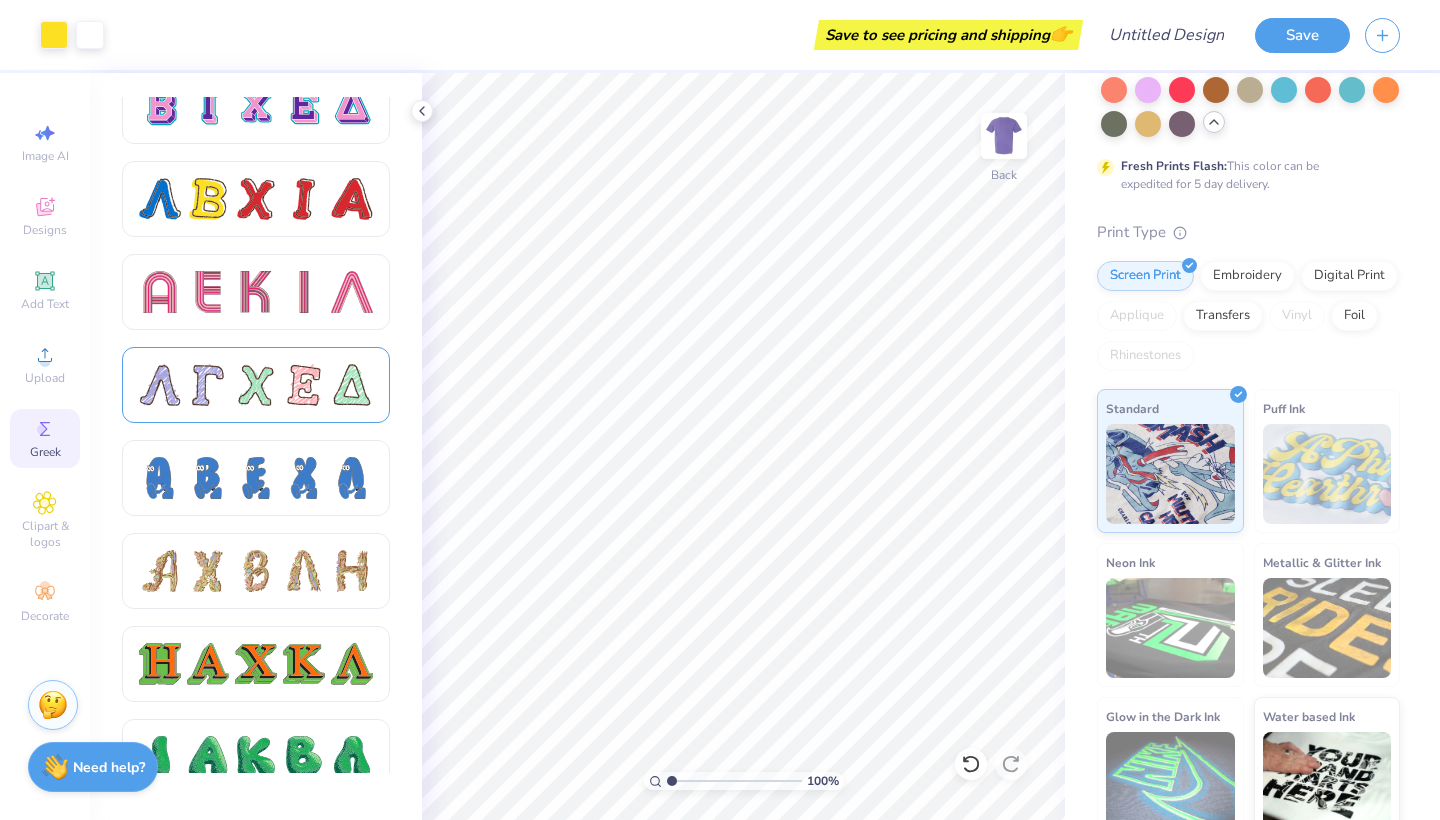click at bounding box center [256, 385] 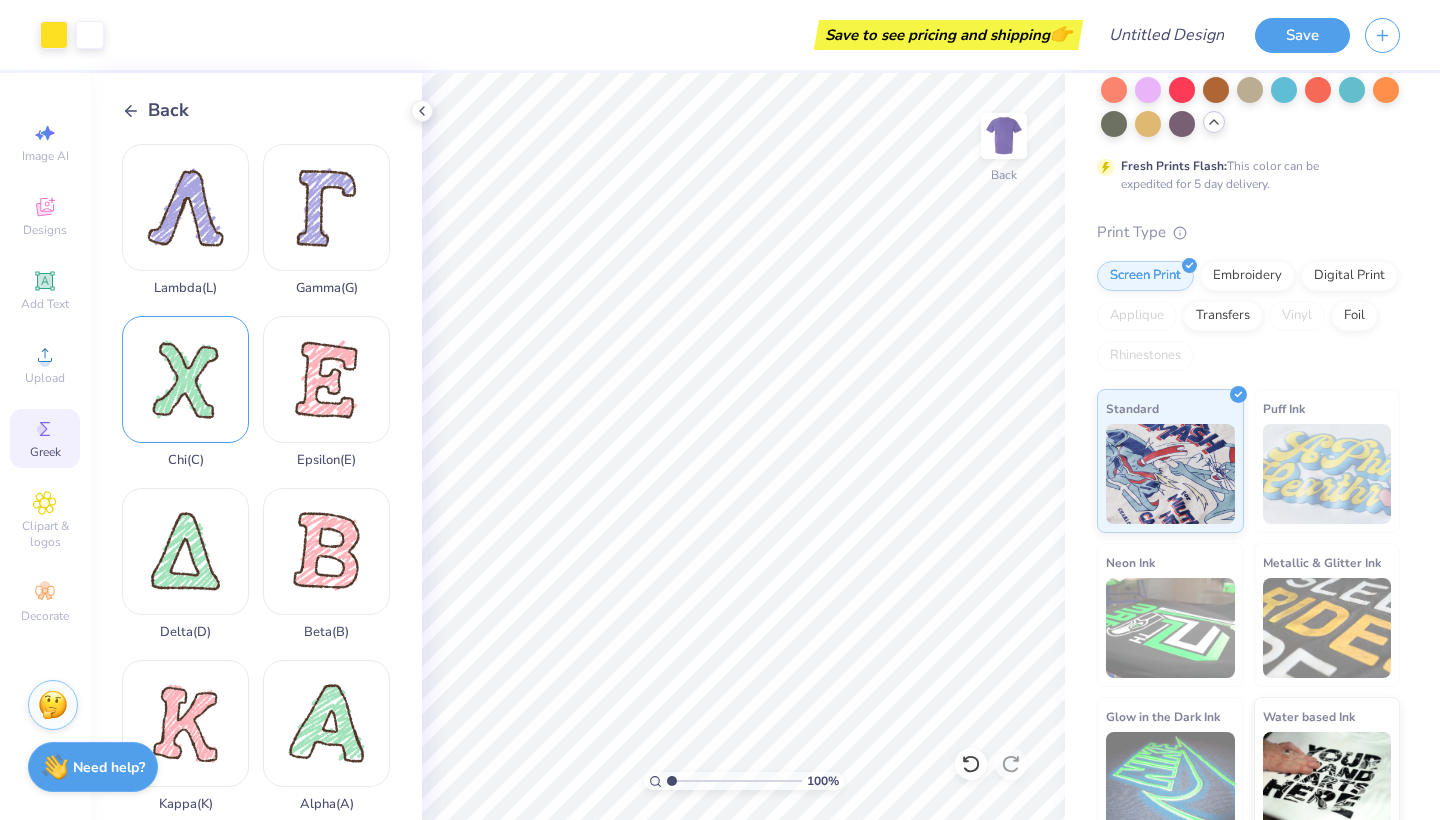 click on "Chi  ( C )" at bounding box center (185, 392) 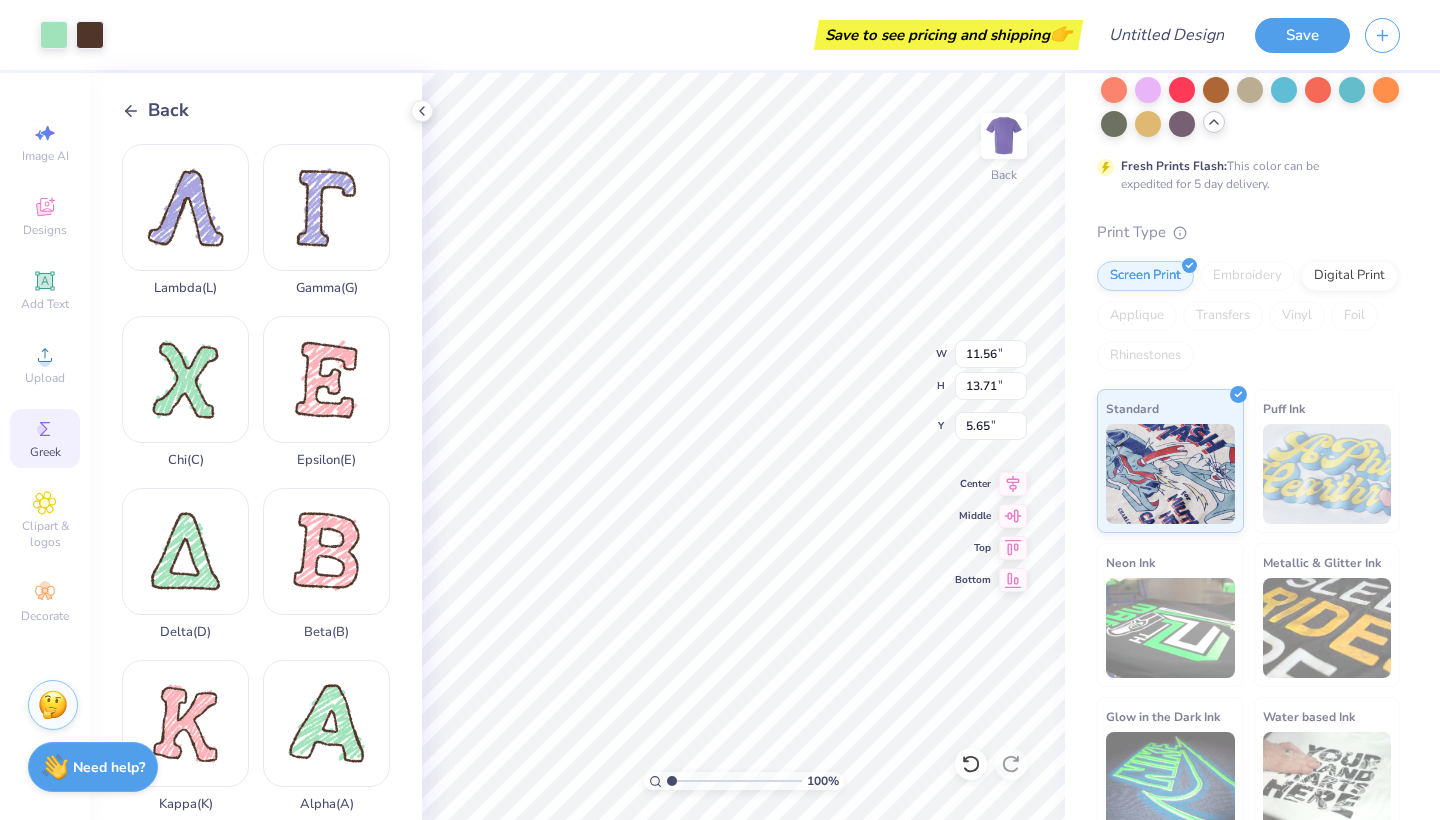 type on "1.19" 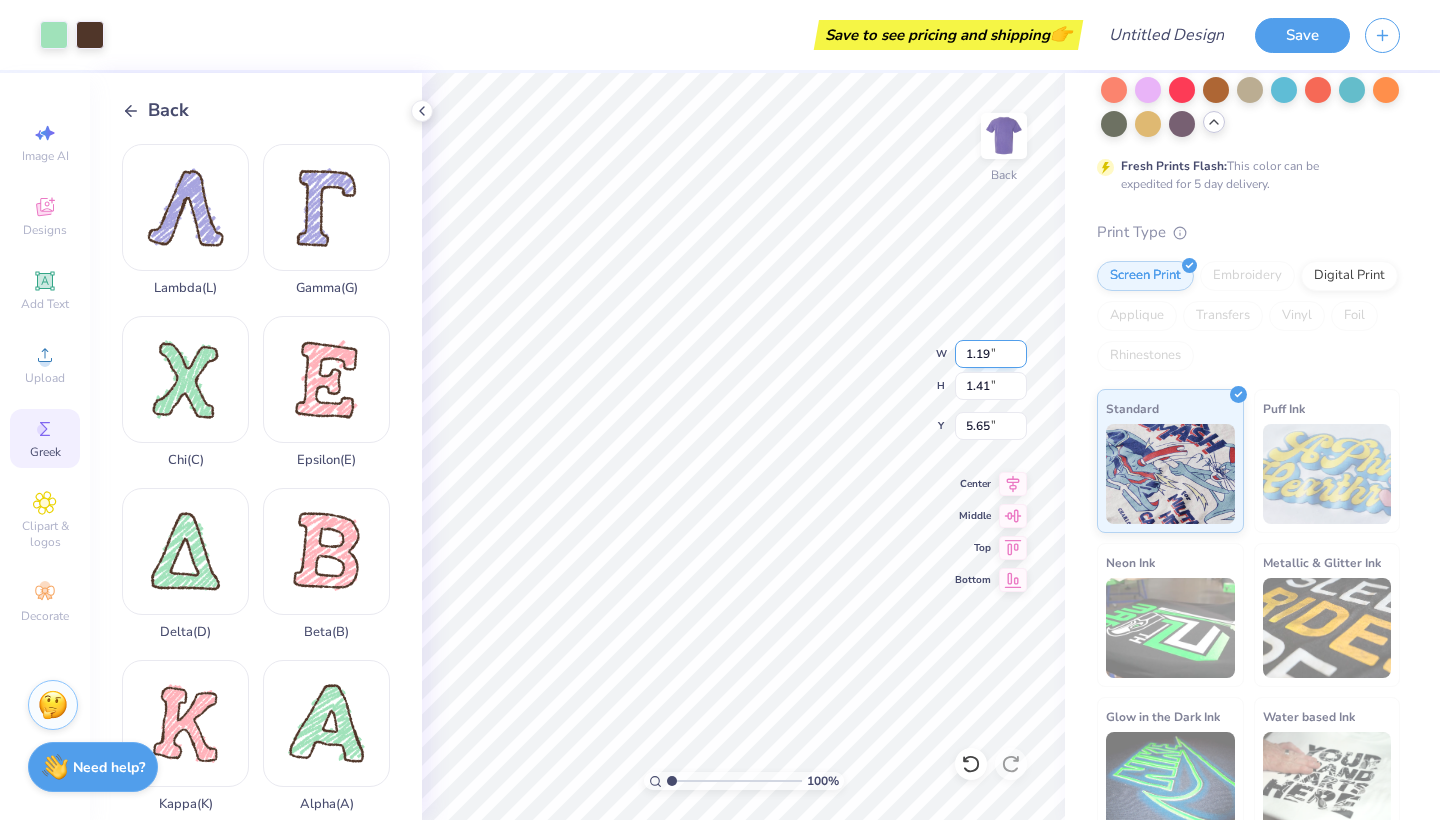 click on "100  % Back W 1.19 1.19 " H 1.41 1.41 " Y 5.65 5.65 " Center Middle Top Bottom" at bounding box center [743, 446] 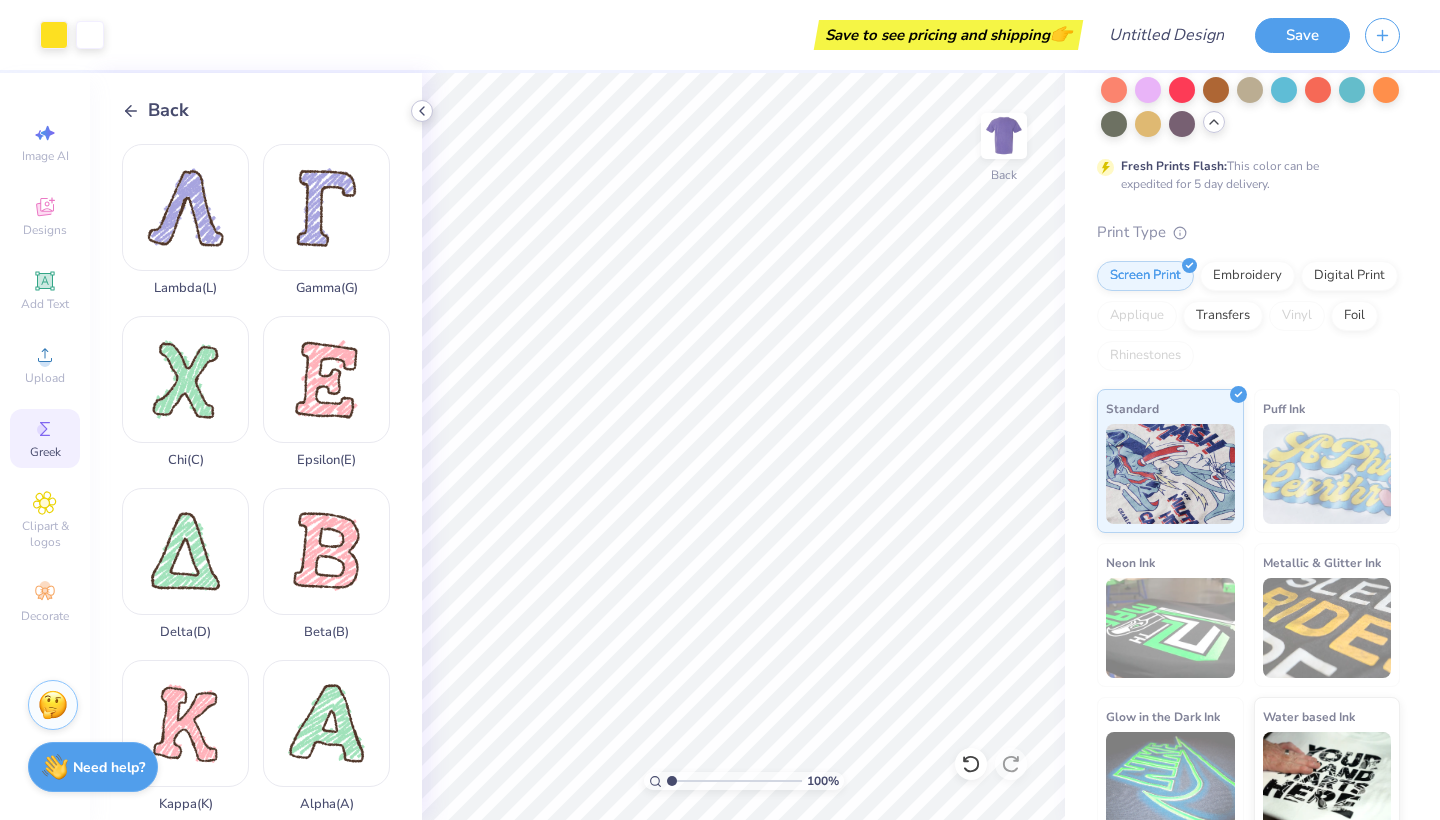 click 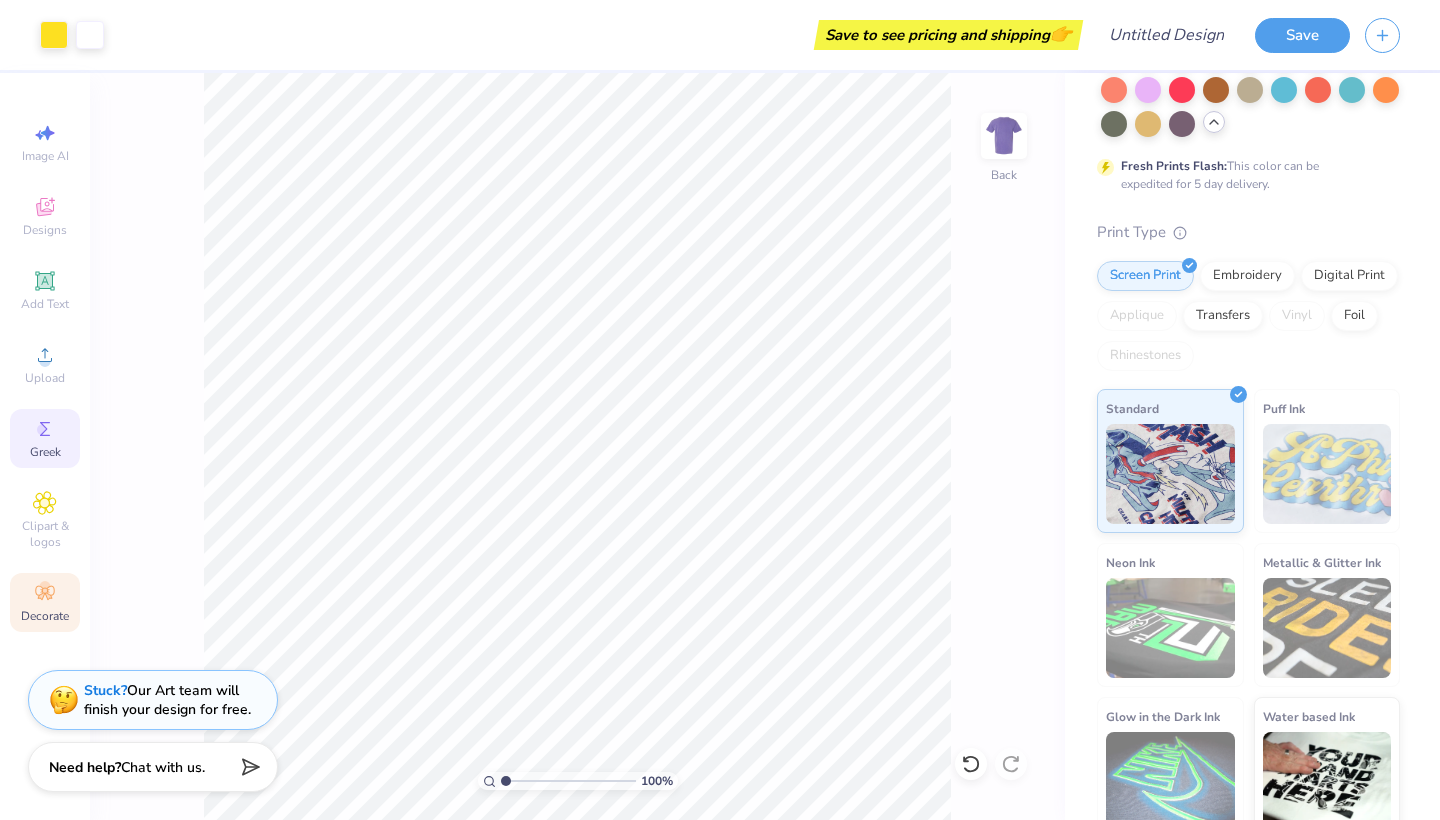 click 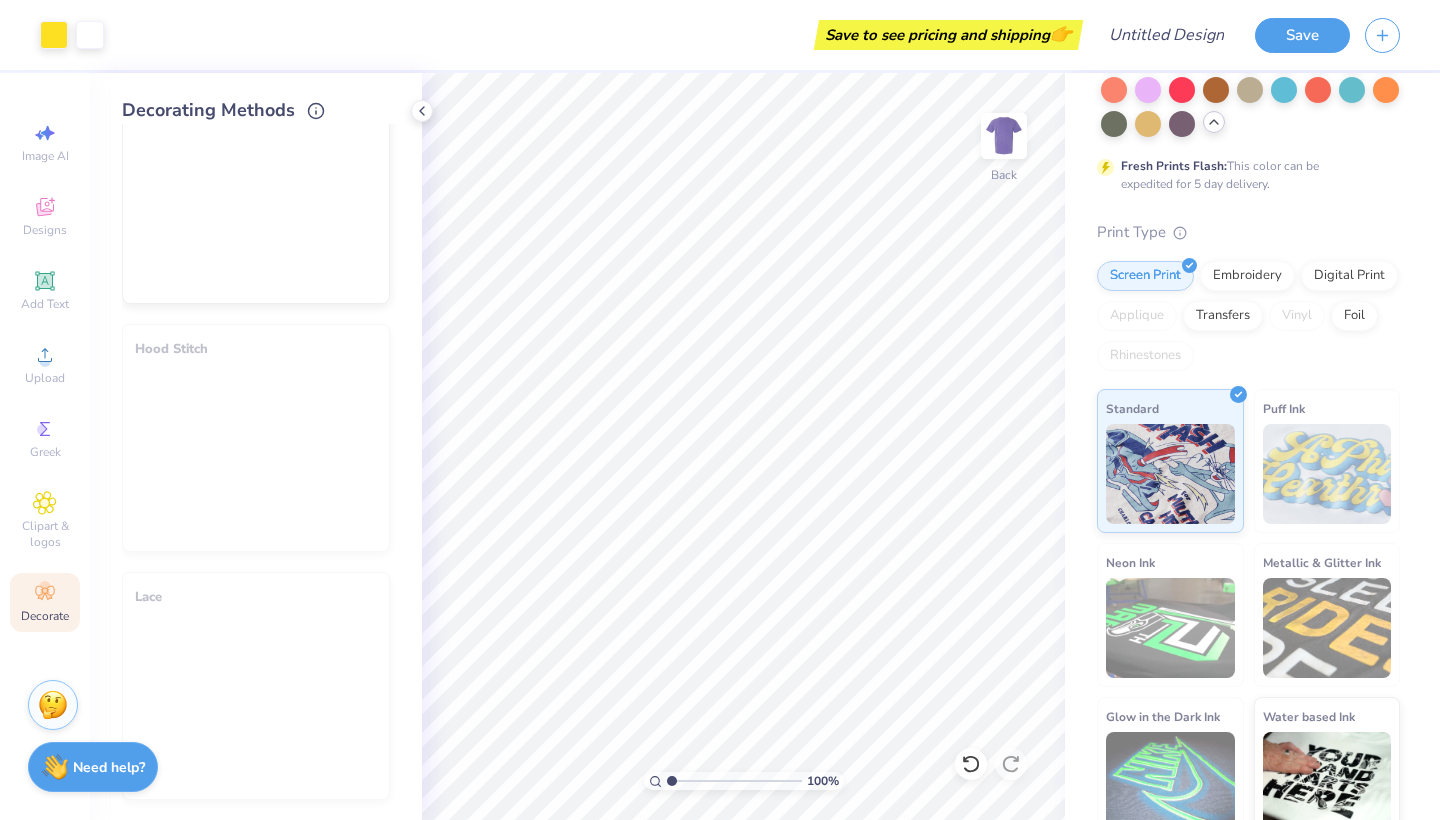 scroll, scrollTop: 1321, scrollLeft: 0, axis: vertical 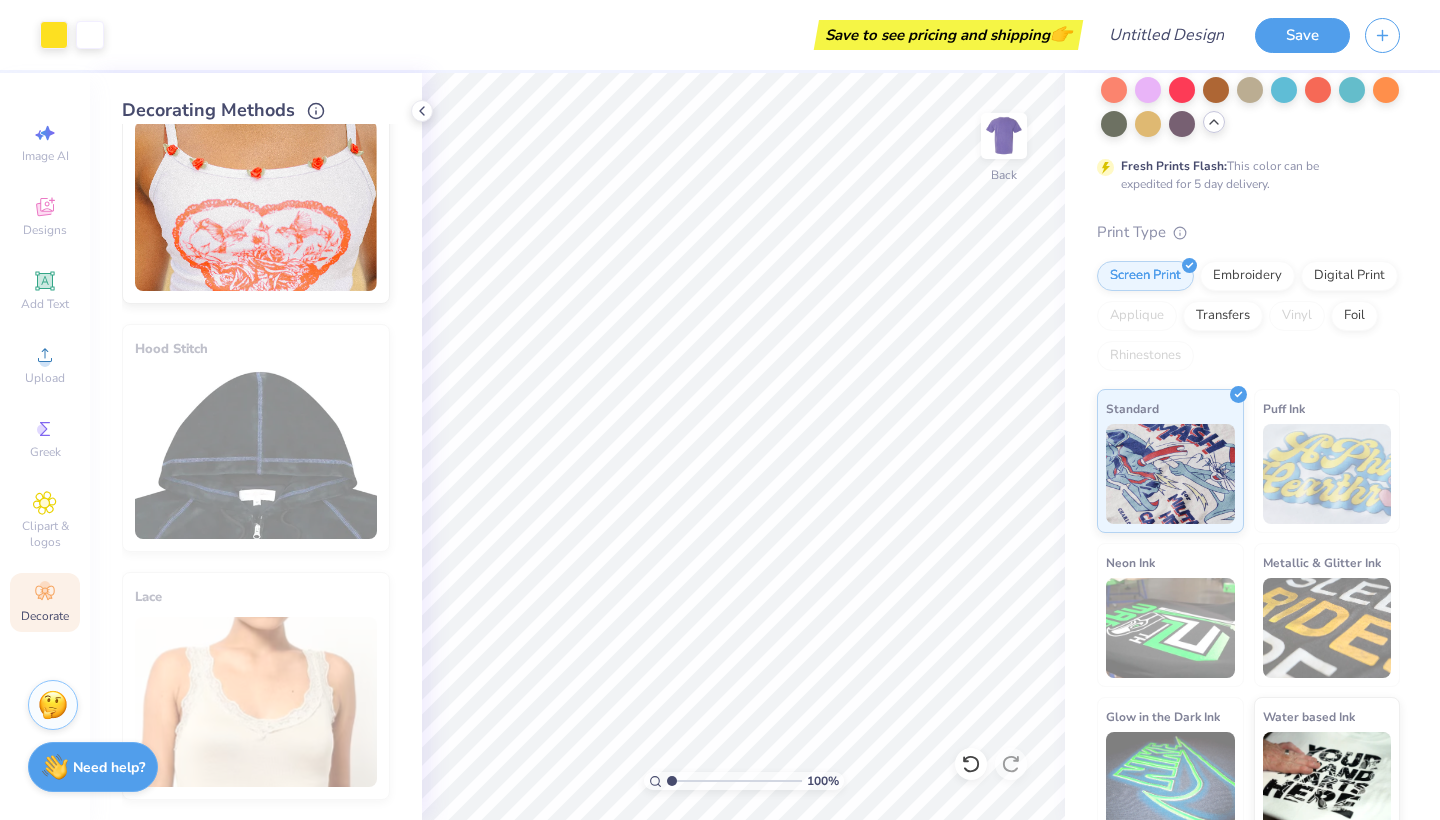 click on "Neckline: 1 Rosette Neckline: 3 Rosettes Neckline: 5 Rosettes" at bounding box center [256, 661] 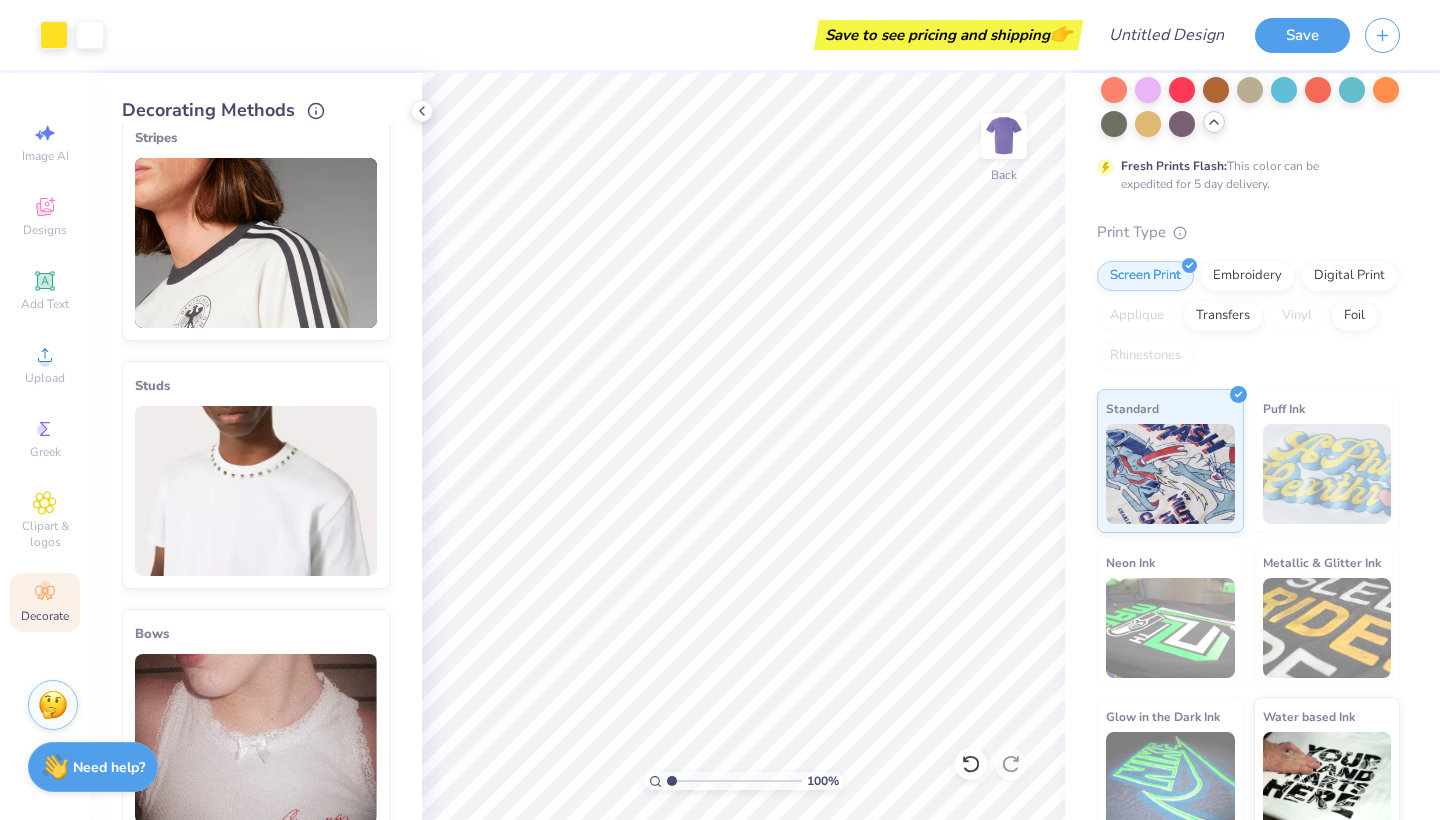 scroll, scrollTop: 290, scrollLeft: 0, axis: vertical 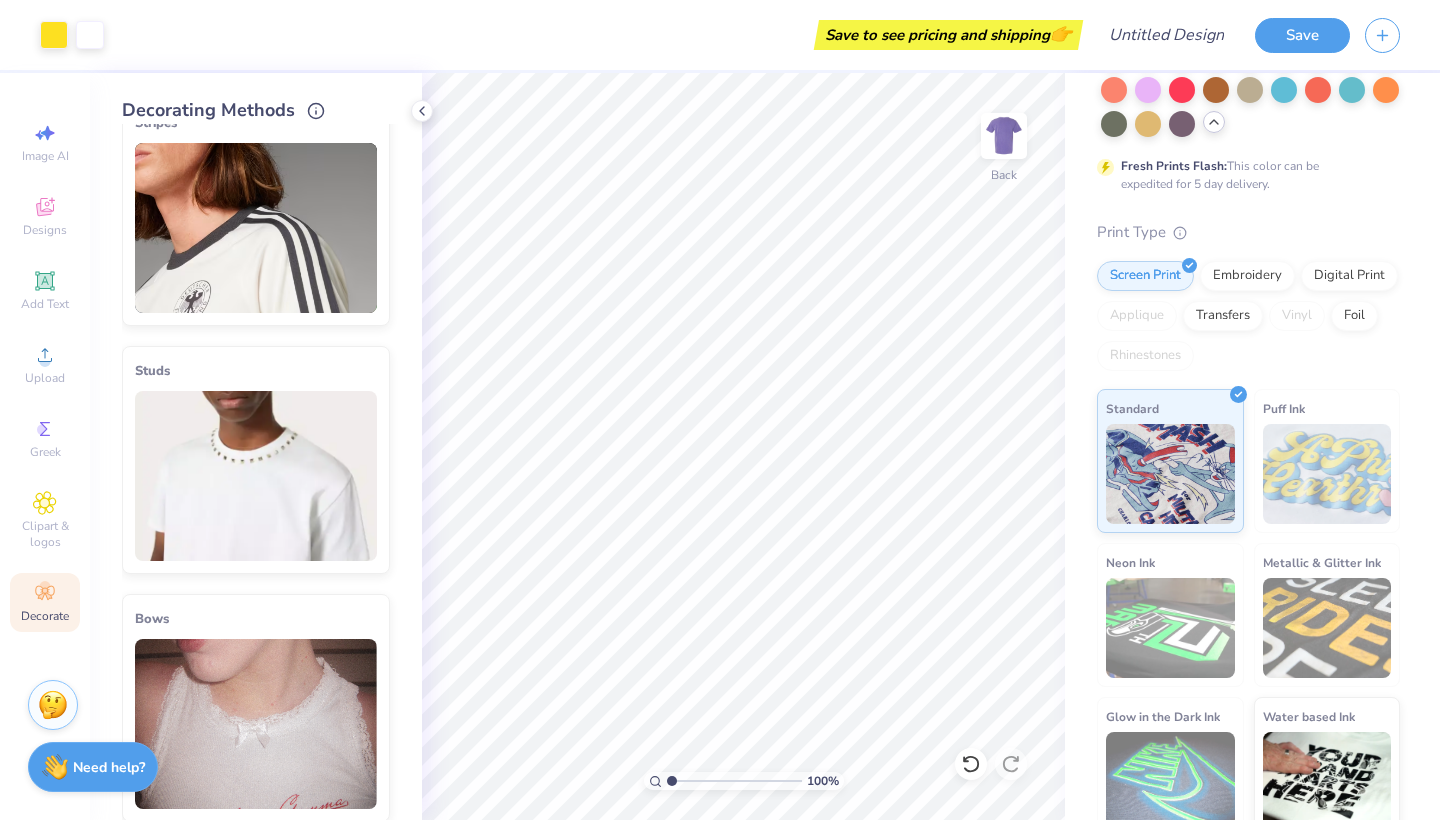click at bounding box center (256, 724) 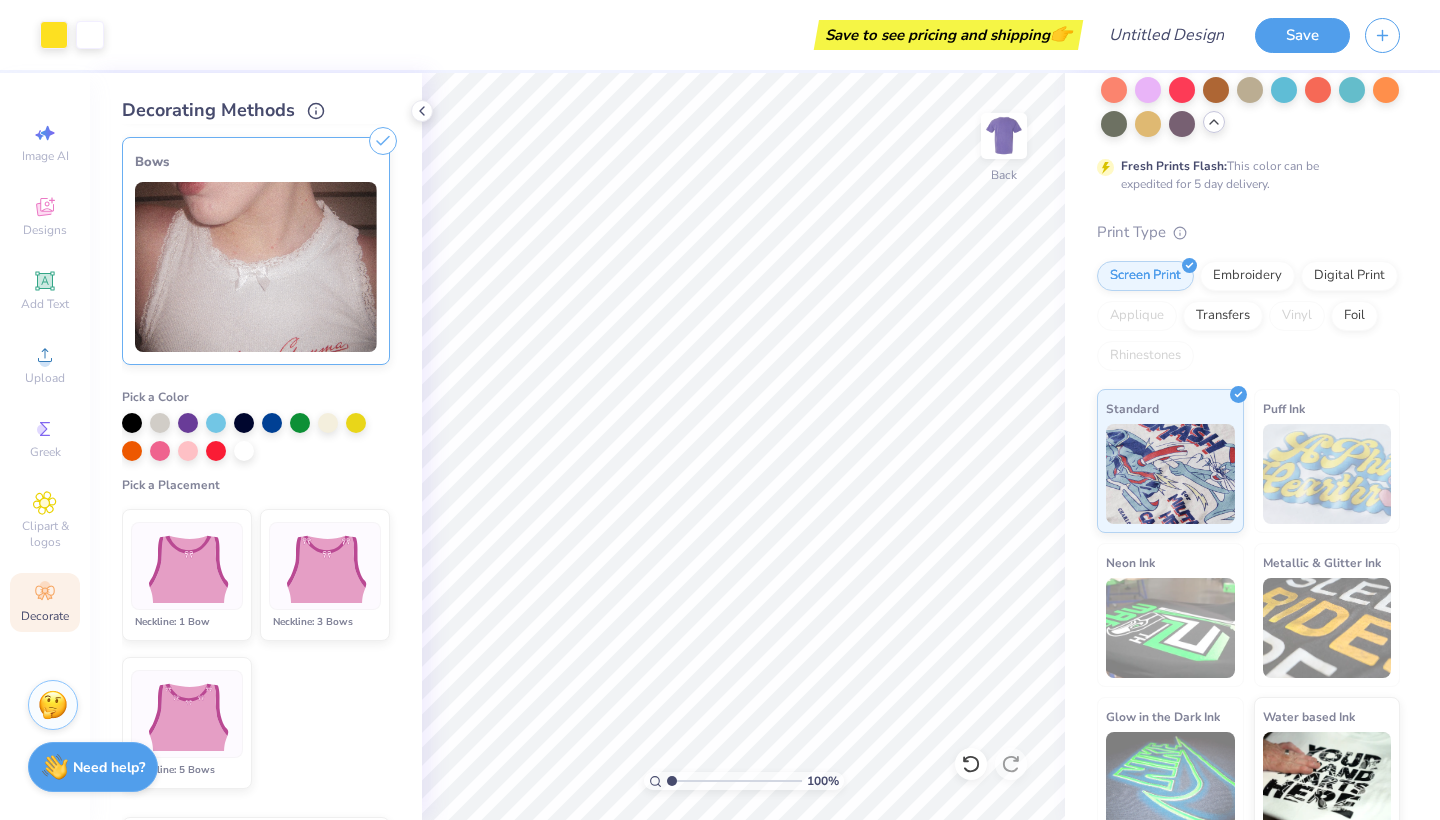 scroll, scrollTop: 881, scrollLeft: 0, axis: vertical 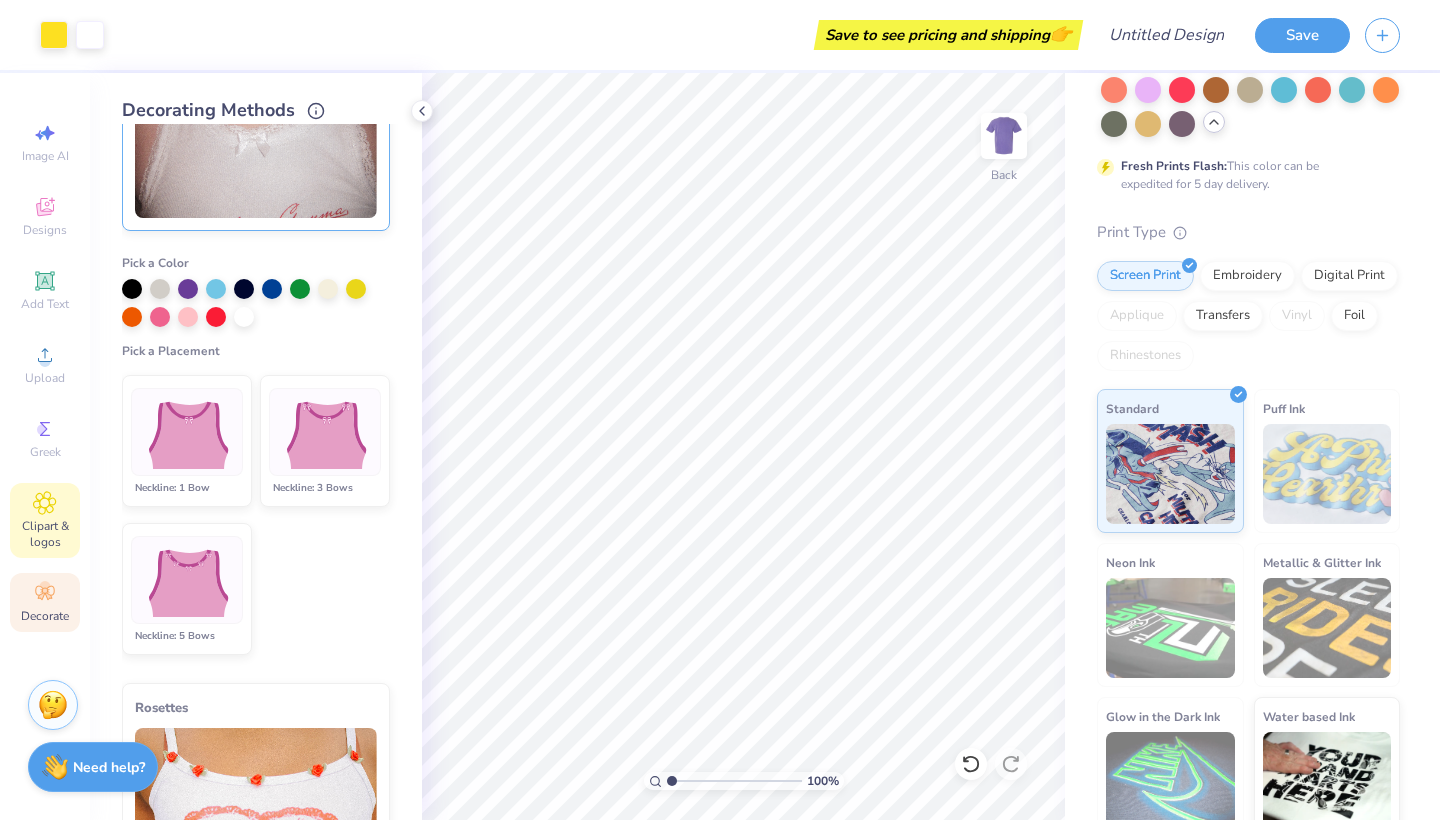 click on "Clipart & logos" at bounding box center [45, 534] 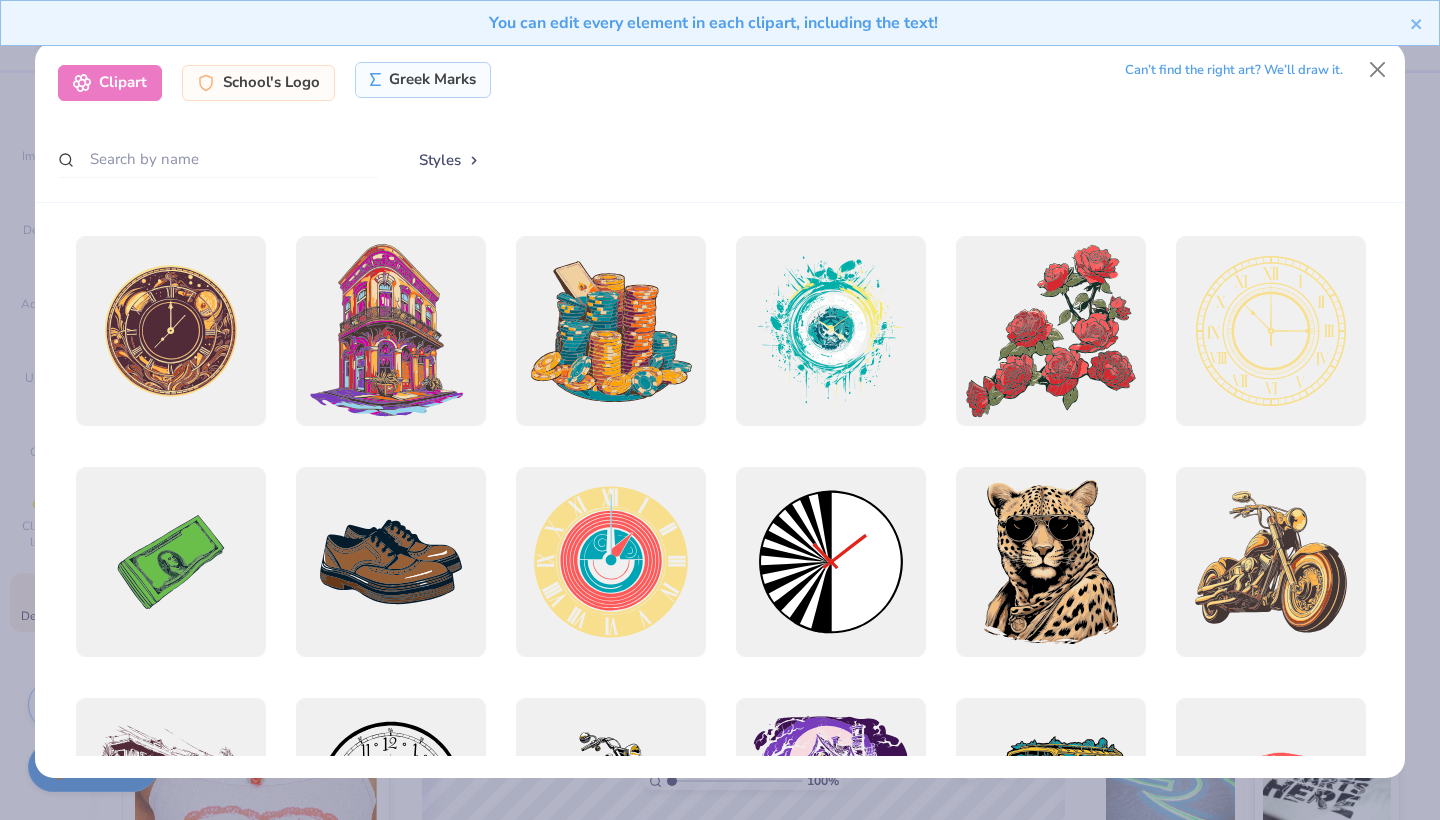 click on "Greek Marks" at bounding box center (423, 80) 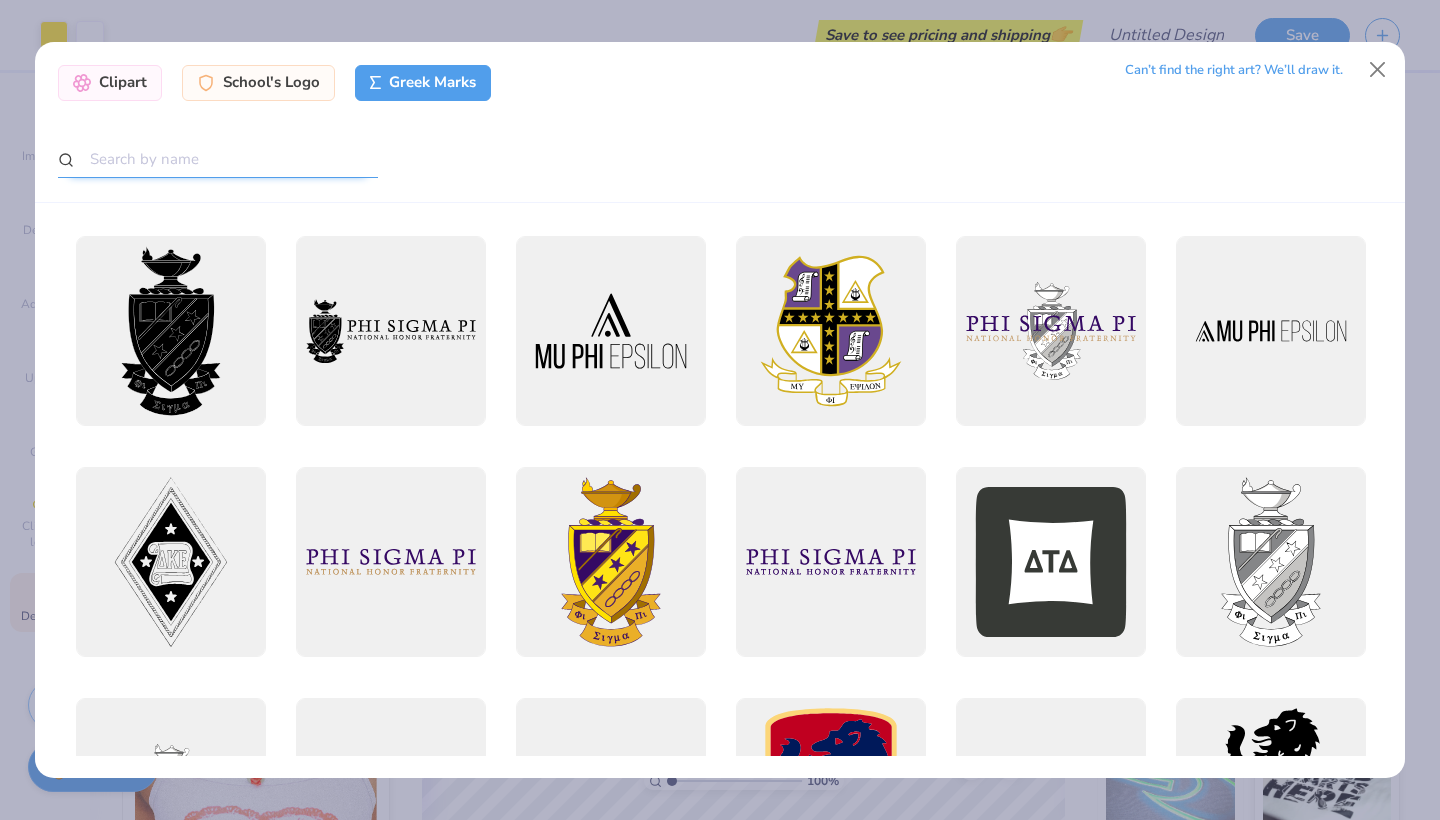 click at bounding box center [218, 159] 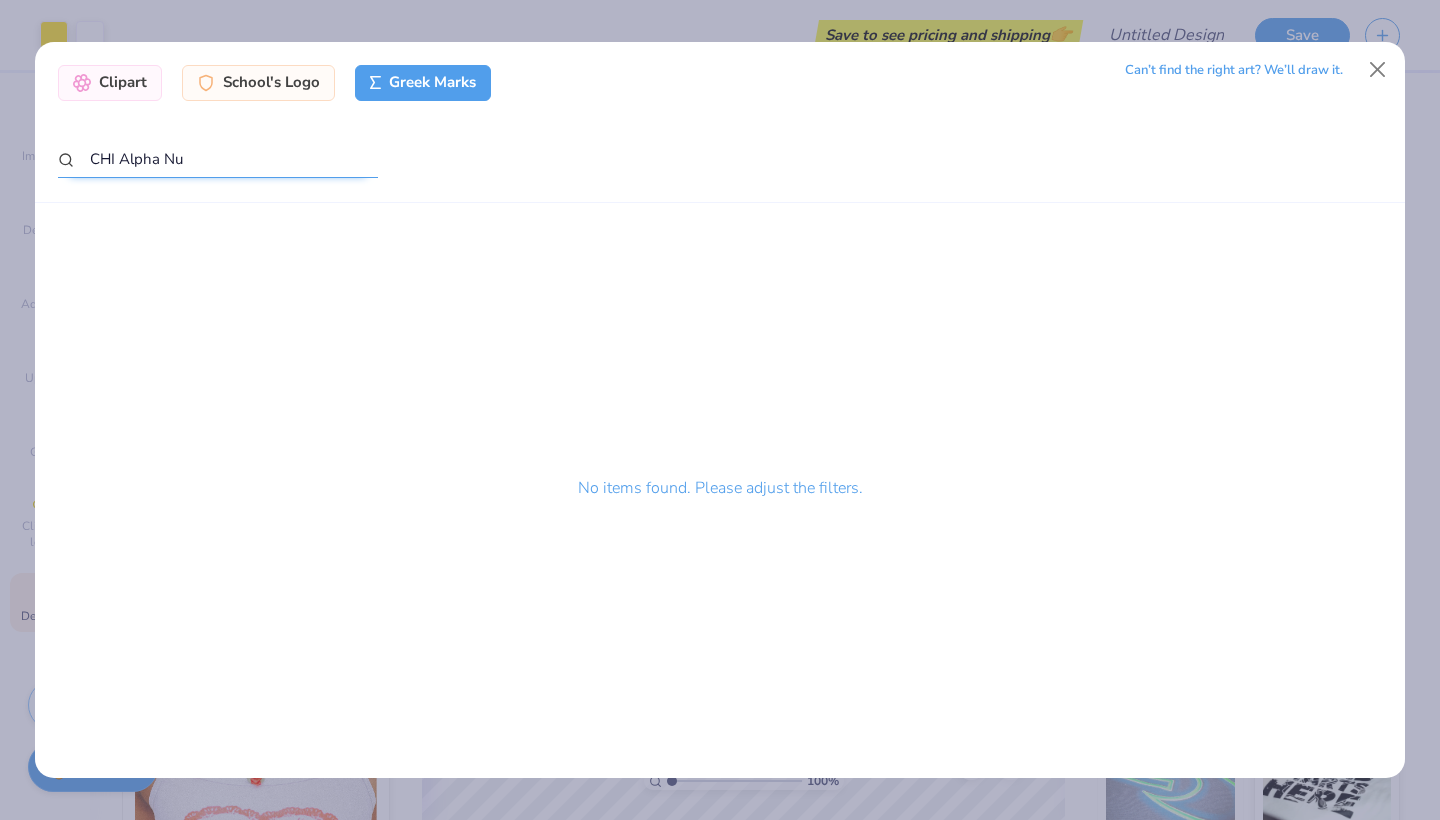 click on "CHI Alpha Nu" at bounding box center [218, 159] 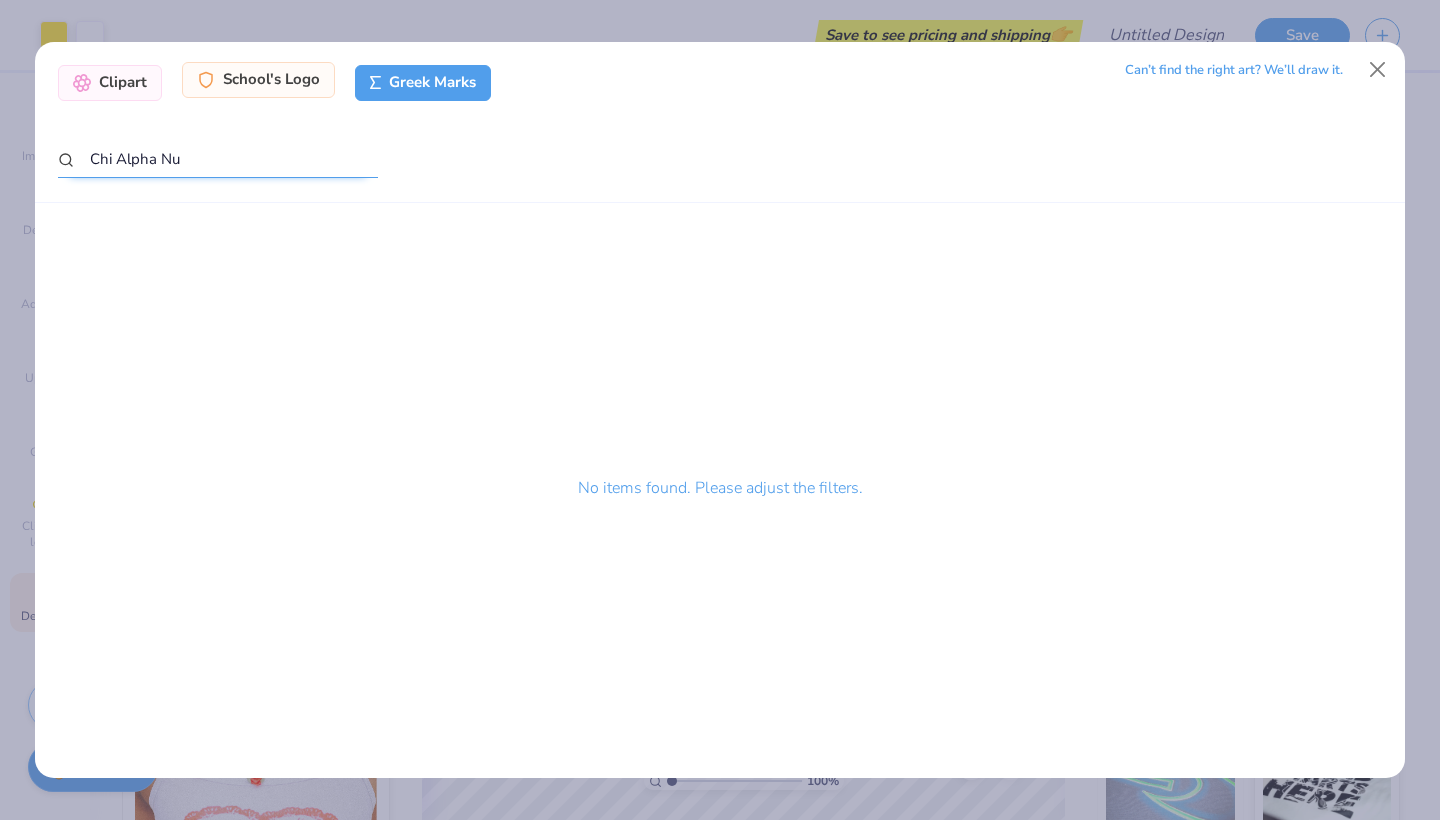 type on "Chi Alpha Nu" 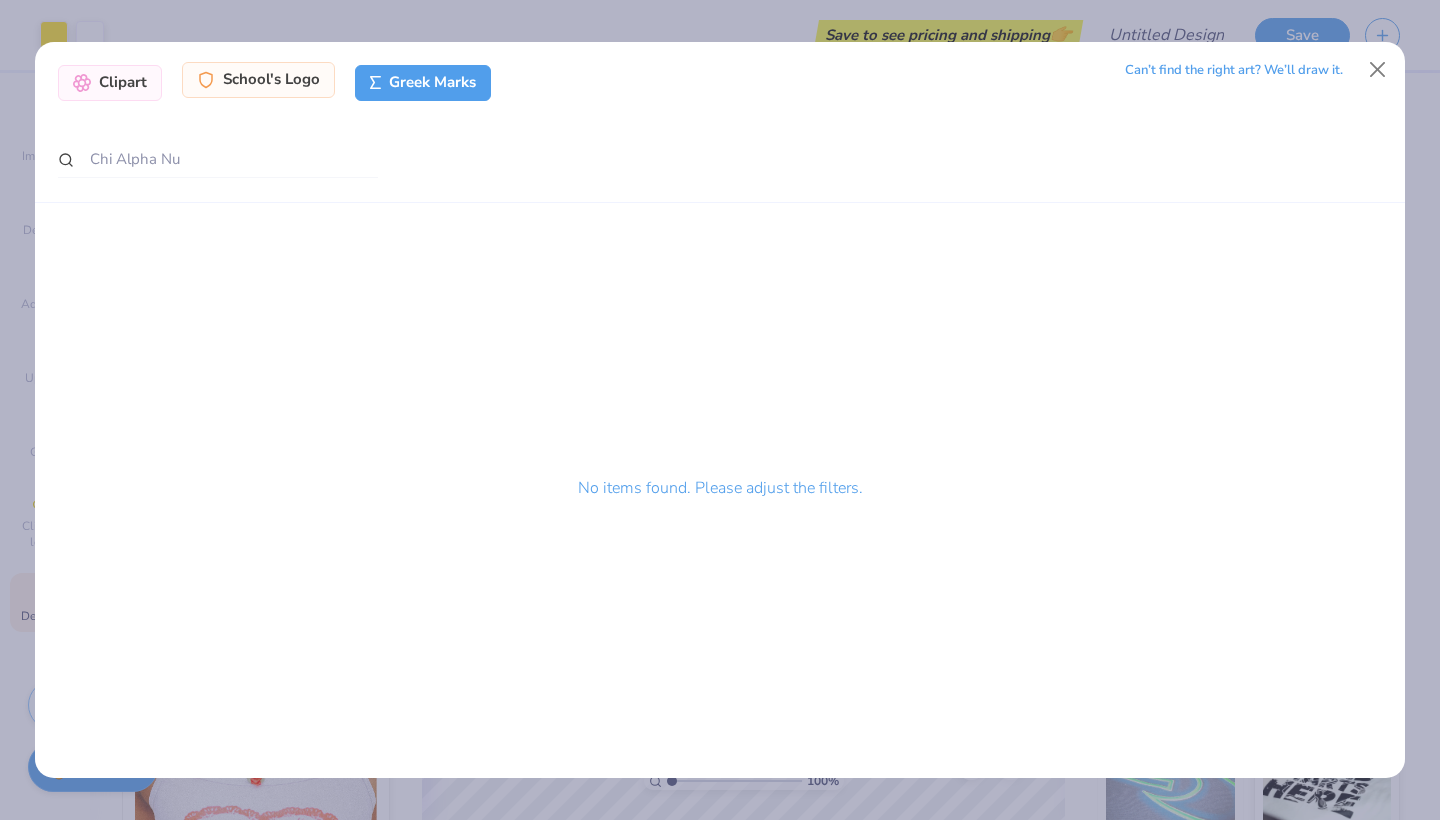 click on "School's Logo" at bounding box center (258, 80) 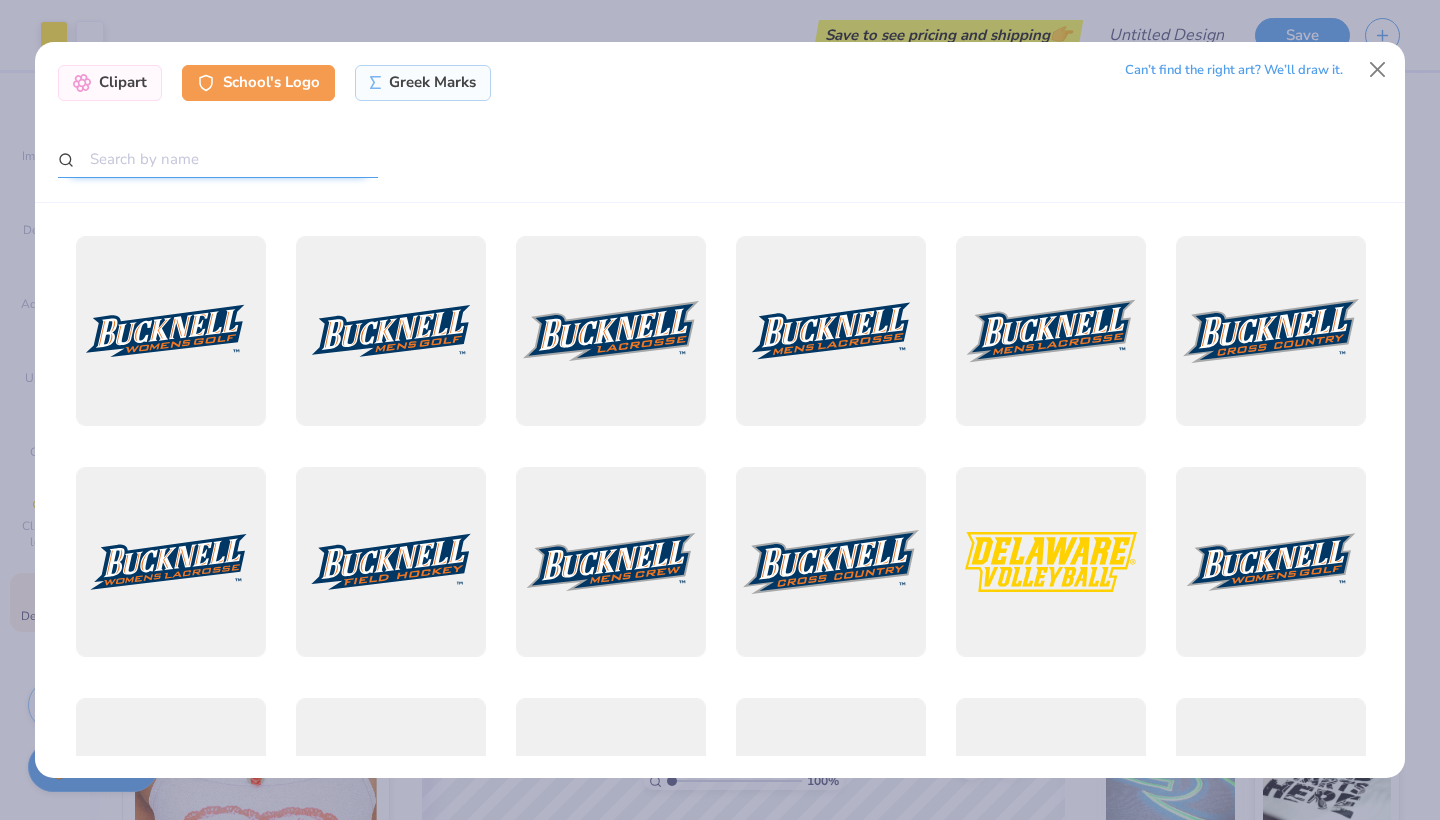 click at bounding box center (218, 159) 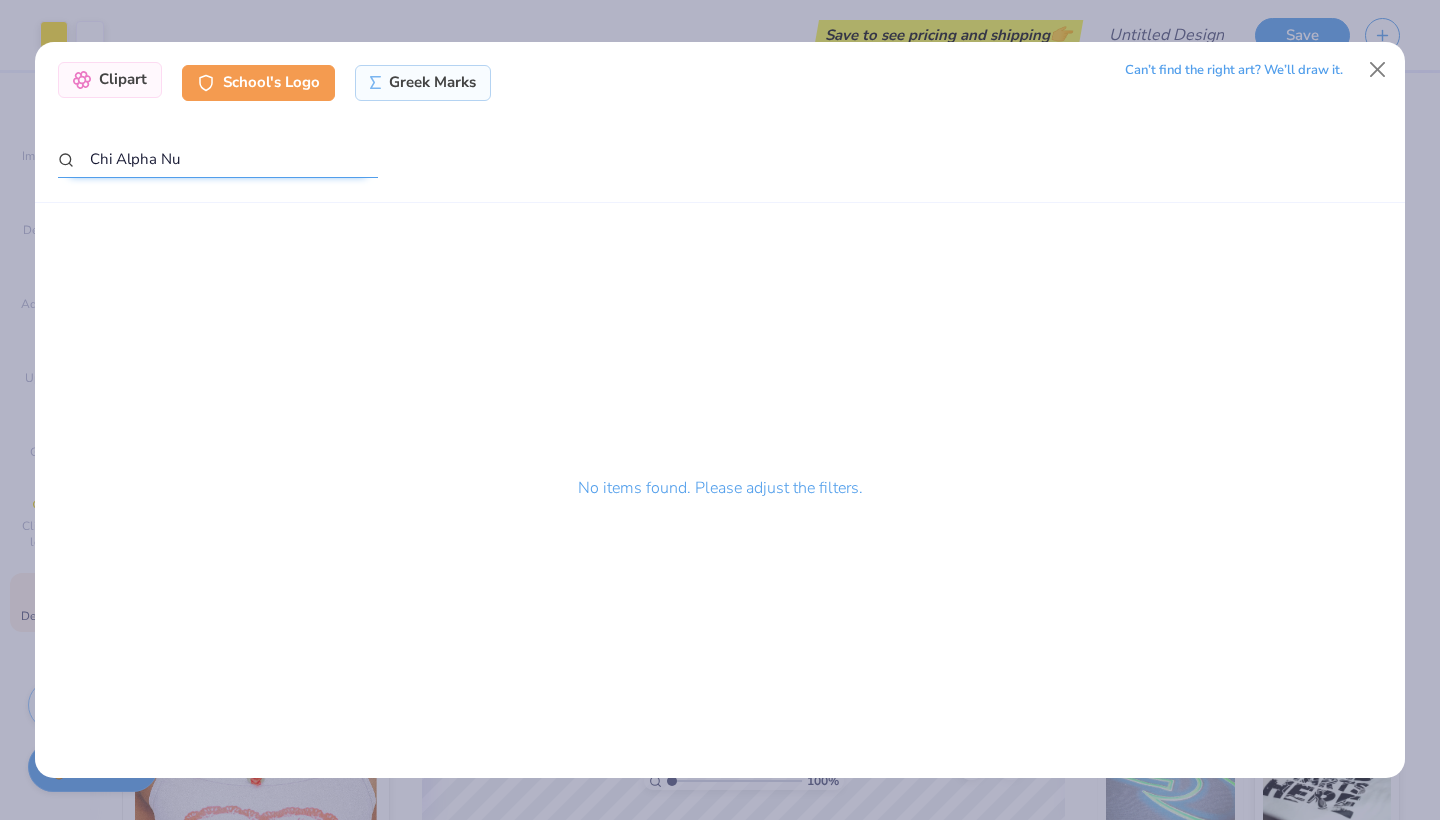 type on "Chi Alpha Nu" 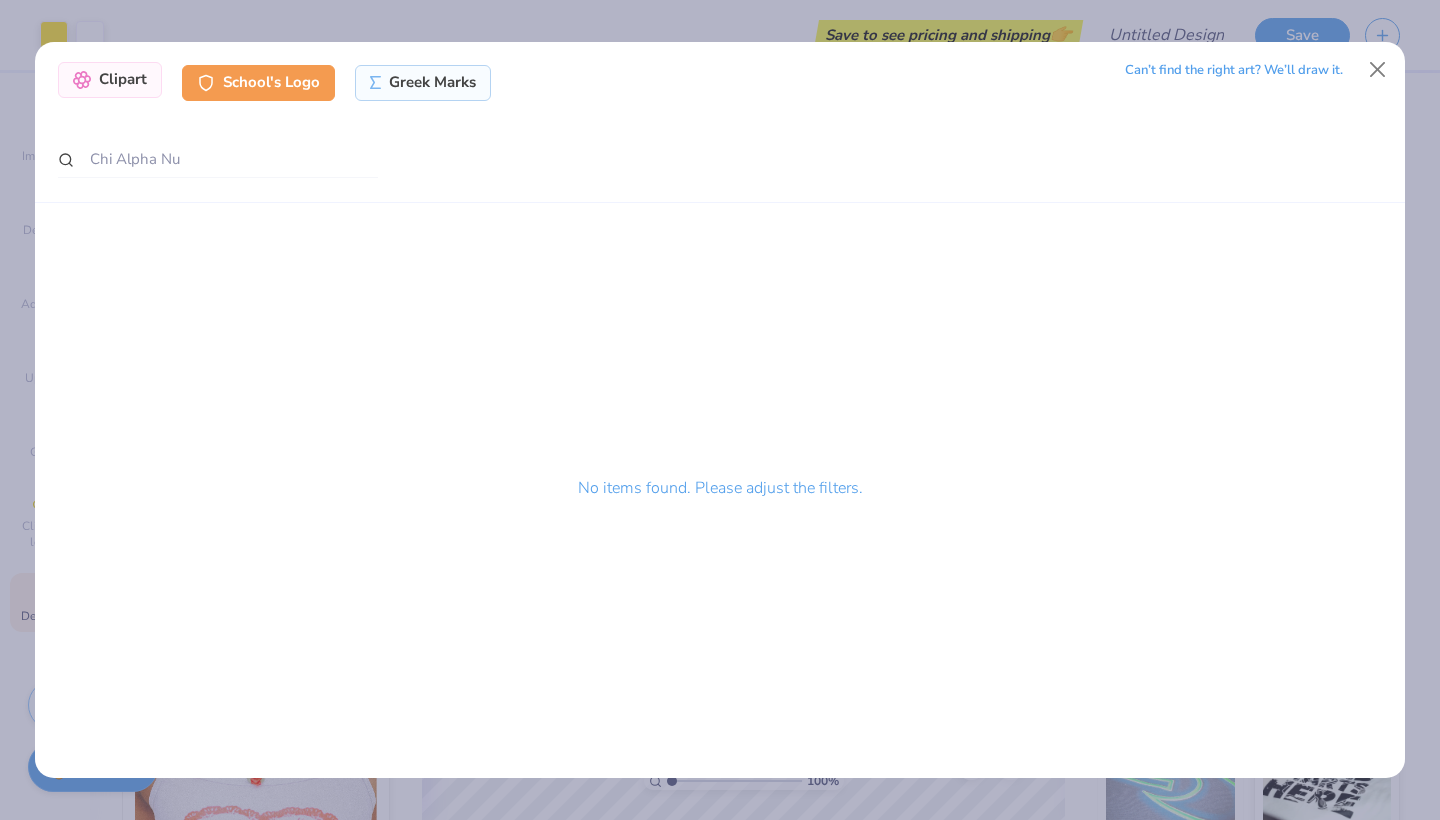 click on "Clipart" at bounding box center [110, 80] 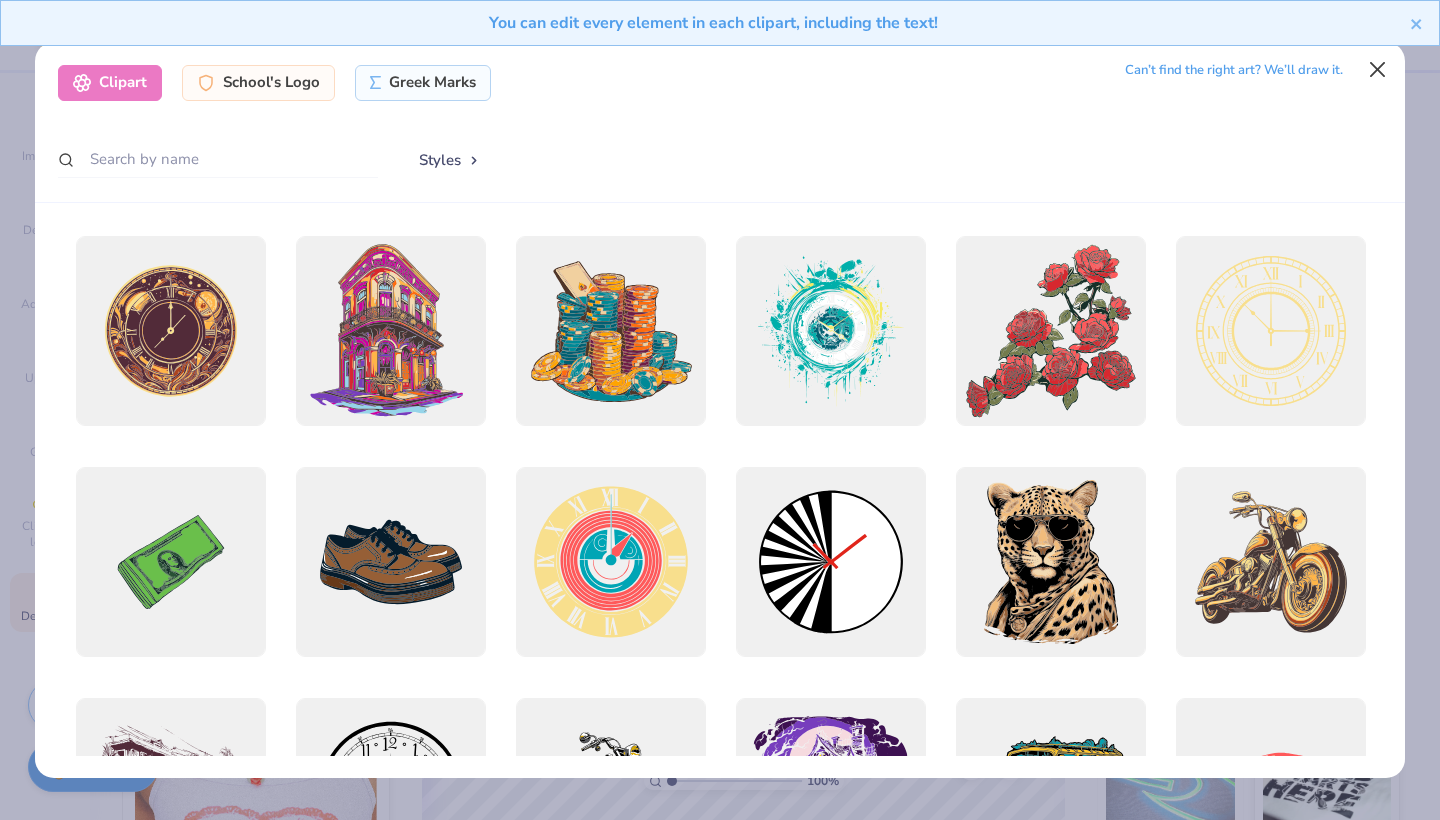 click at bounding box center (1378, 70) 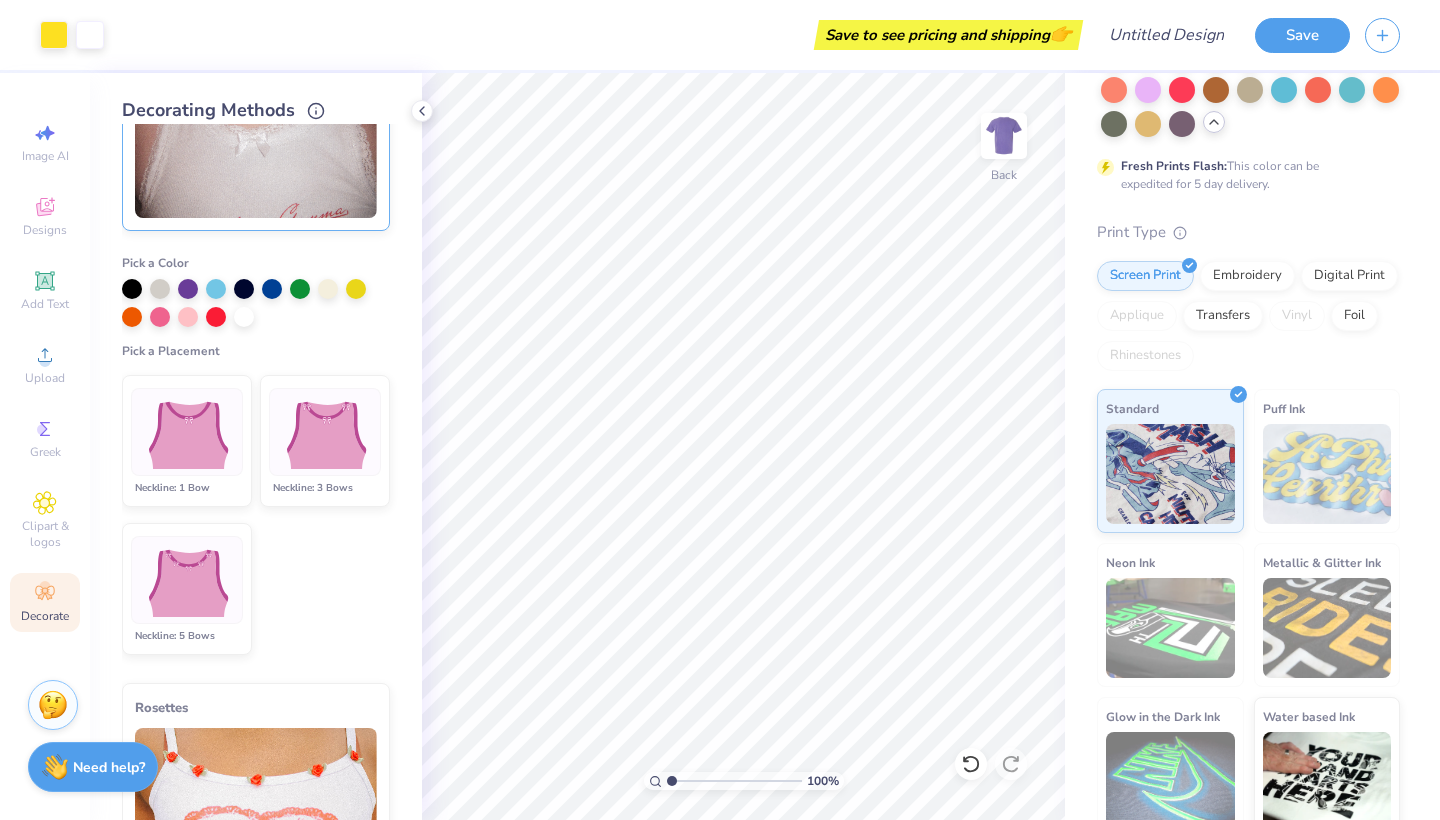 click at bounding box center [324, 432] 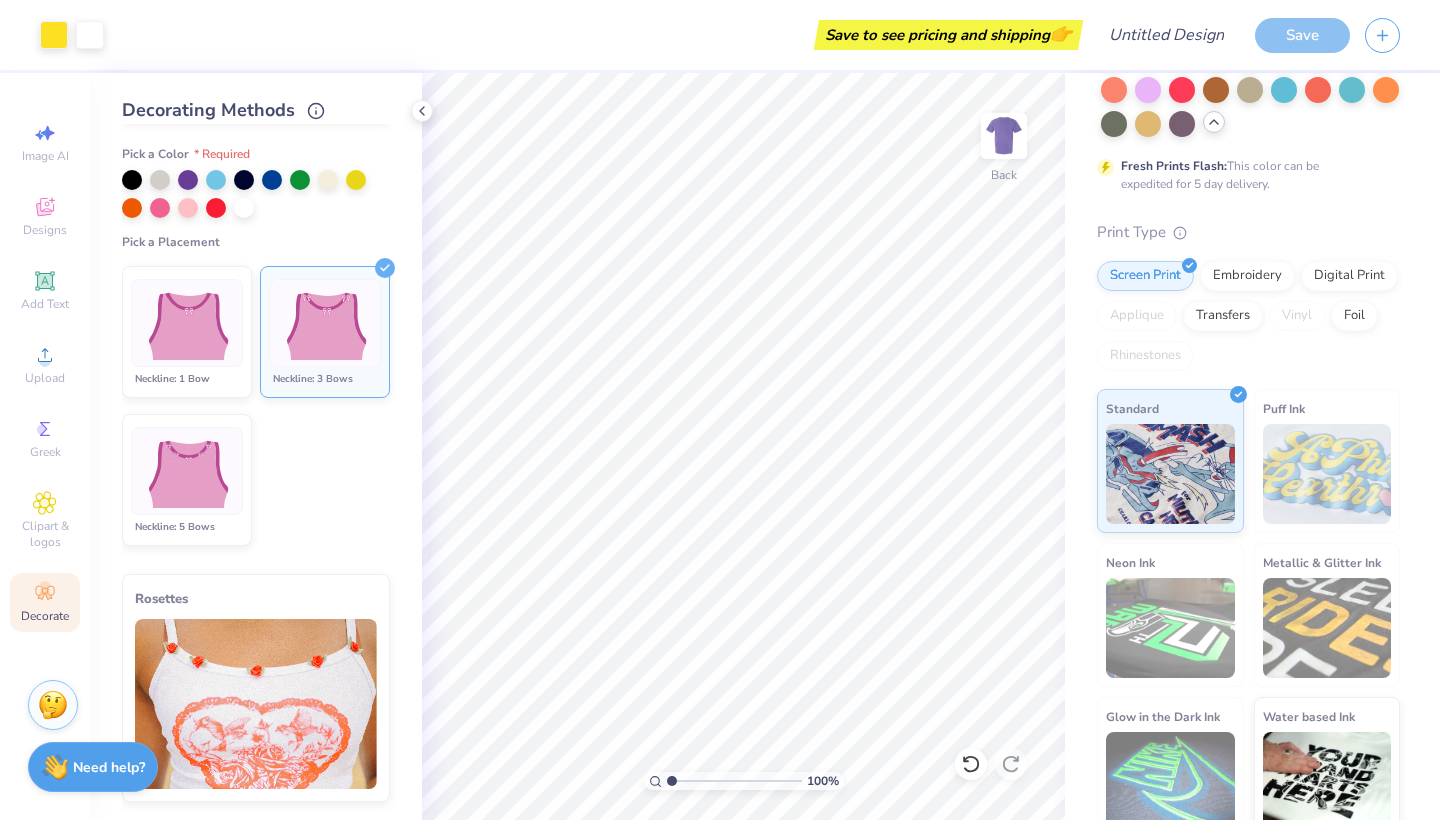 scroll, scrollTop: 195, scrollLeft: 0, axis: vertical 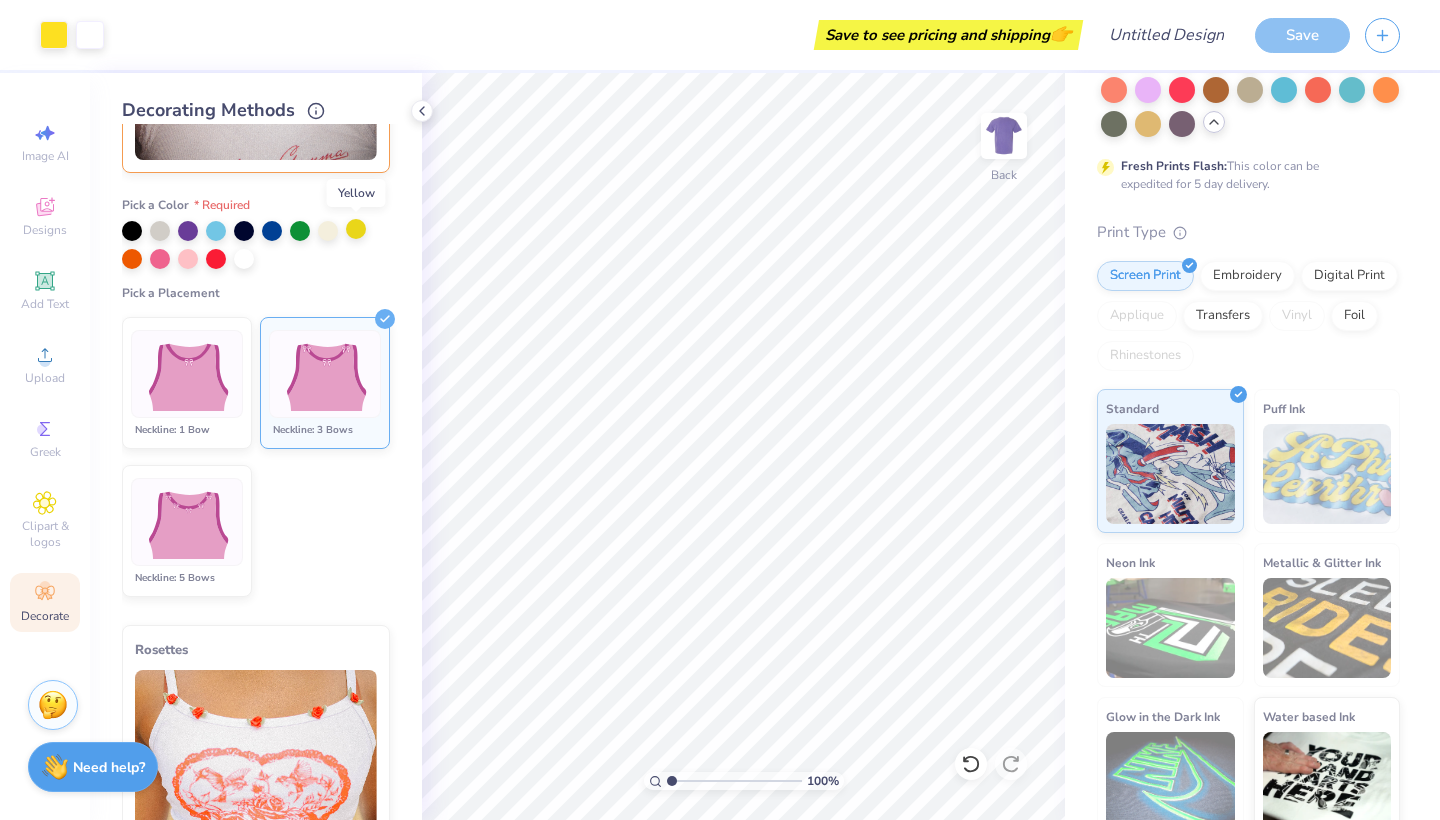 click at bounding box center (356, 229) 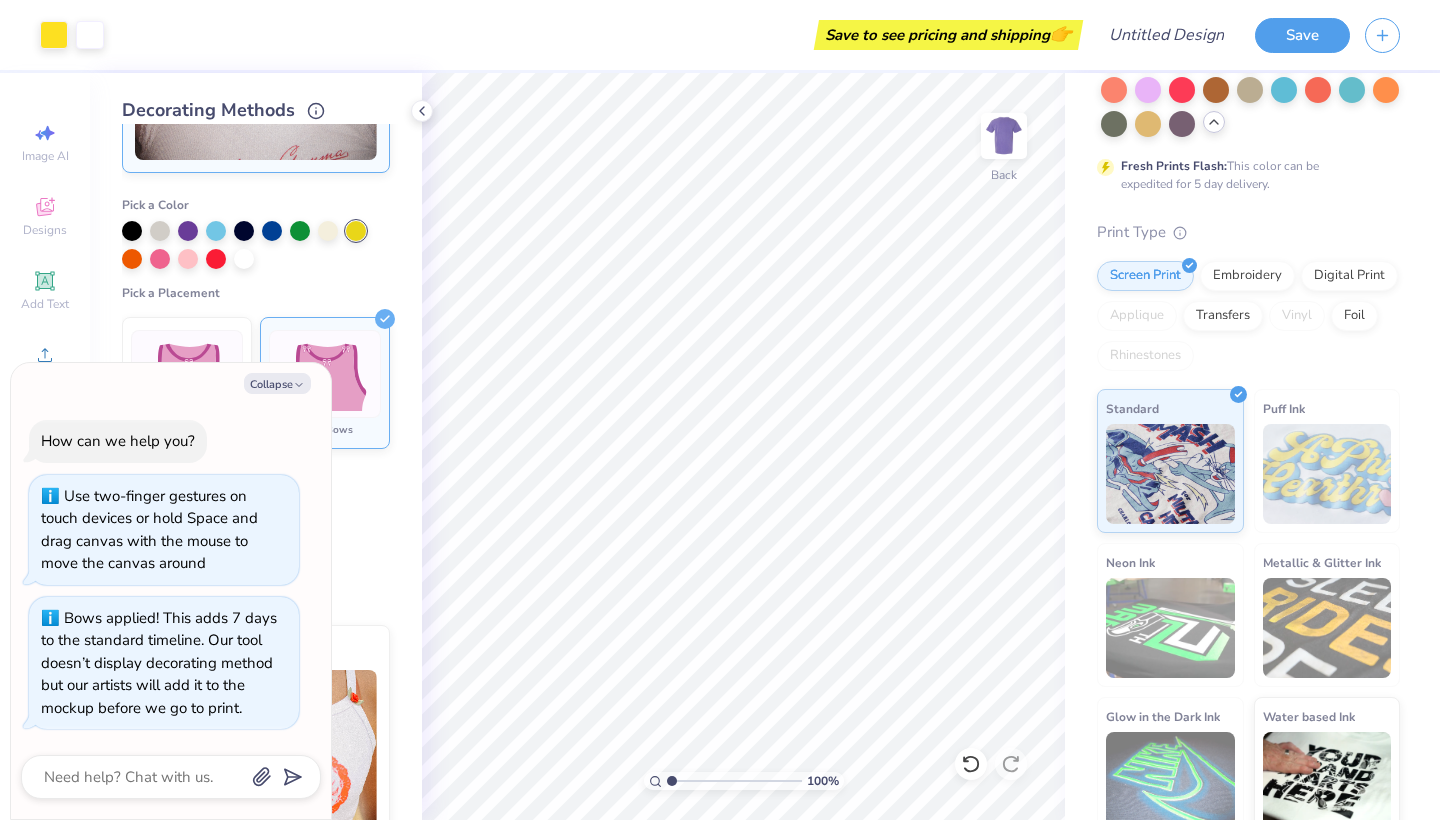 scroll, scrollTop: 0, scrollLeft: 0, axis: both 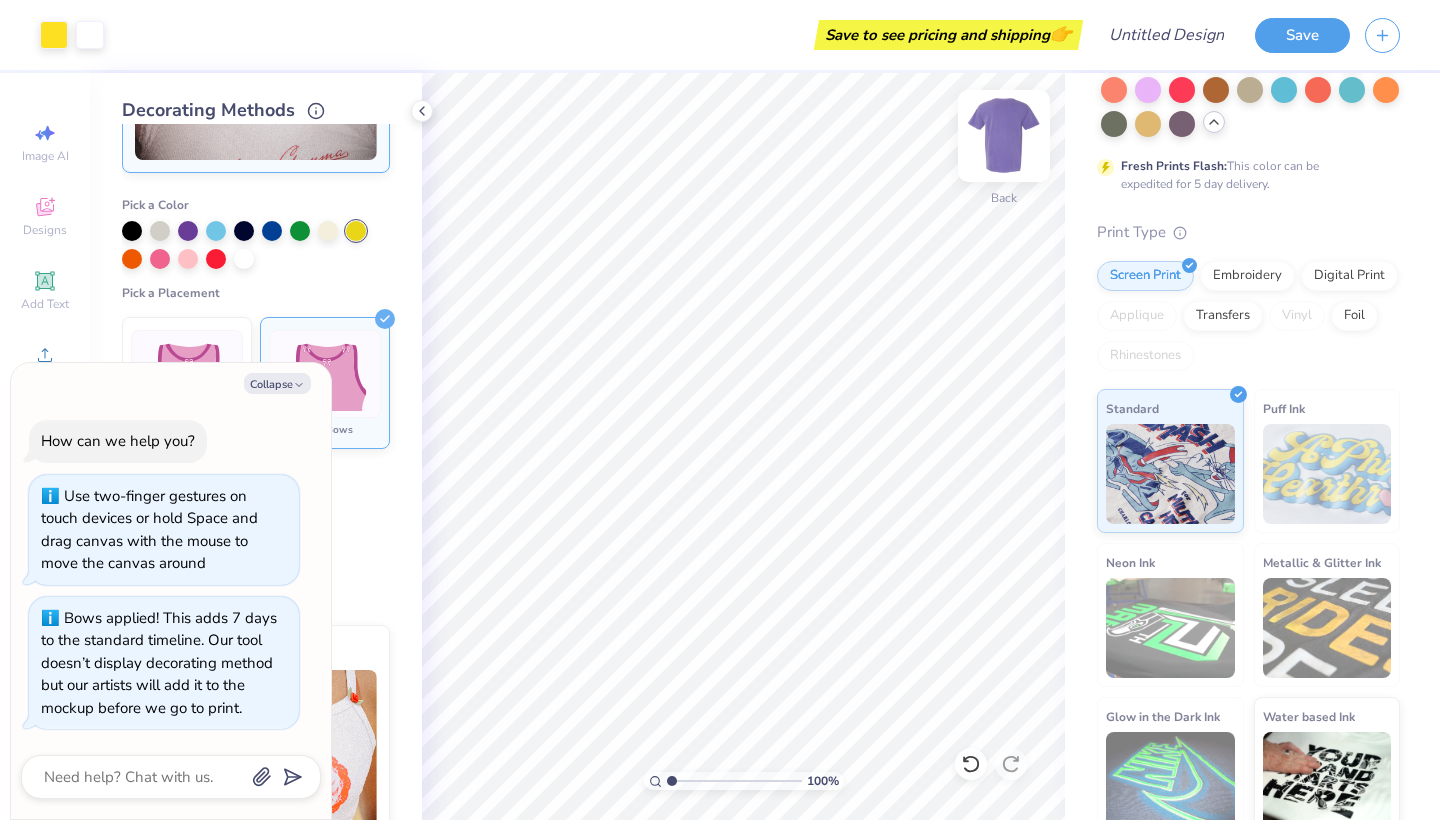 click at bounding box center [1004, 136] 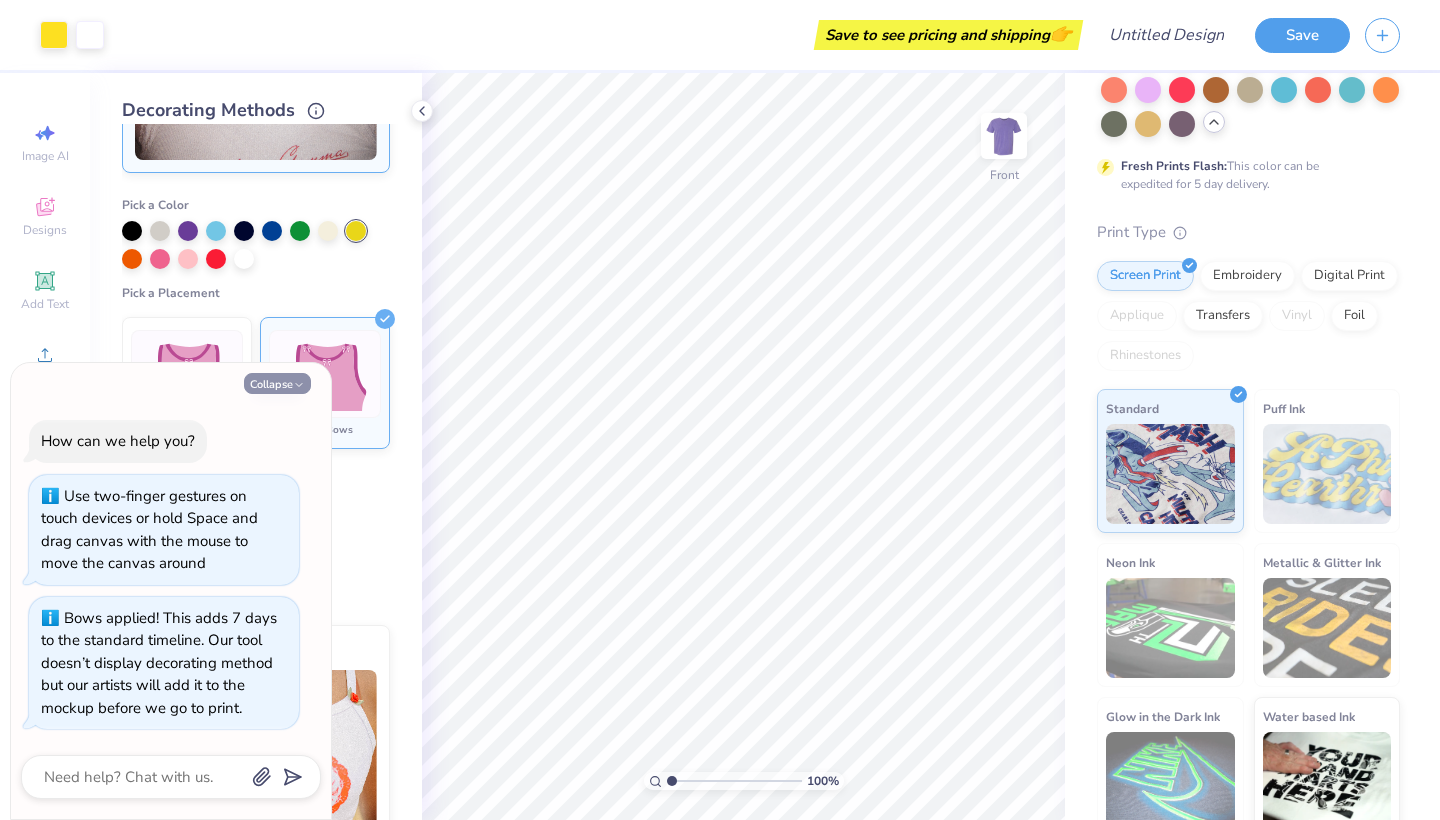 drag, startPoint x: 288, startPoint y: 378, endPoint x: 289, endPoint y: 390, distance: 12.0415945 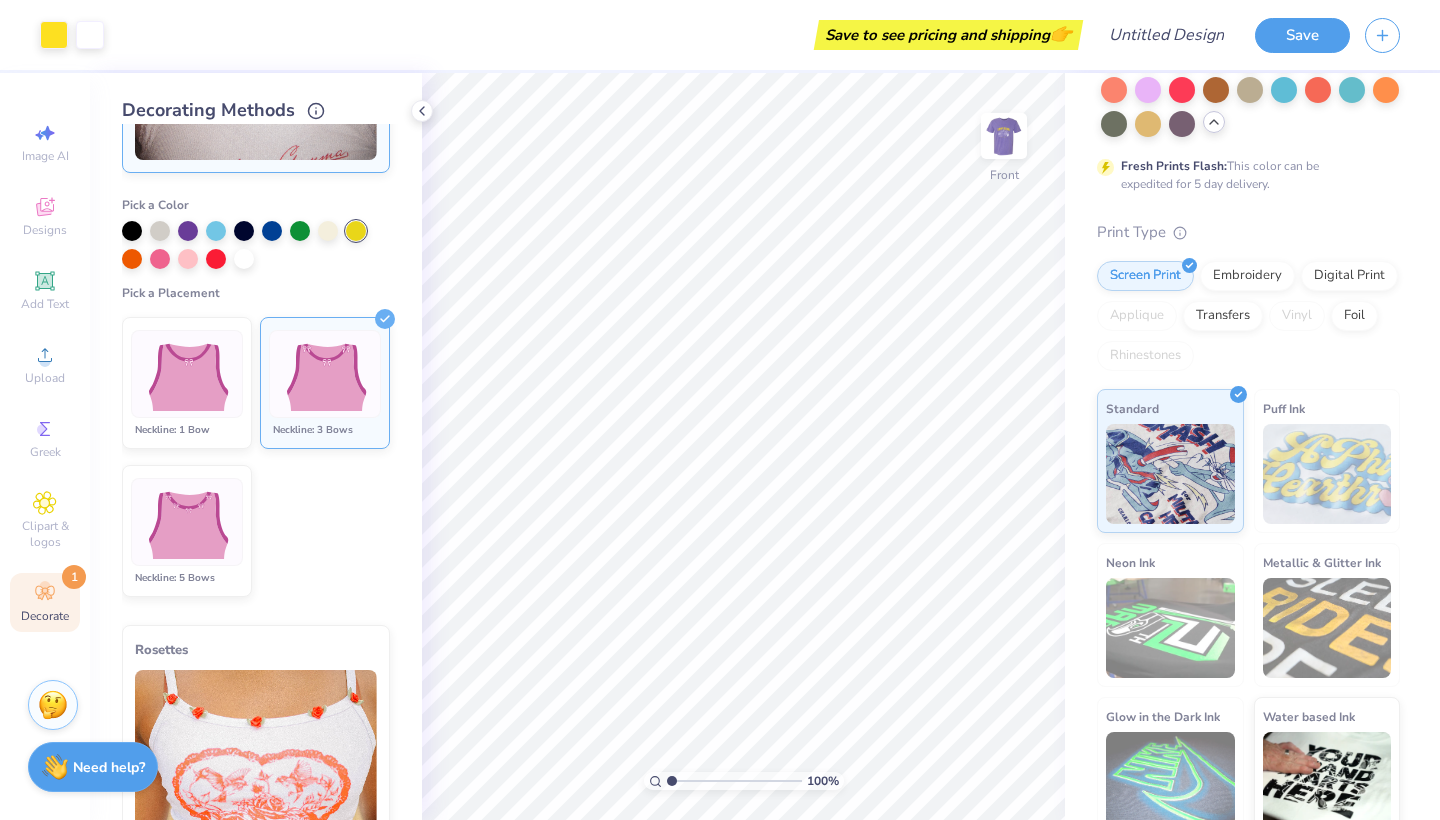click on "Collapse" at bounding box center [277, 383] 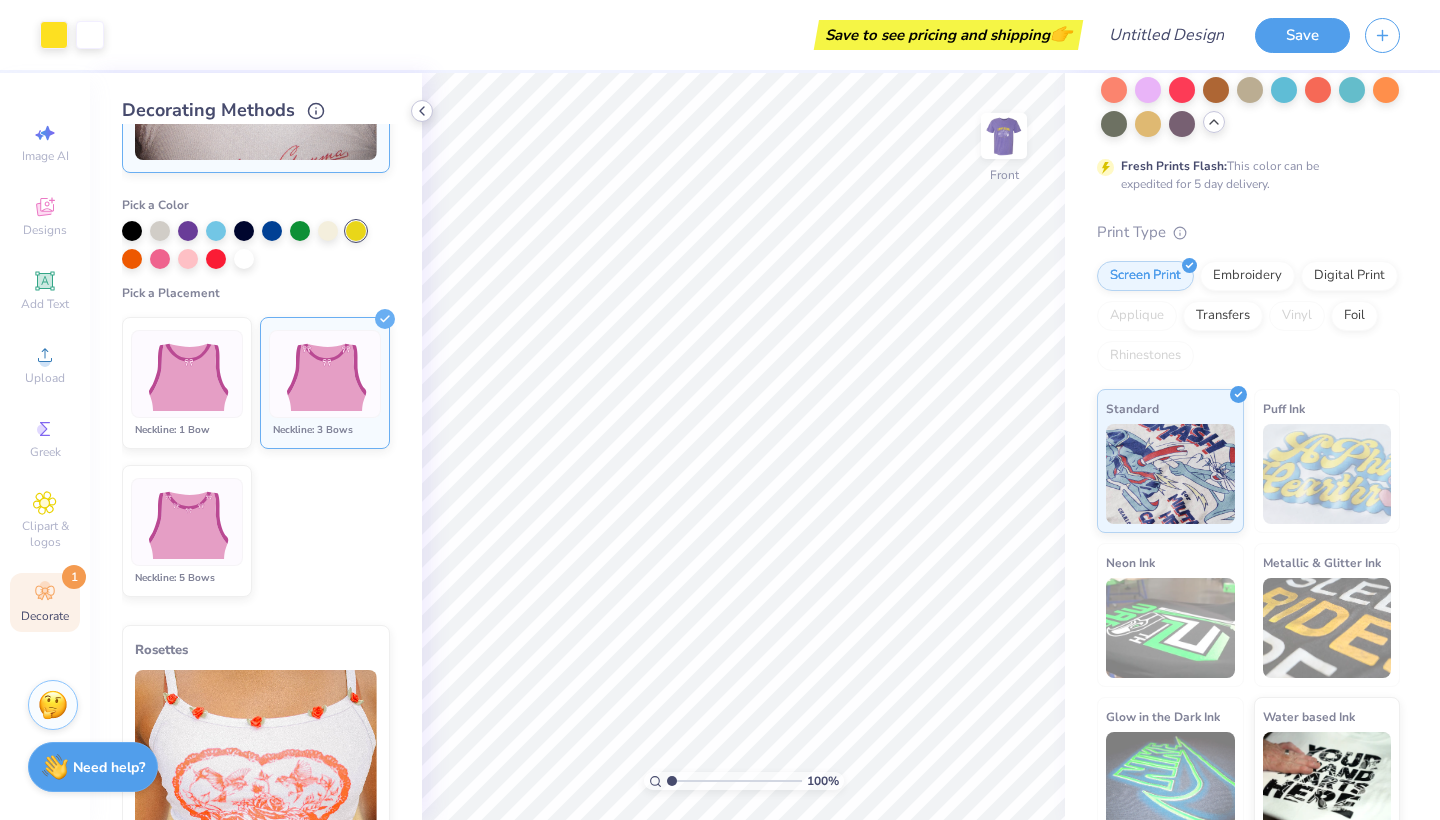 click 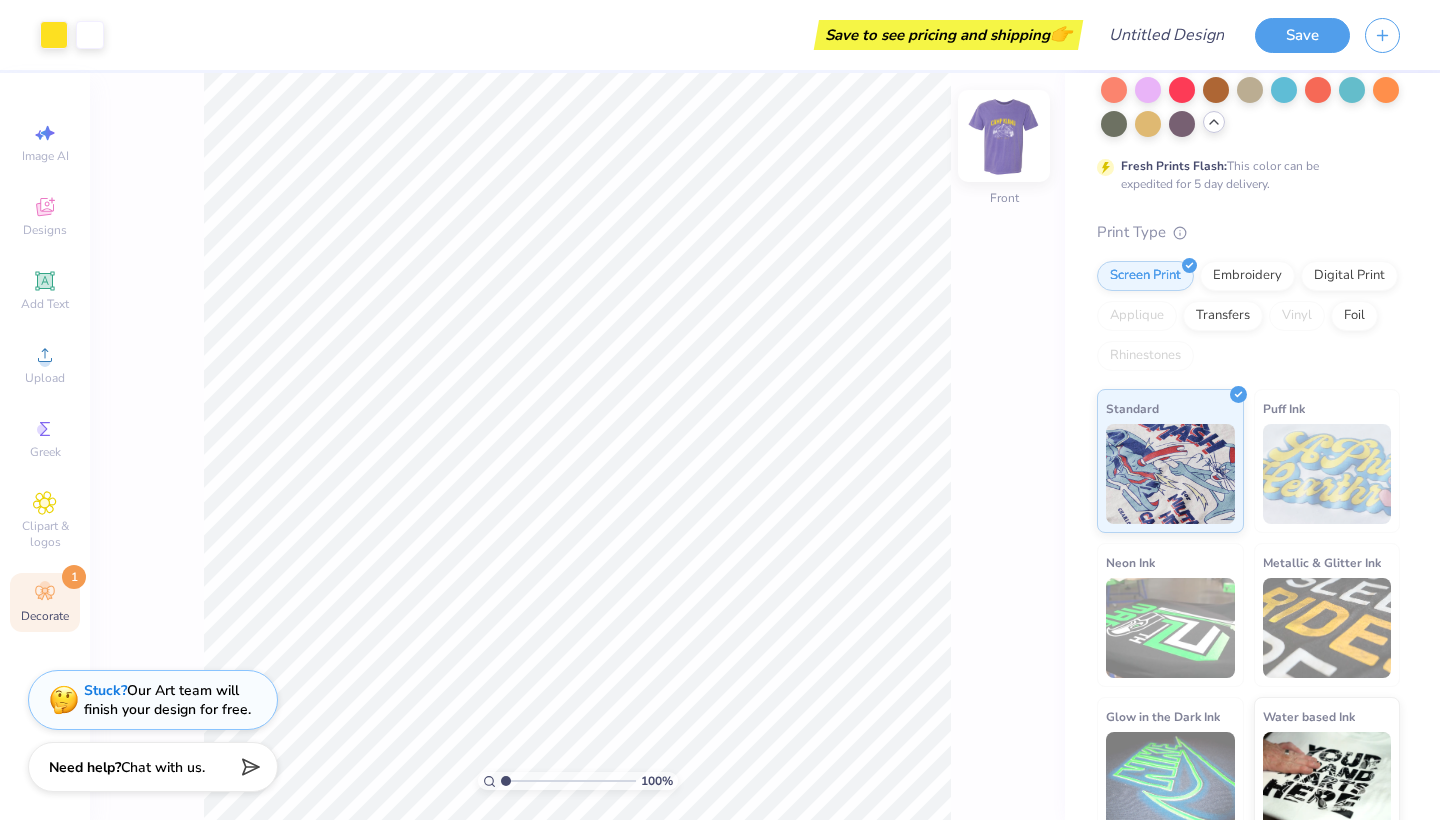click at bounding box center (1004, 136) 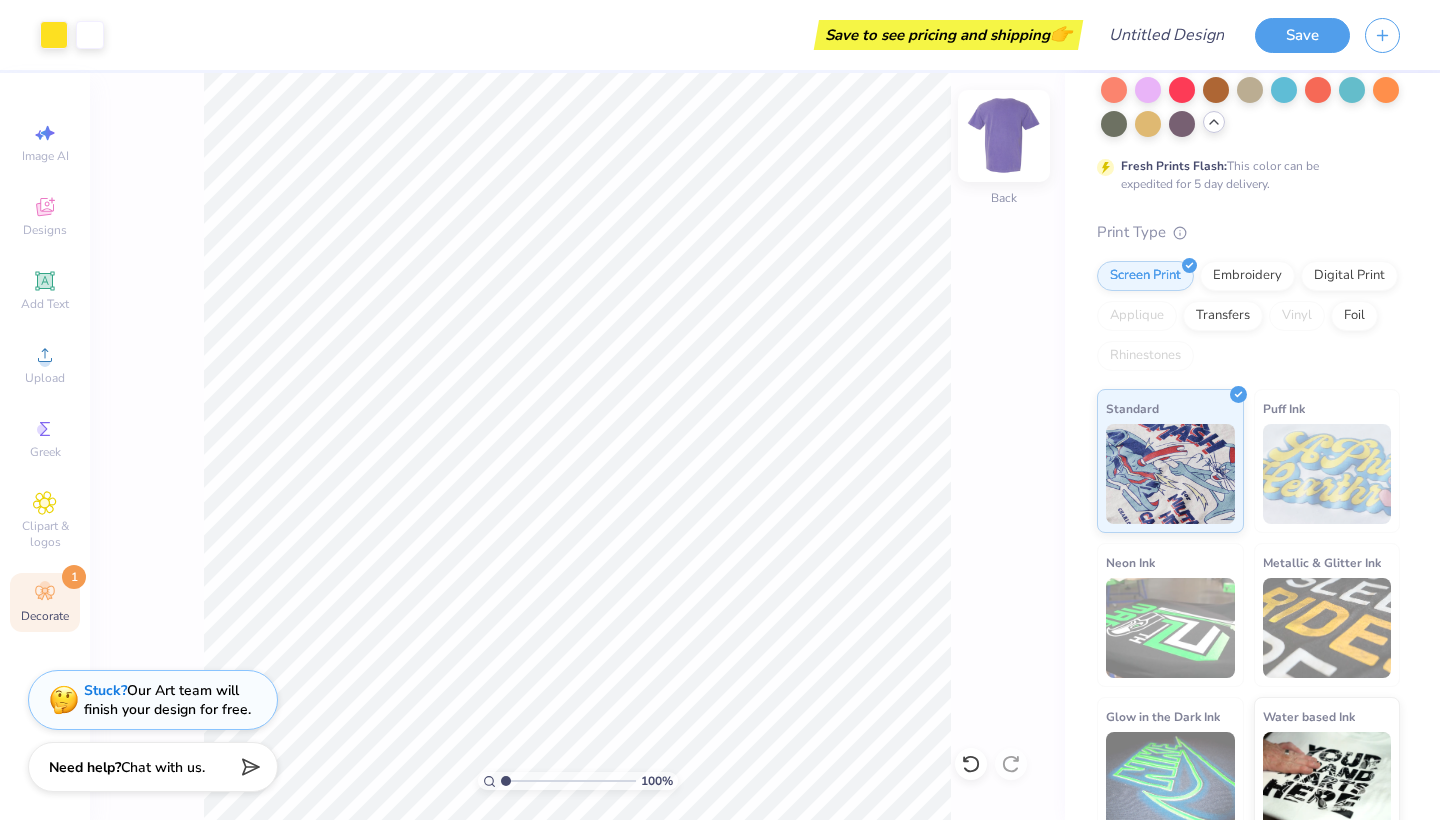 click at bounding box center (1004, 136) 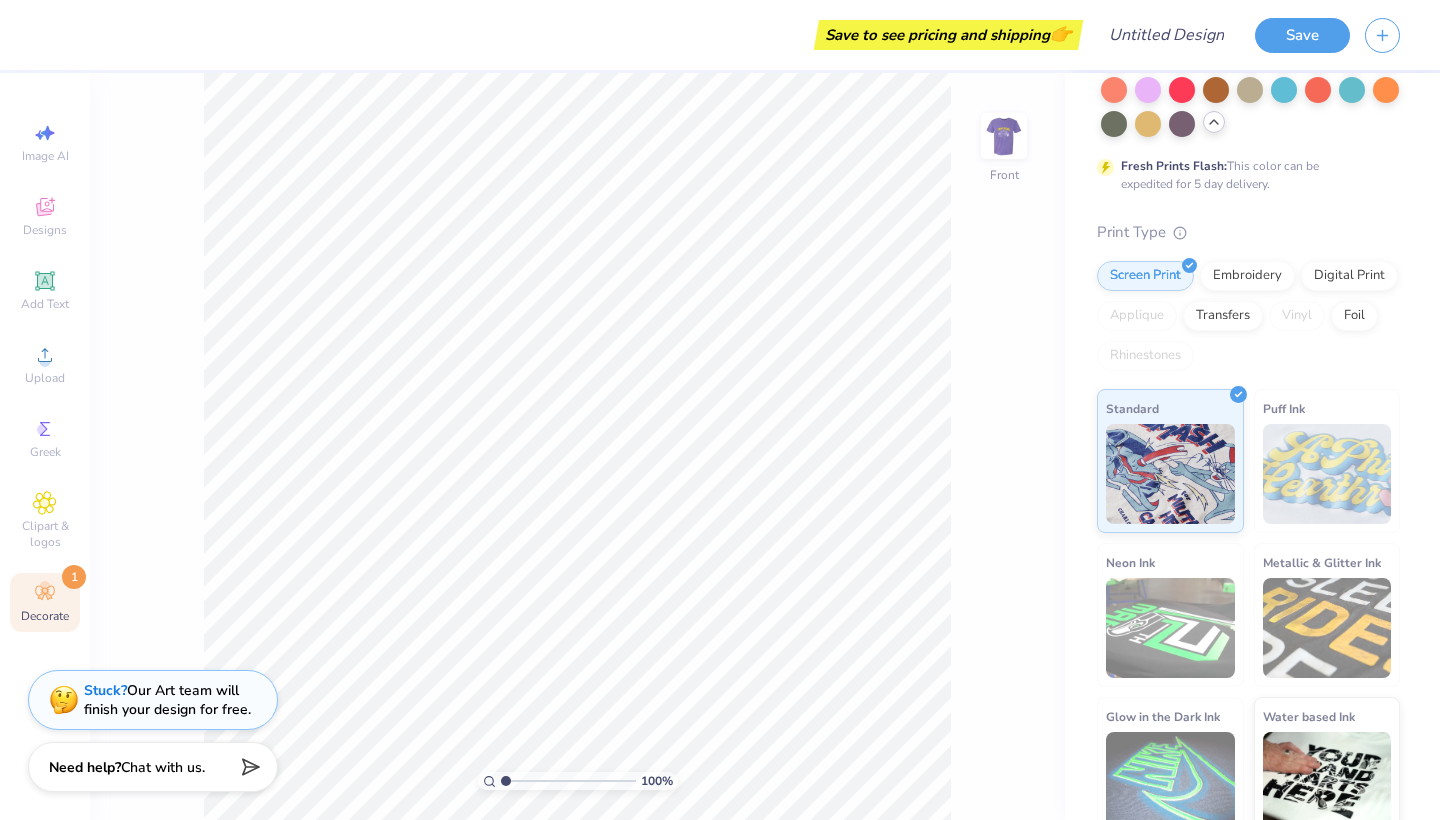 scroll, scrollTop: 0, scrollLeft: 0, axis: both 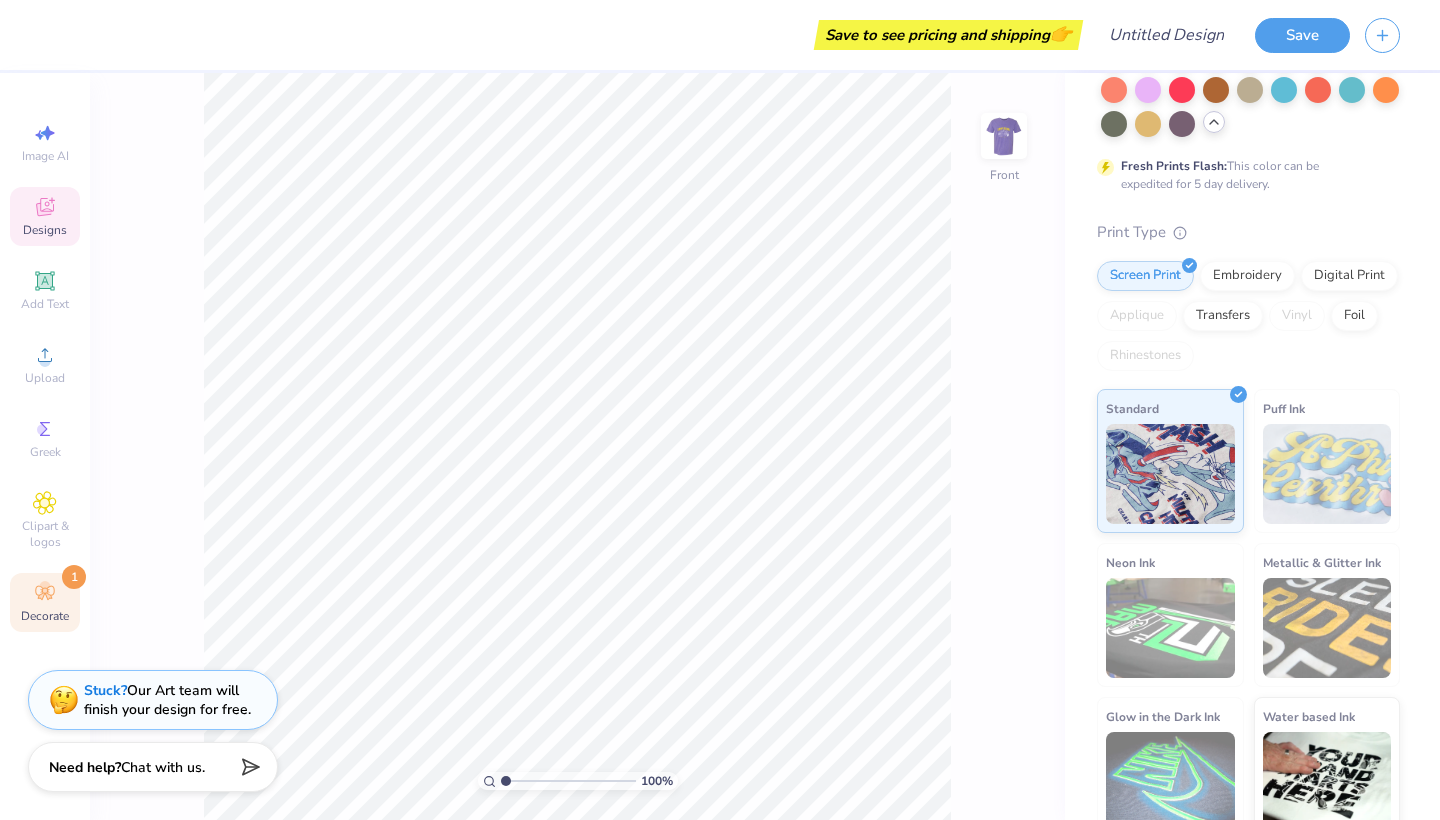 click on "Designs" at bounding box center (45, 230) 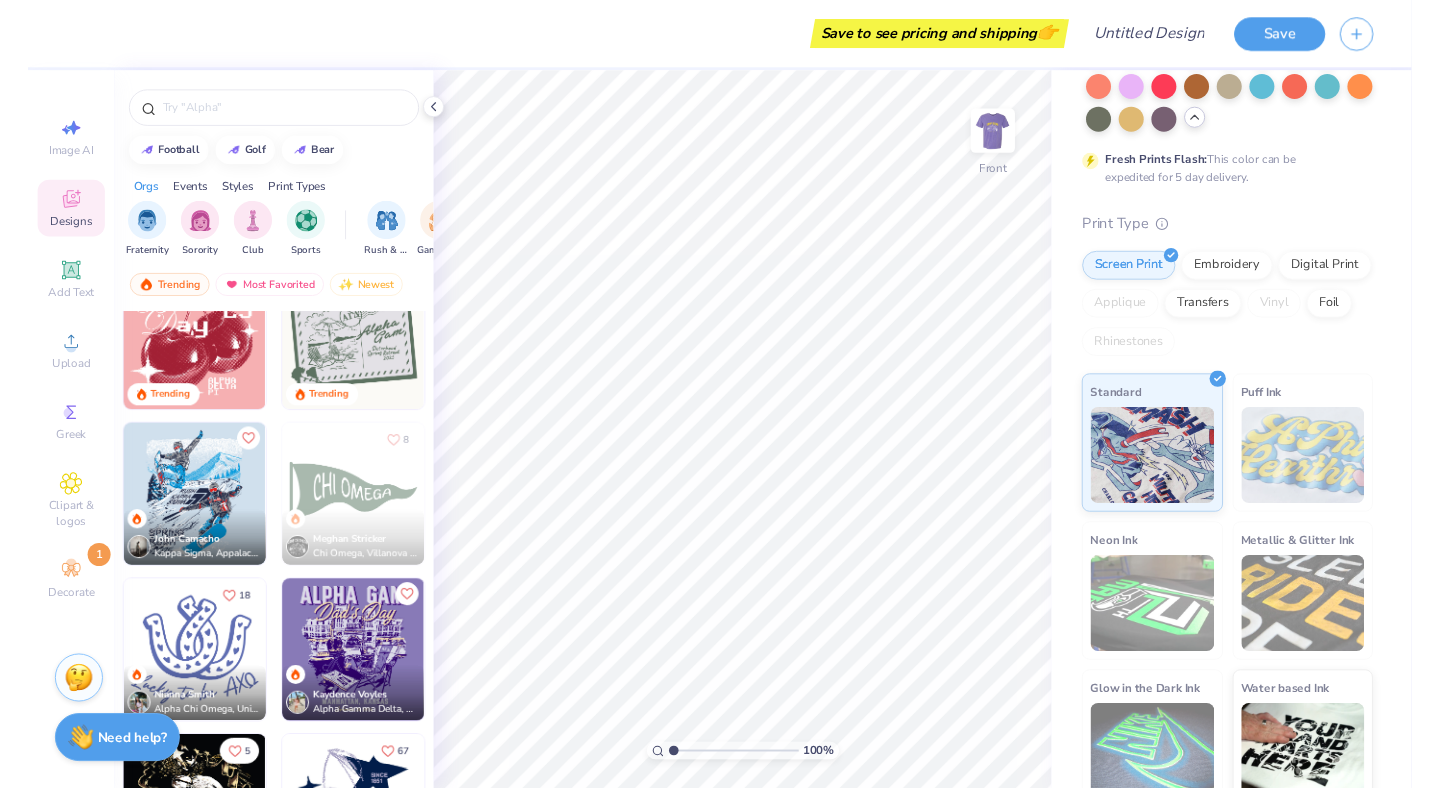 scroll, scrollTop: 4098, scrollLeft: 0, axis: vertical 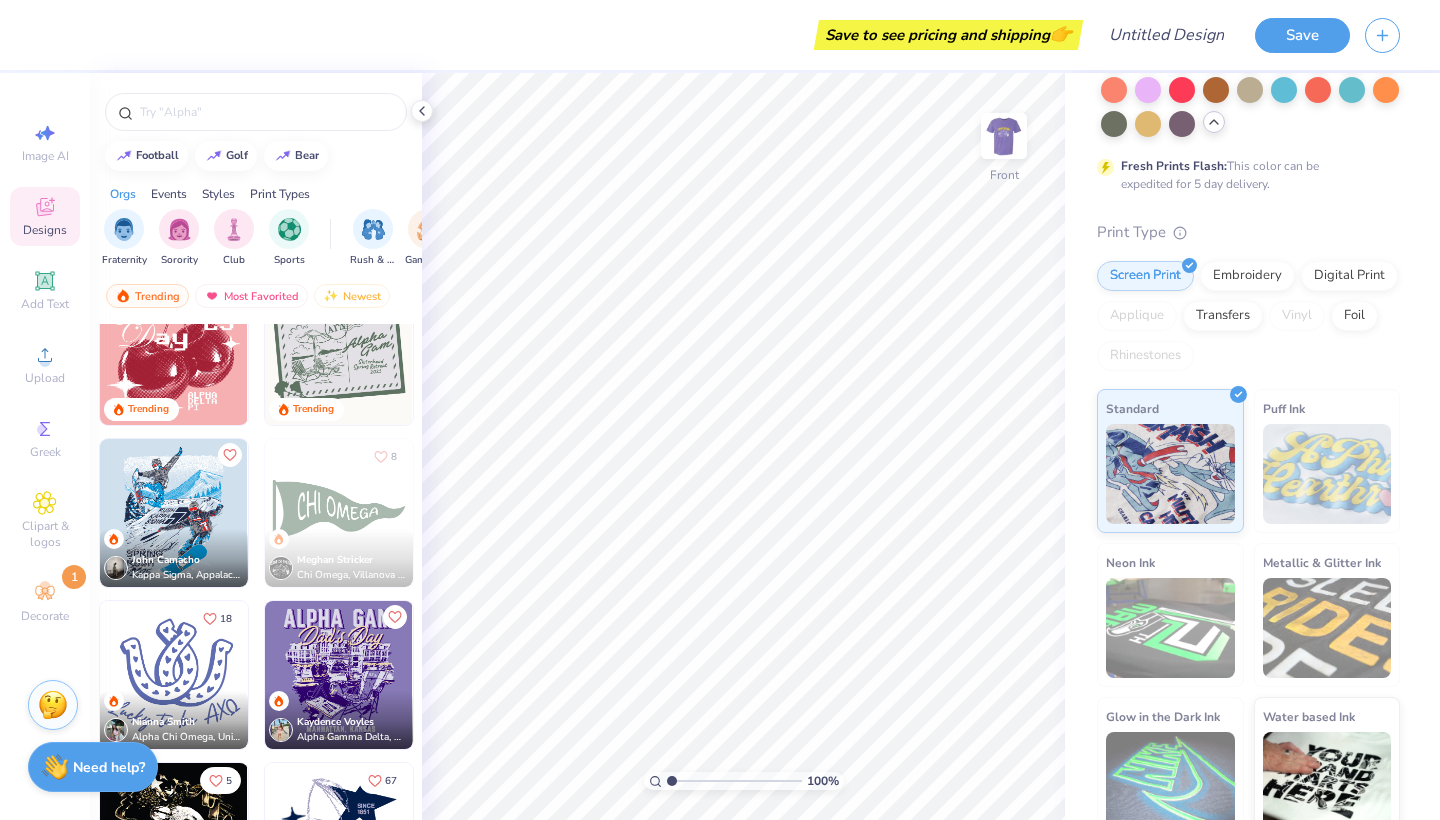 click at bounding box center [339, 513] 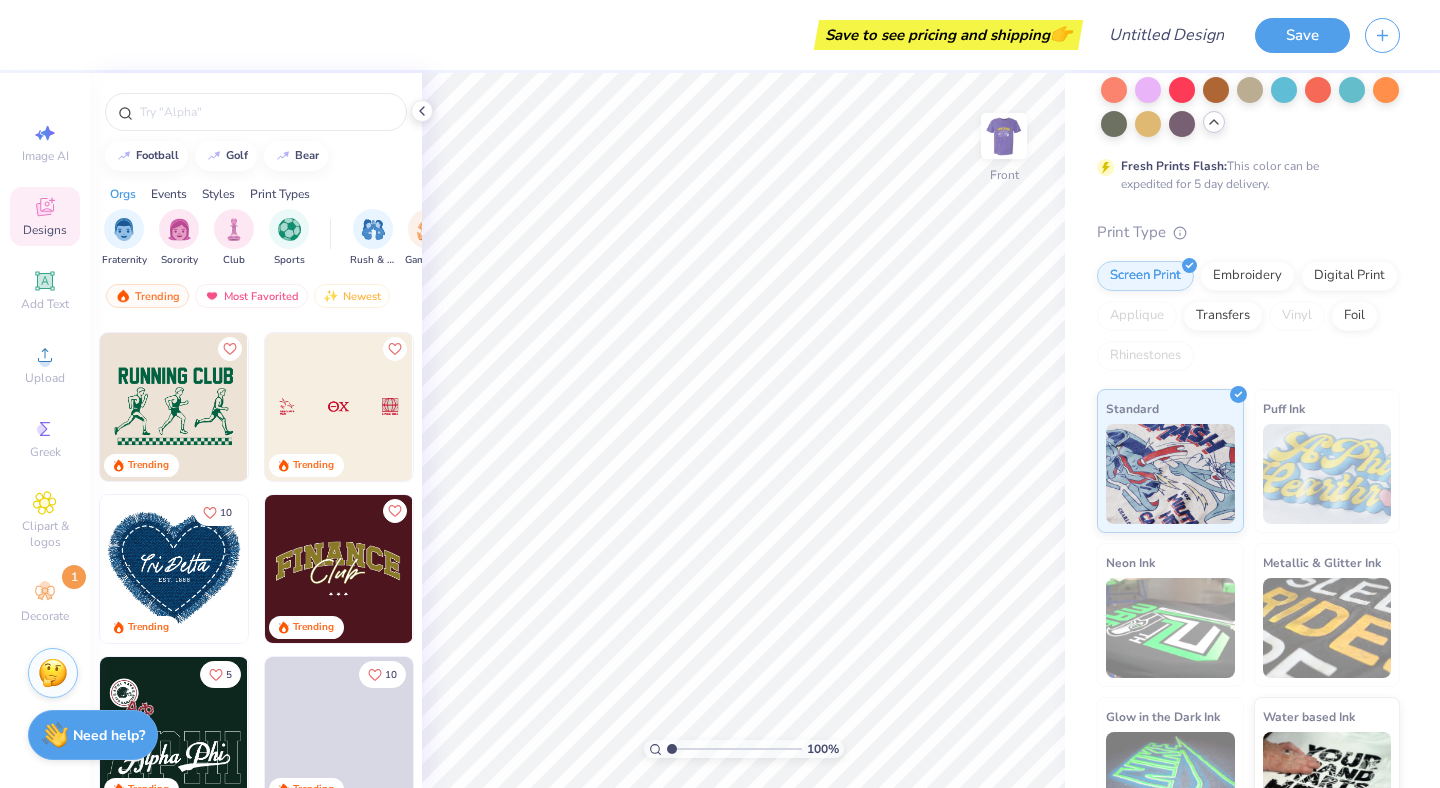 scroll, scrollTop: 11487, scrollLeft: 0, axis: vertical 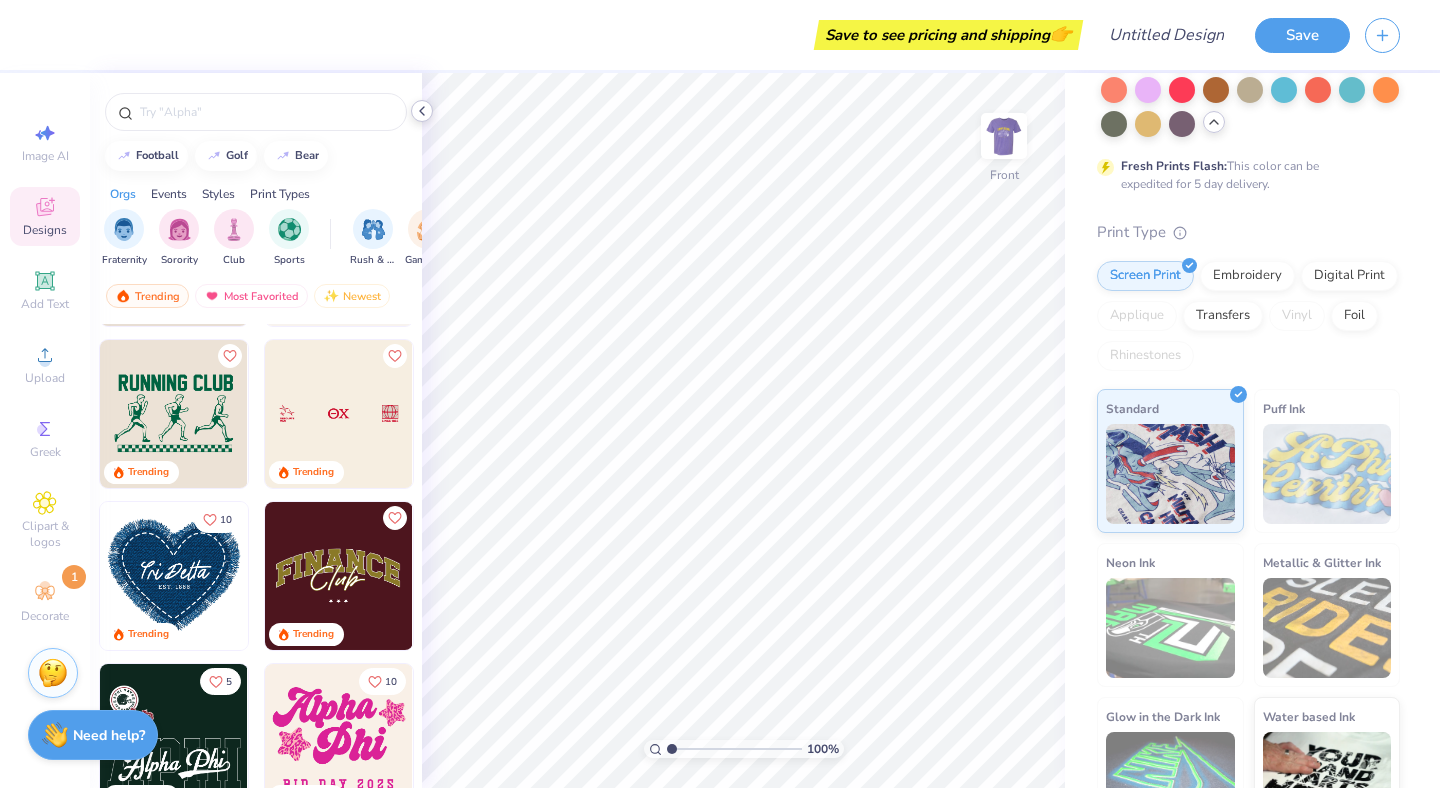 click 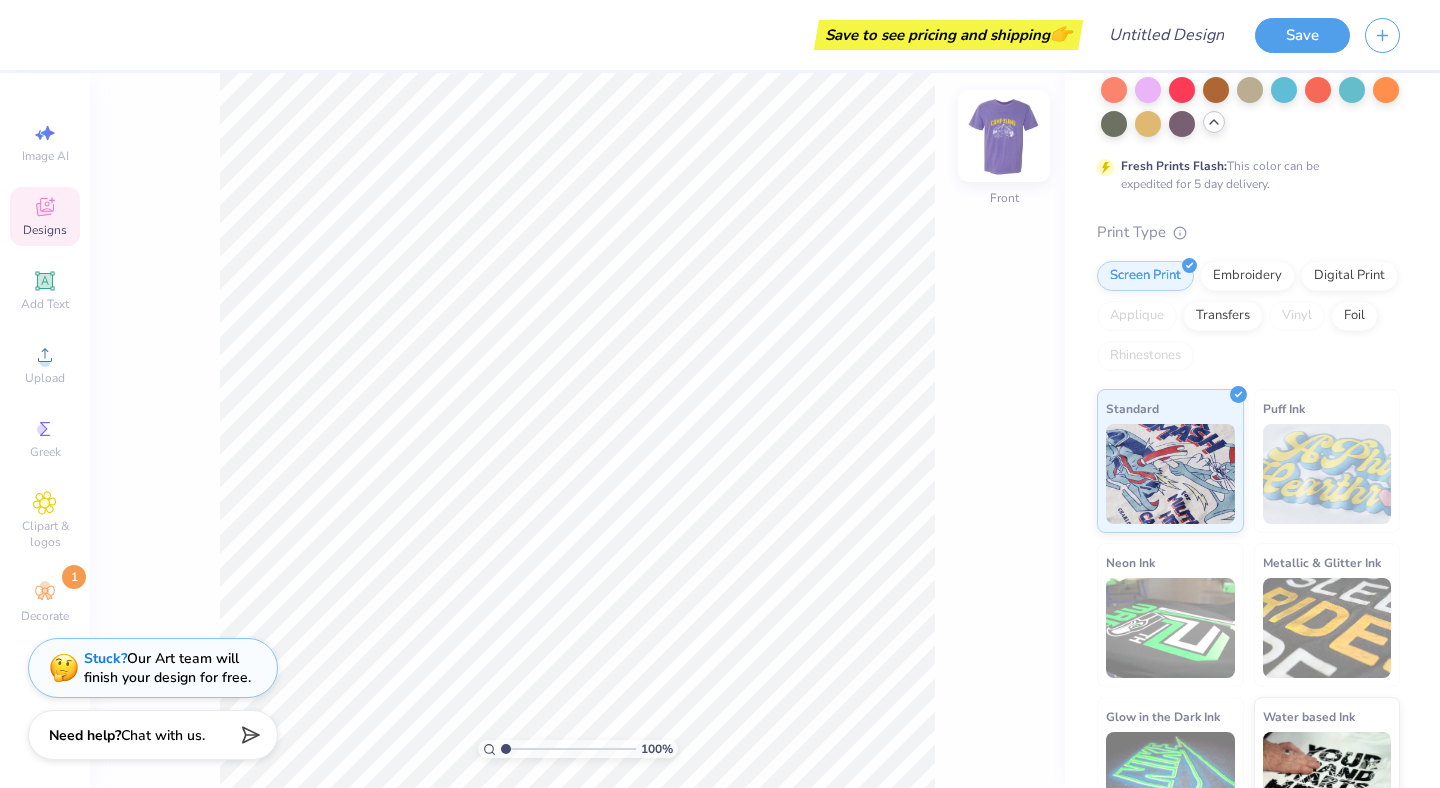 click at bounding box center (1004, 136) 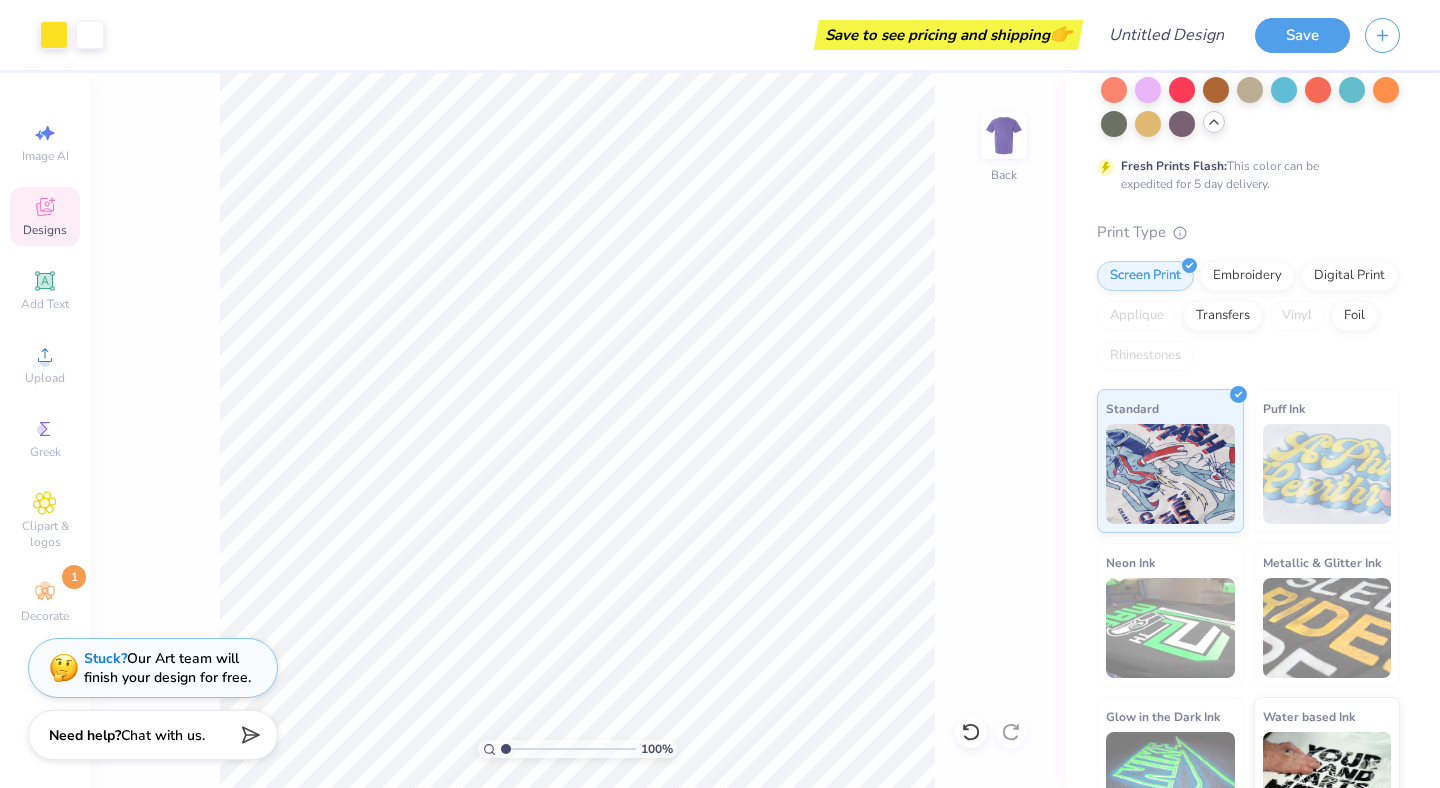 scroll, scrollTop: 0, scrollLeft: 0, axis: both 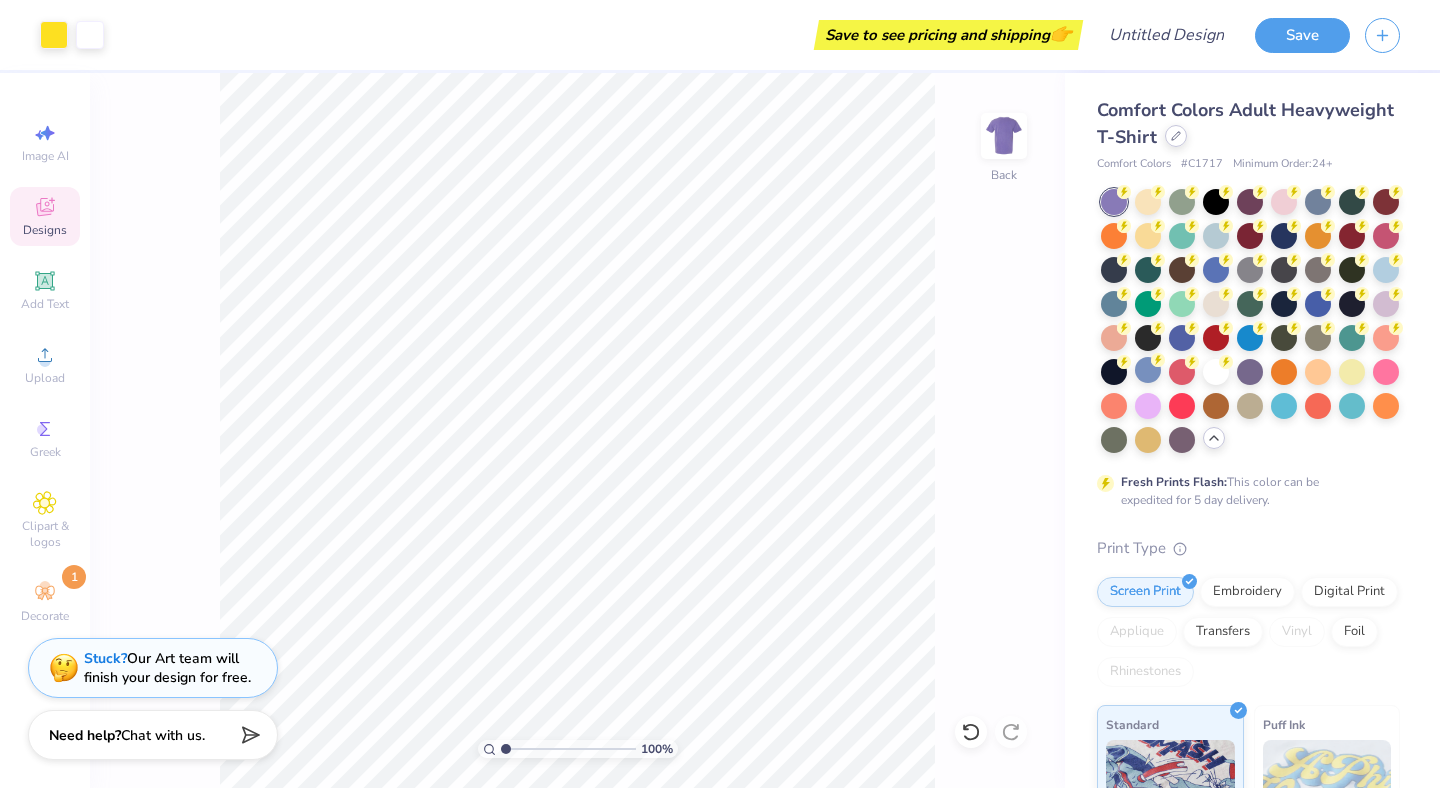 click 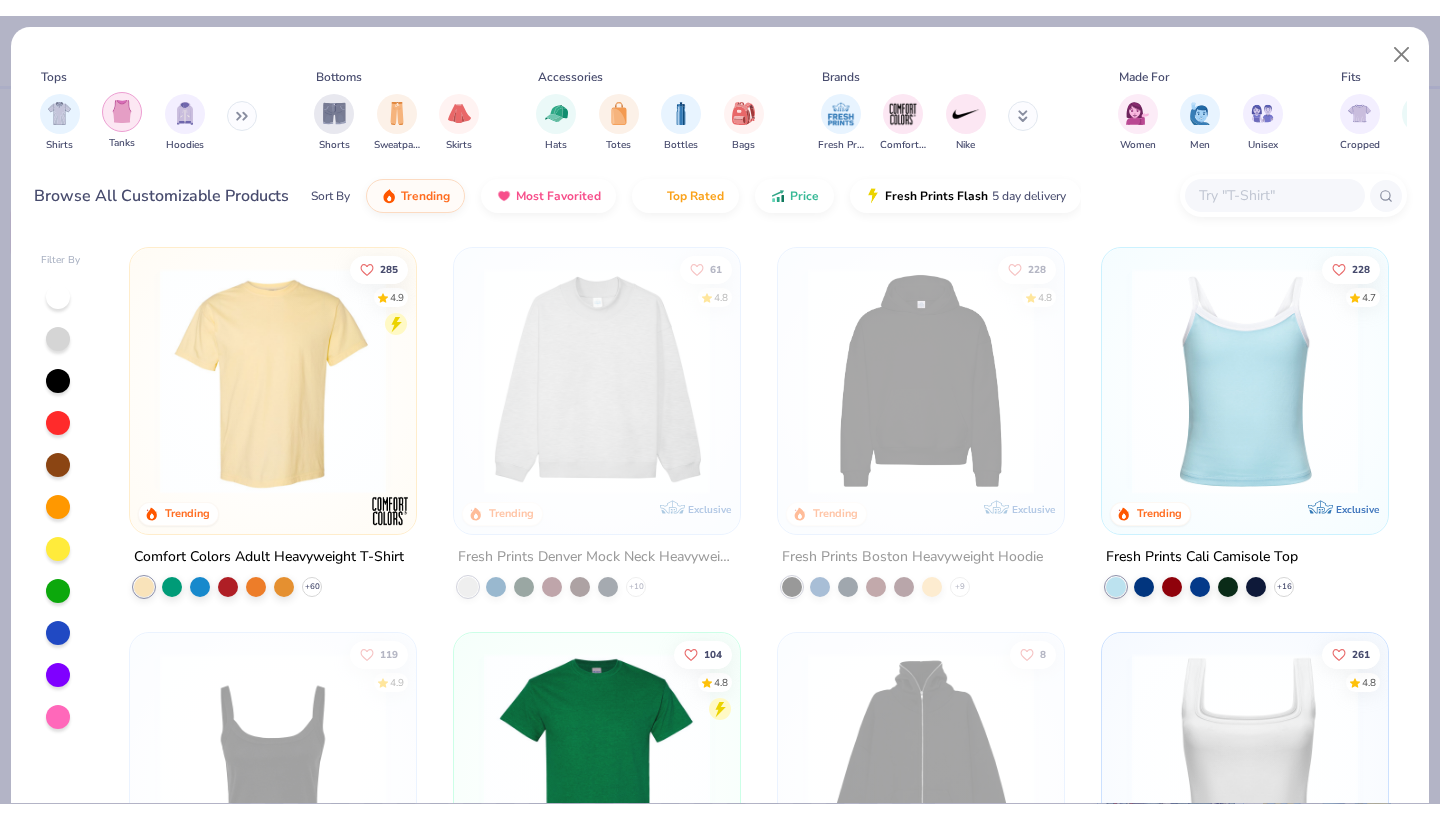 scroll, scrollTop: 0, scrollLeft: 0, axis: both 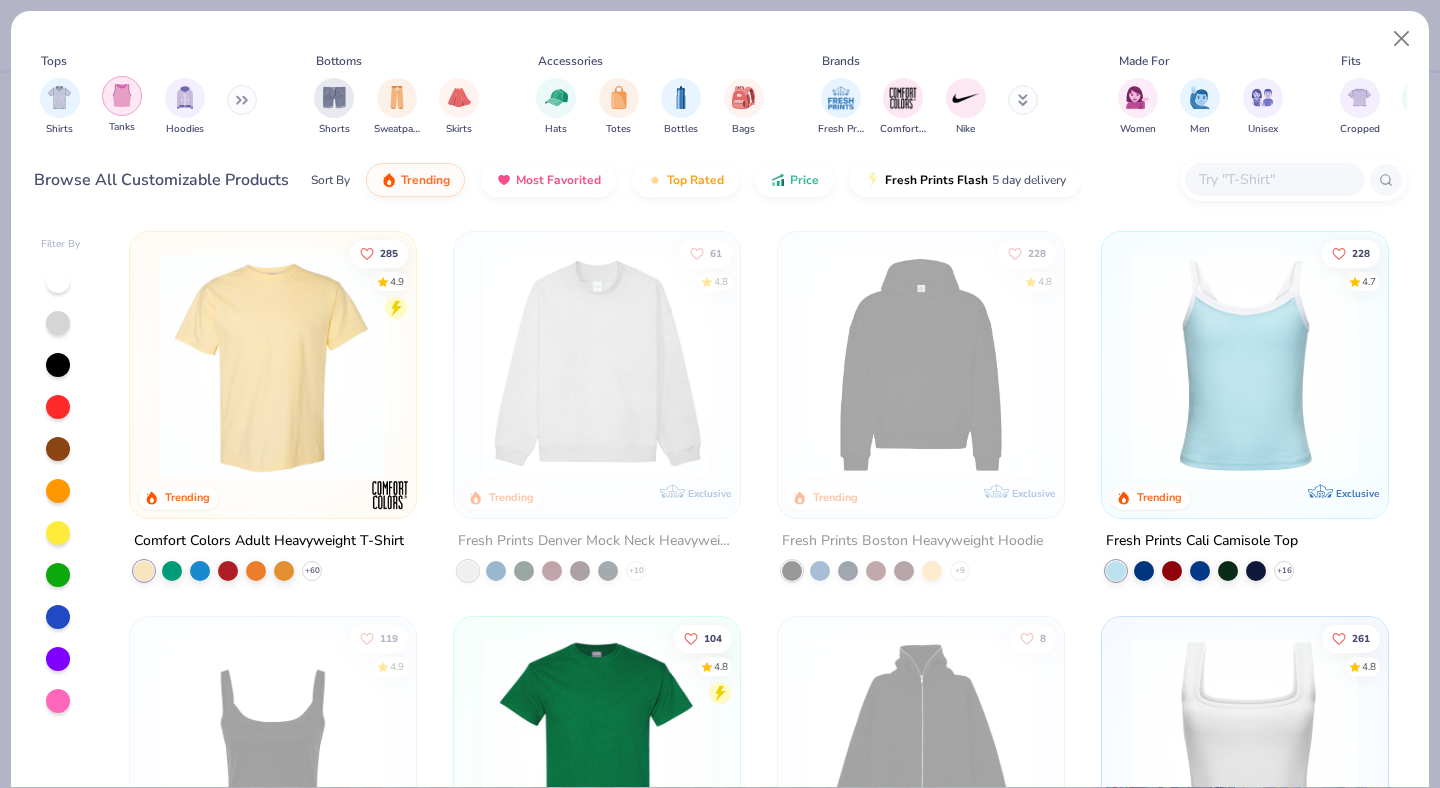 click at bounding box center [122, 95] 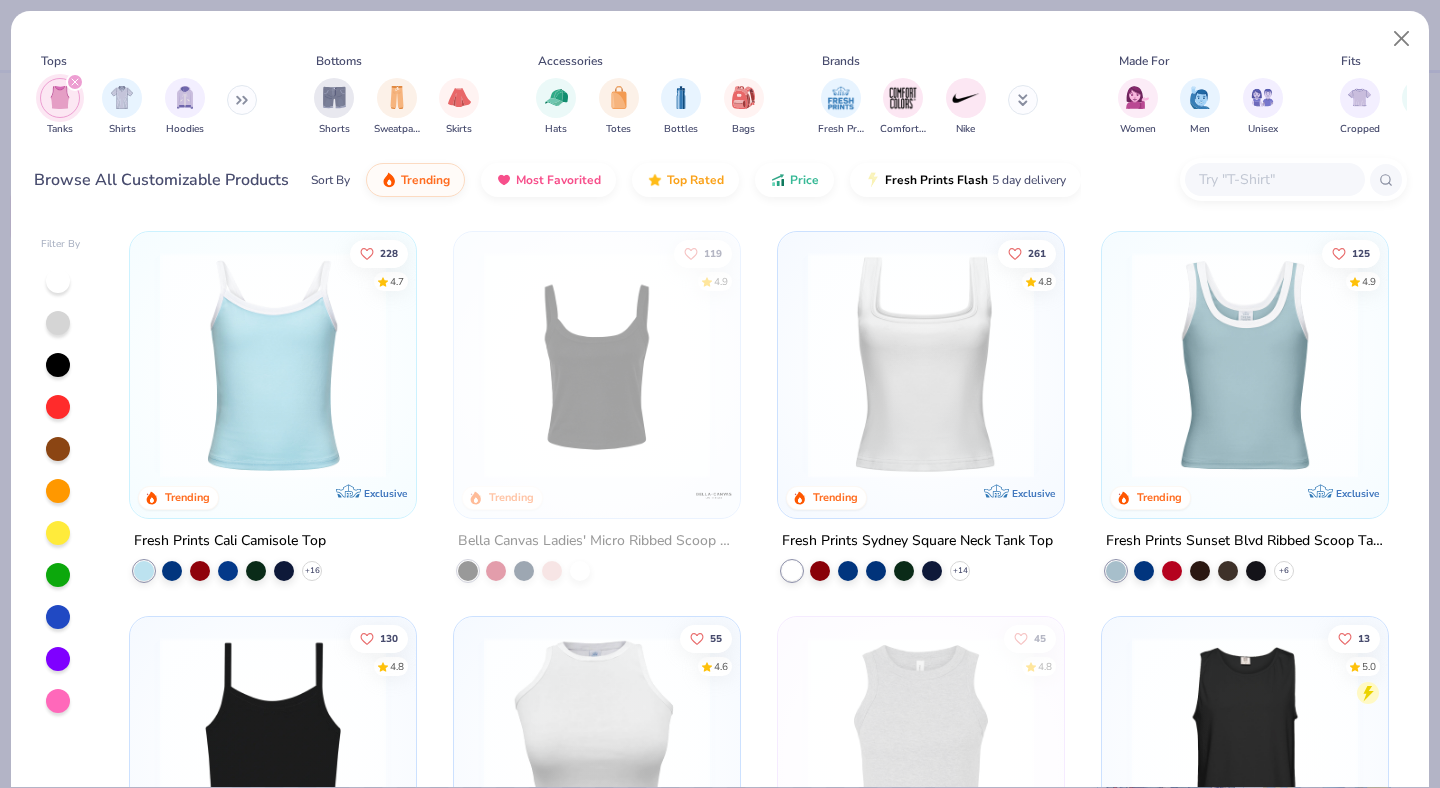 click at bounding box center [1245, 365] 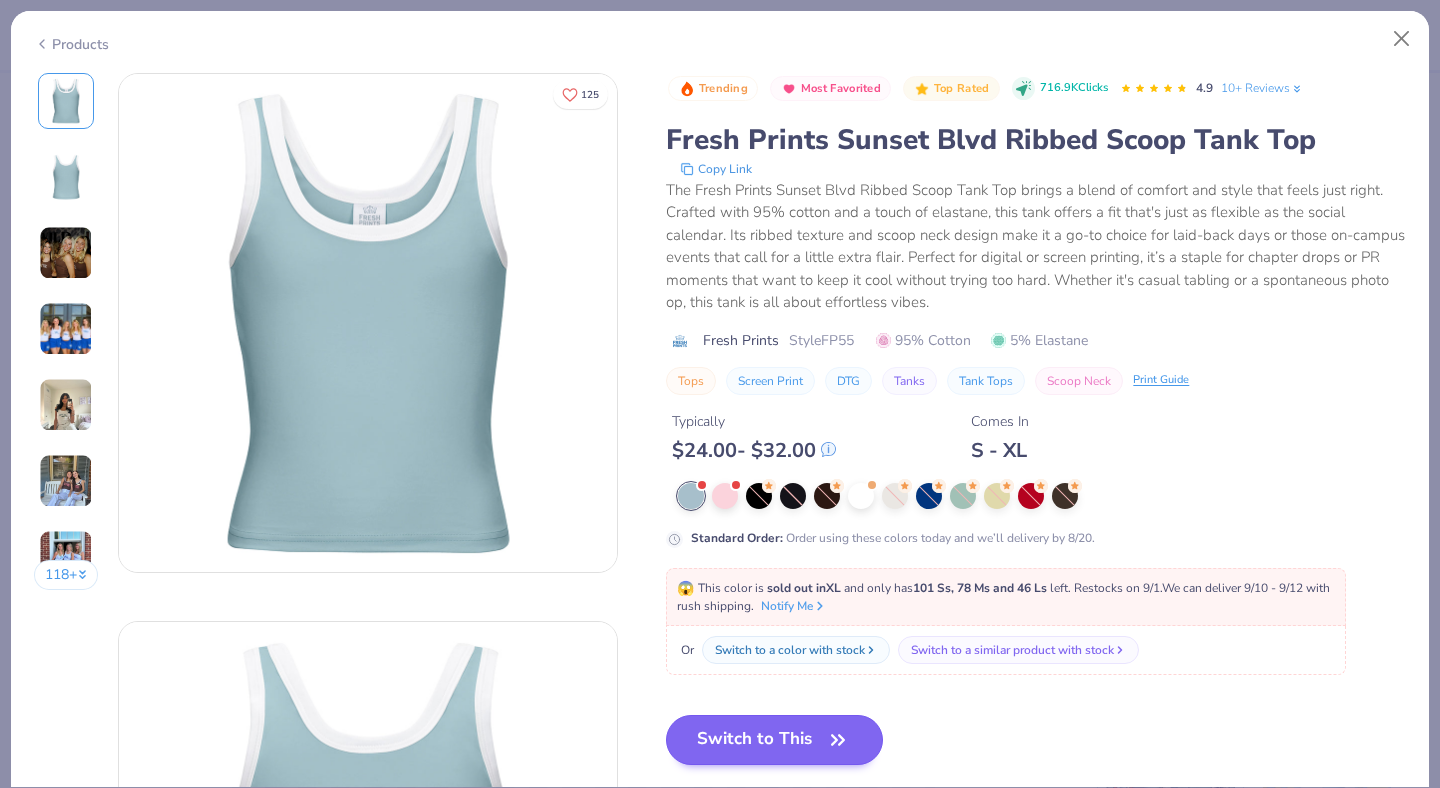 click 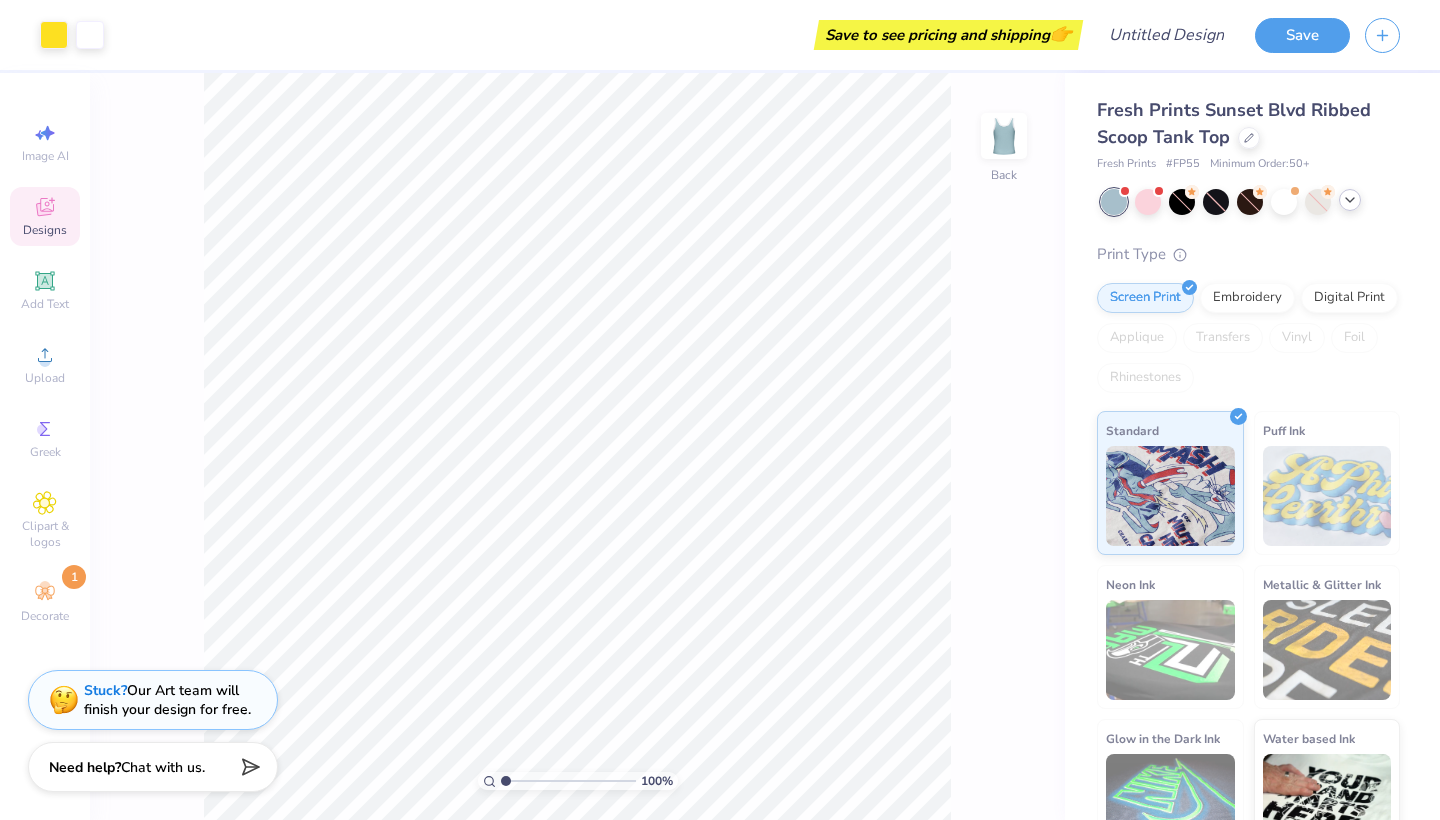 click 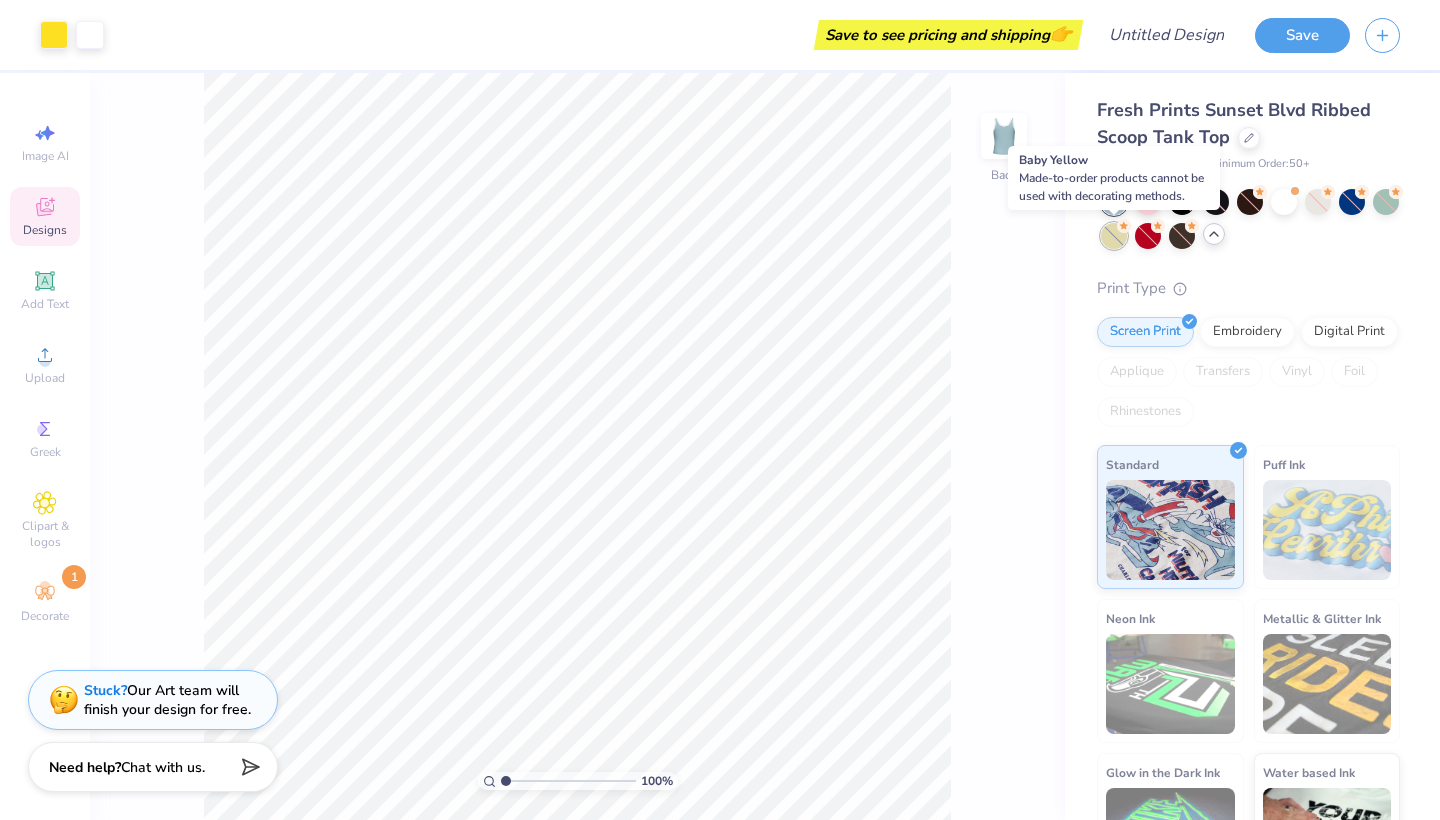 click 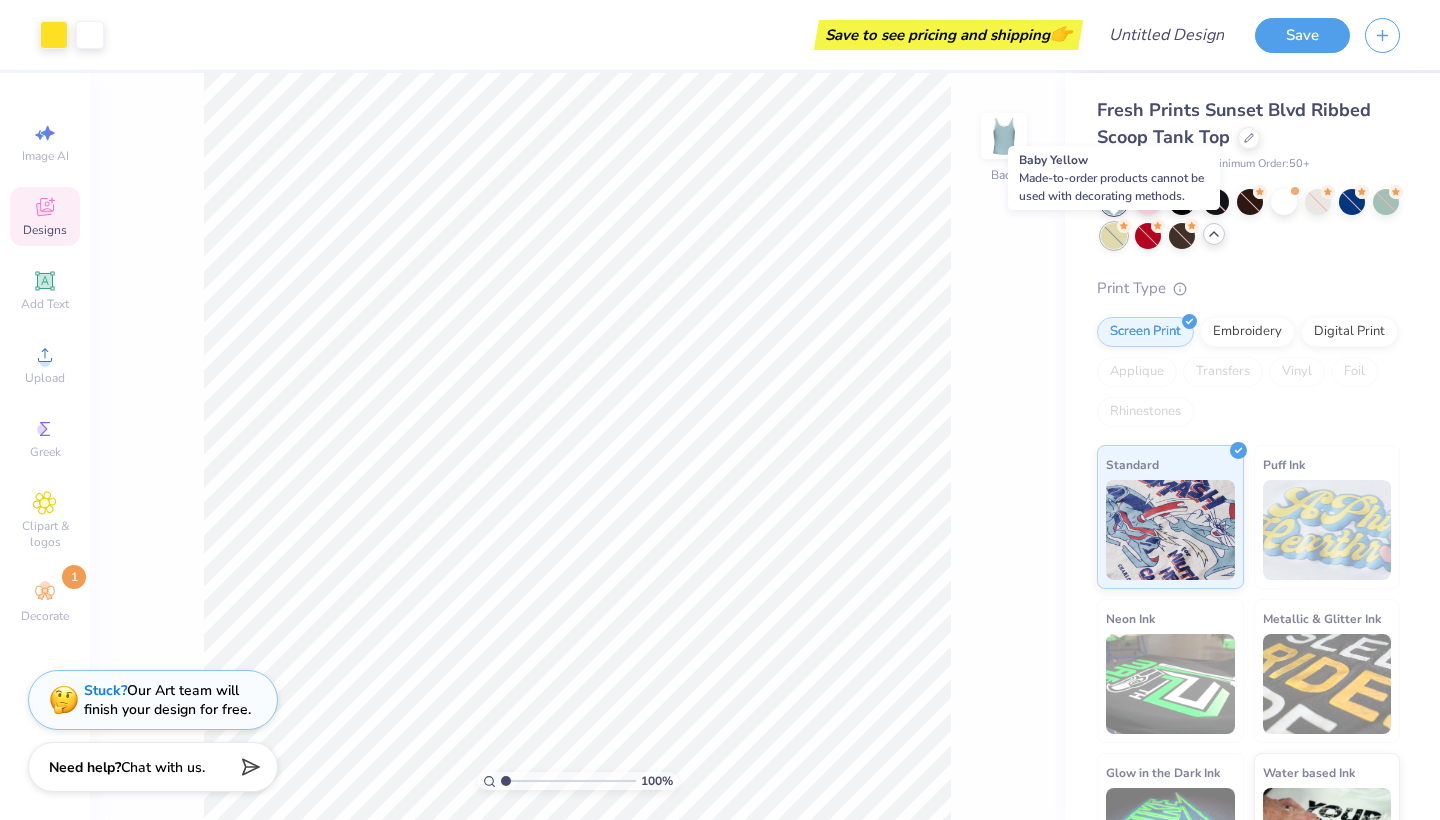 click at bounding box center (1114, 236) 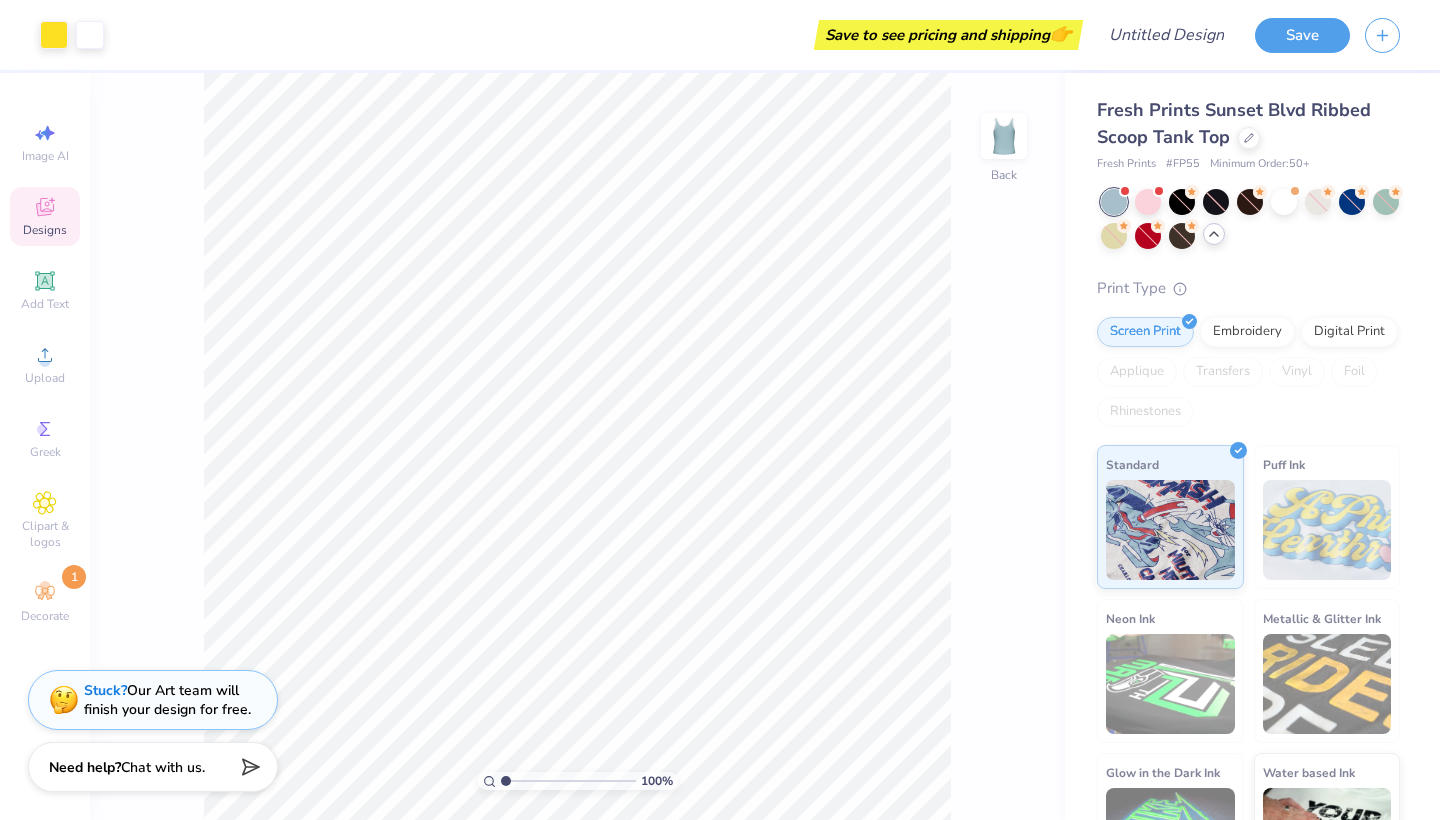 scroll, scrollTop: 0, scrollLeft: 0, axis: both 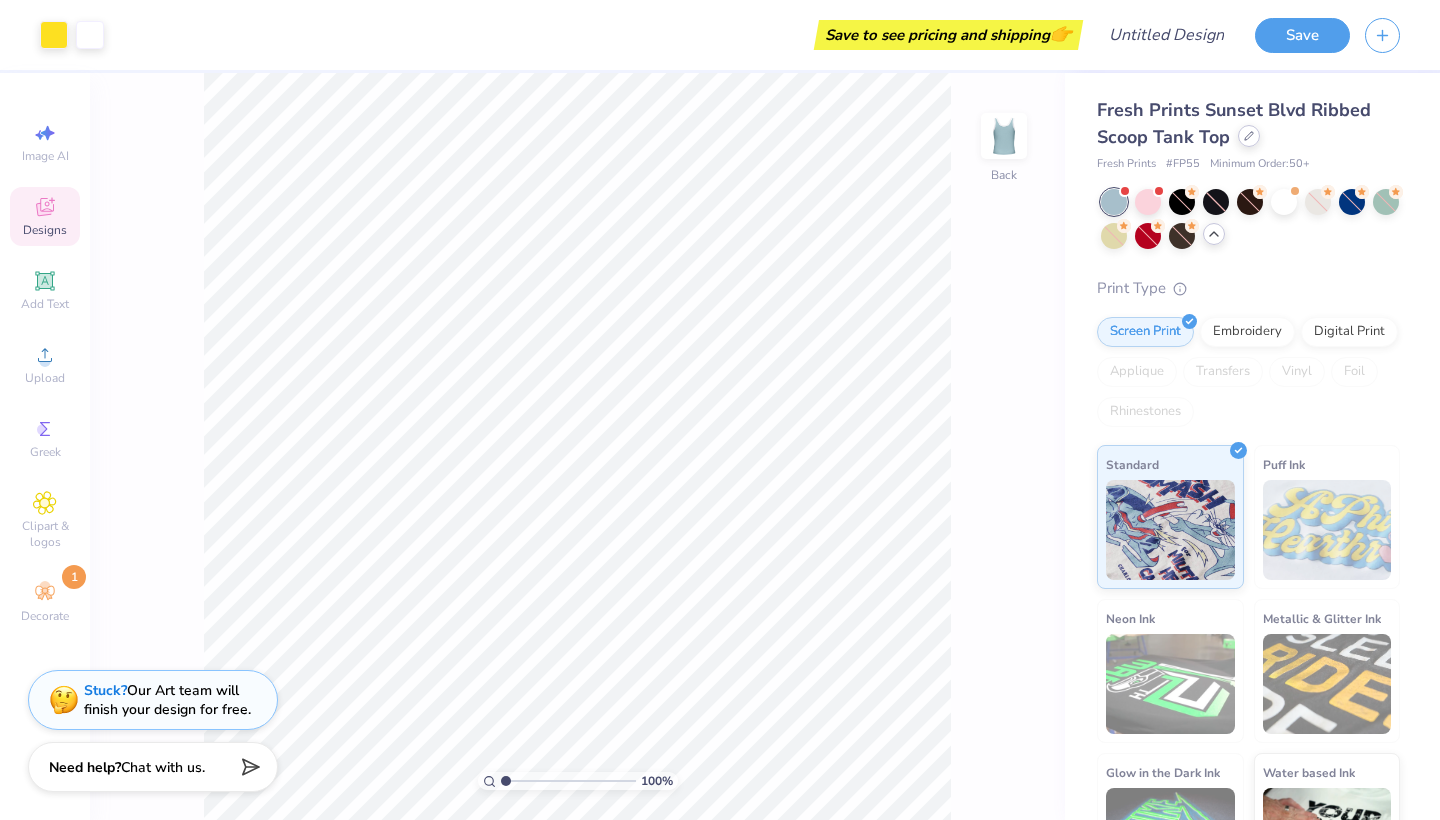 click at bounding box center (1249, 136) 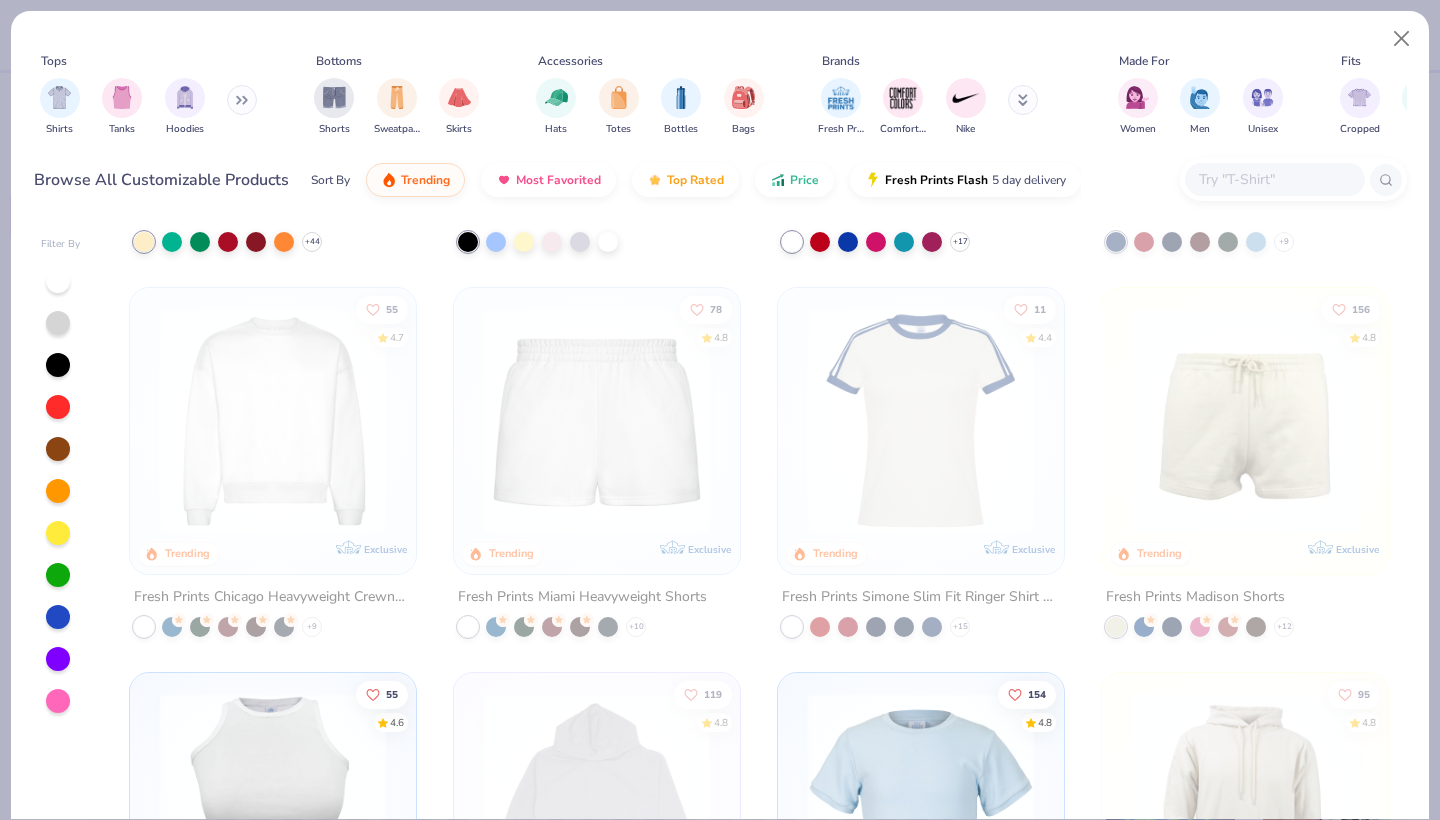 scroll, scrollTop: 1475, scrollLeft: 0, axis: vertical 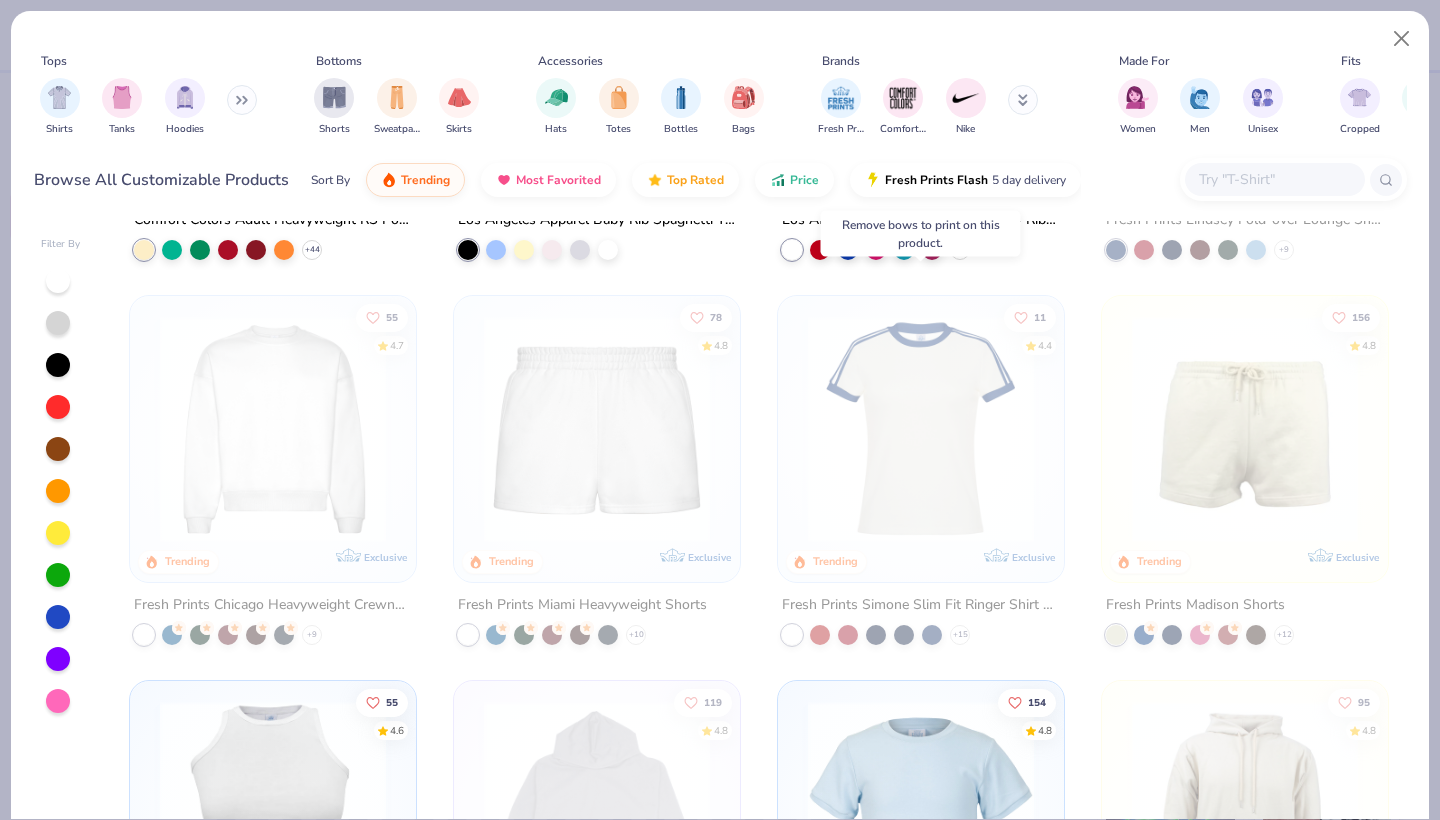 click at bounding box center [921, 429] 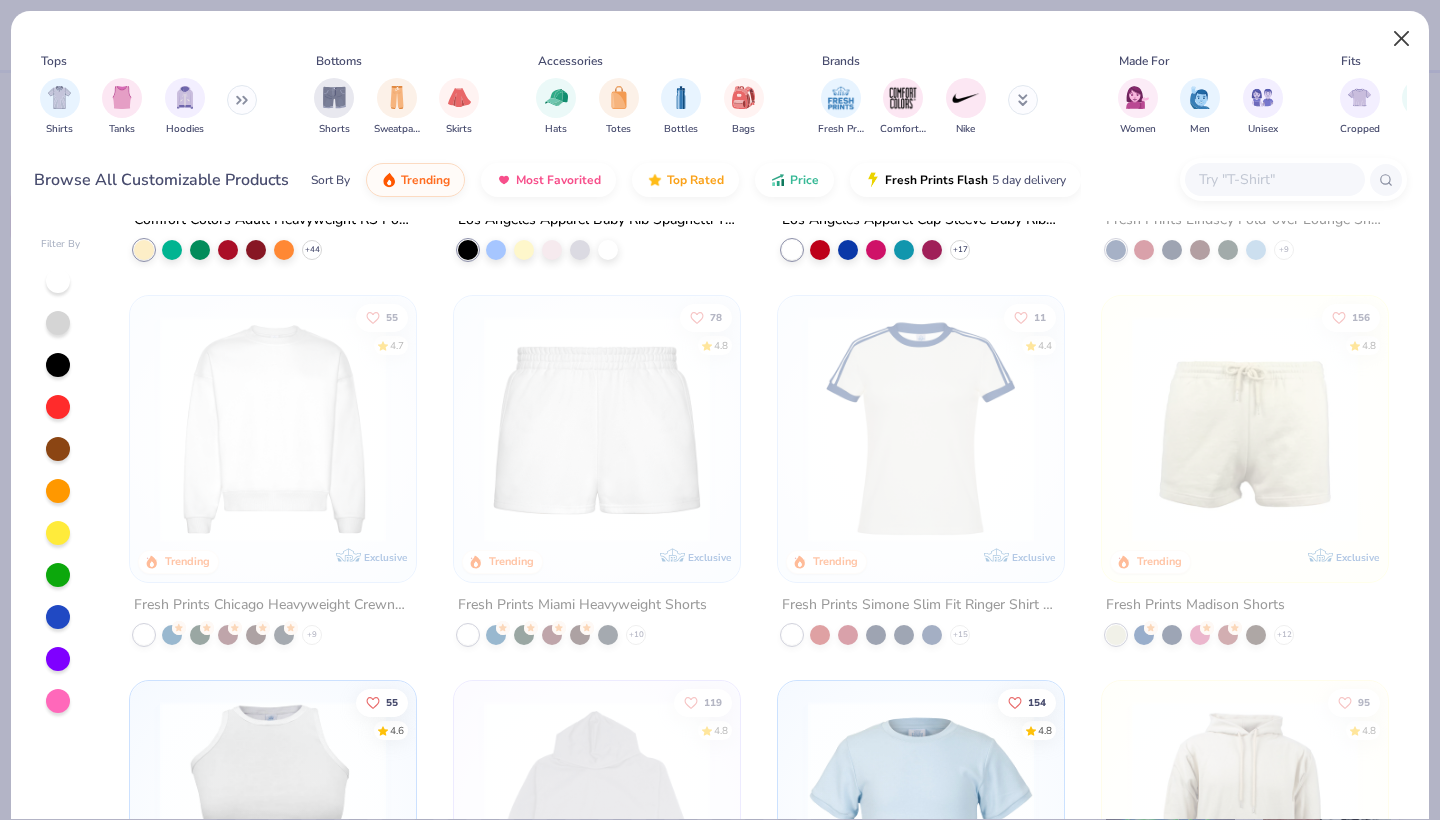 click at bounding box center [1402, 39] 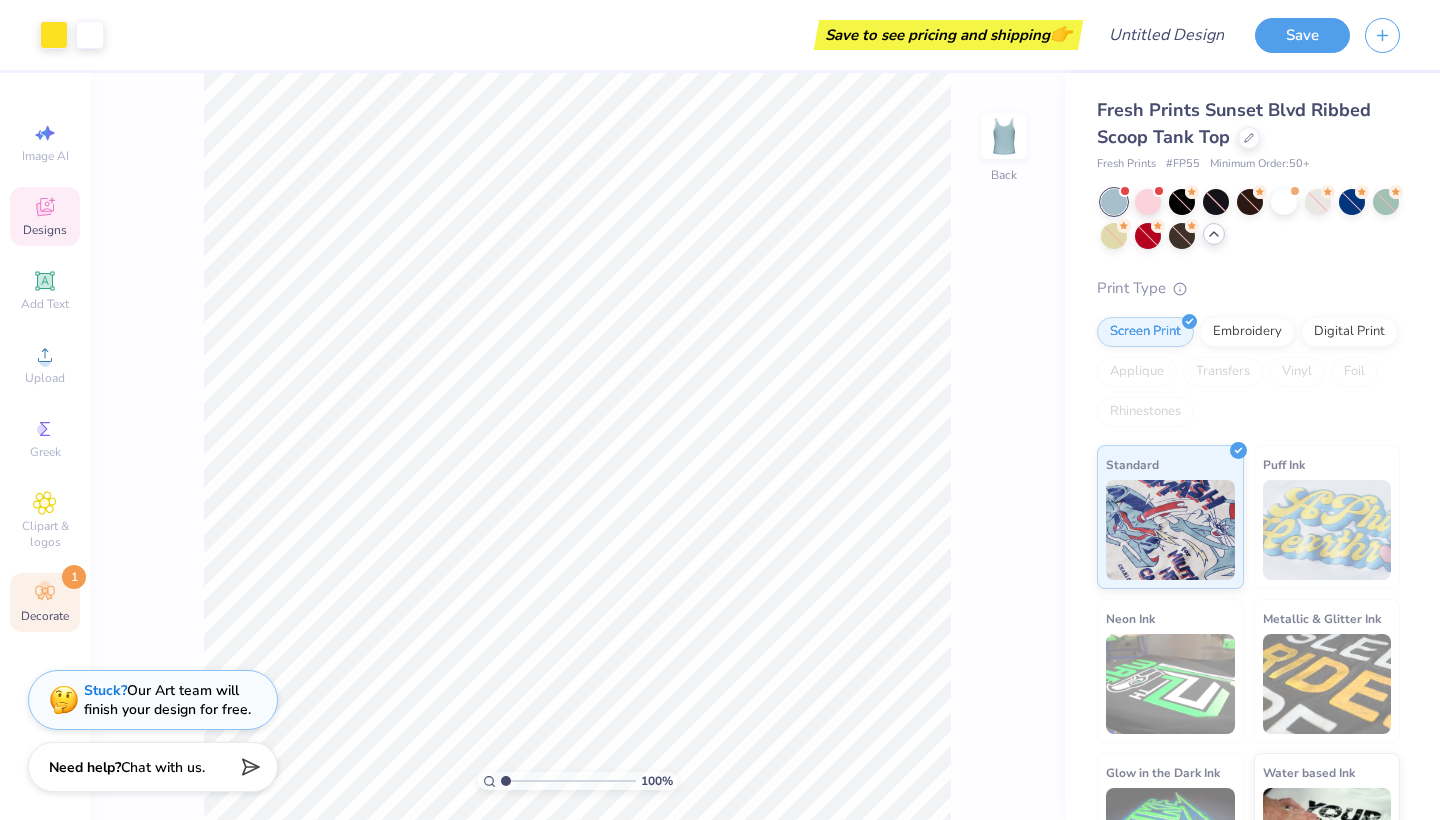 click on "Decorate" at bounding box center (45, 616) 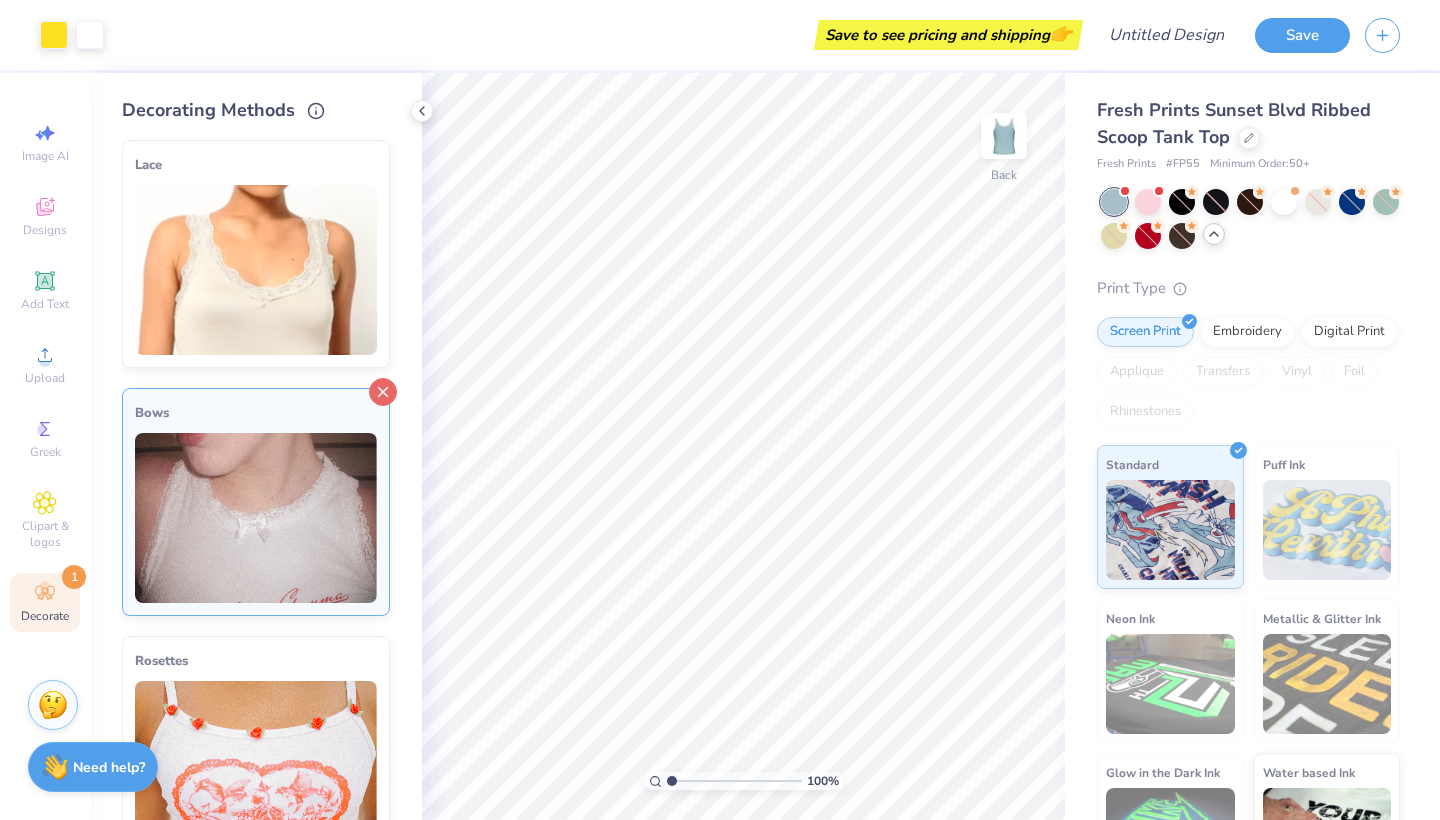 click 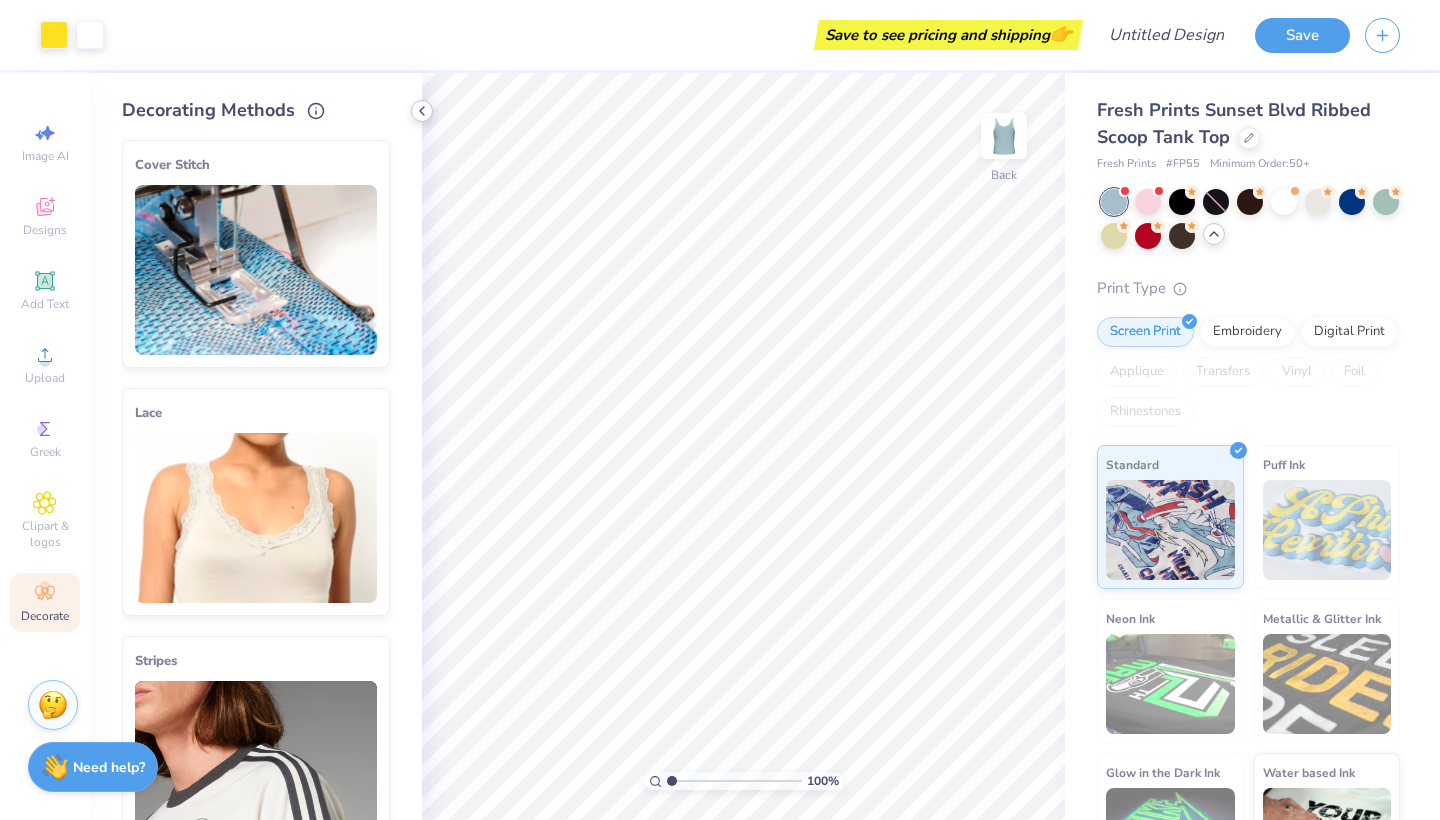 click 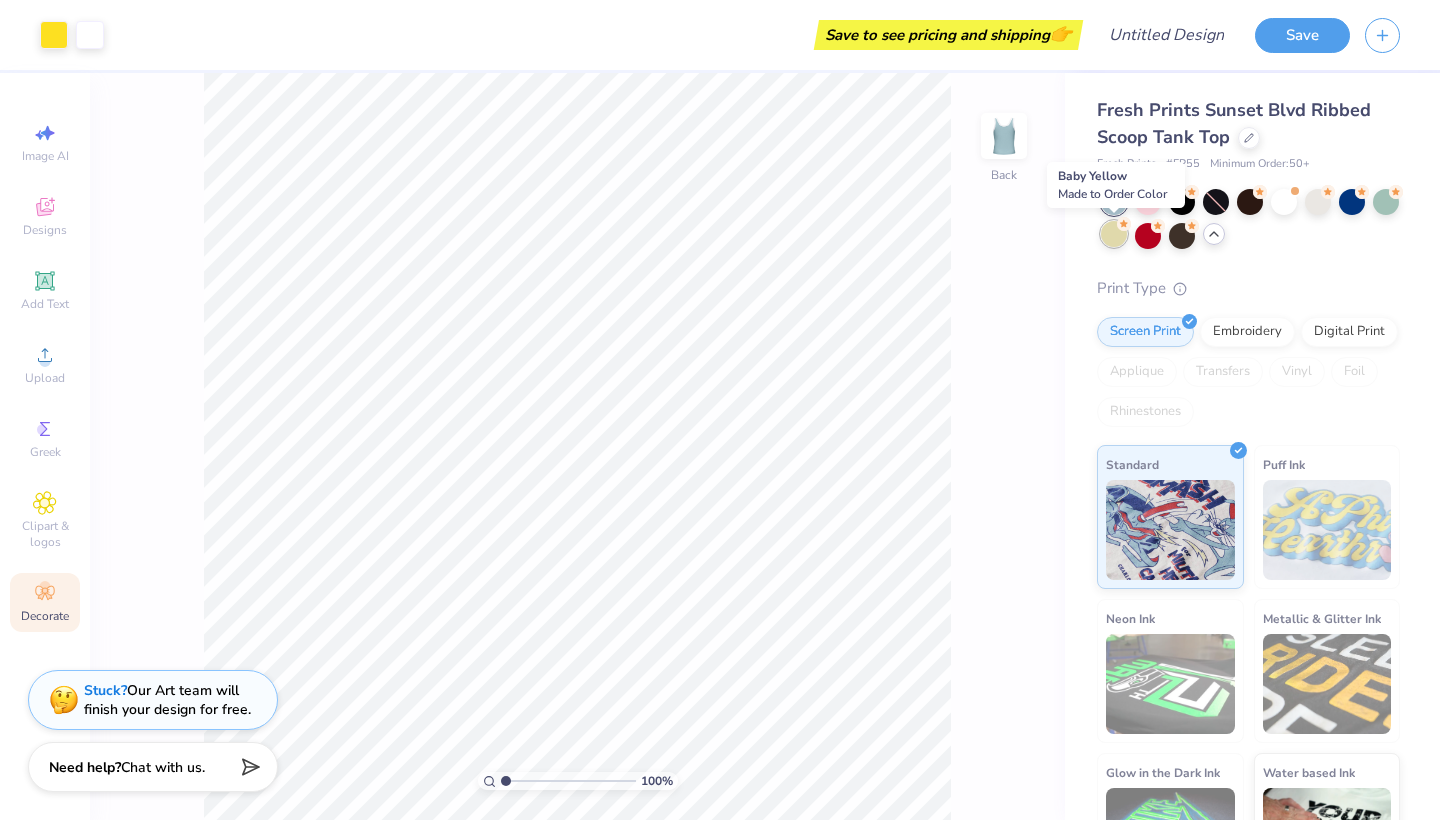 click at bounding box center [1114, 234] 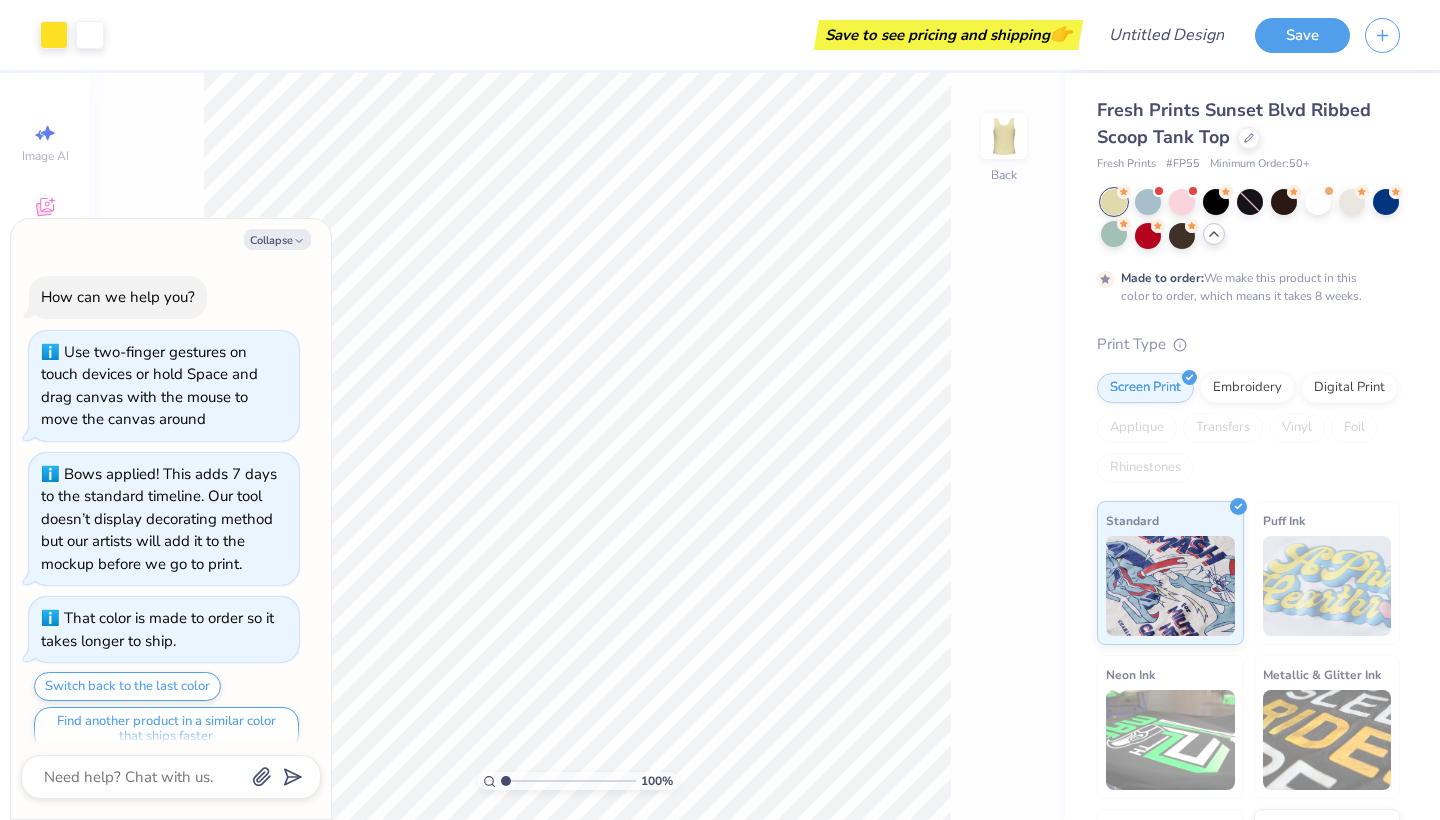 scroll, scrollTop: 16, scrollLeft: 0, axis: vertical 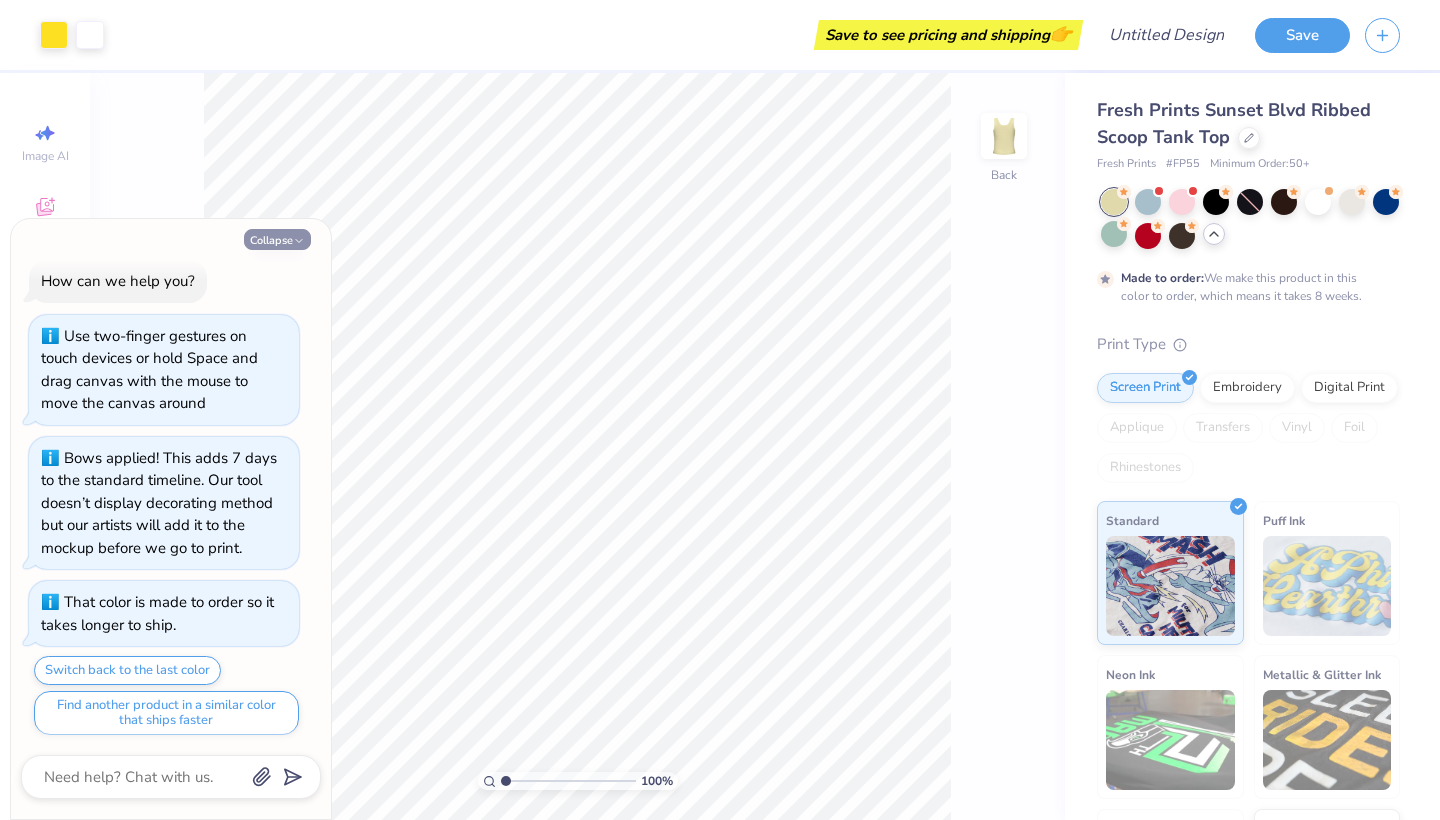 click on "Collapse" at bounding box center [277, 239] 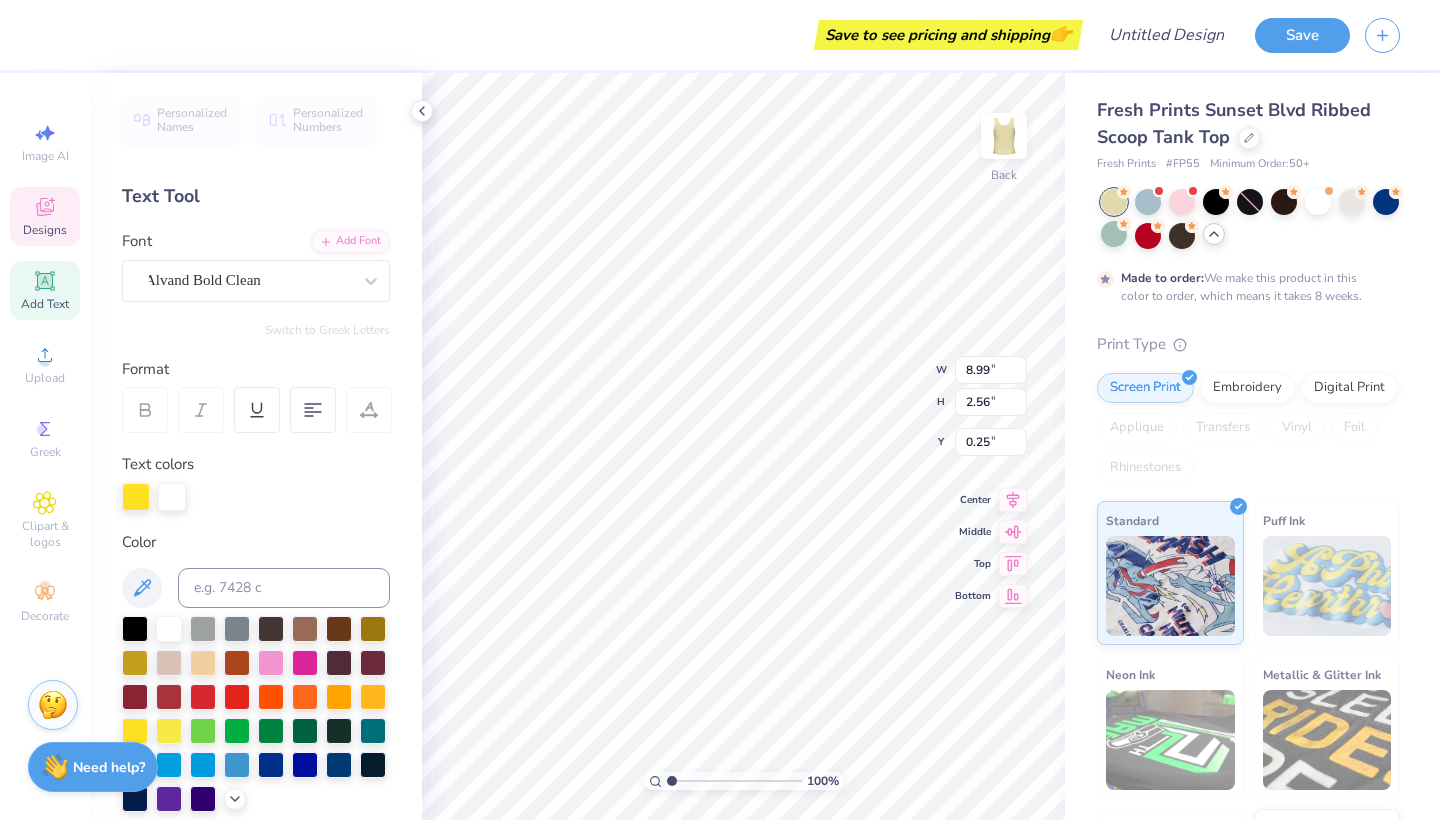 scroll, scrollTop: 0, scrollLeft: 4, axis: horizontal 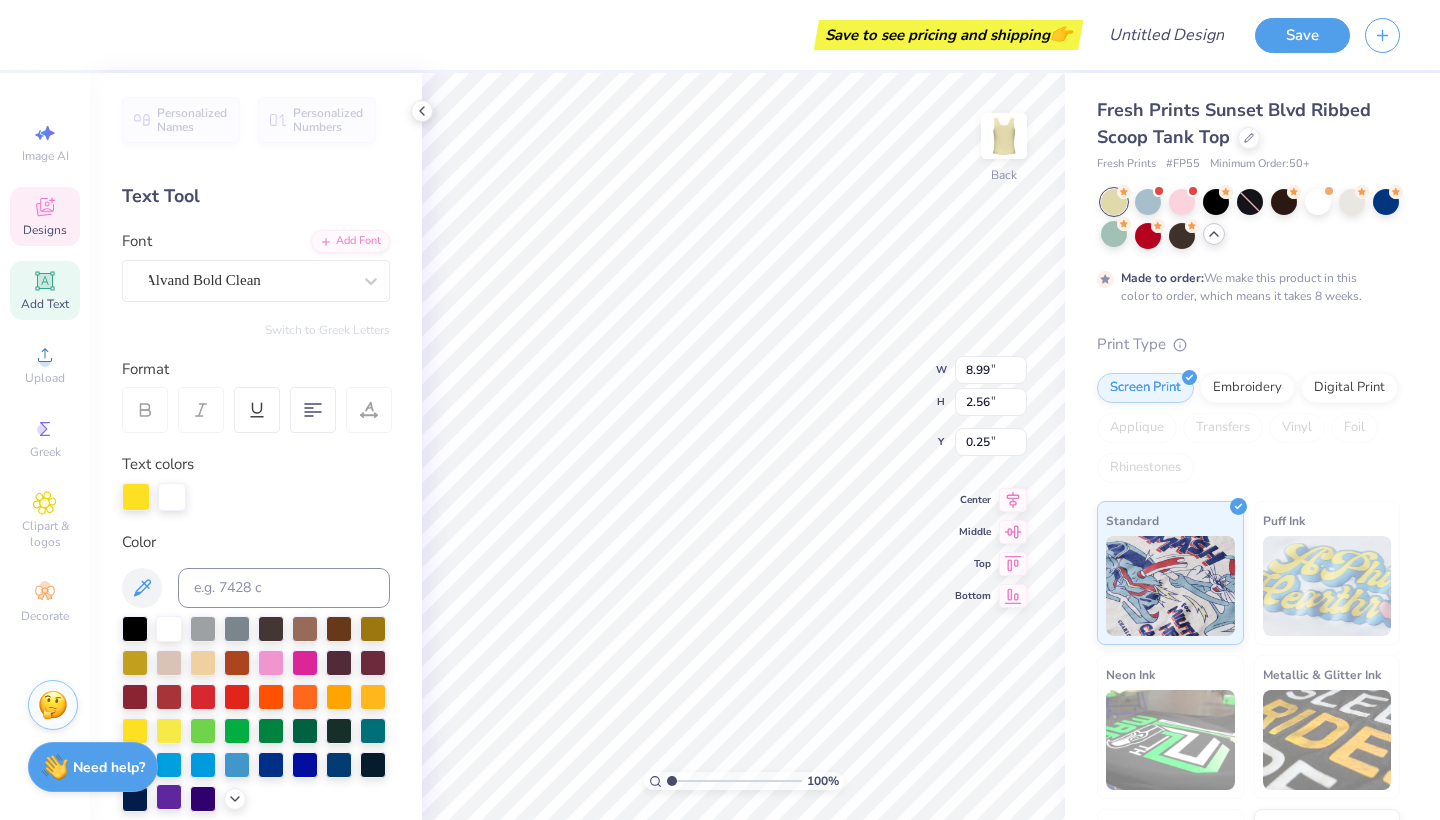click at bounding box center [169, 797] 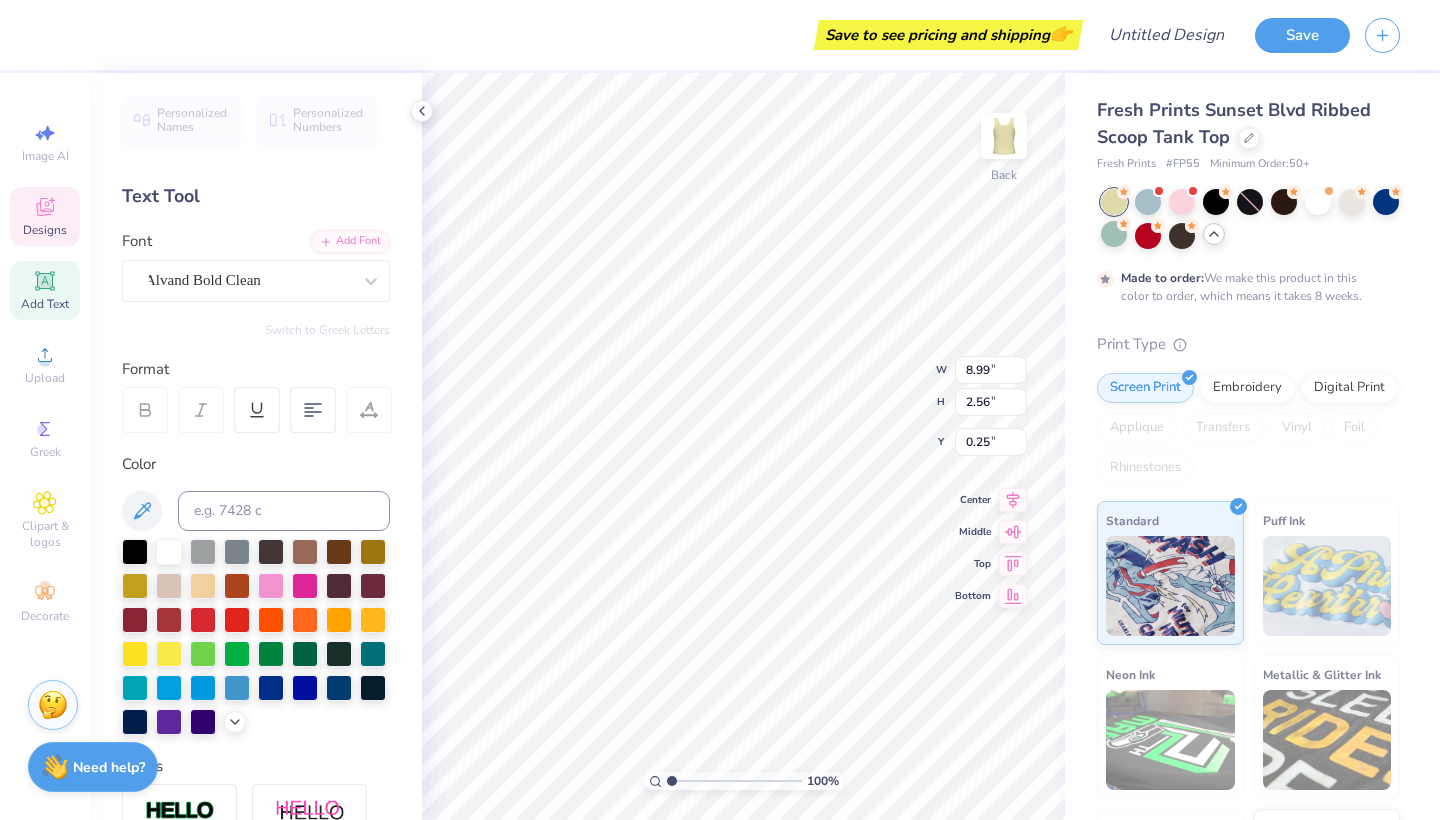 type 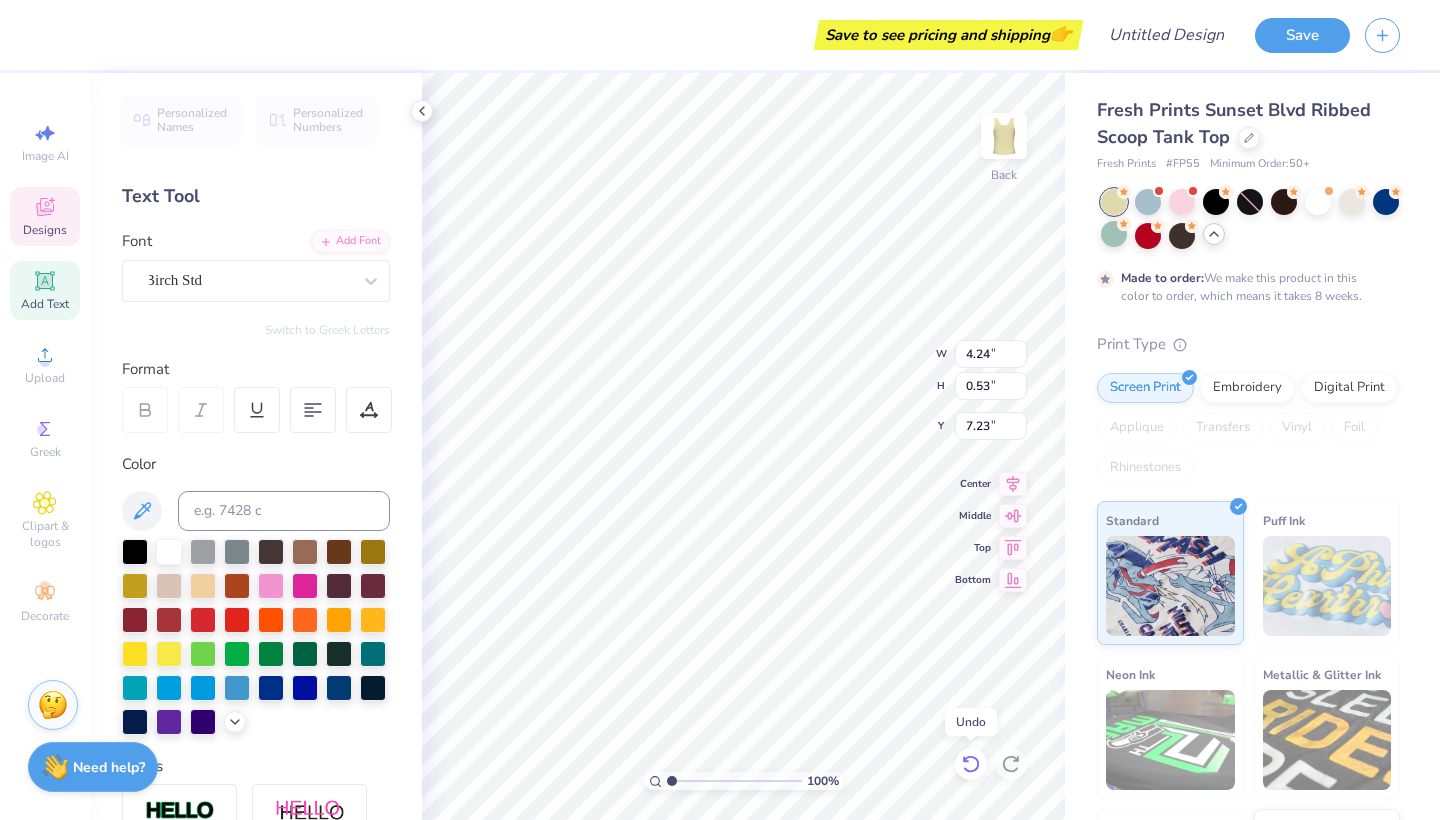 click 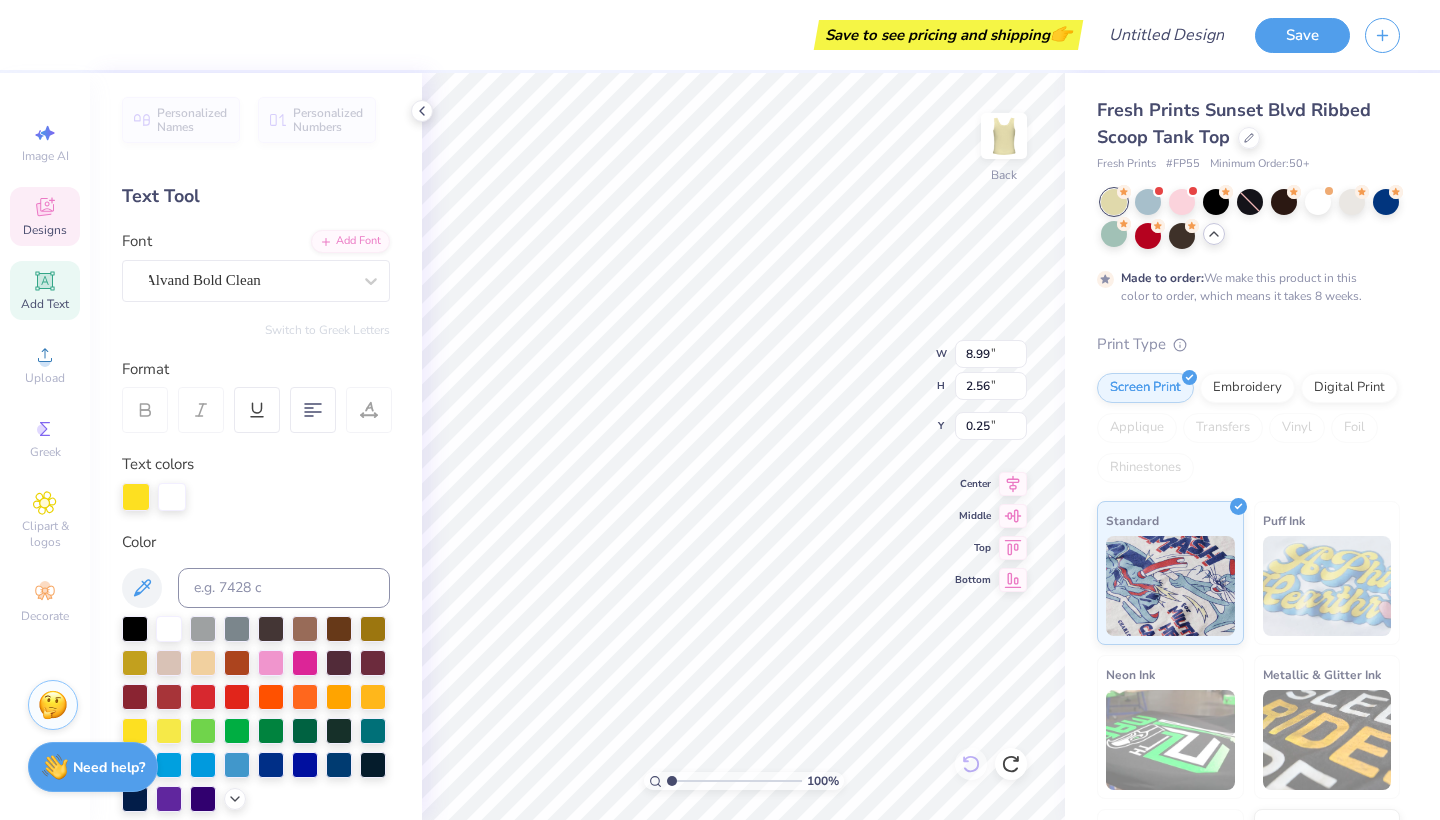 scroll, scrollTop: 0, scrollLeft: 4, axis: horizontal 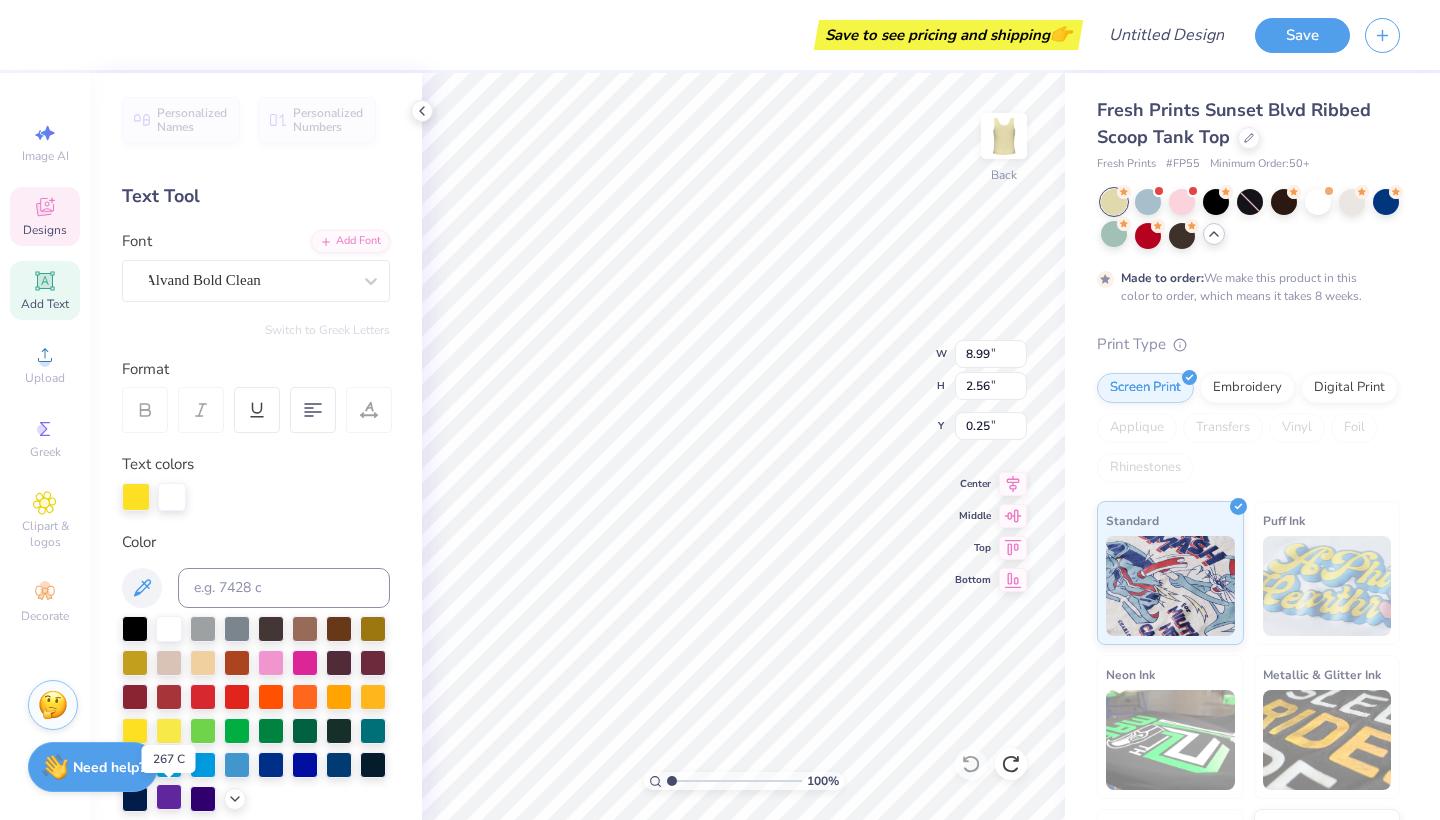click at bounding box center [169, 797] 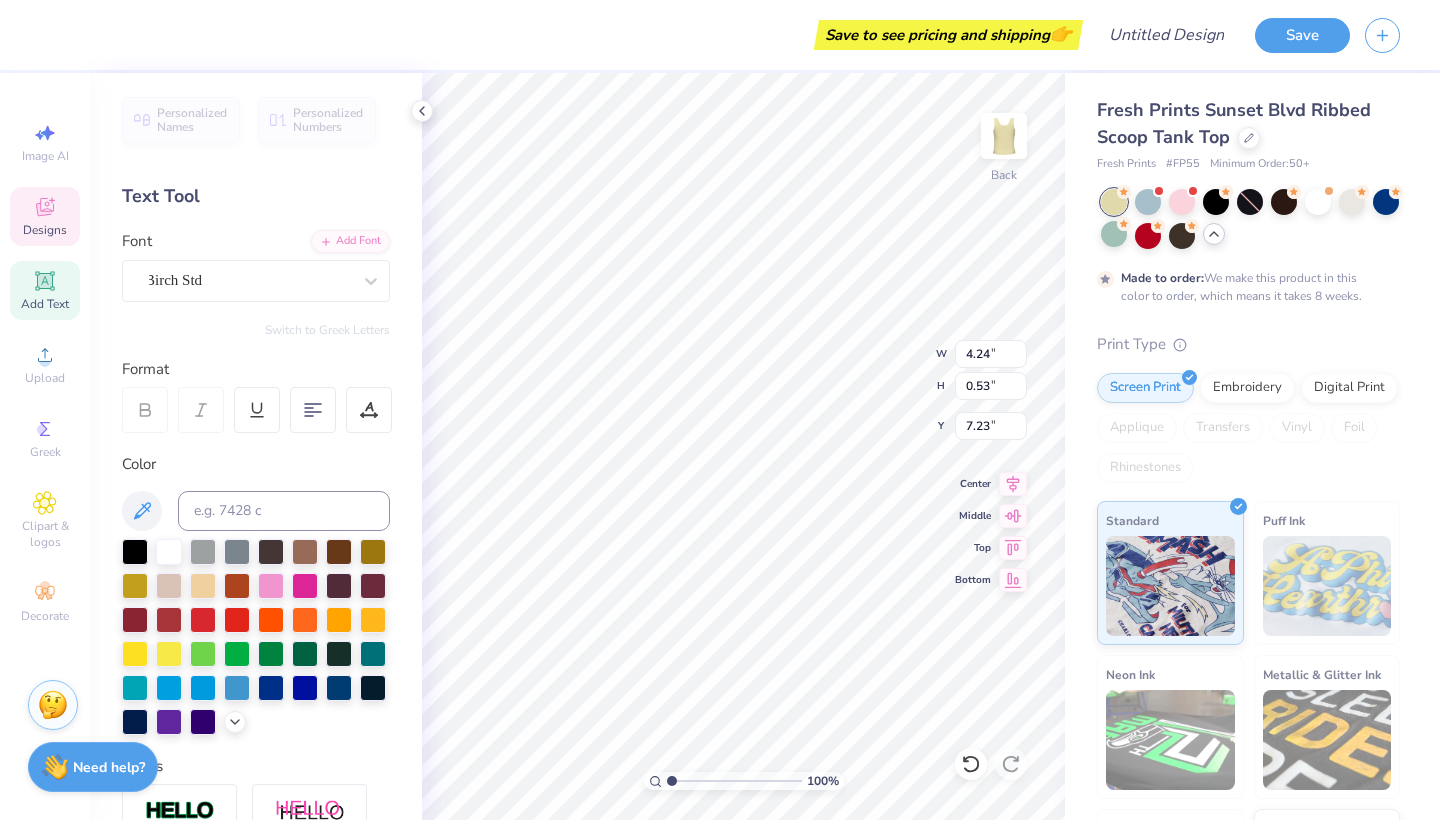 scroll, scrollTop: 0, scrollLeft: 11, axis: horizontal 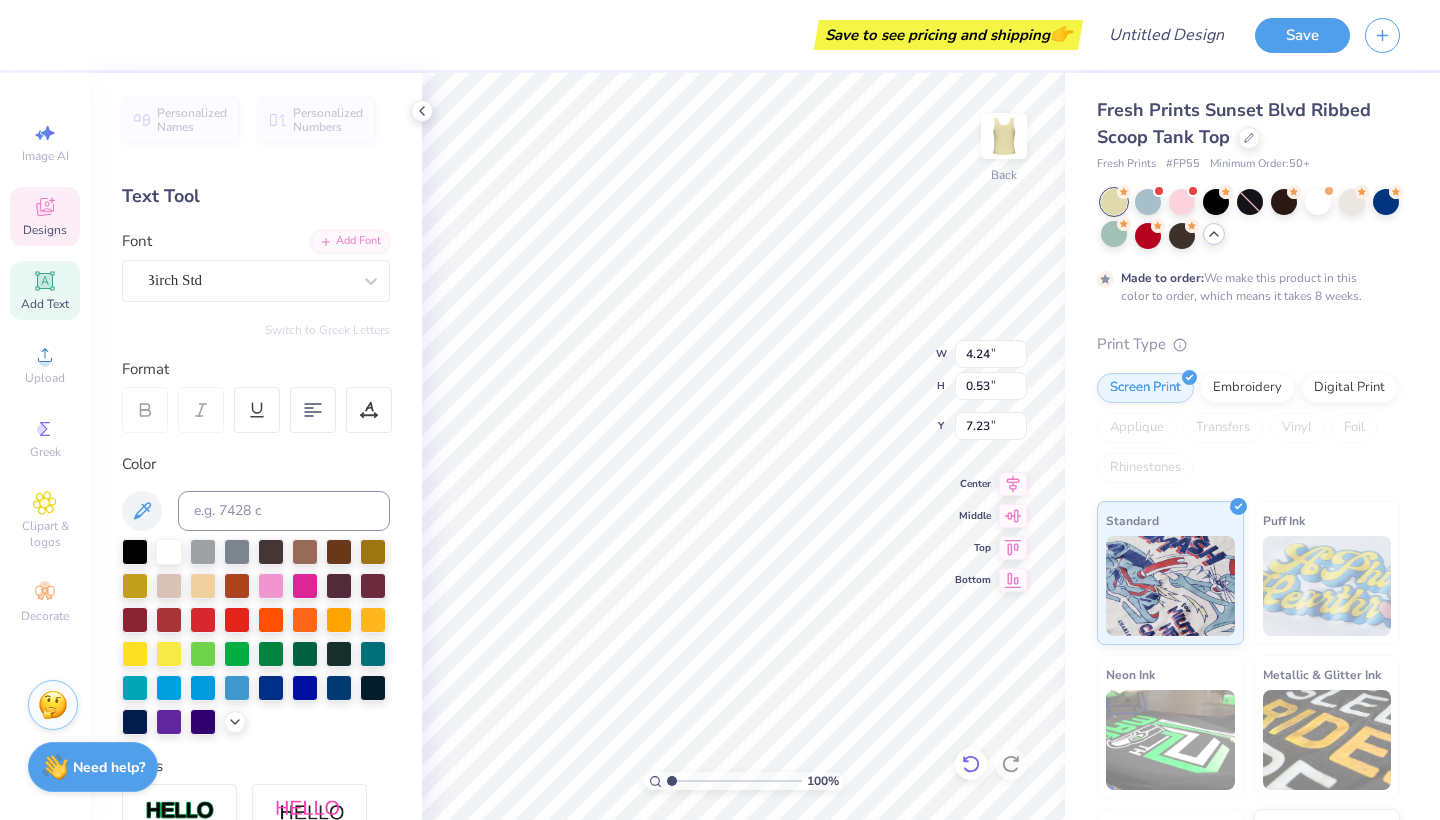 click 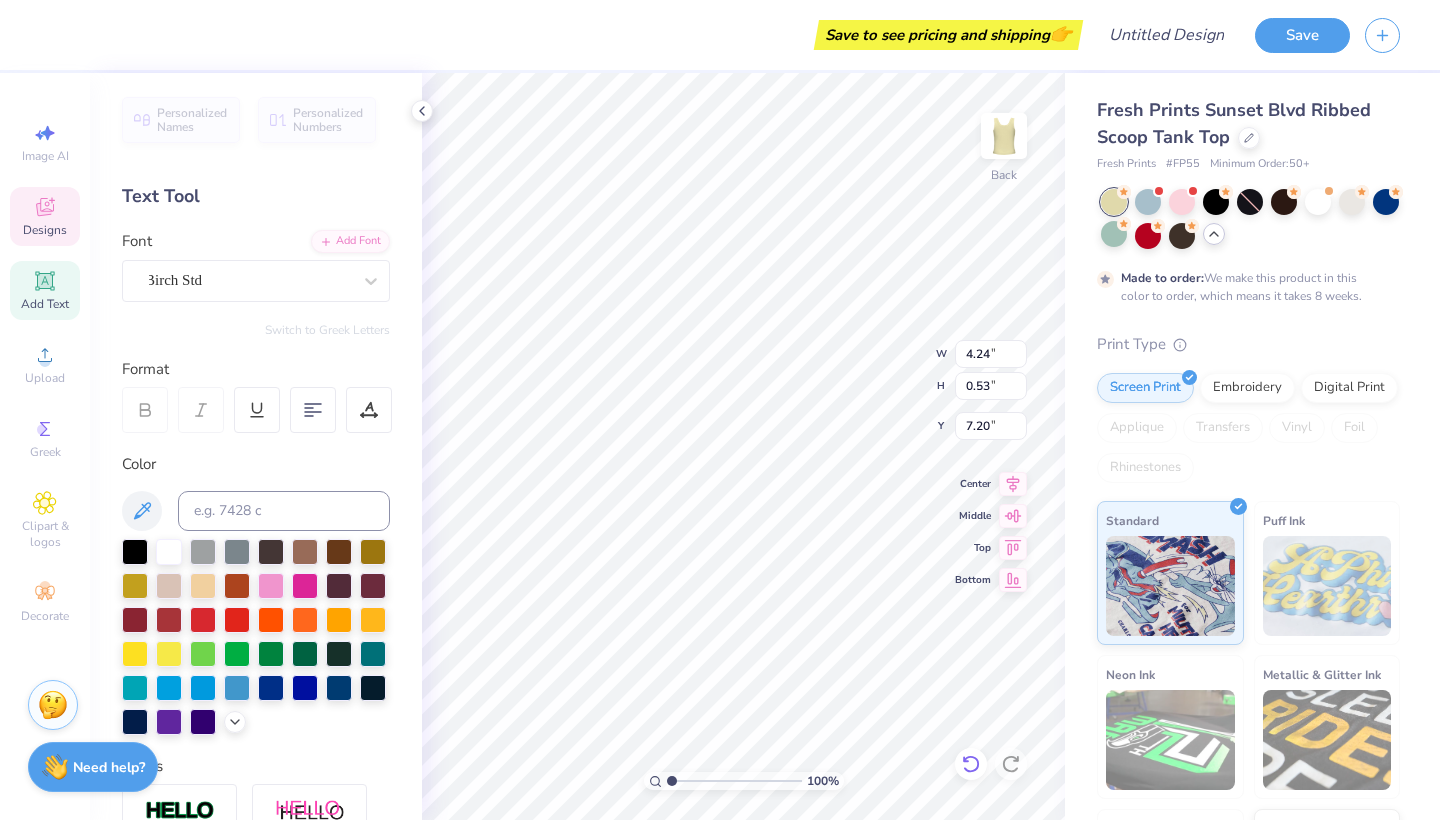 scroll, scrollTop: 0, scrollLeft: 11, axis: horizontal 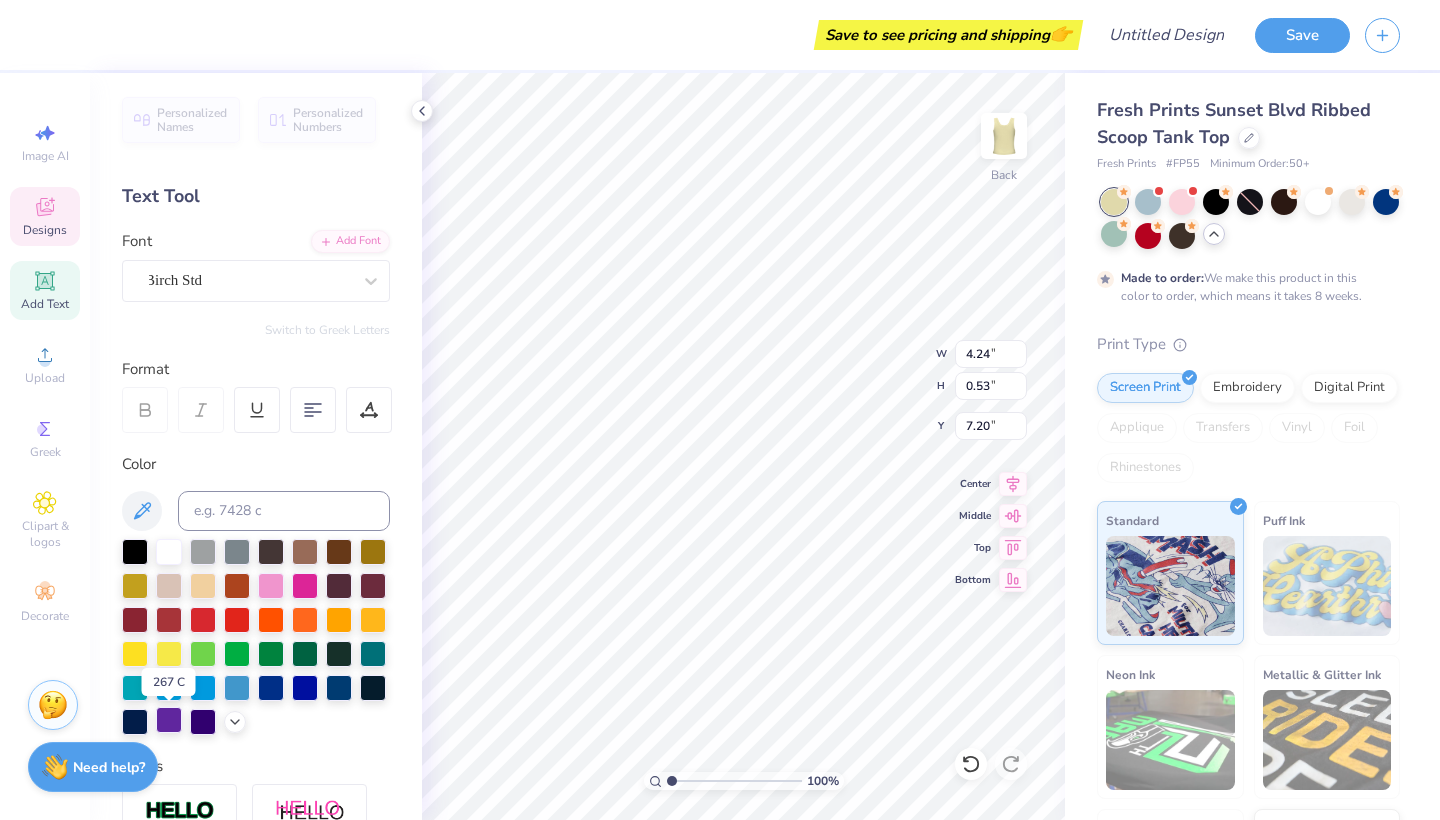 click at bounding box center [169, 720] 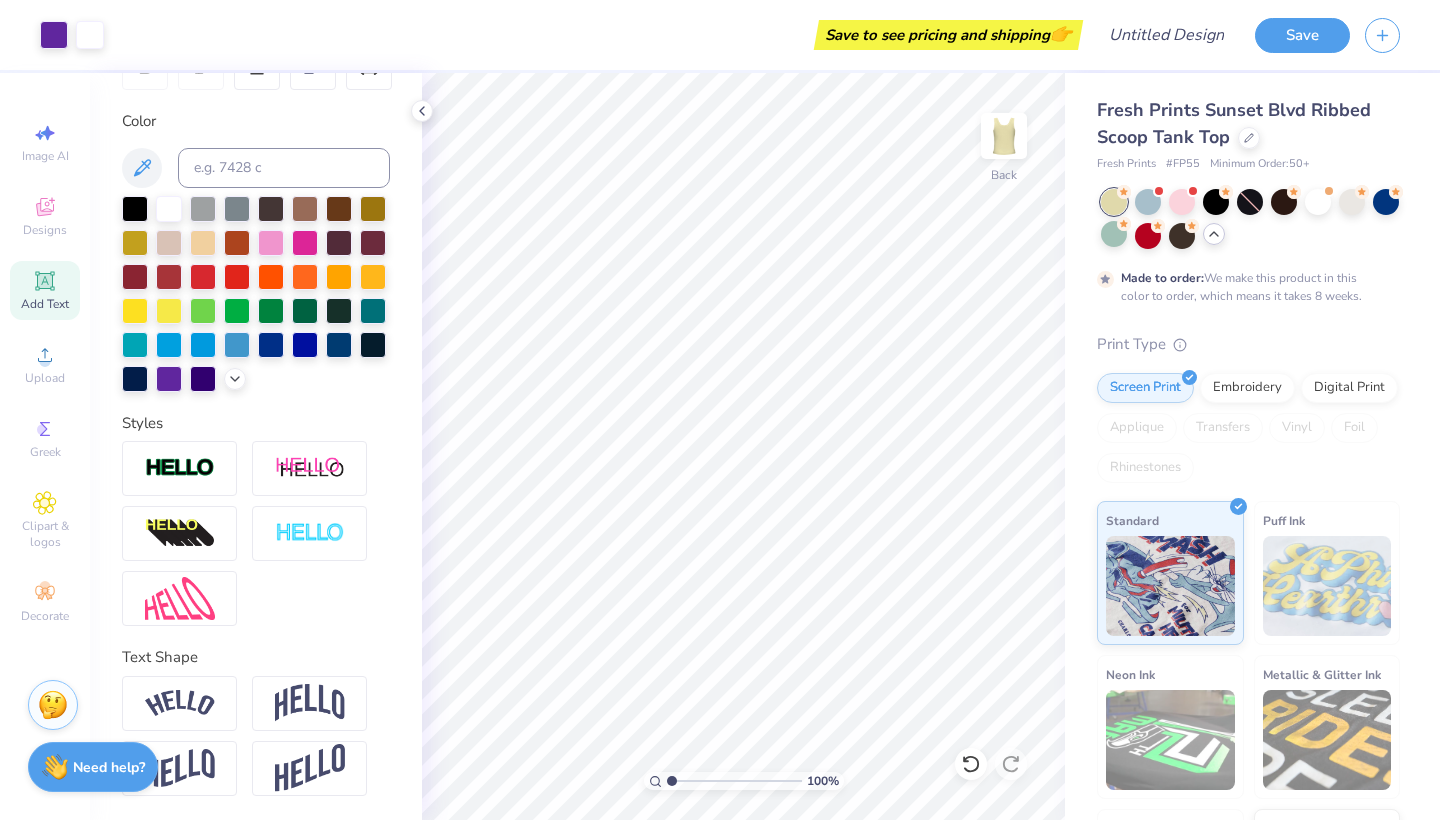 scroll, scrollTop: 343, scrollLeft: 0, axis: vertical 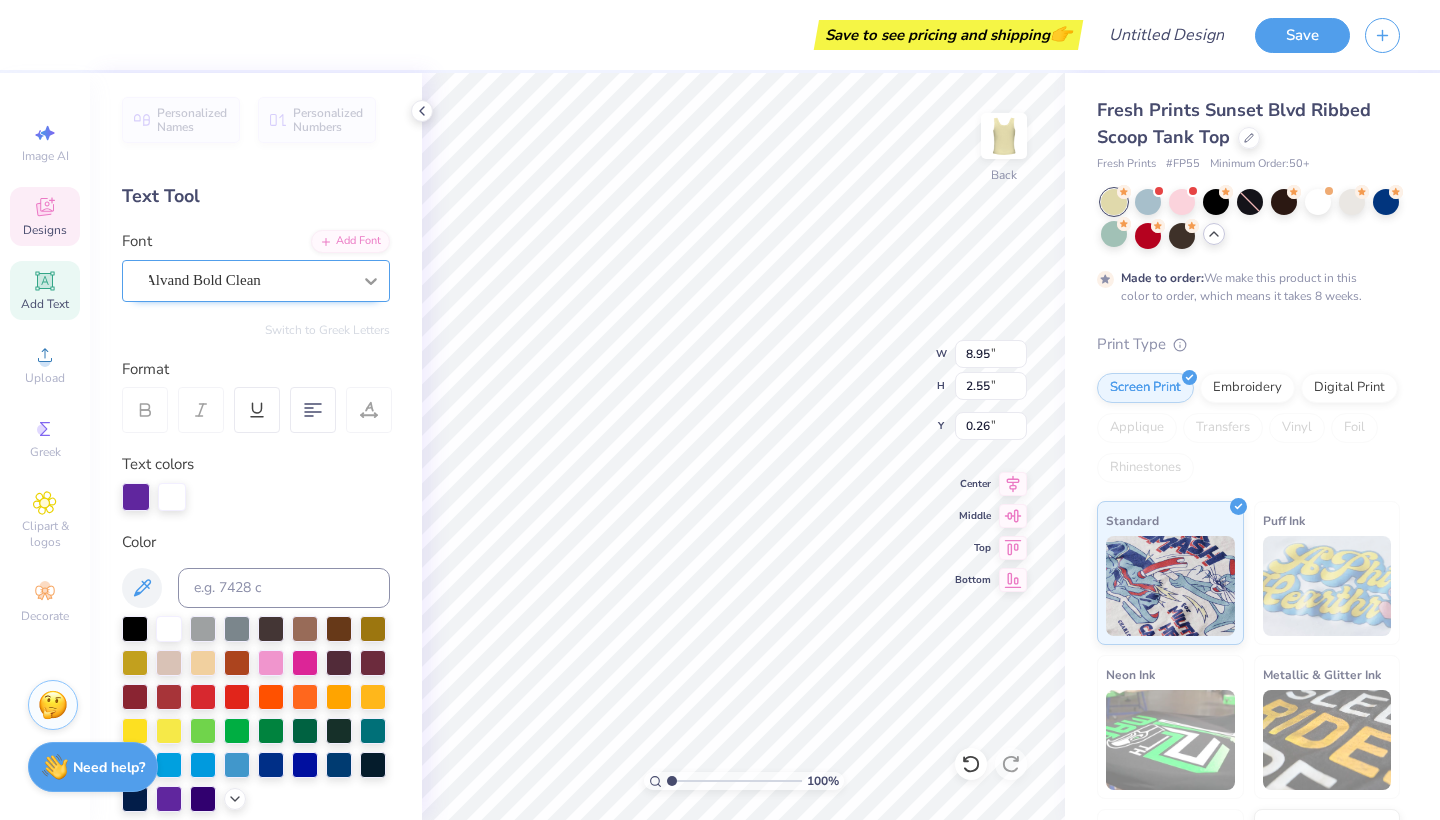 click 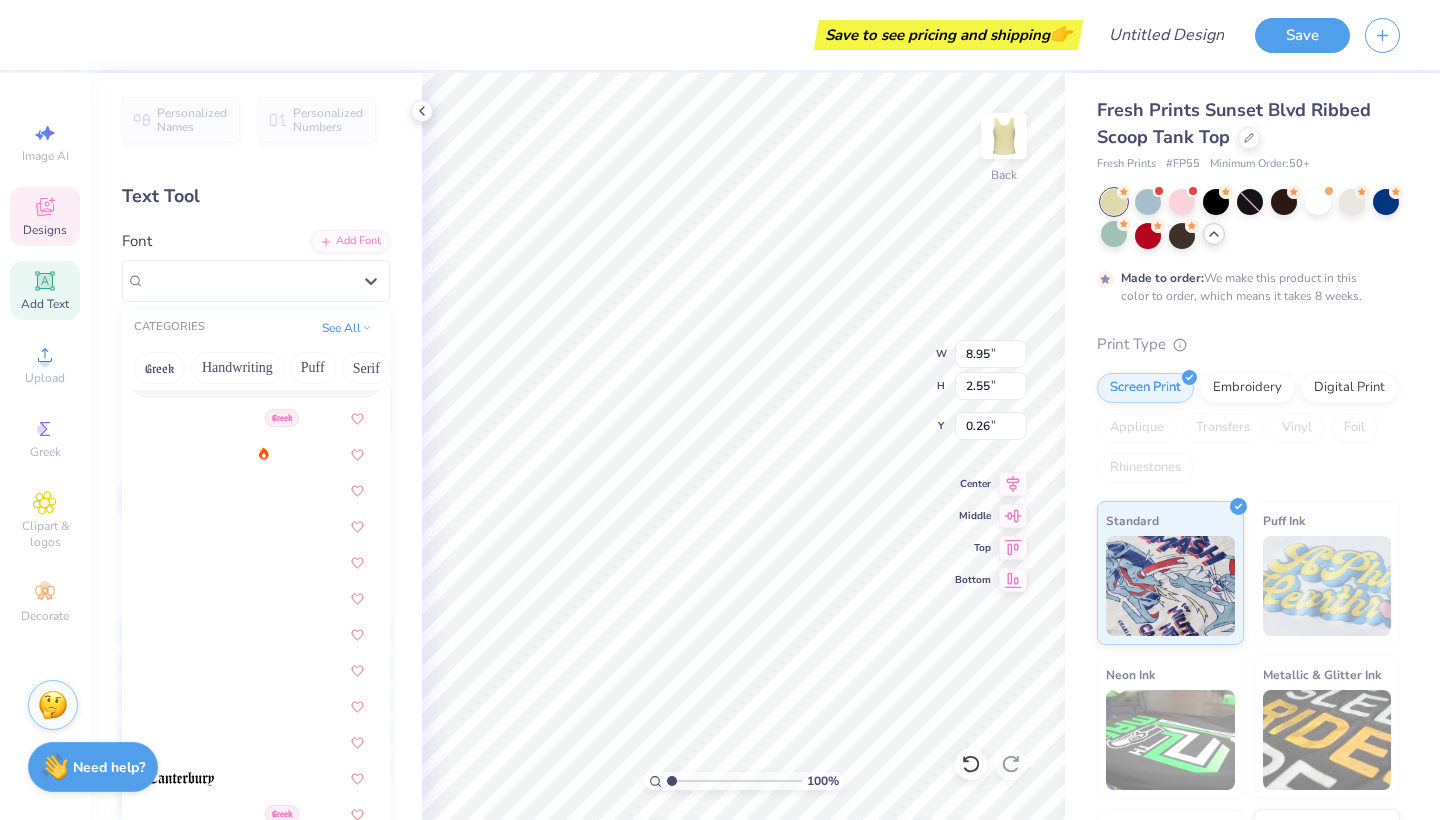 scroll, scrollTop: 2160, scrollLeft: 0, axis: vertical 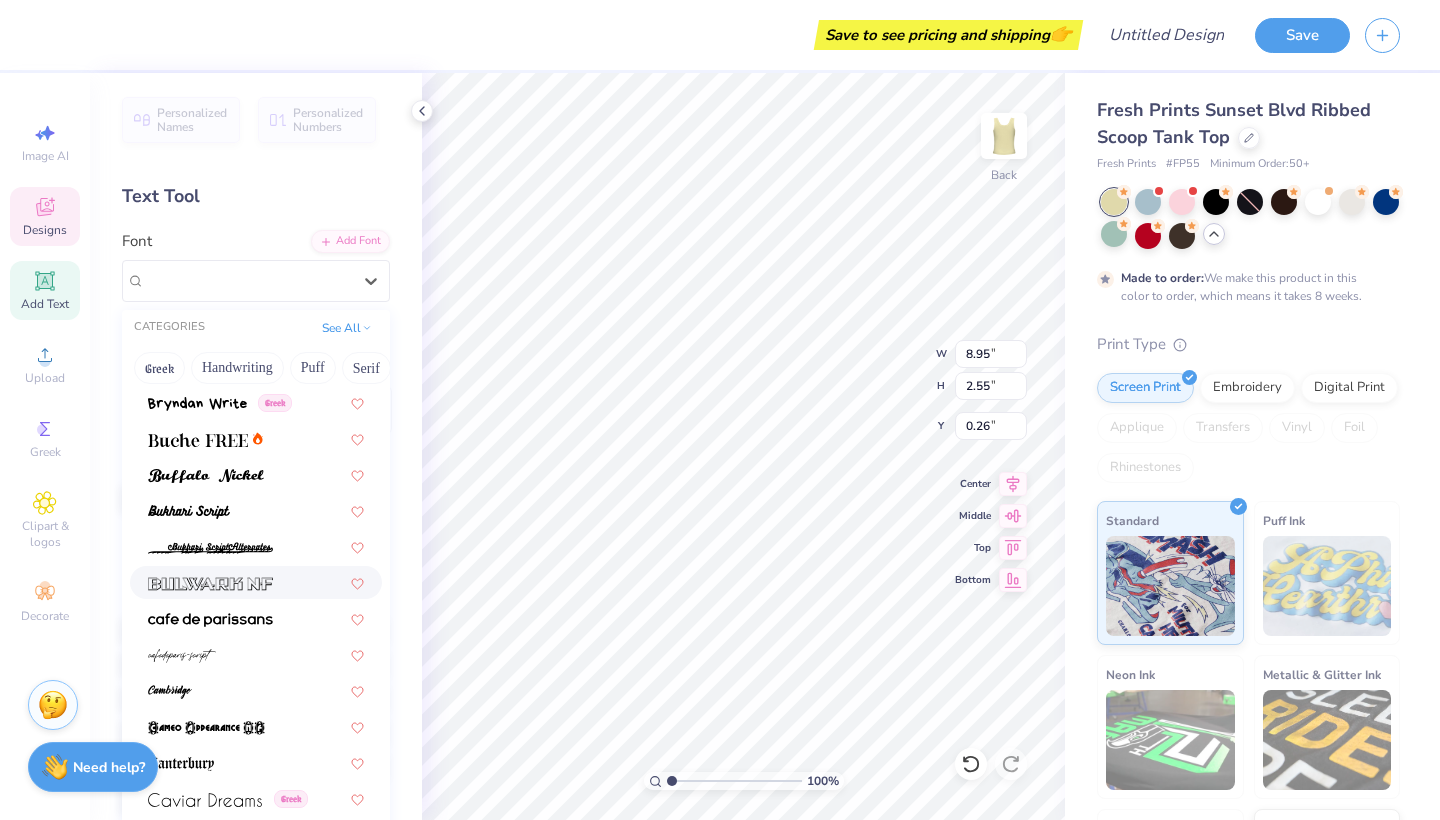 click at bounding box center (256, 582) 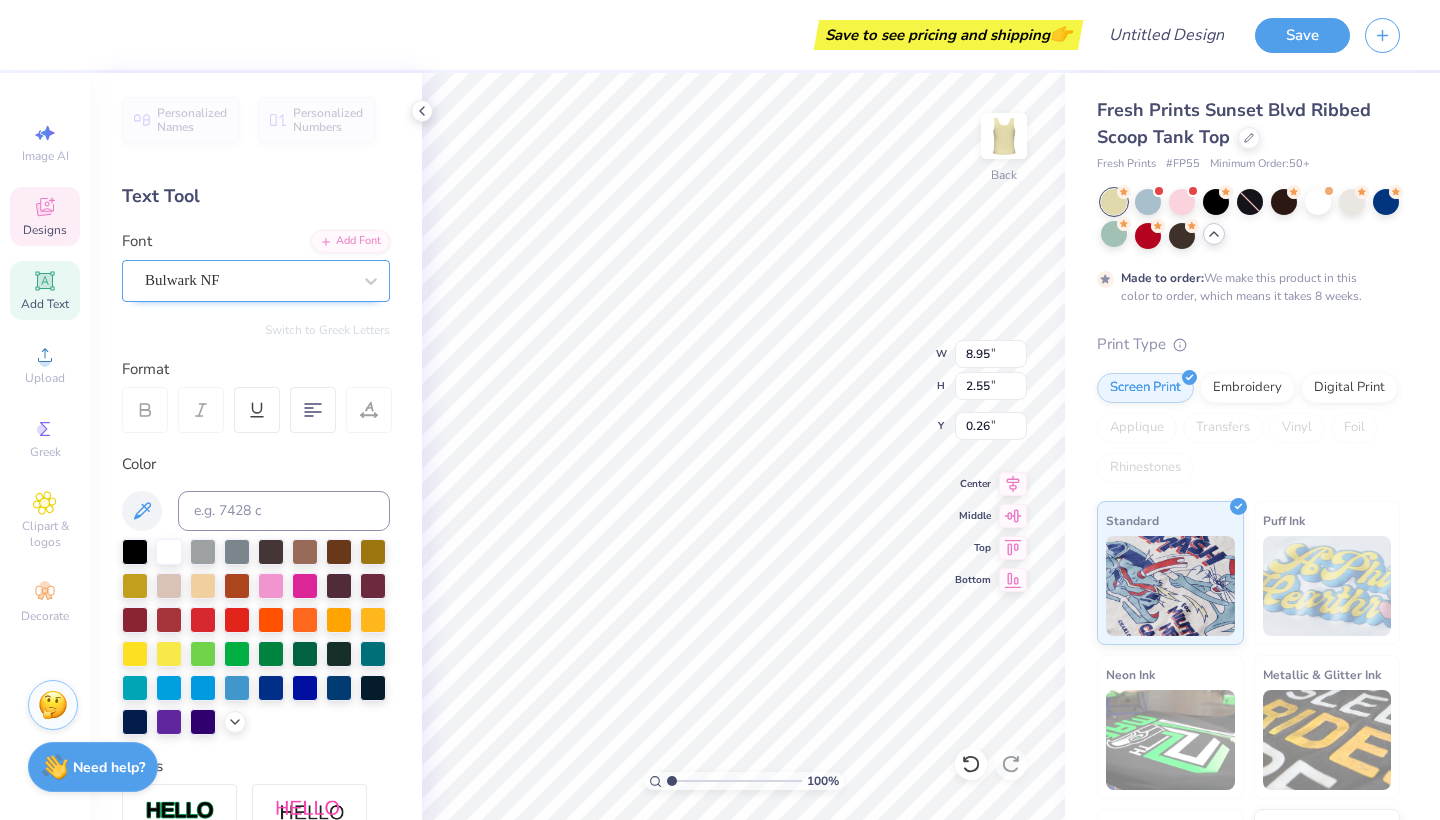 click on "Bulwark NF" at bounding box center (248, 280) 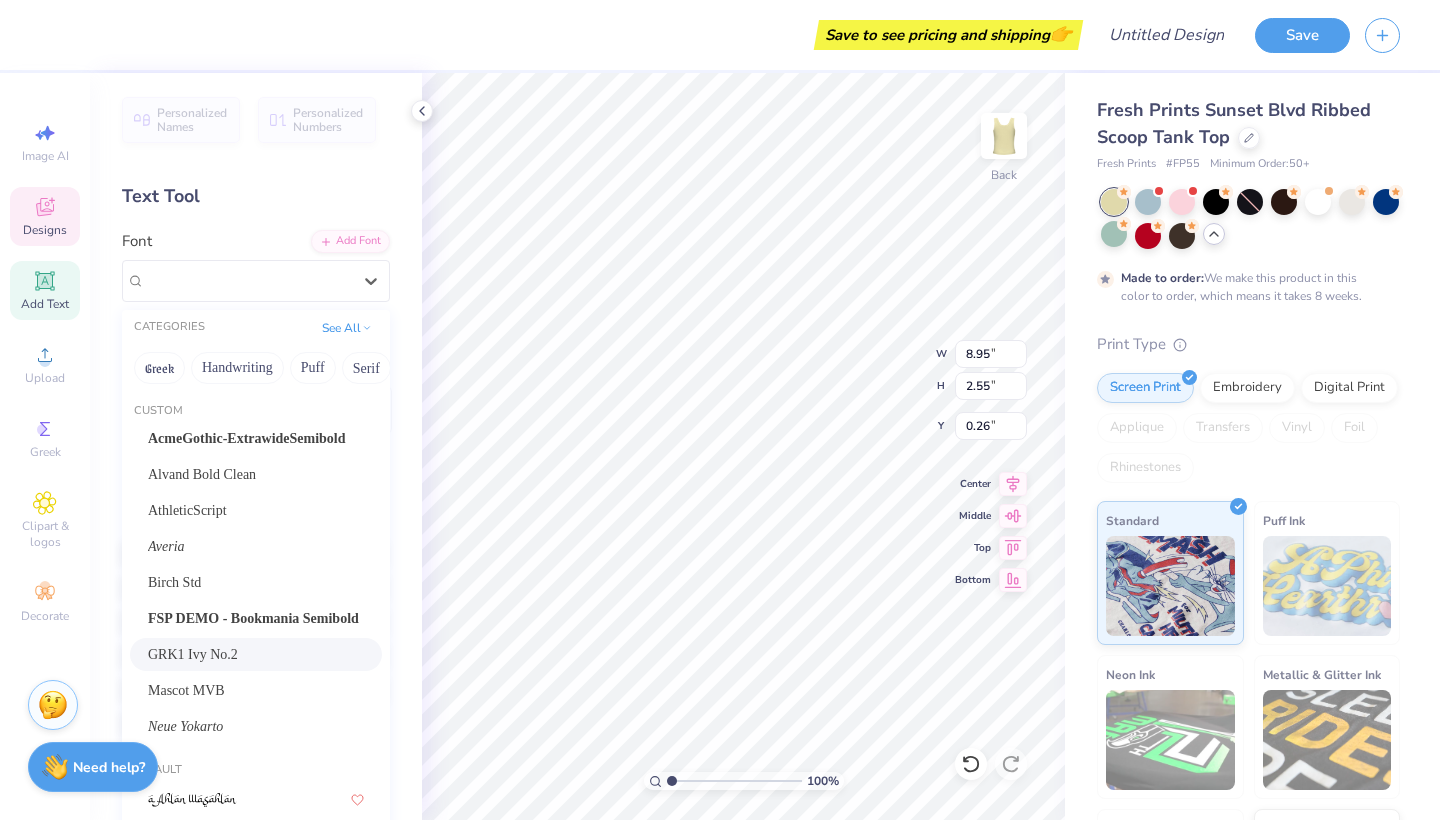 click on "GRK1 Ivy No.2" at bounding box center (256, 654) 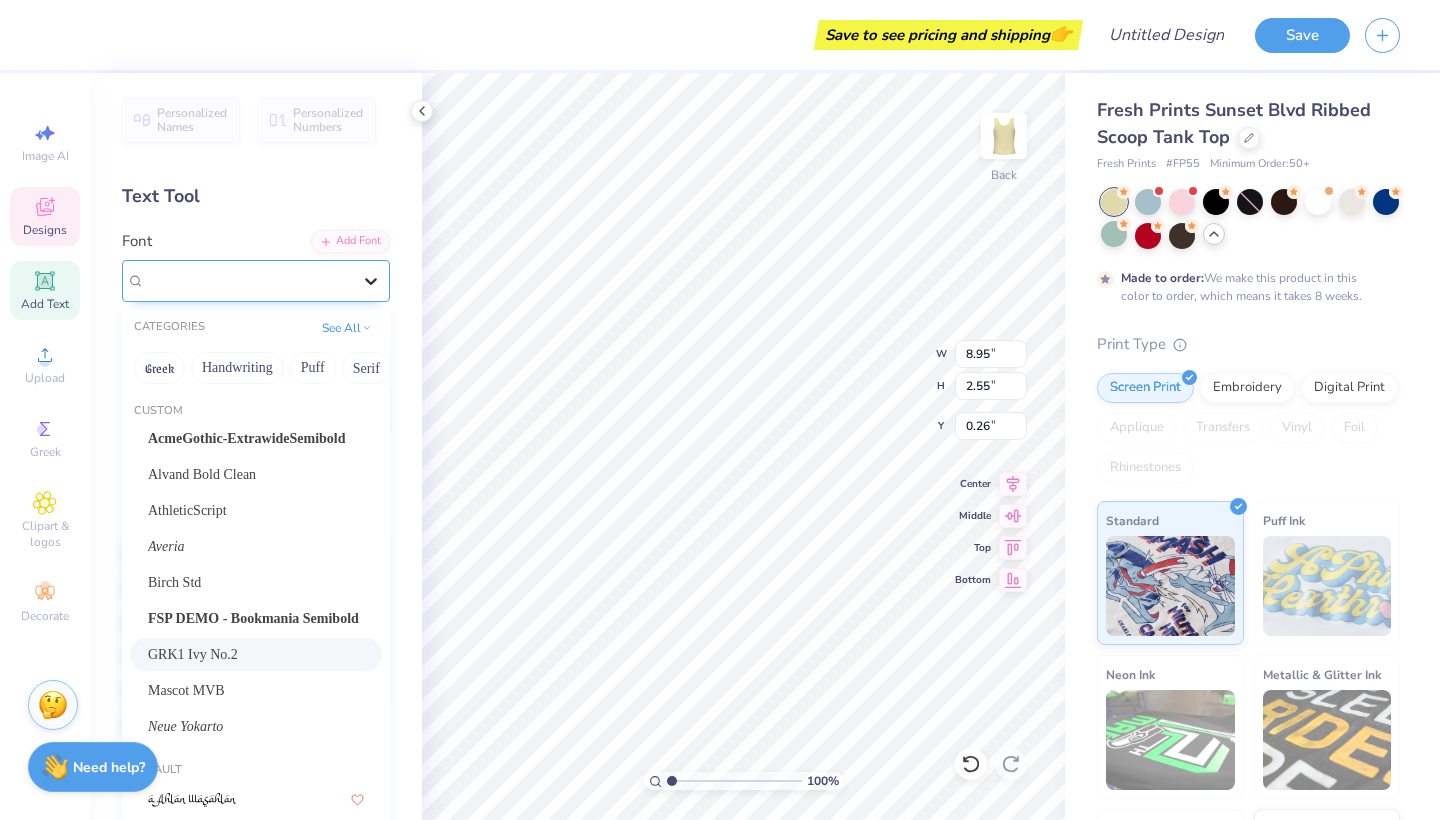 click 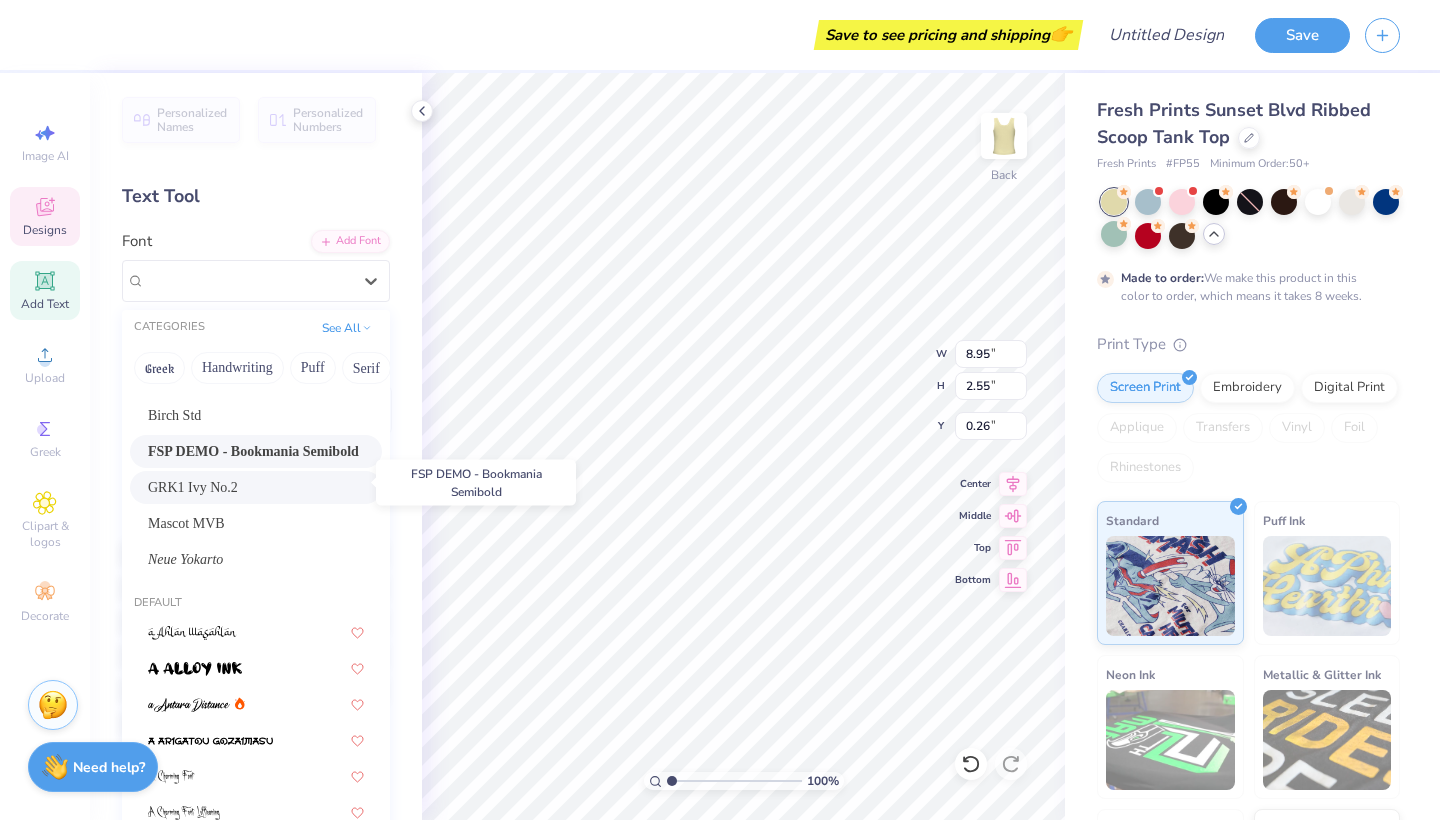 scroll, scrollTop: 0, scrollLeft: 0, axis: both 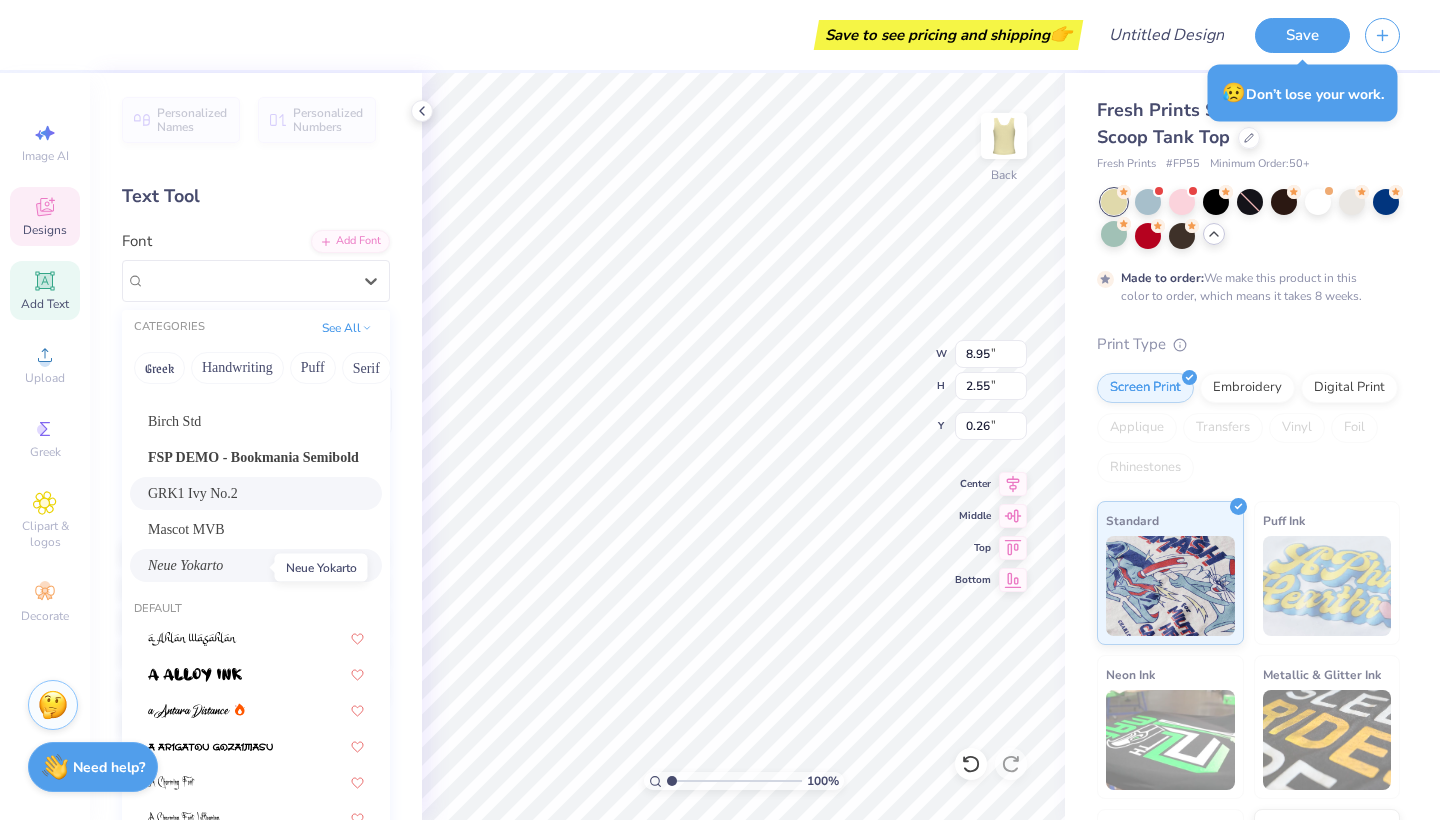 click on "Neue Yokarto" at bounding box center [185, 565] 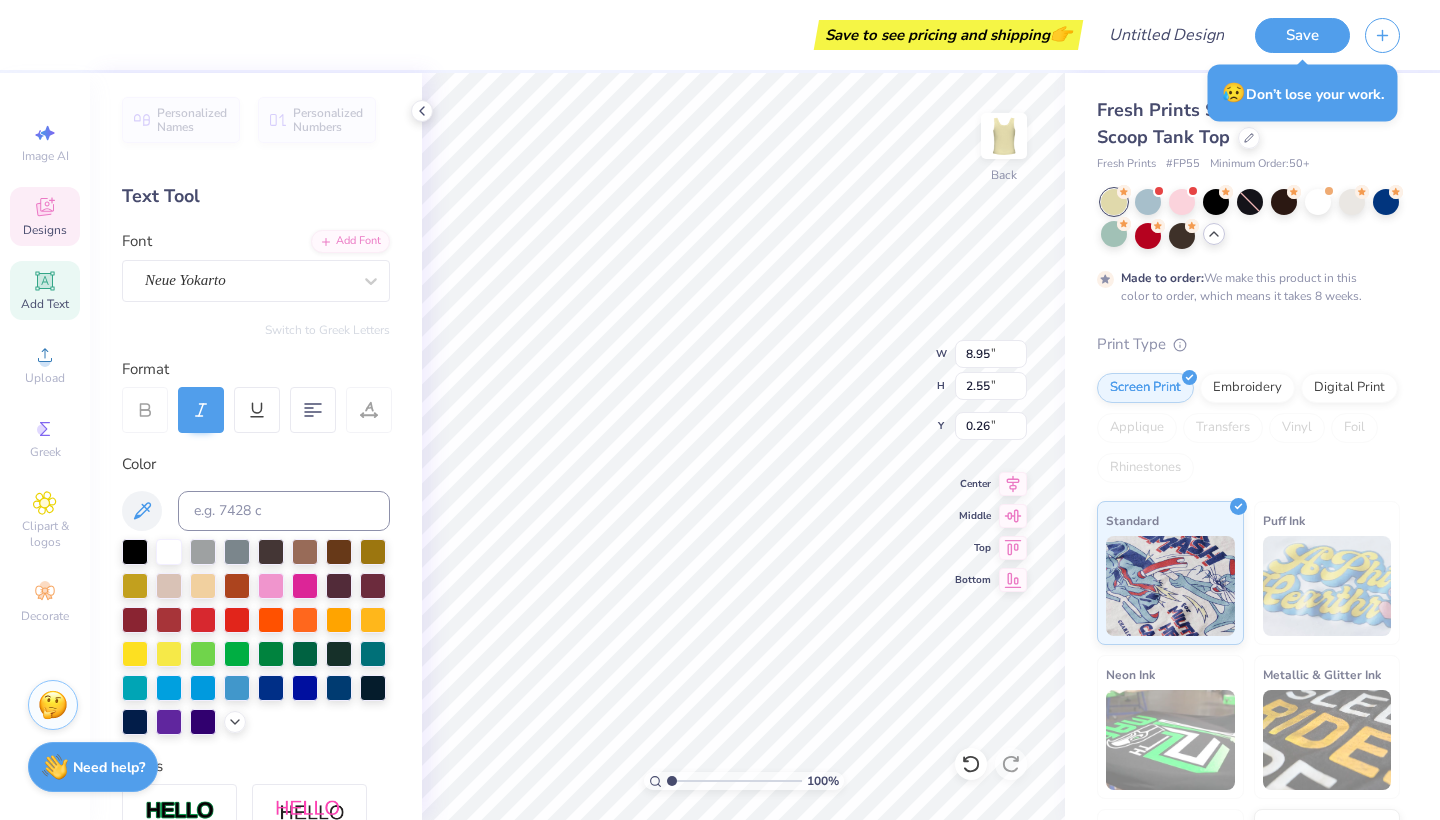 click 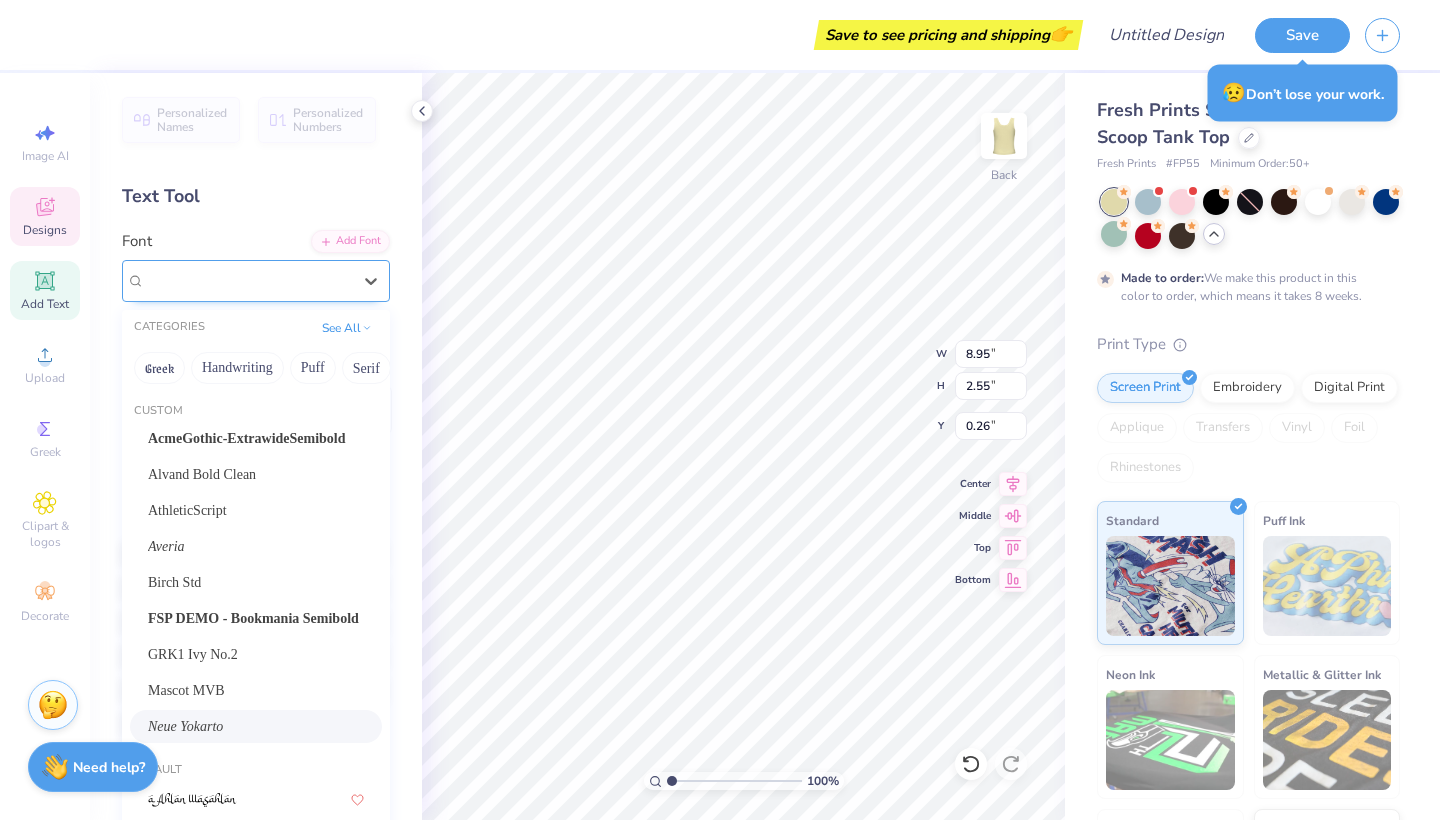click on "Neue Yokarto" at bounding box center (248, 280) 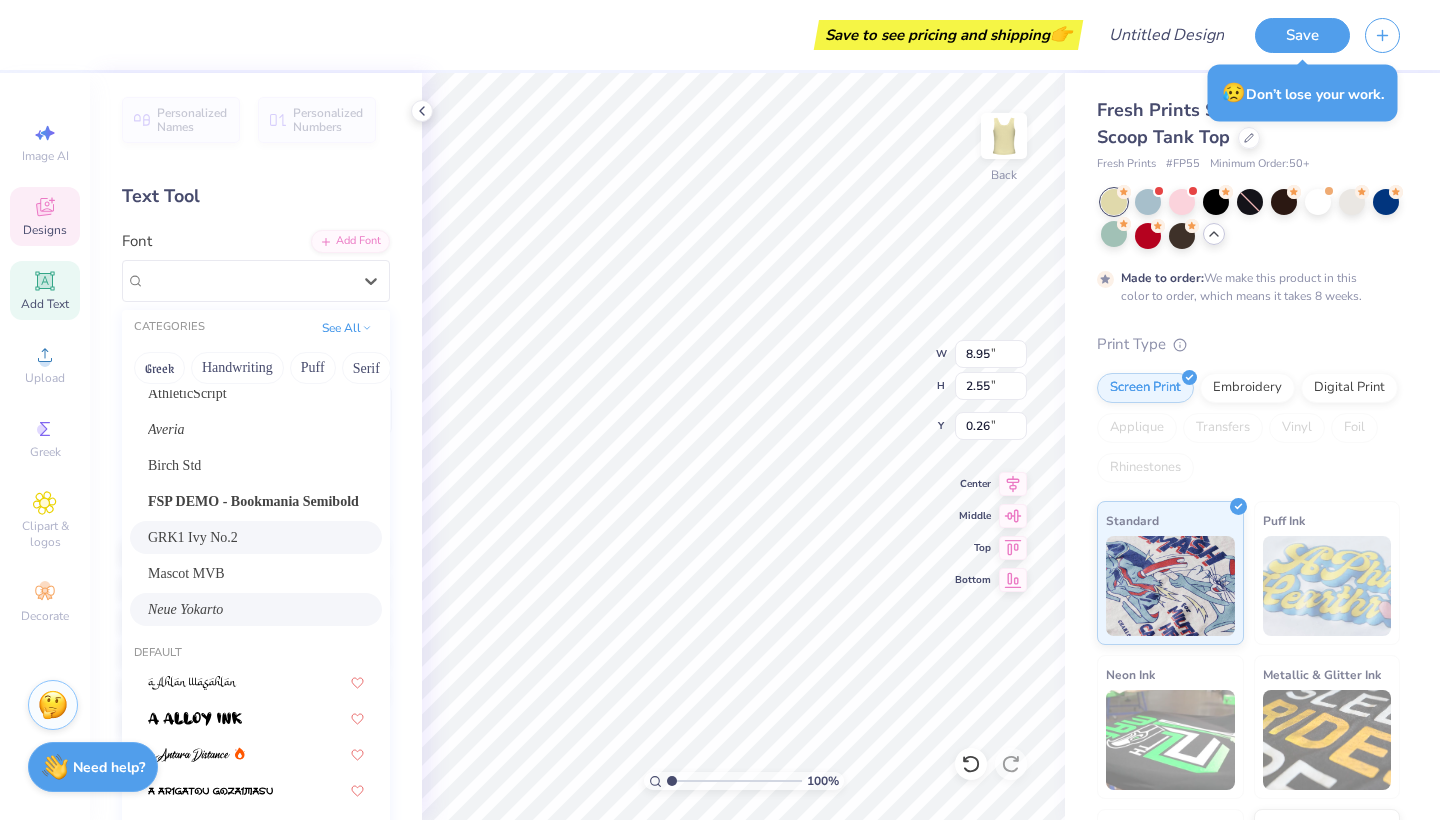 scroll, scrollTop: 86, scrollLeft: 0, axis: vertical 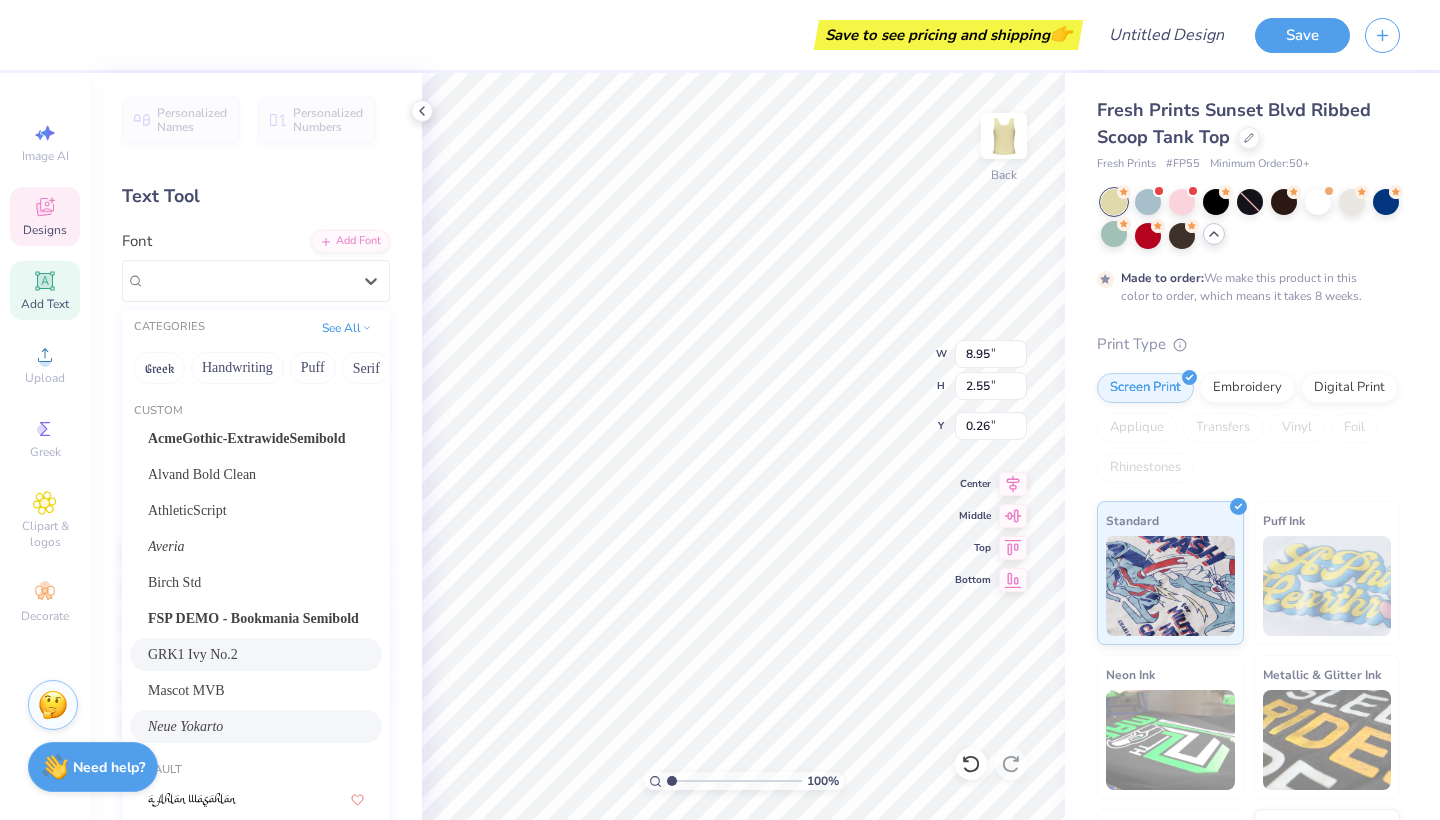 click on "Birch Std" at bounding box center (256, 582) 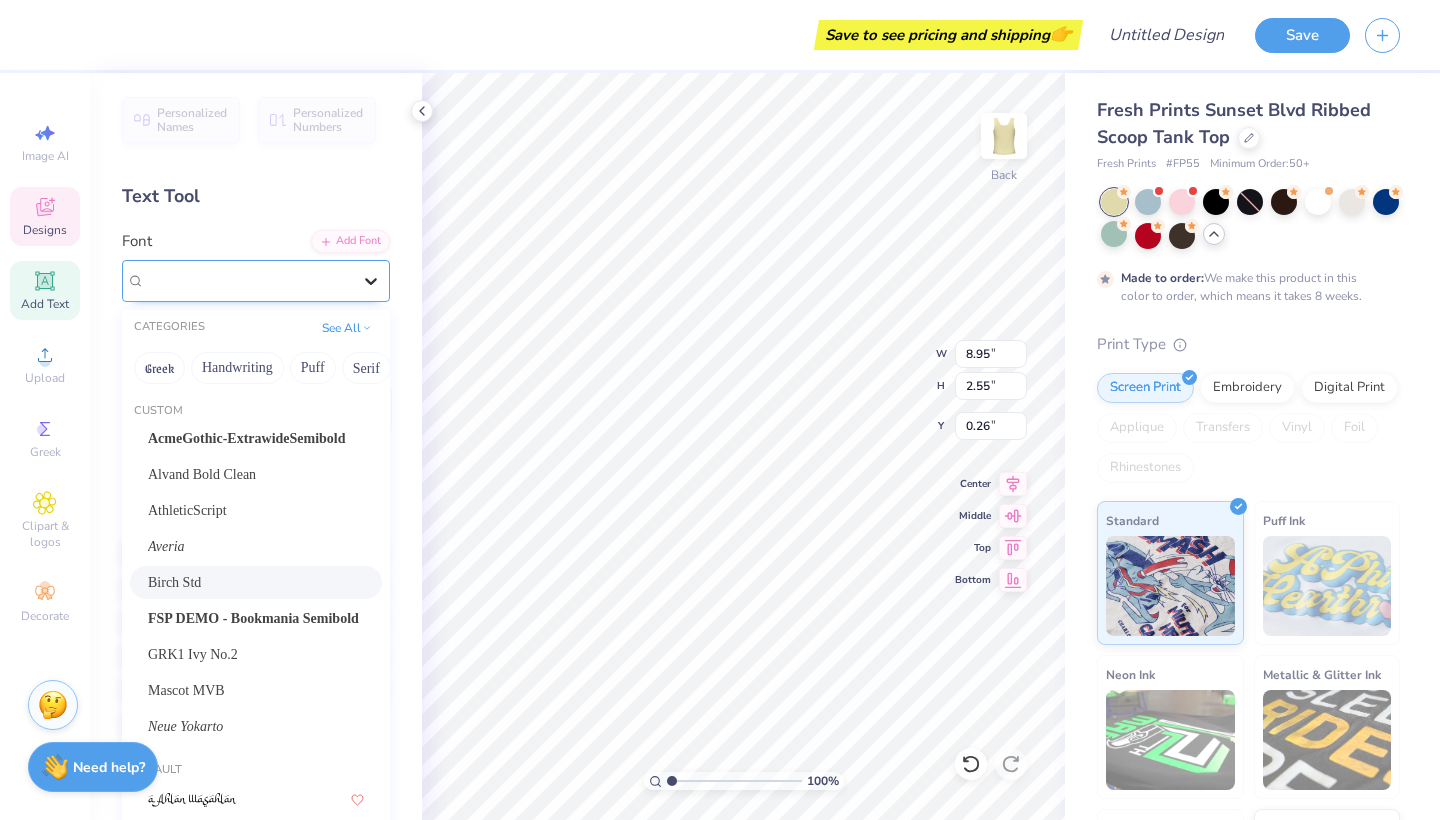 click 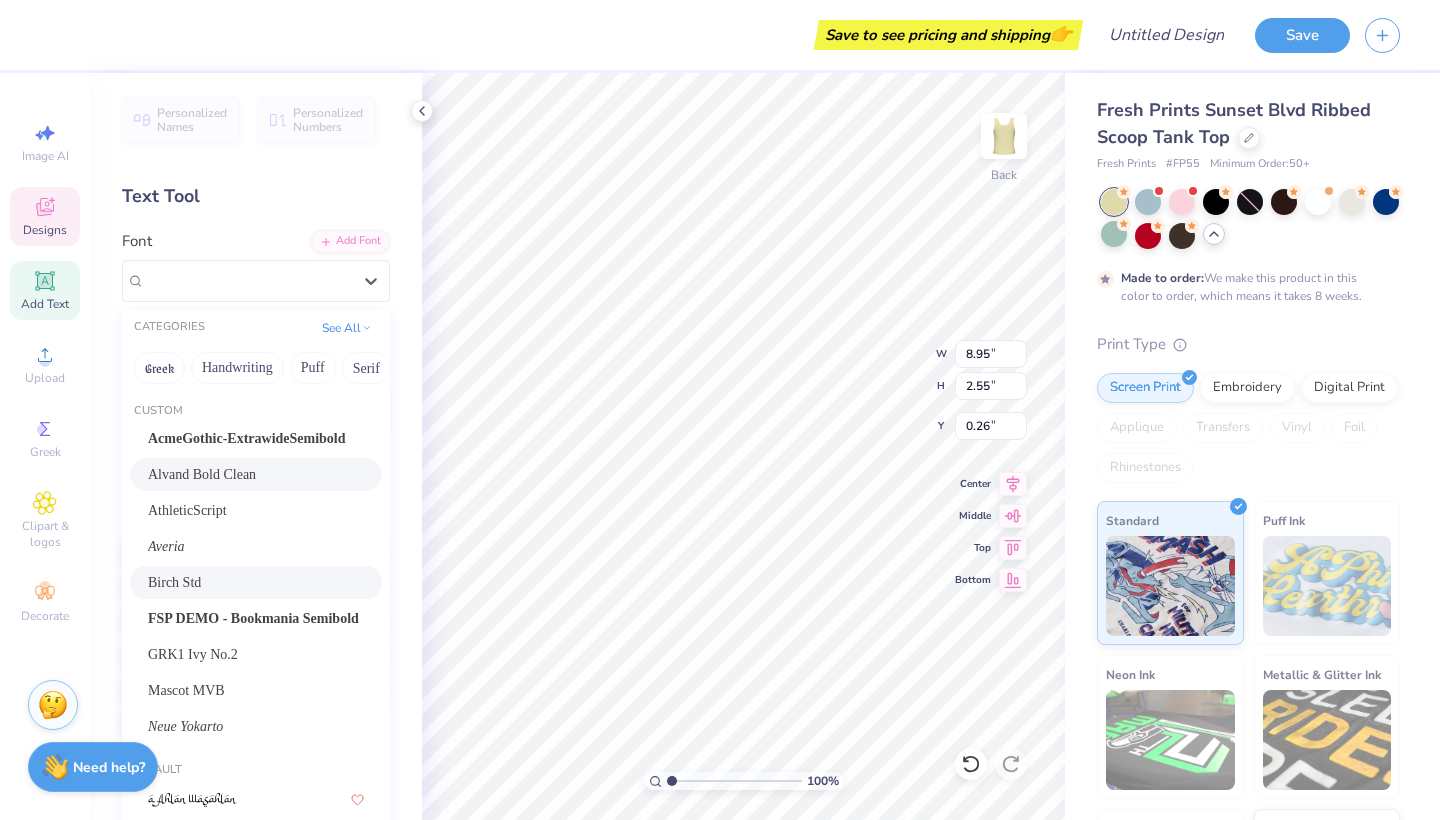 click on "Alvand Bold Clean" at bounding box center [202, 474] 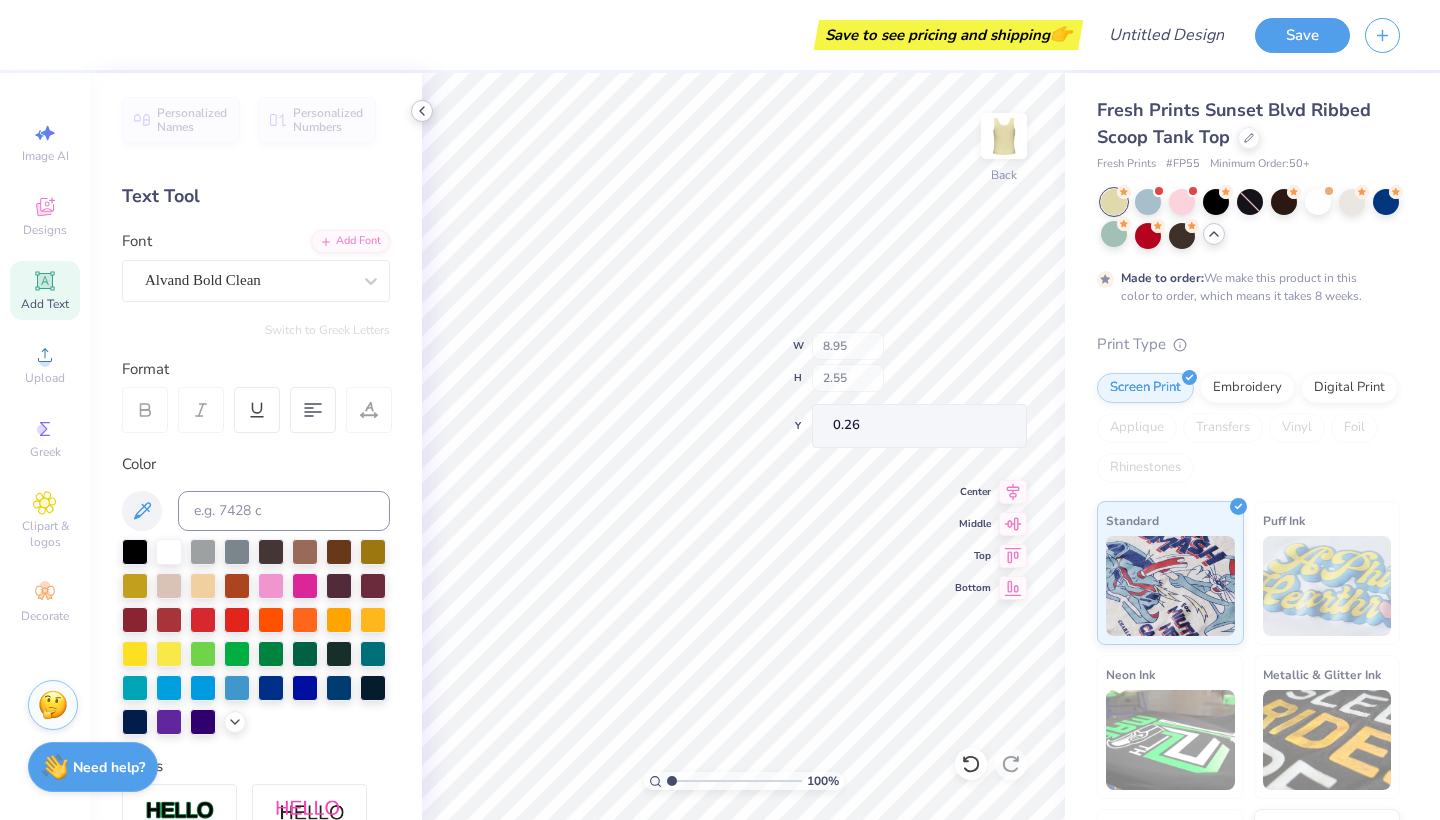 click 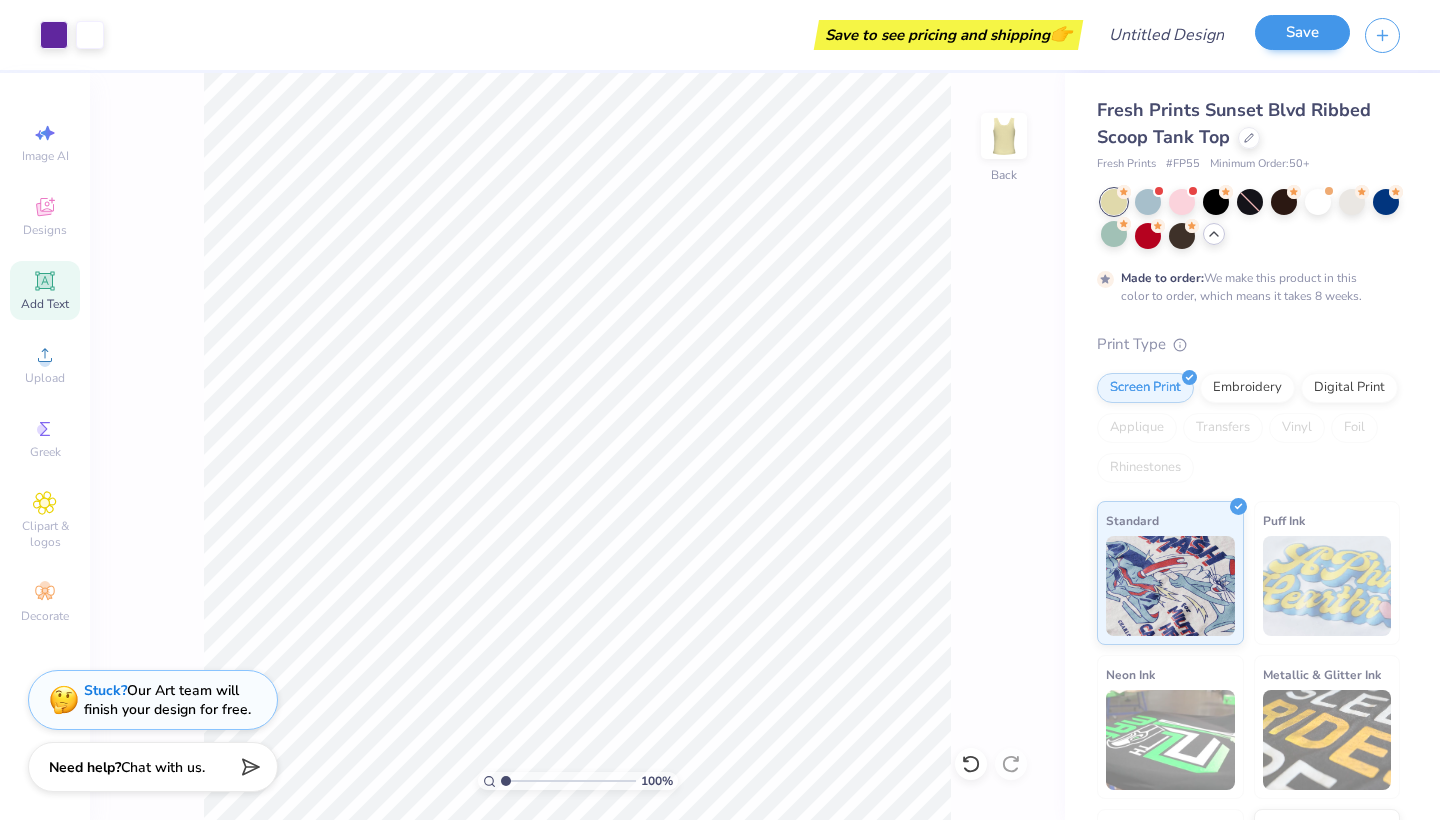 click on "Save" at bounding box center [1302, 32] 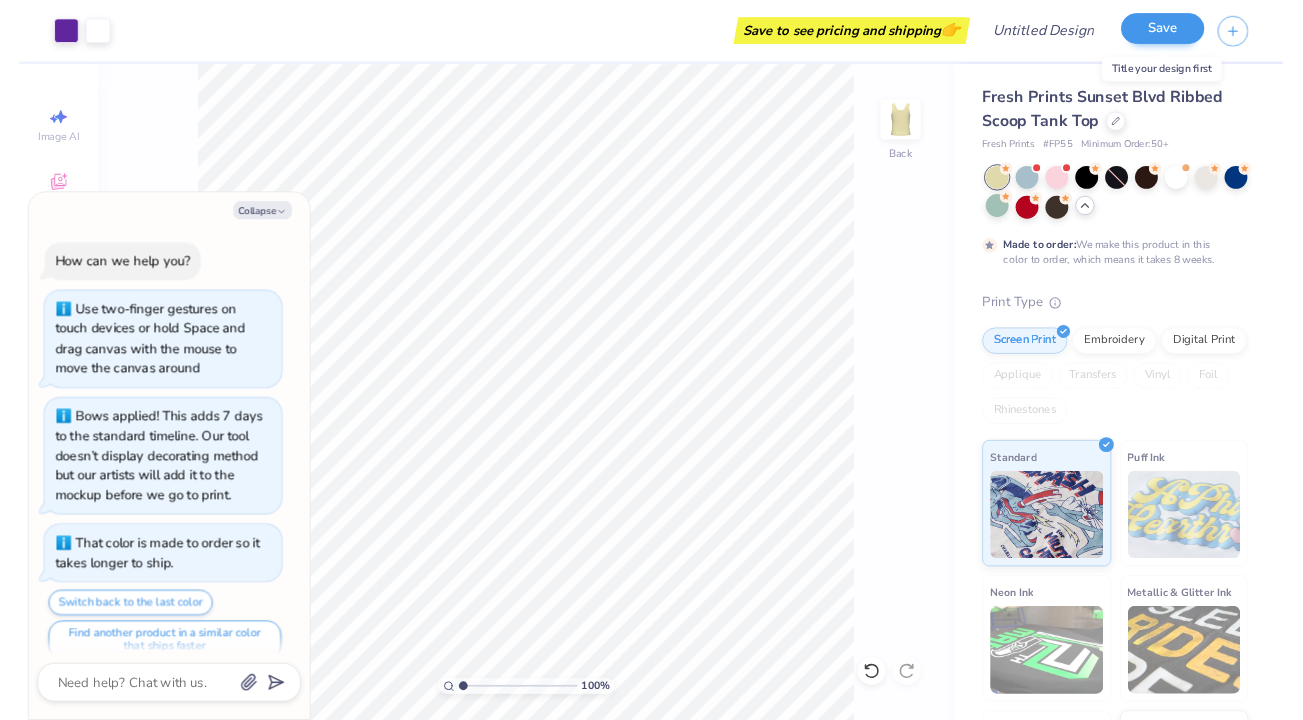 scroll, scrollTop: 70, scrollLeft: 0, axis: vertical 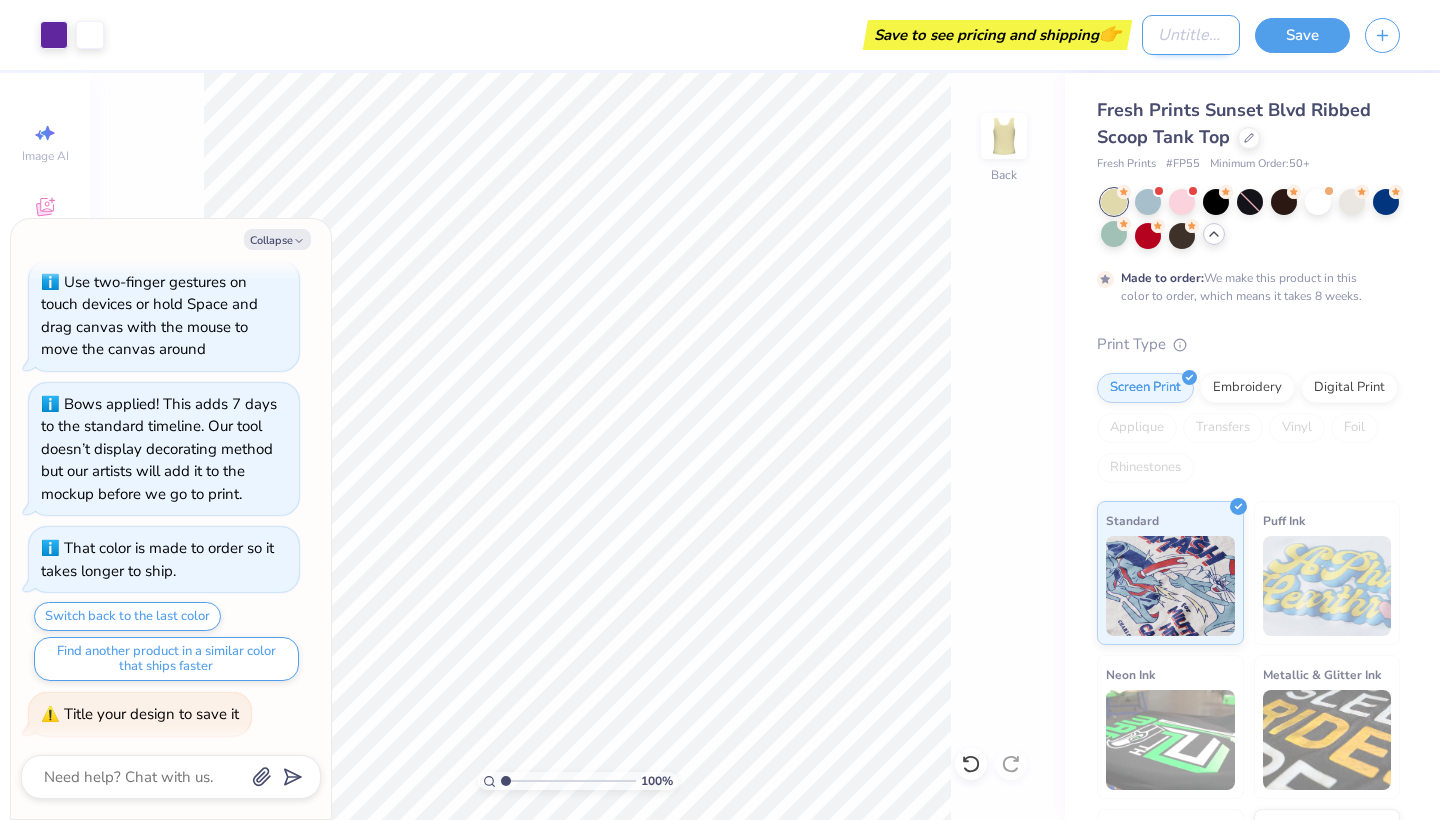 type on "x" 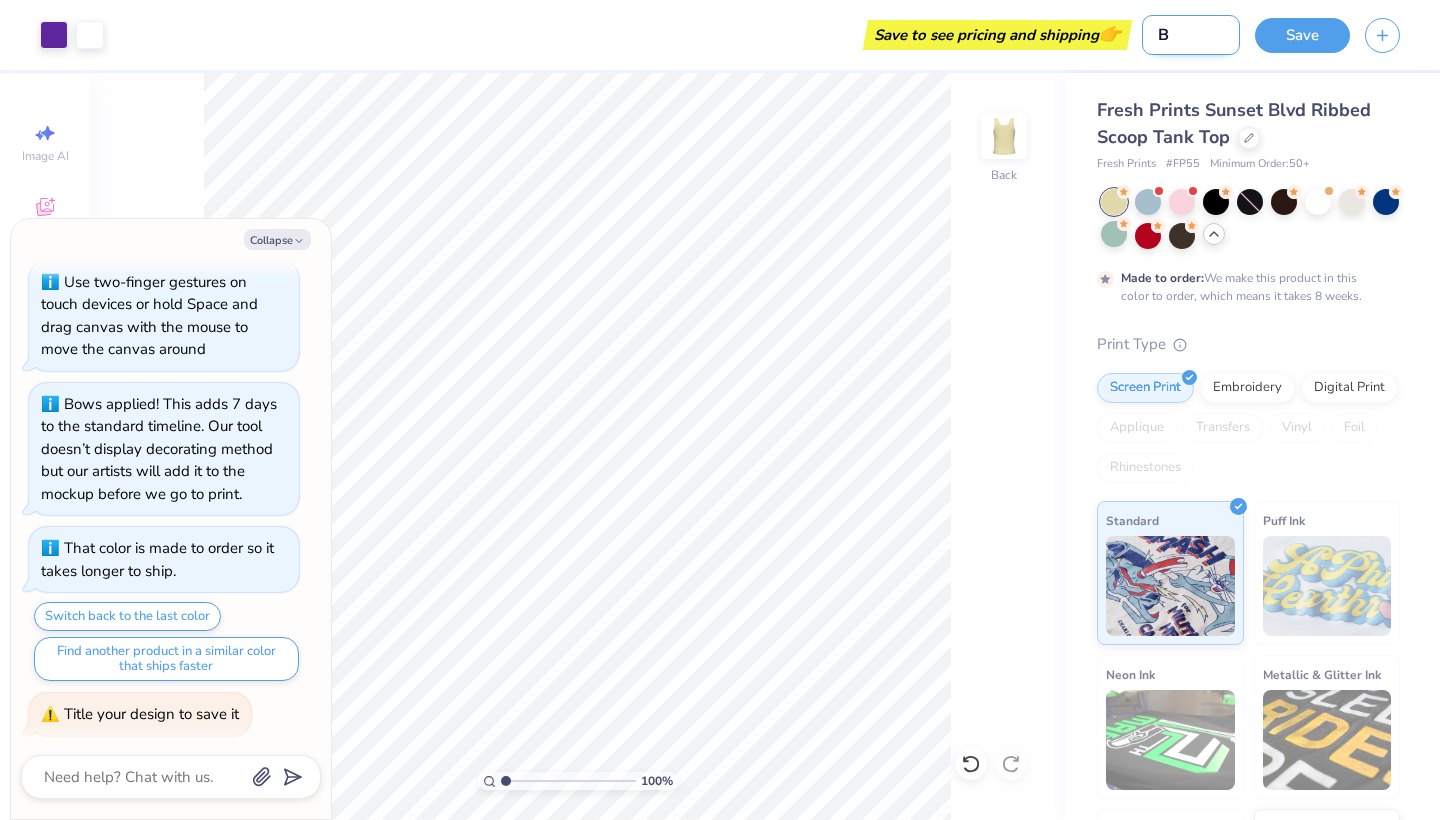 type on "BI" 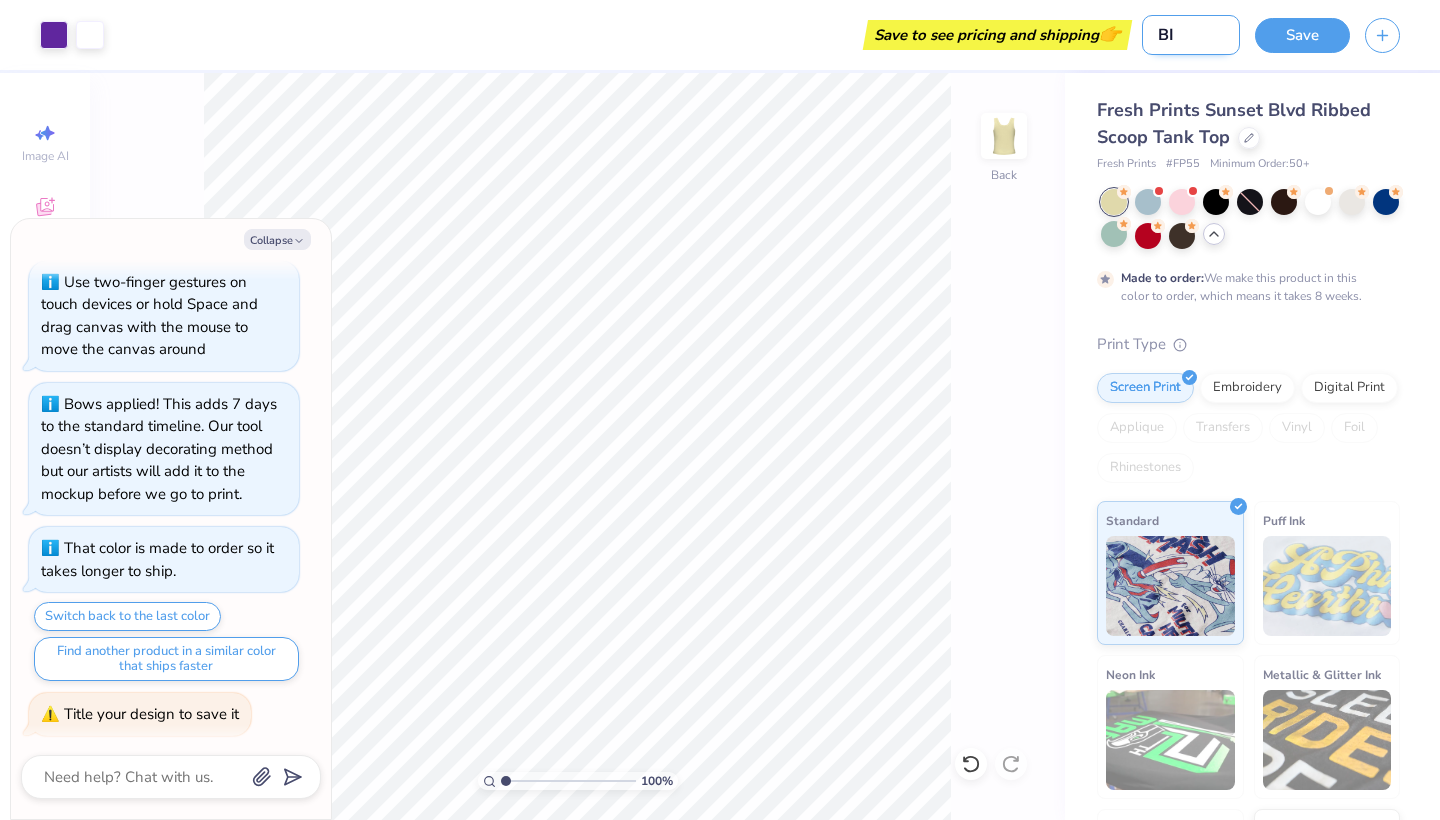 type on "BId" 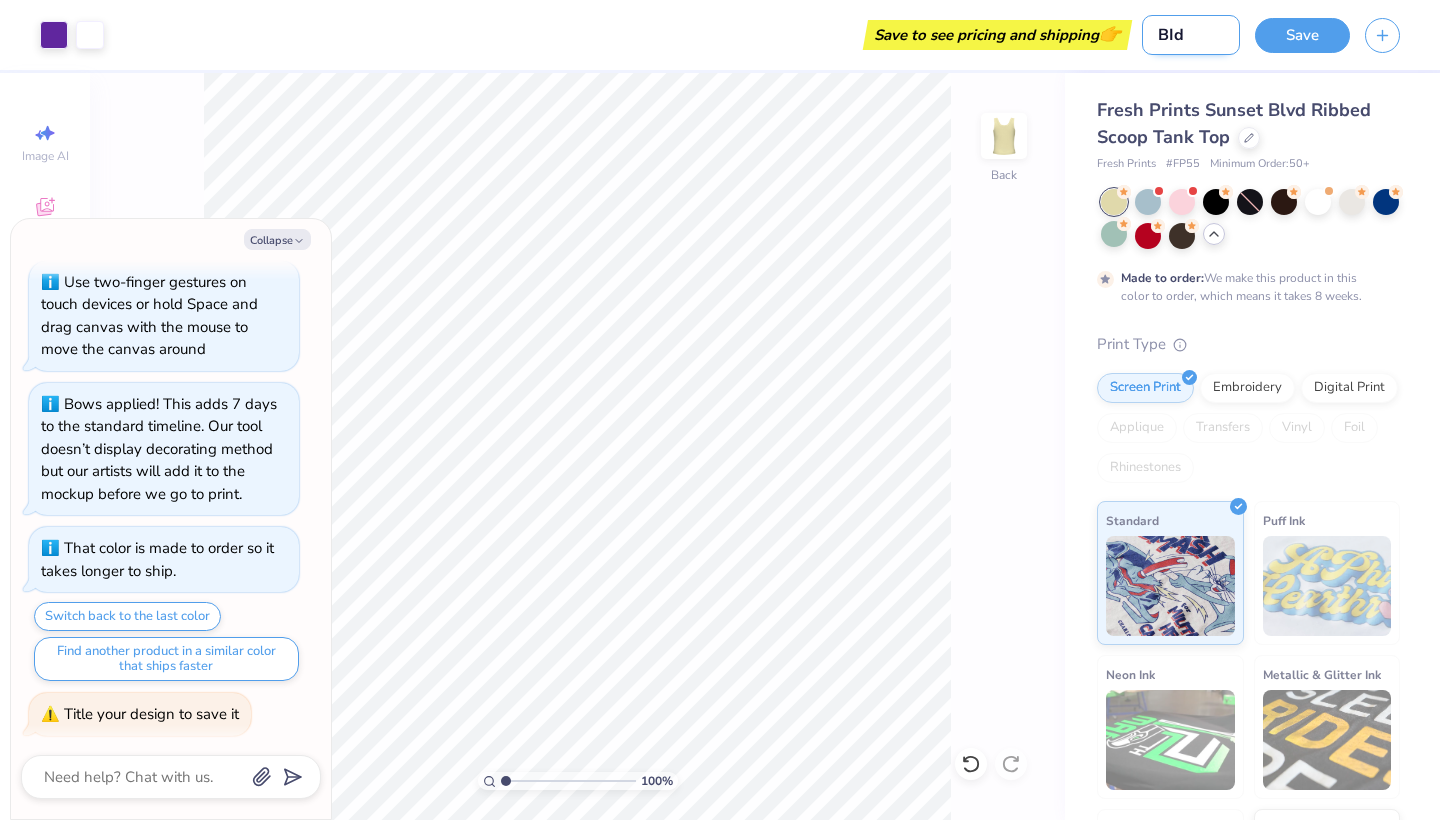 type on "BId" 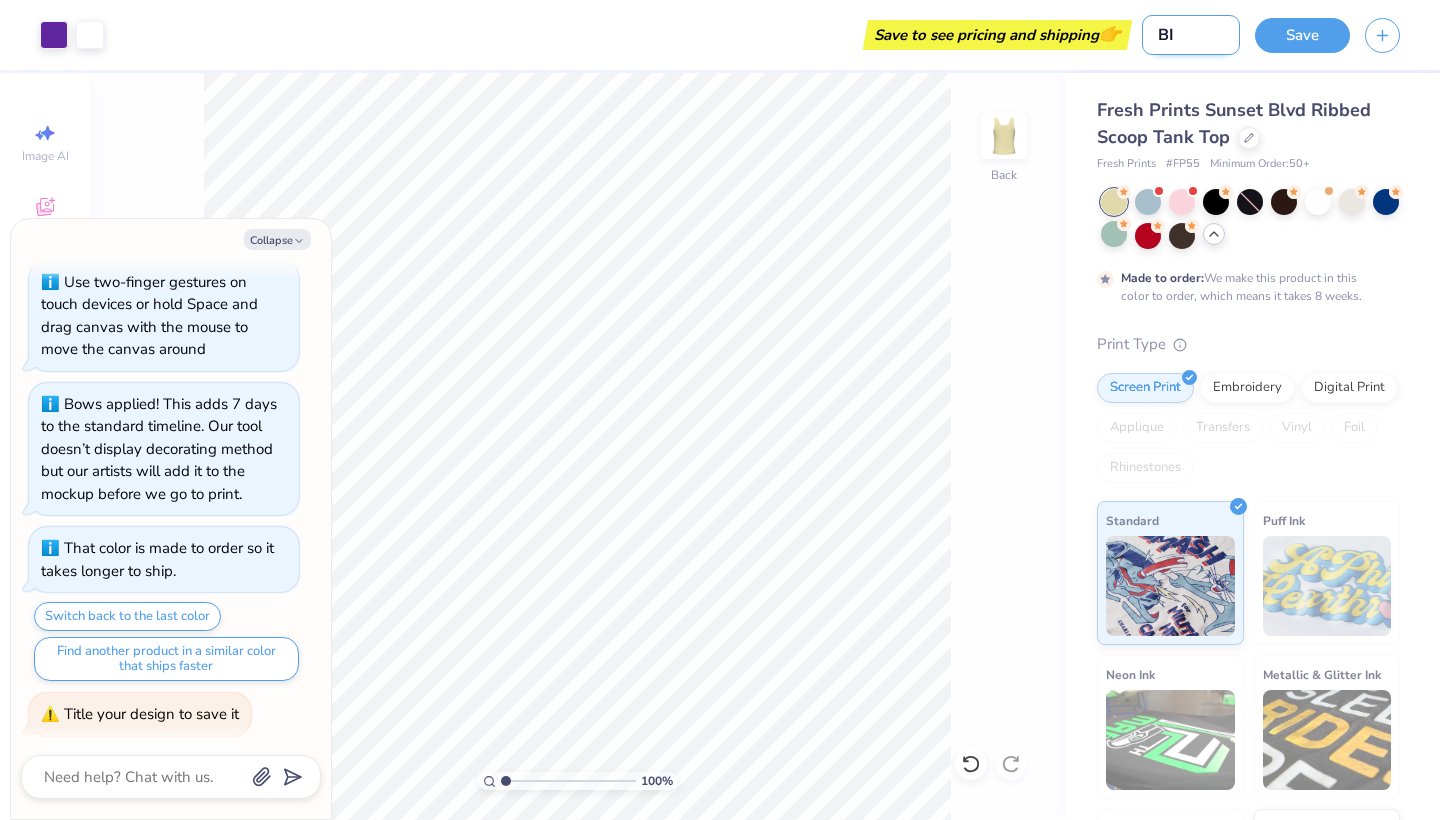 type on "B" 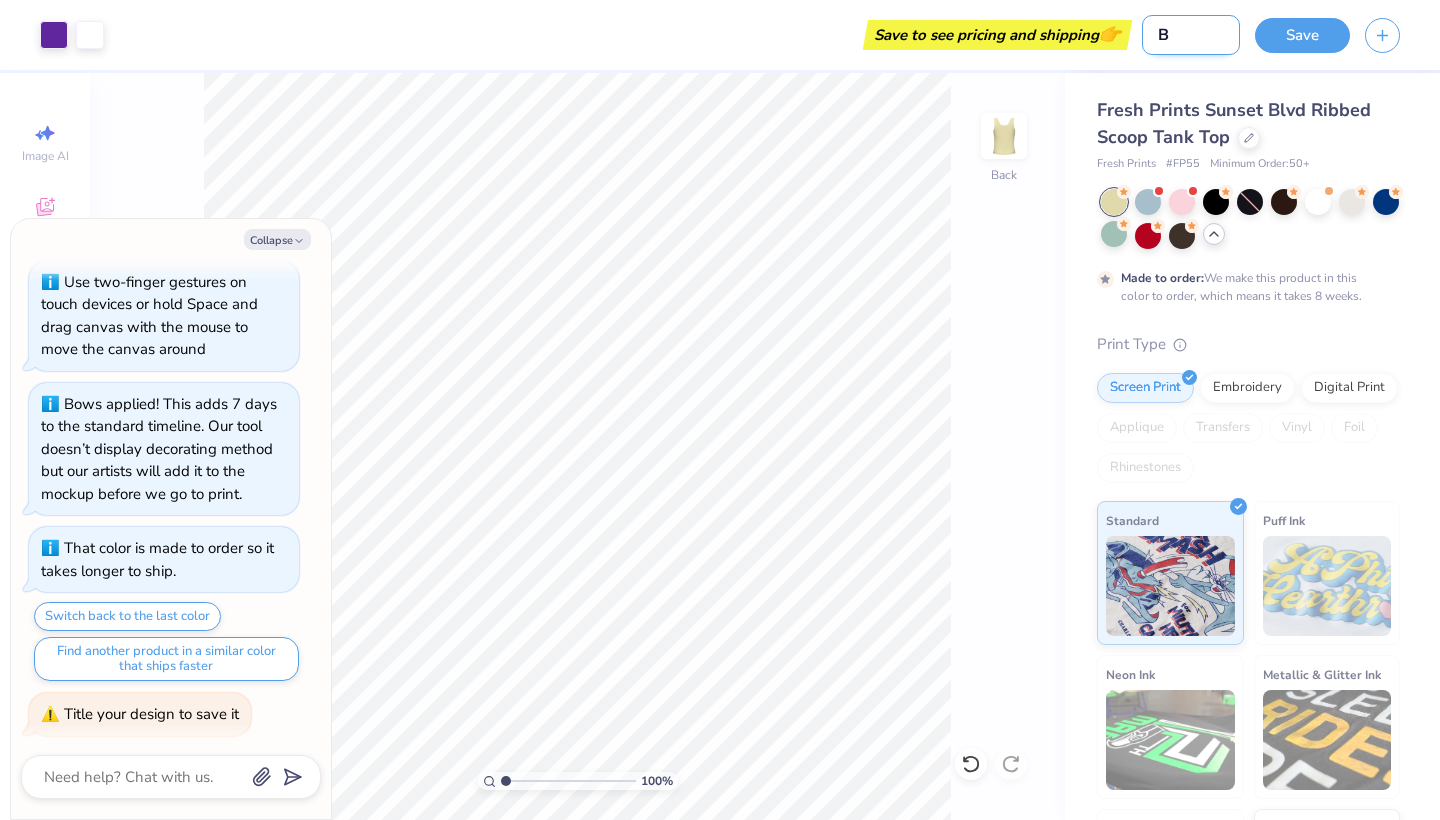 type on "Bi" 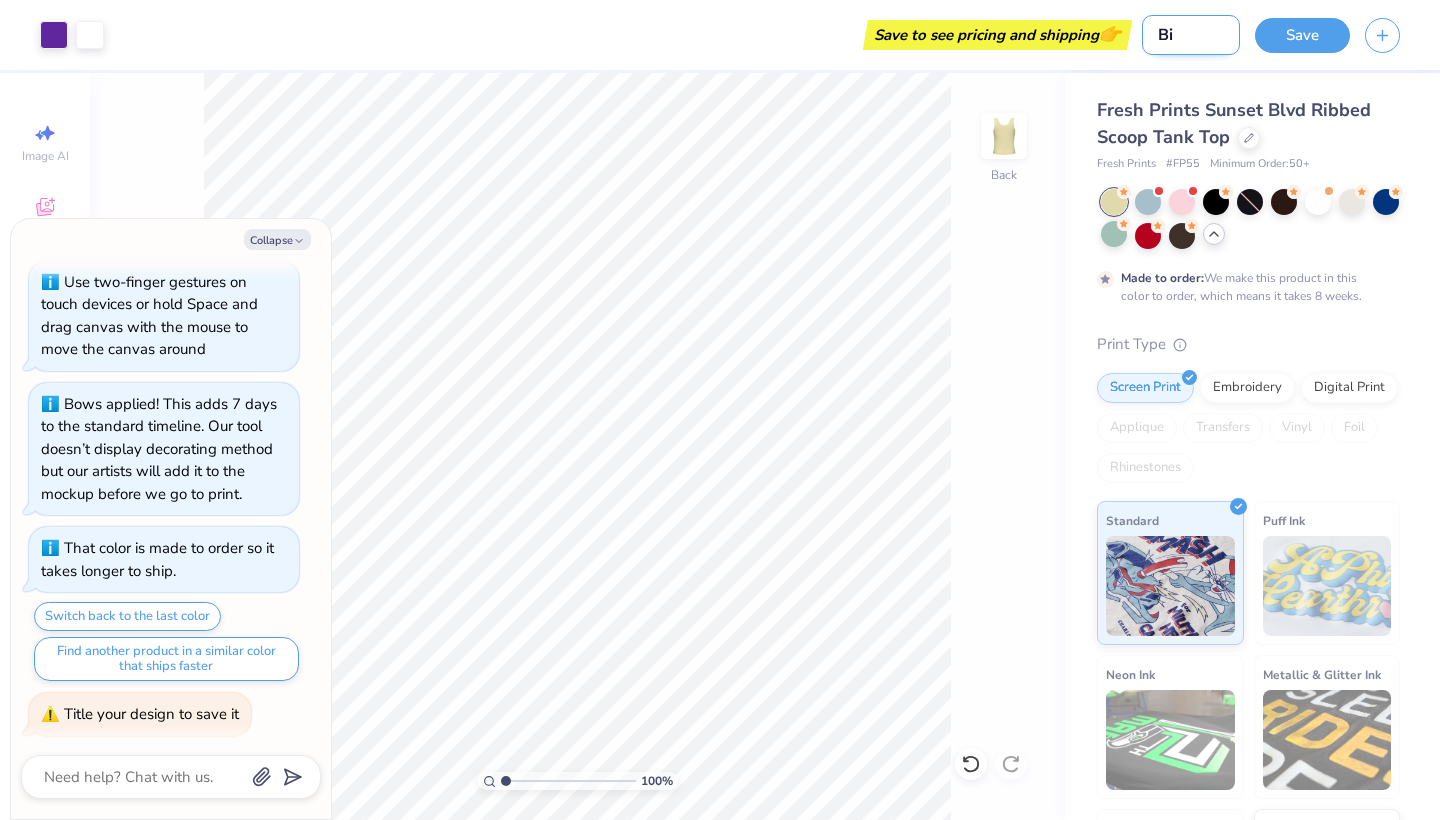 type on "Bid" 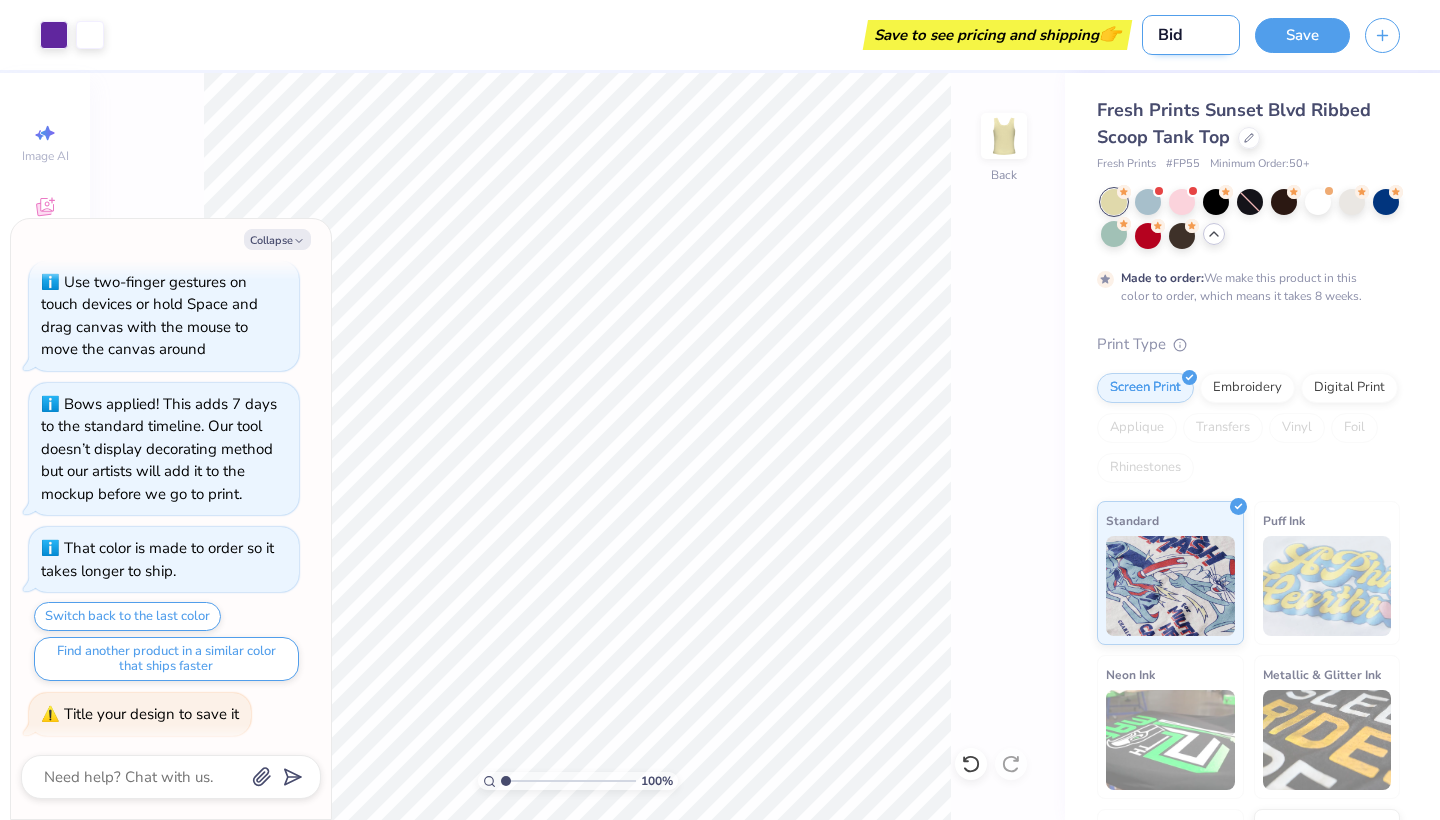 type on "Bid" 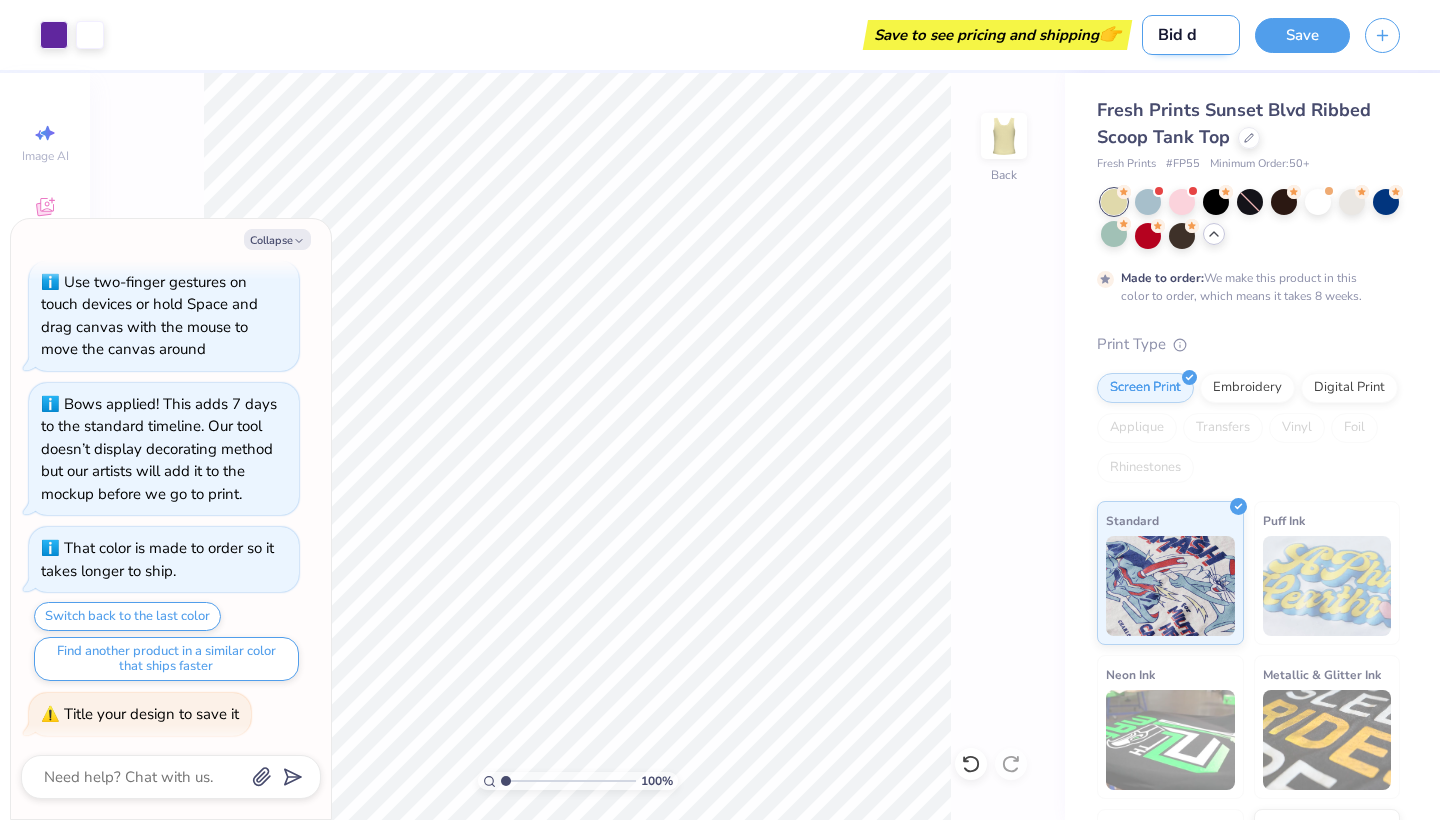 type on "Bid da" 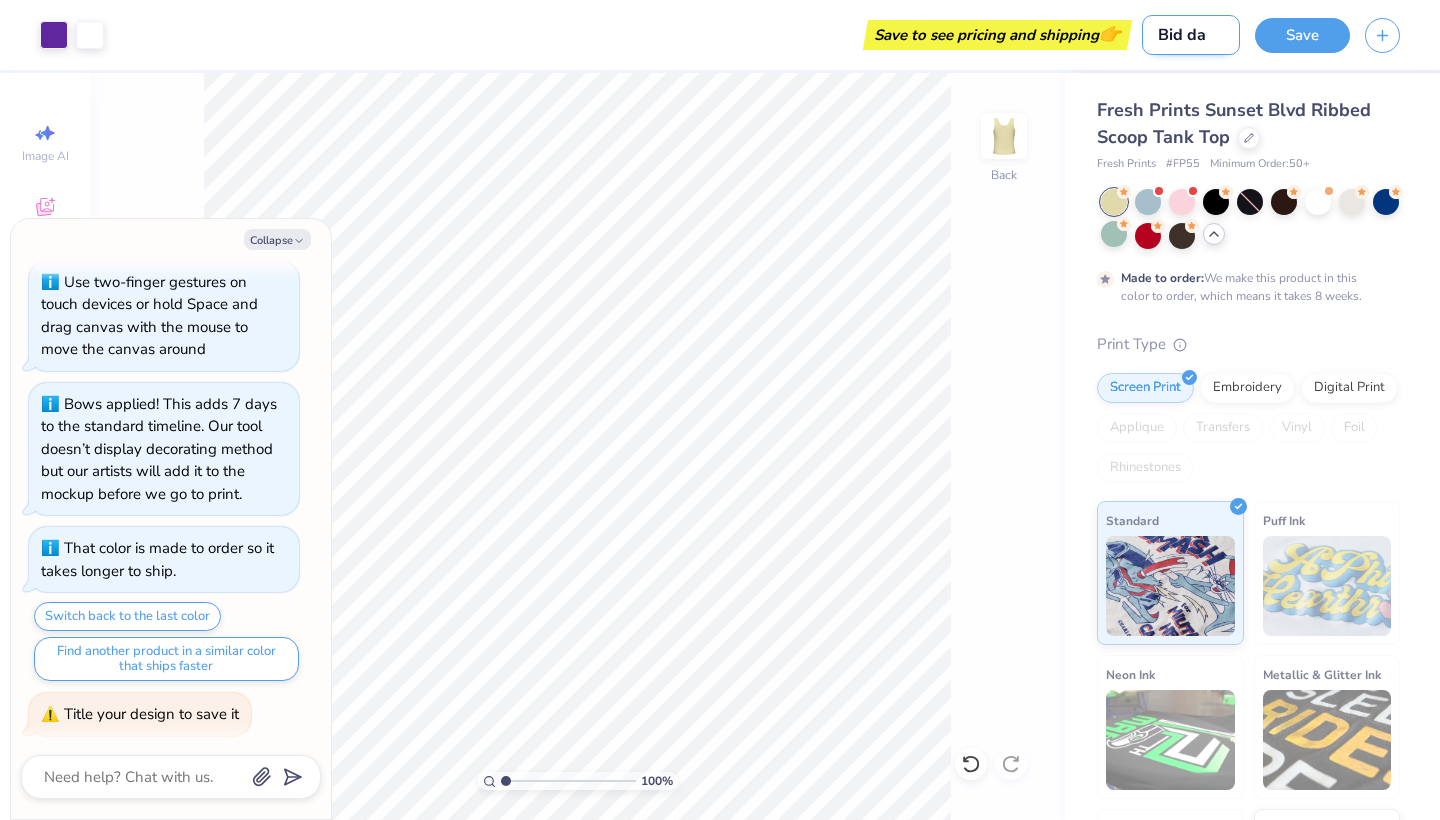 type on "Bid day" 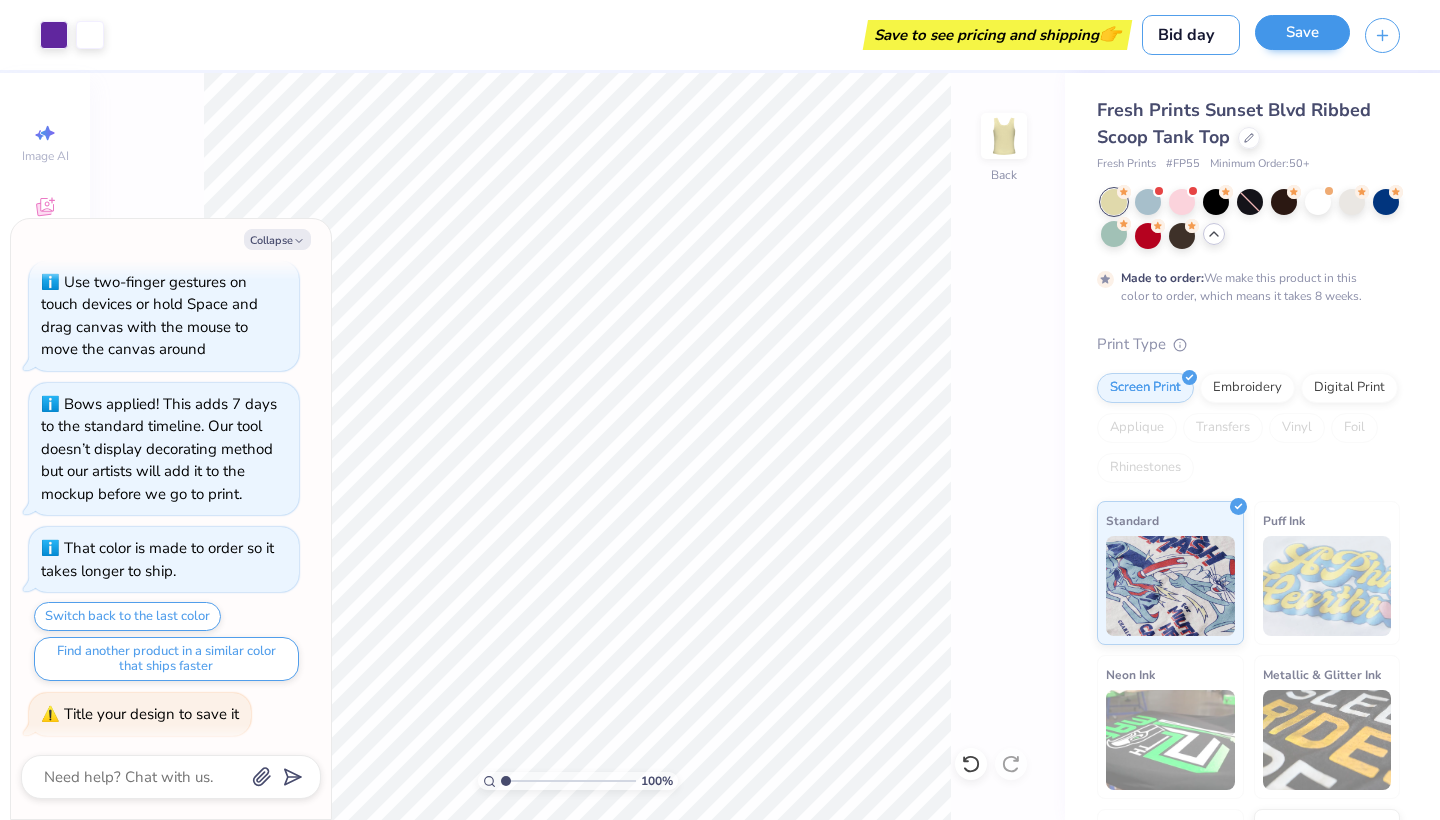 type on "Bid day" 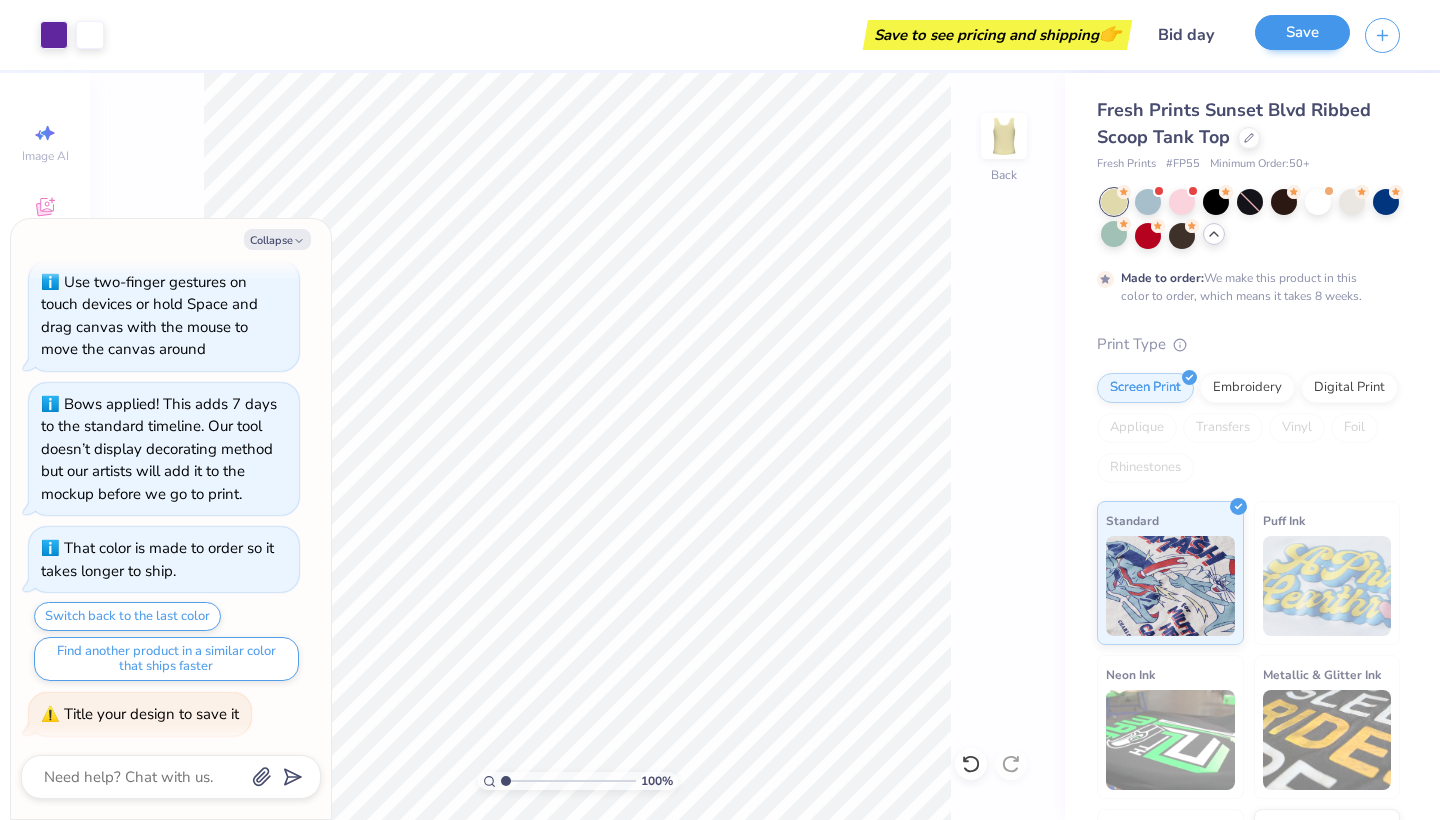 click on "Save" at bounding box center (1302, 32) 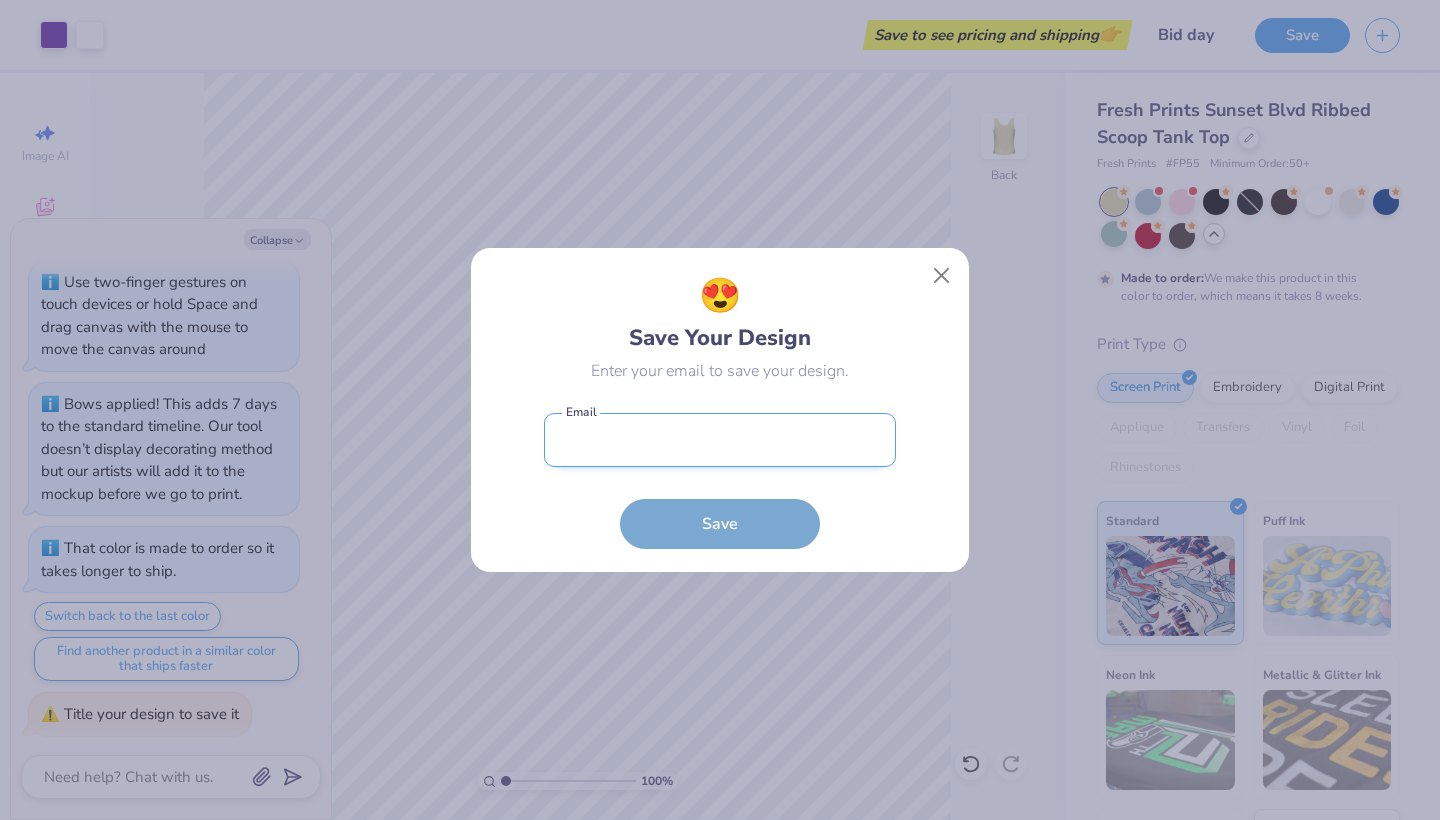 click at bounding box center [720, 440] 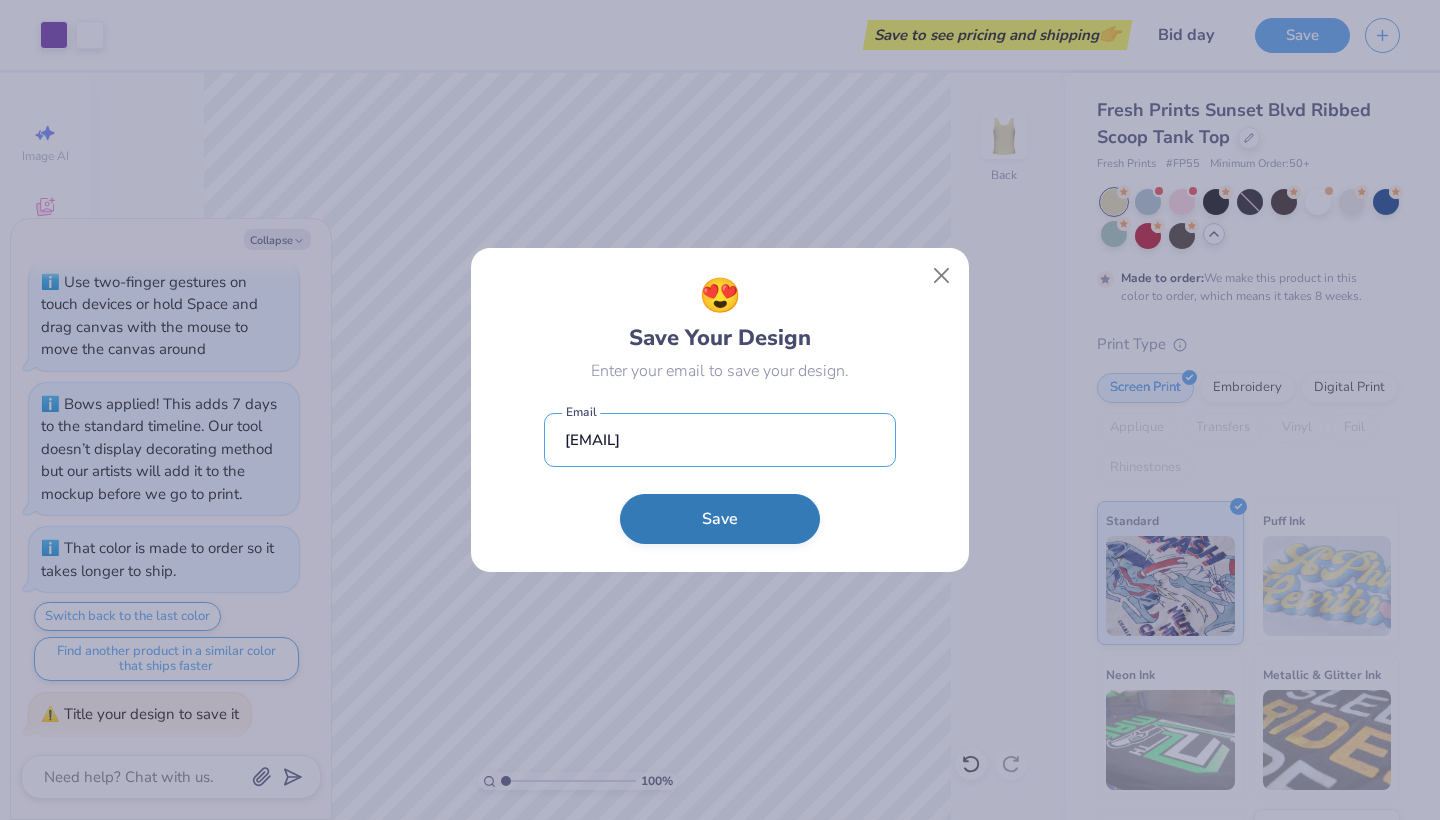 type on "[EMAIL]" 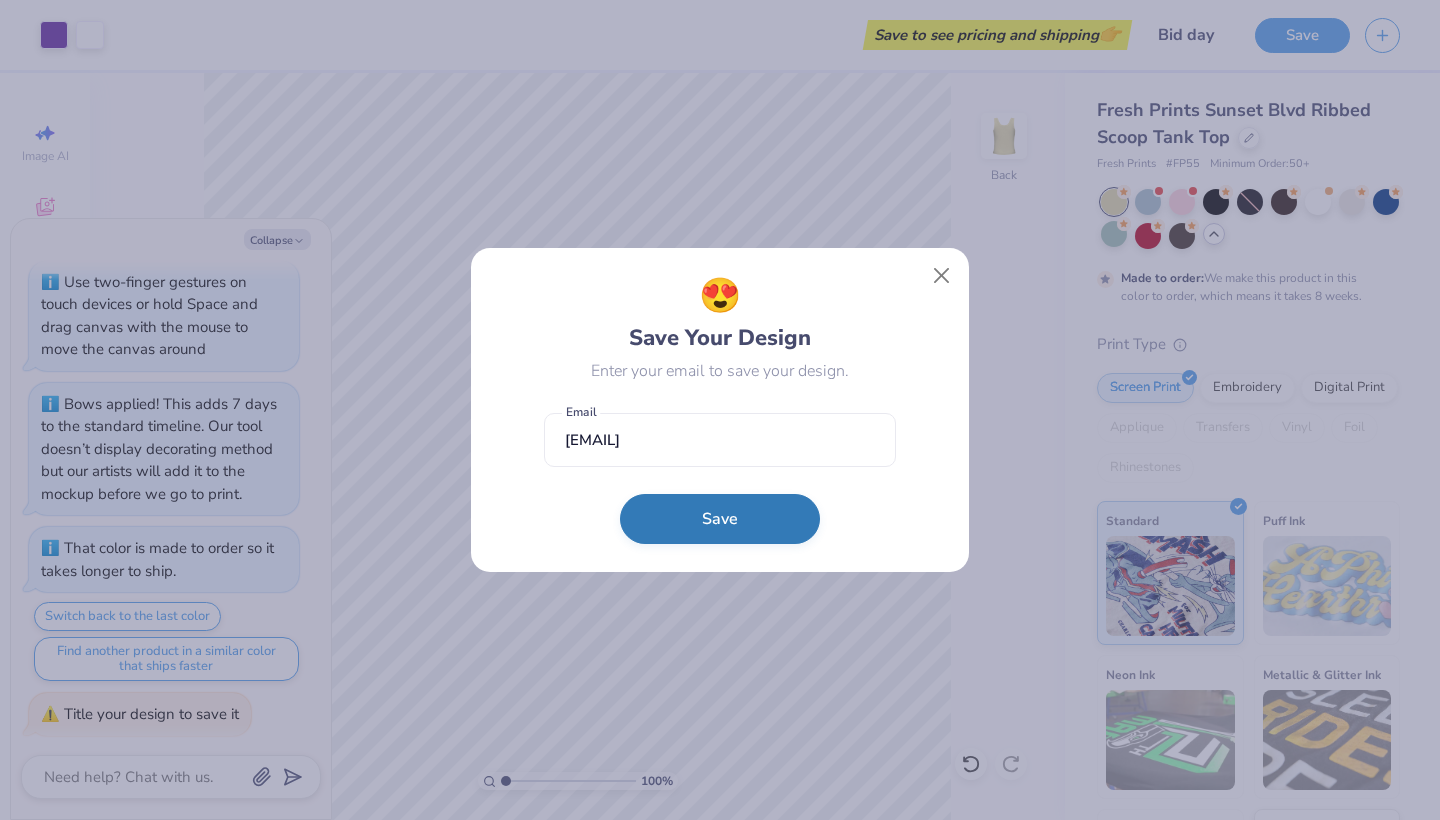 click on "Save" at bounding box center [720, 519] 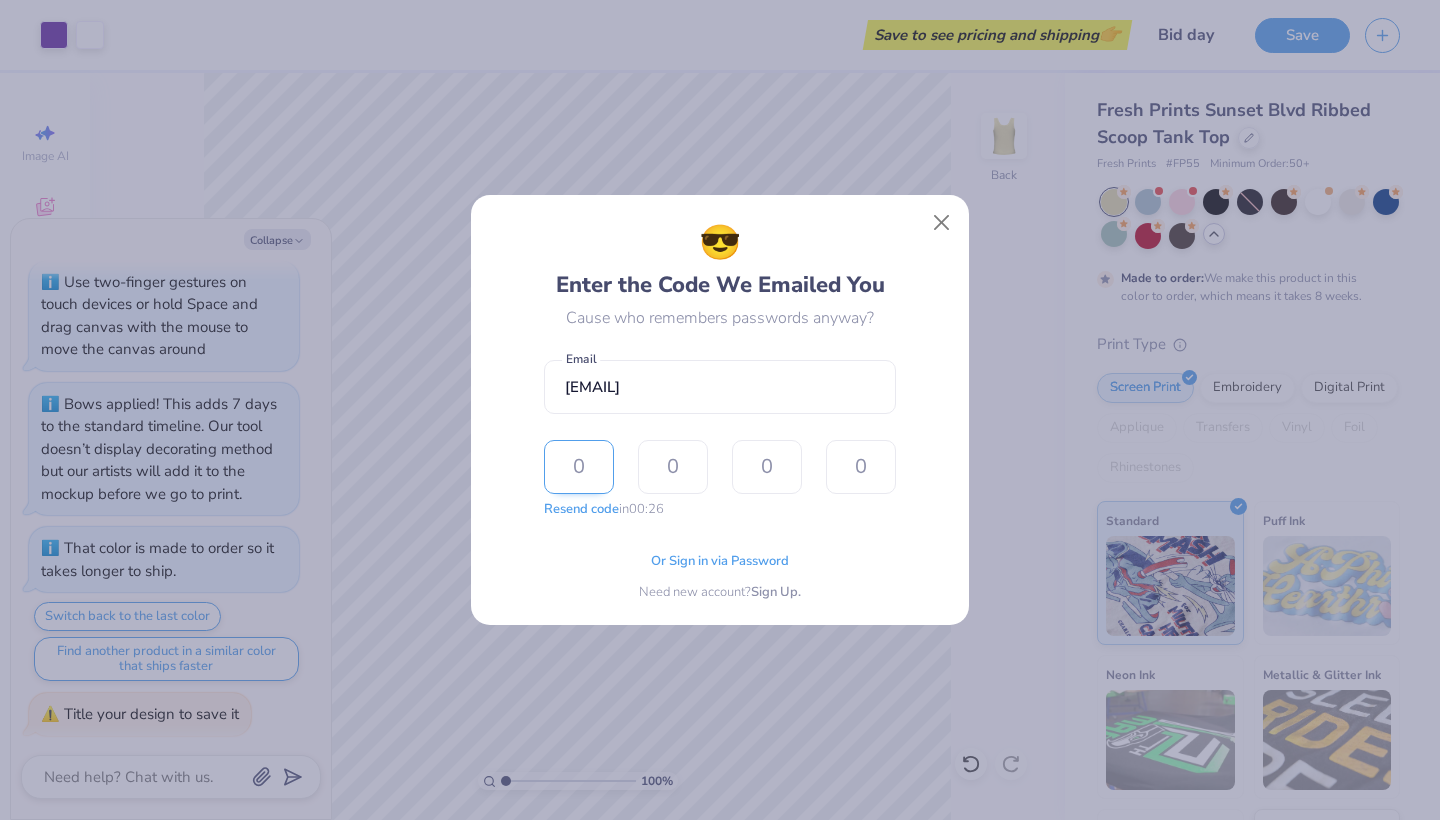 click at bounding box center (579, 467) 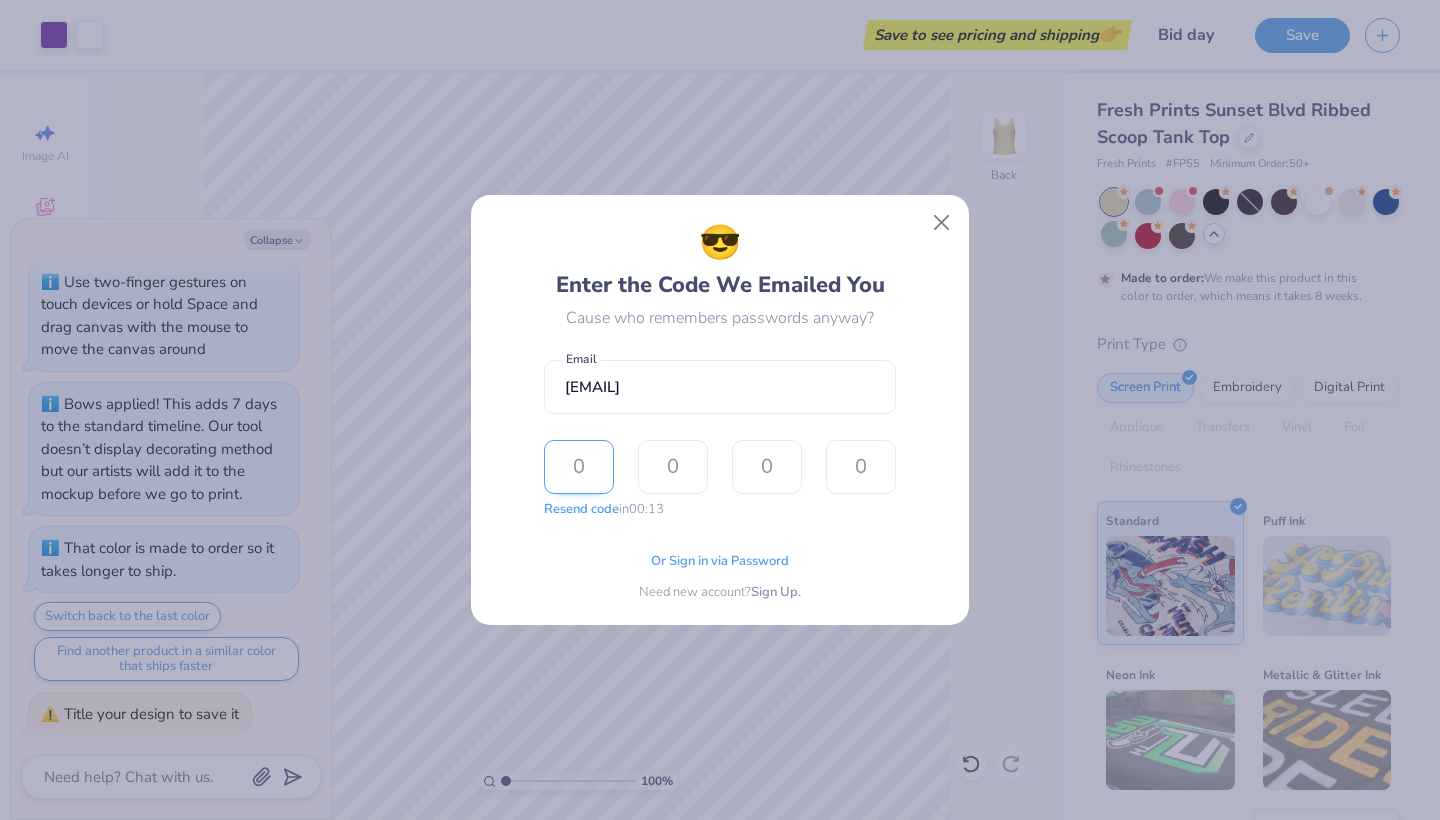 click at bounding box center [579, 467] 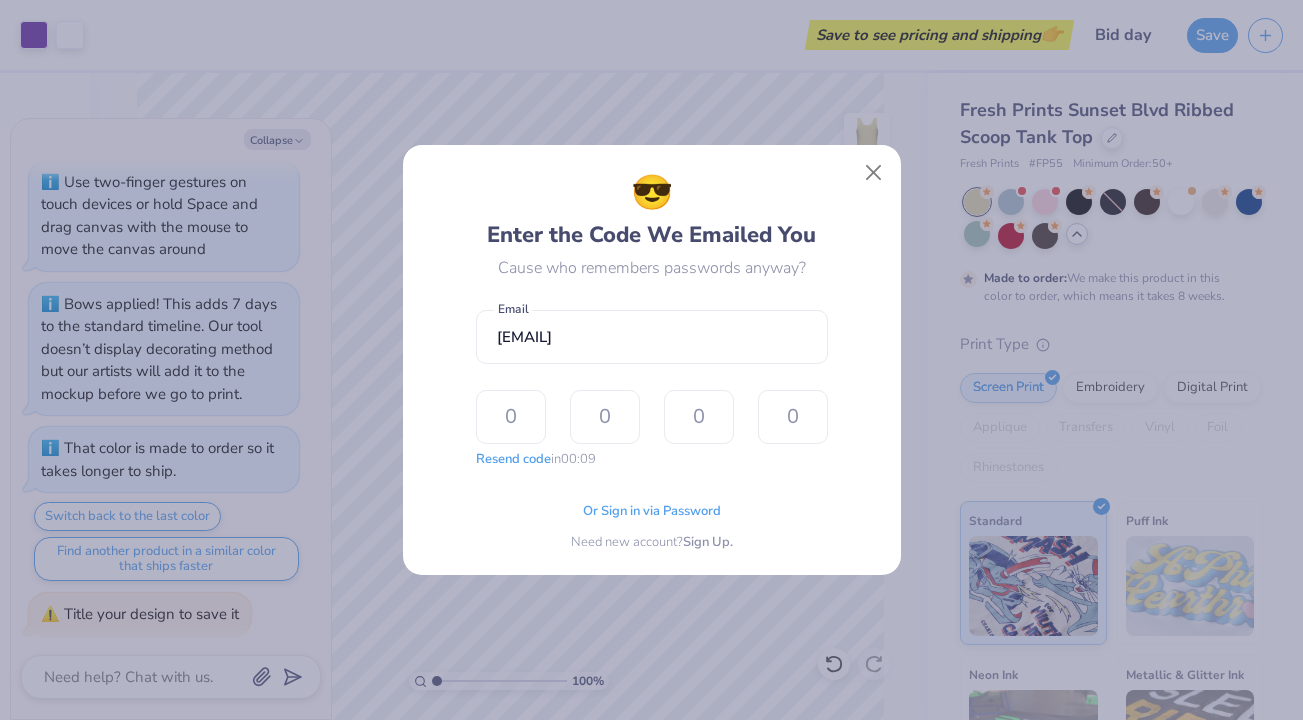 type on "x" 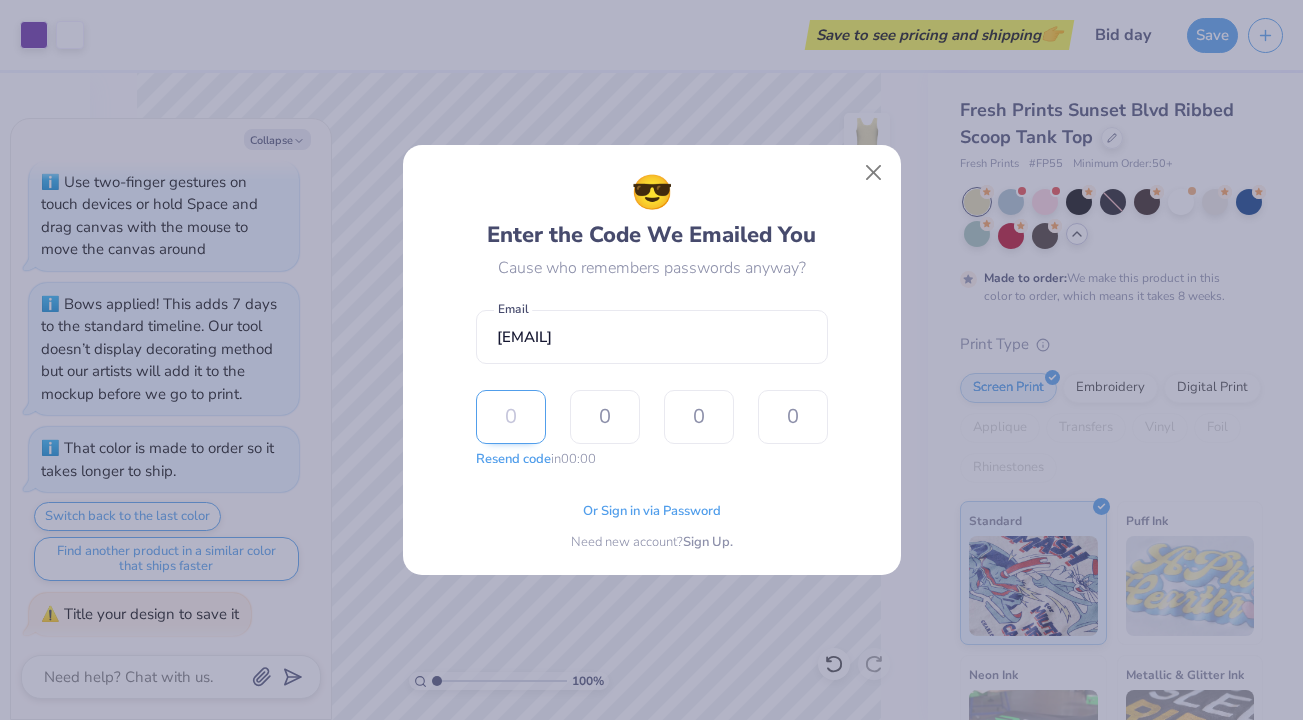 type on "5" 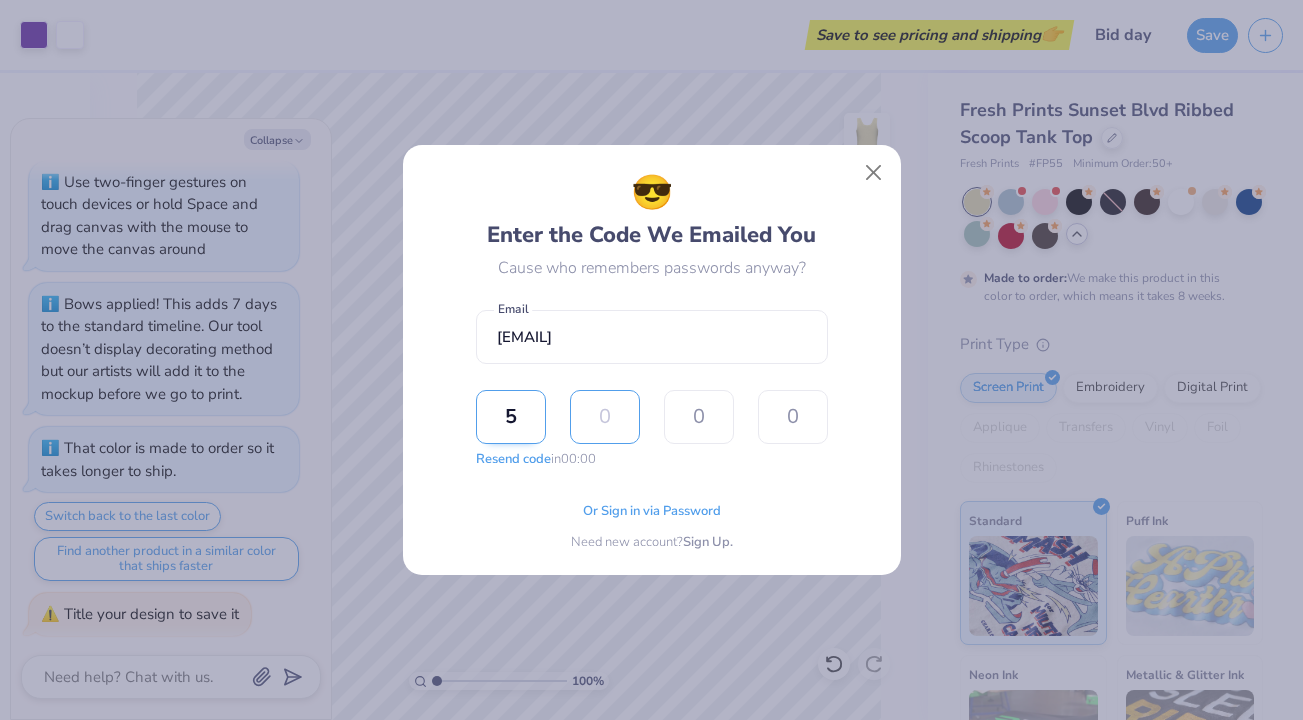 type on "5" 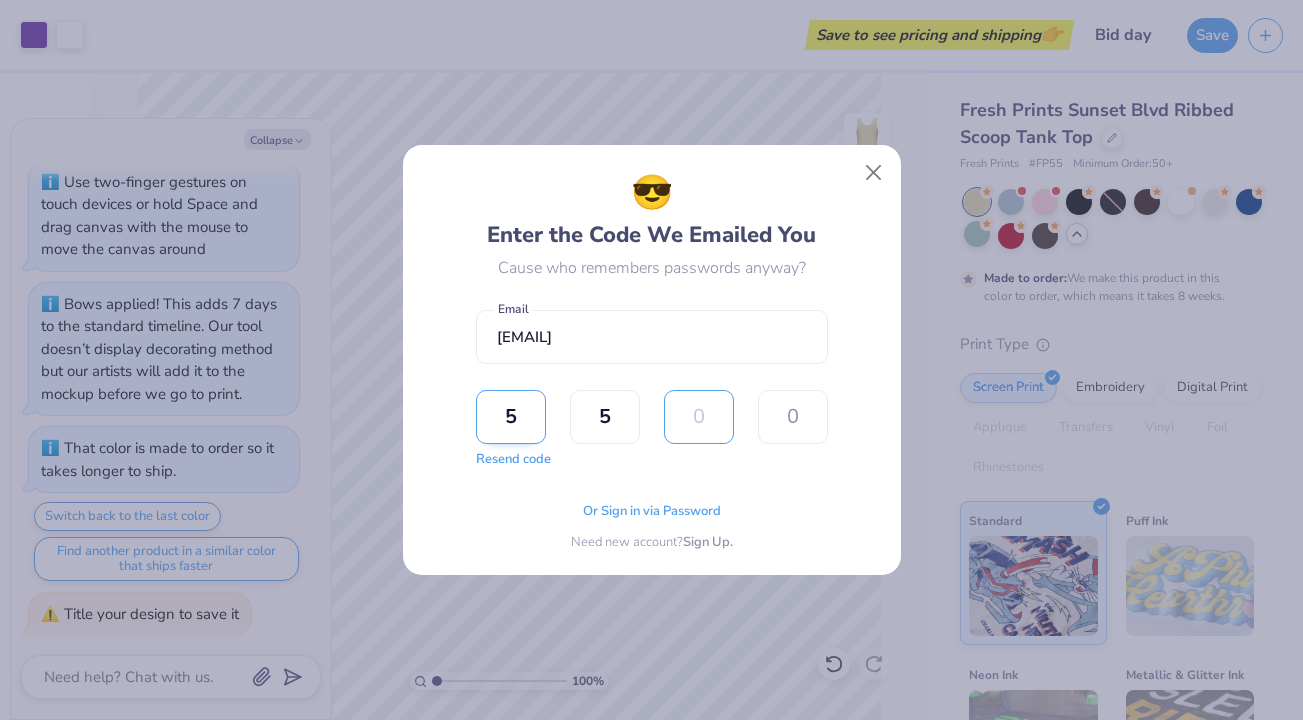 type on "6" 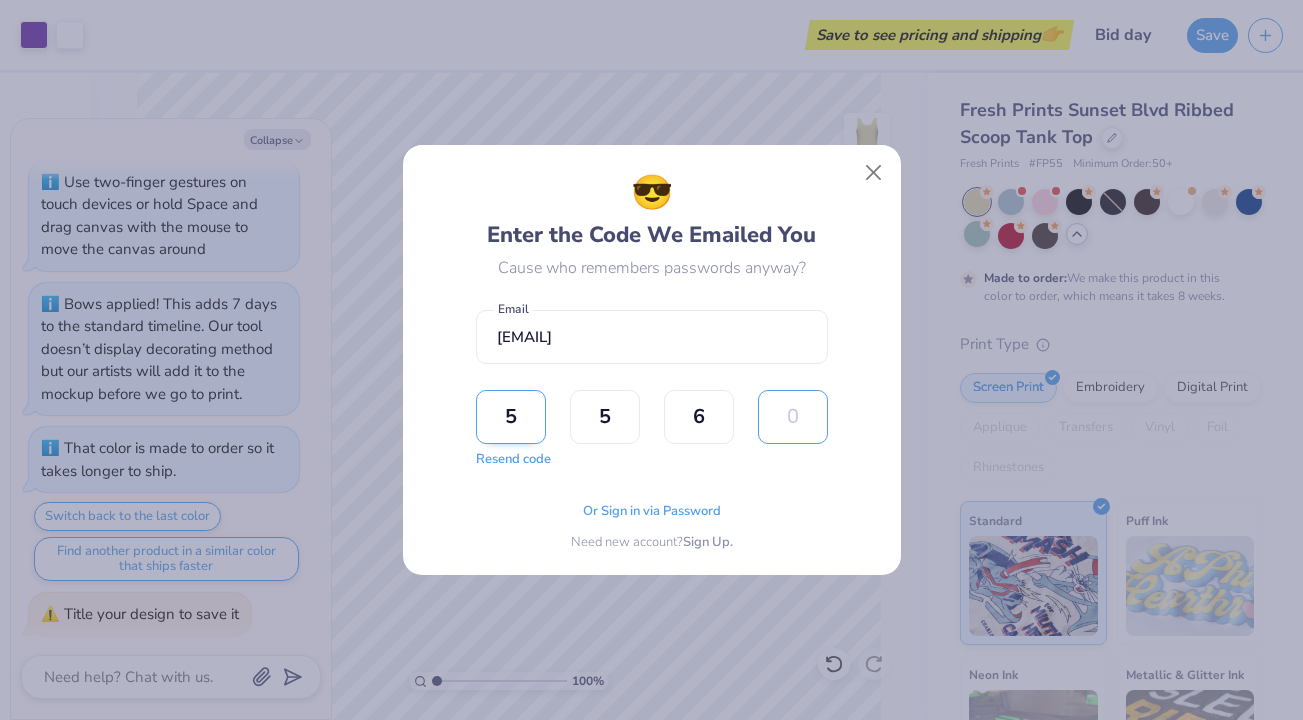 type on "5" 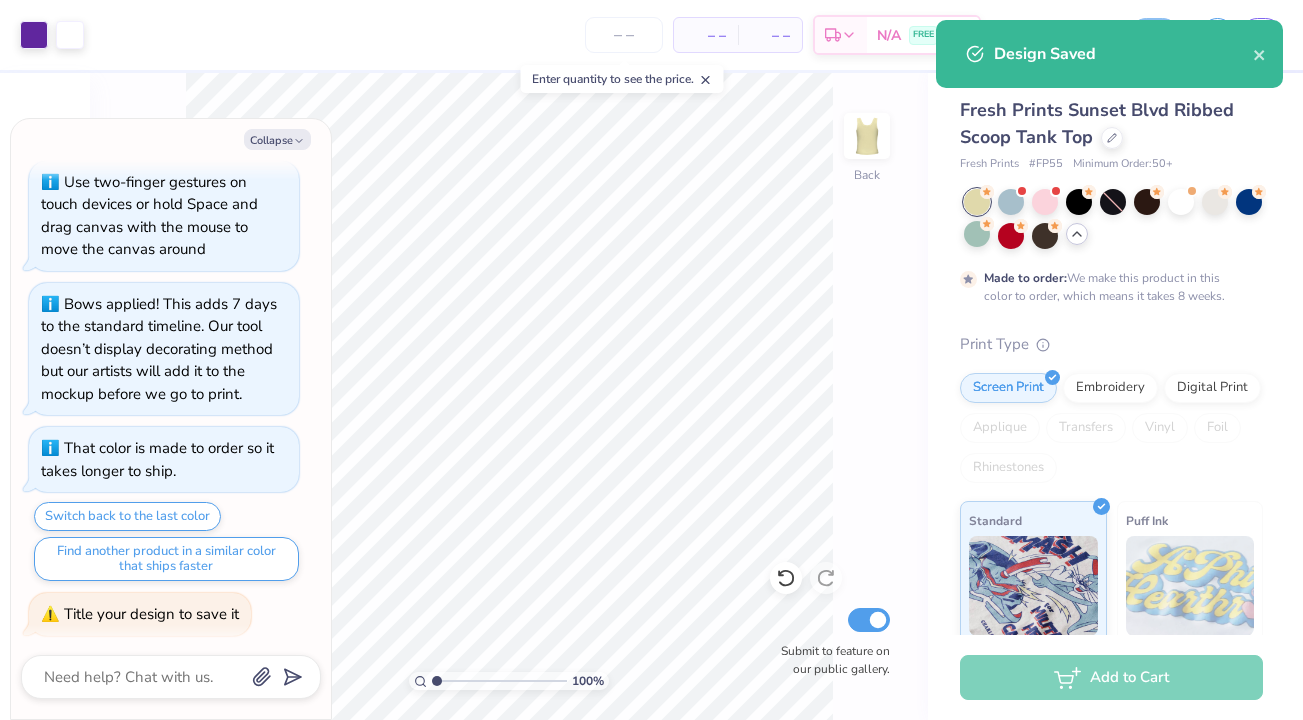 type on "x" 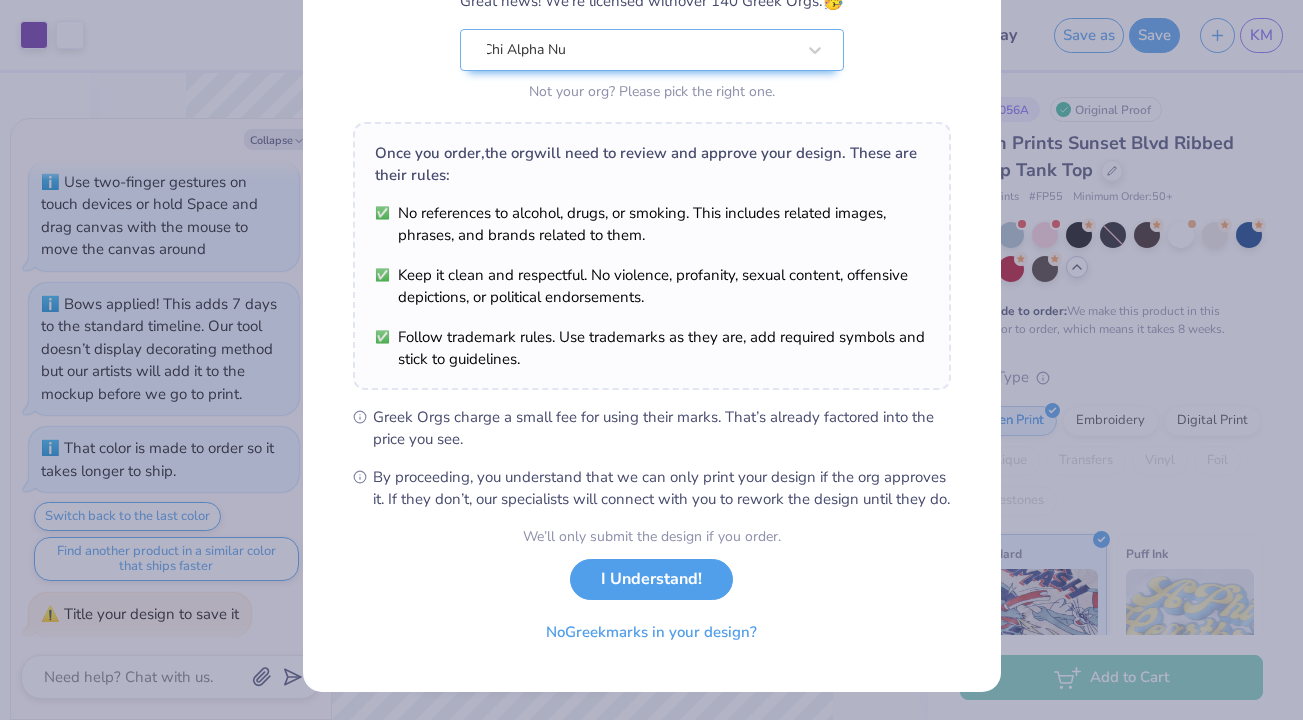 scroll, scrollTop: 217, scrollLeft: 0, axis: vertical 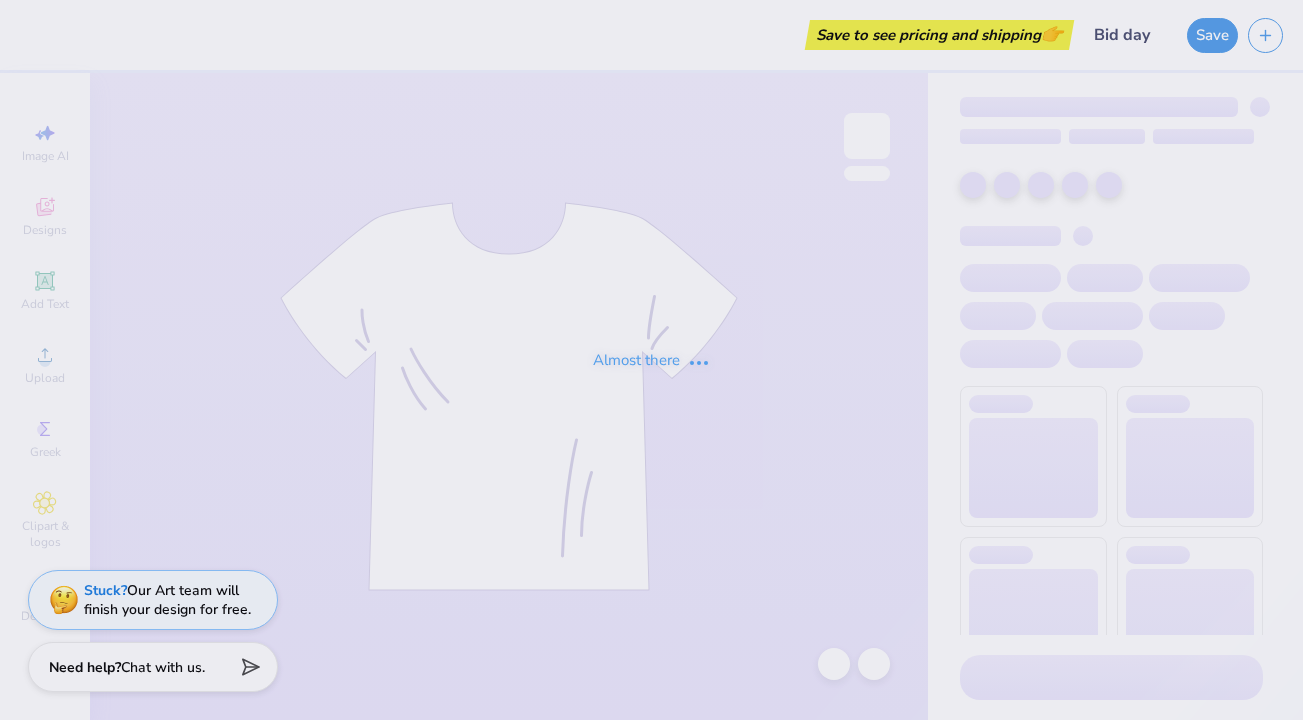 type on "Bid day" 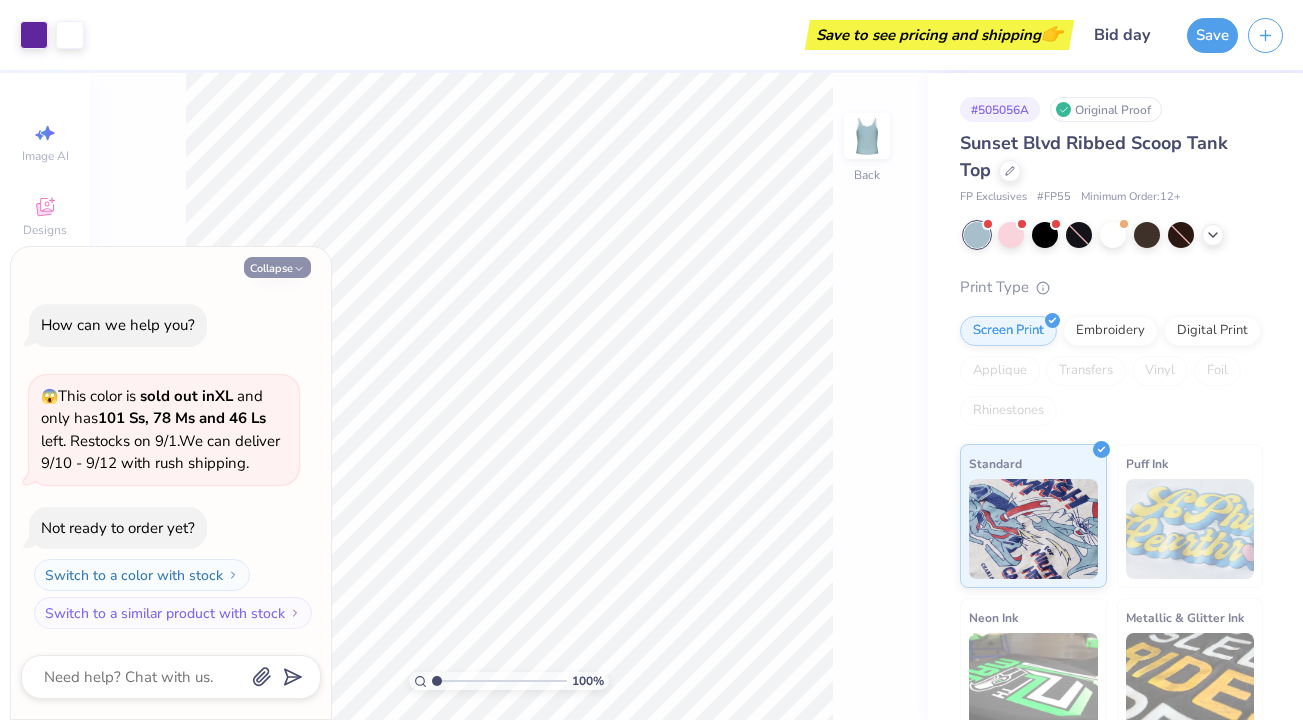 click on "Collapse" at bounding box center [277, 267] 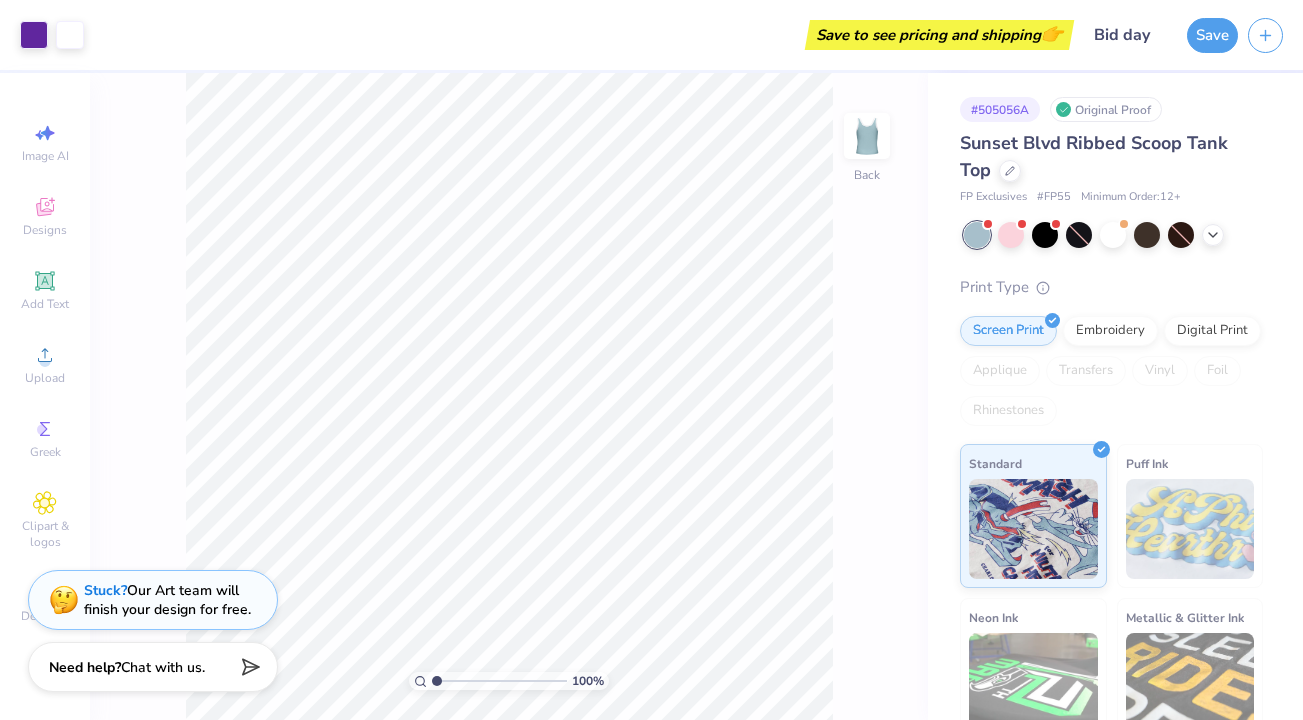 scroll, scrollTop: 0, scrollLeft: 0, axis: both 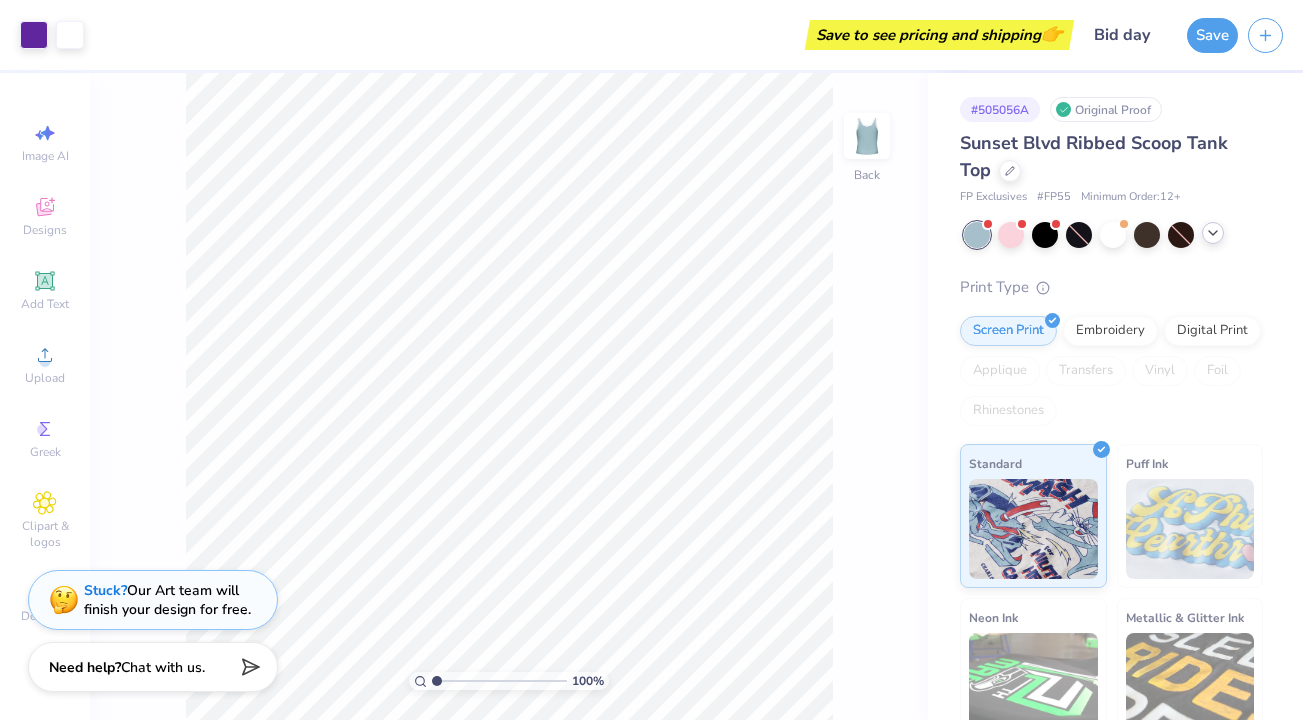 click 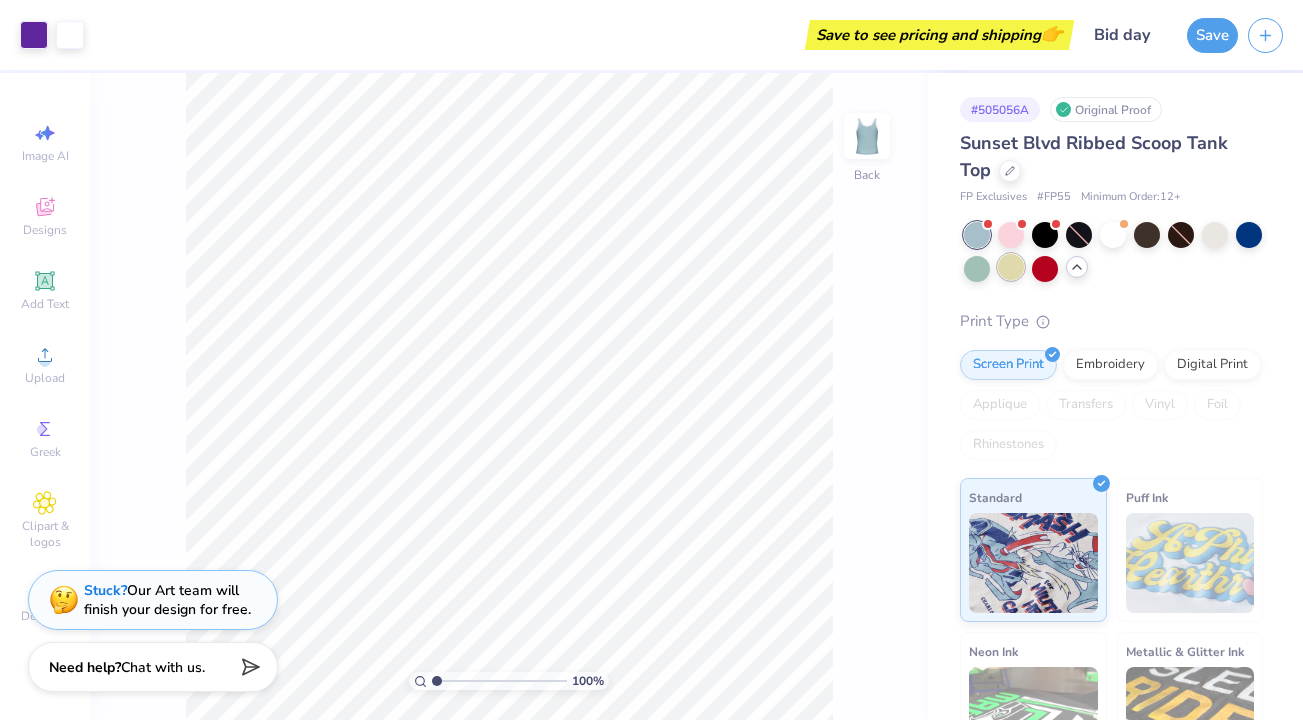 click at bounding box center (1011, 267) 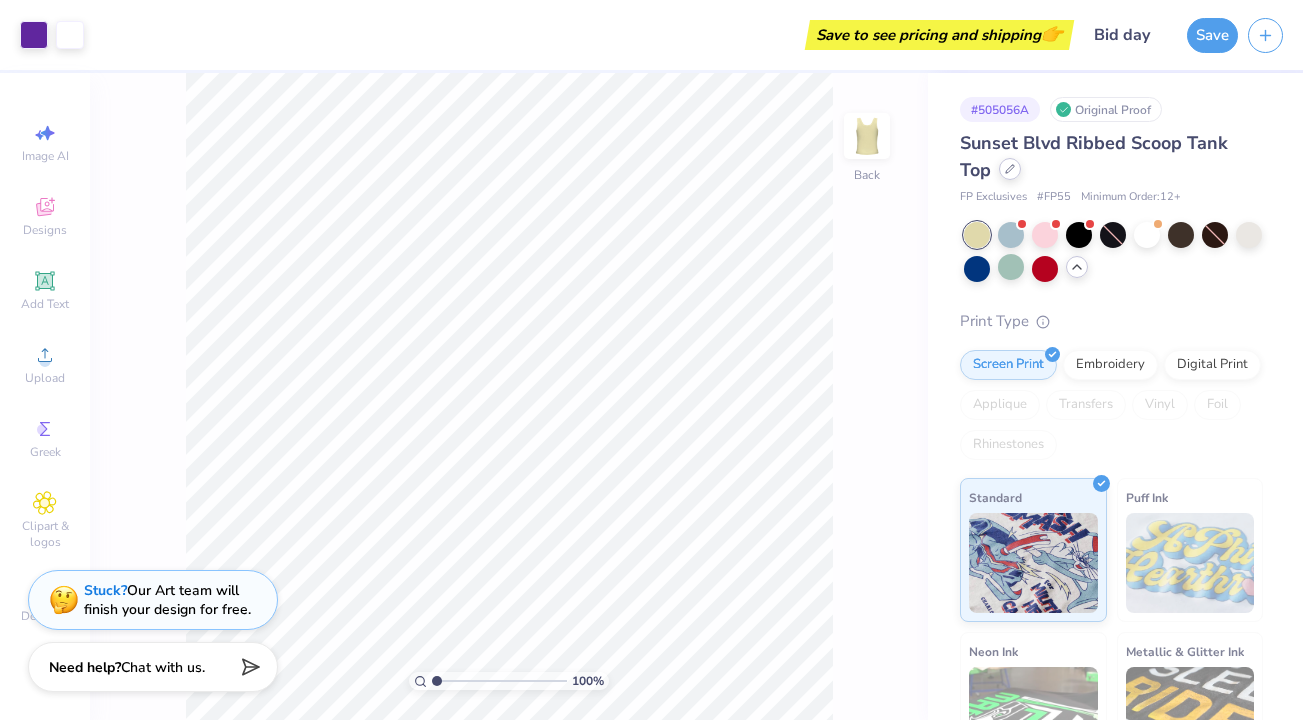 click 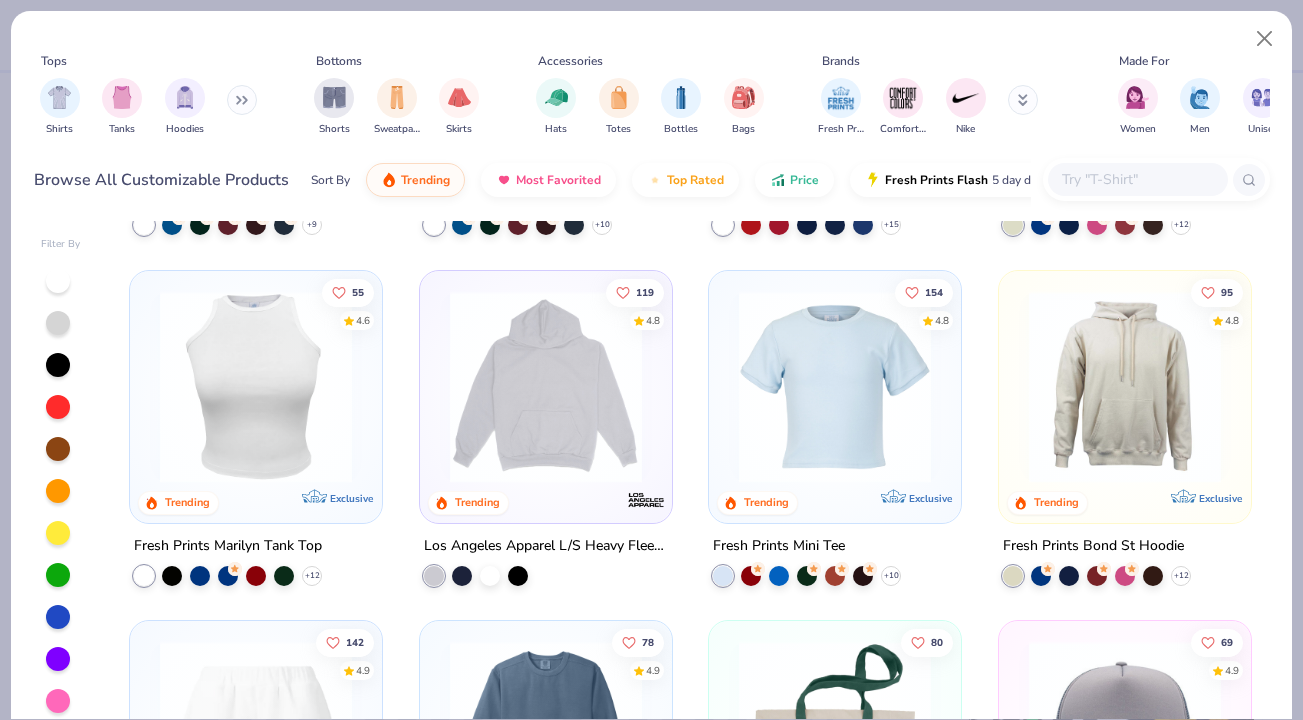 scroll, scrollTop: 1646, scrollLeft: 0, axis: vertical 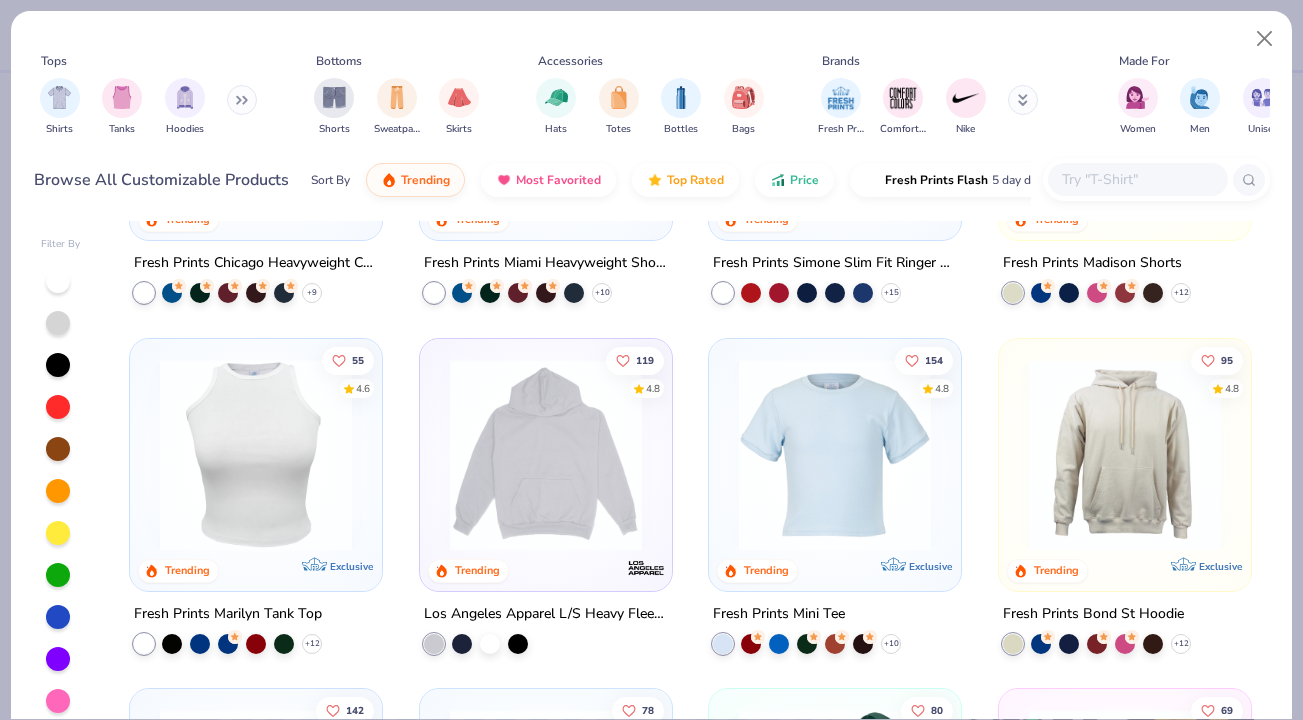click at bounding box center (835, 454) 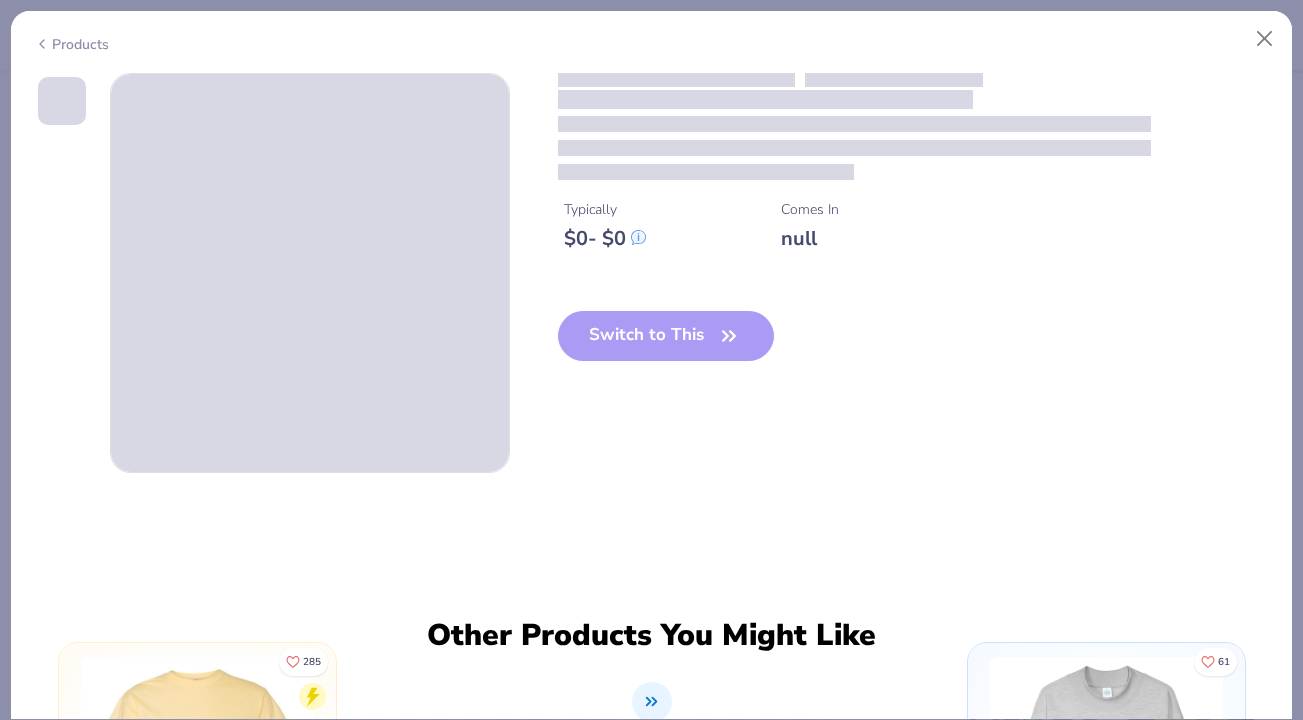 click on "Switch to This" at bounding box center [666, 352] 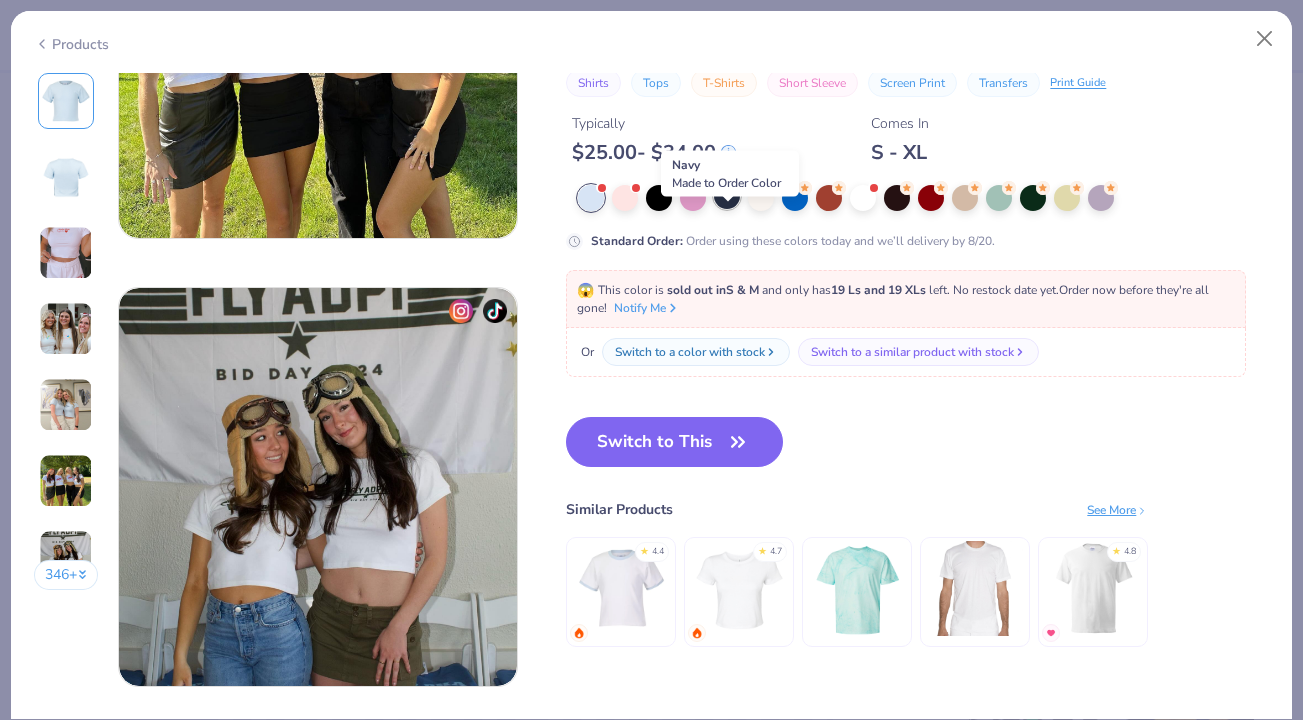 scroll, scrollTop: 2479, scrollLeft: 0, axis: vertical 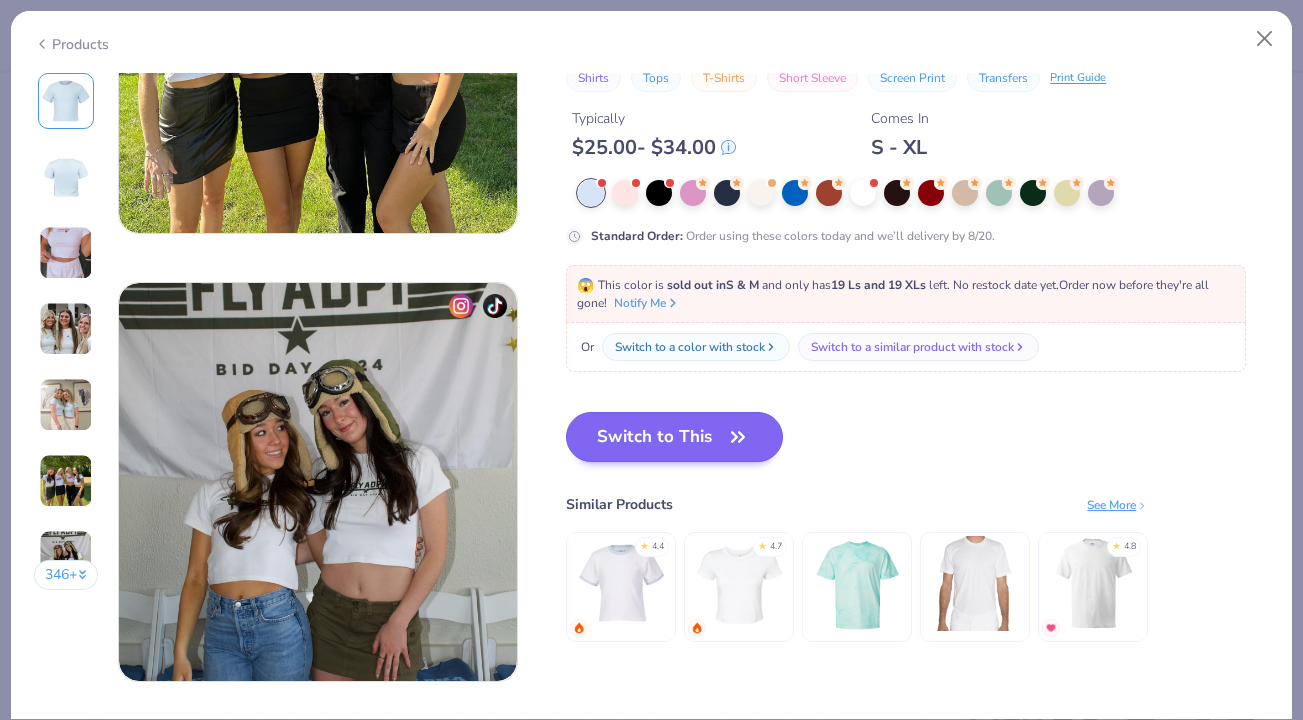 click on "Switch to This" at bounding box center (674, 437) 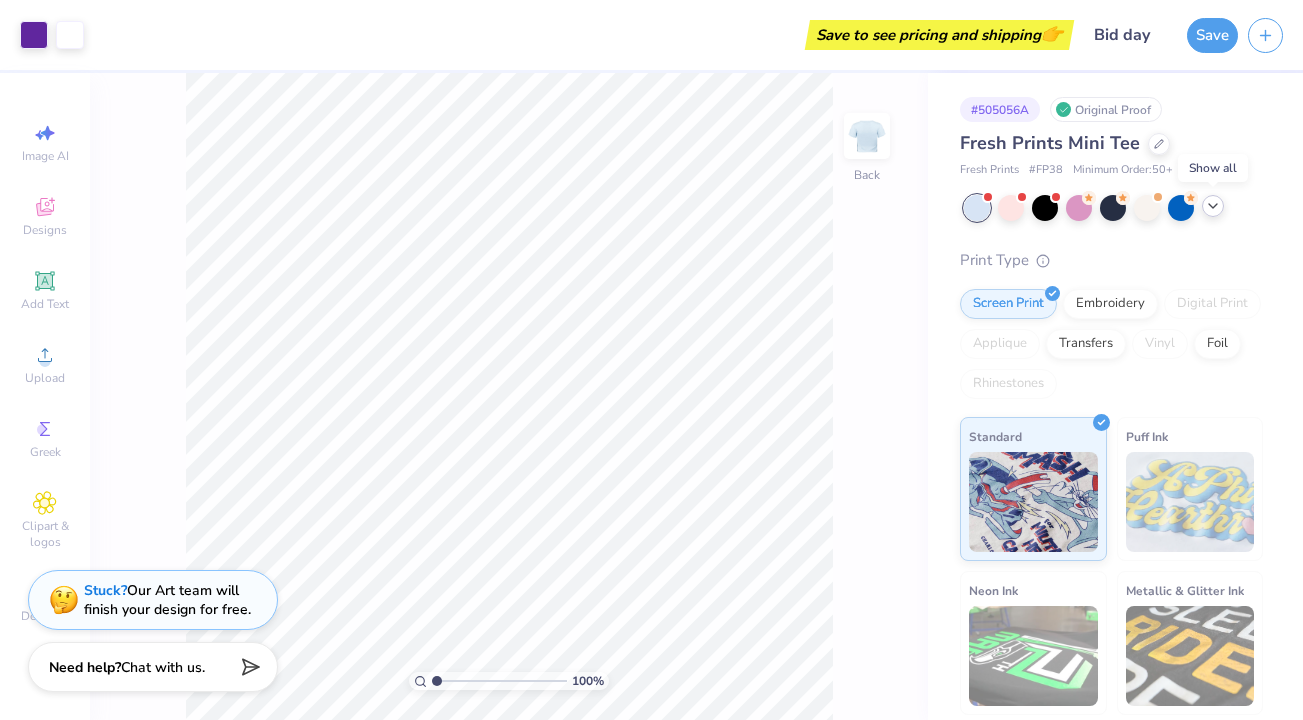 click 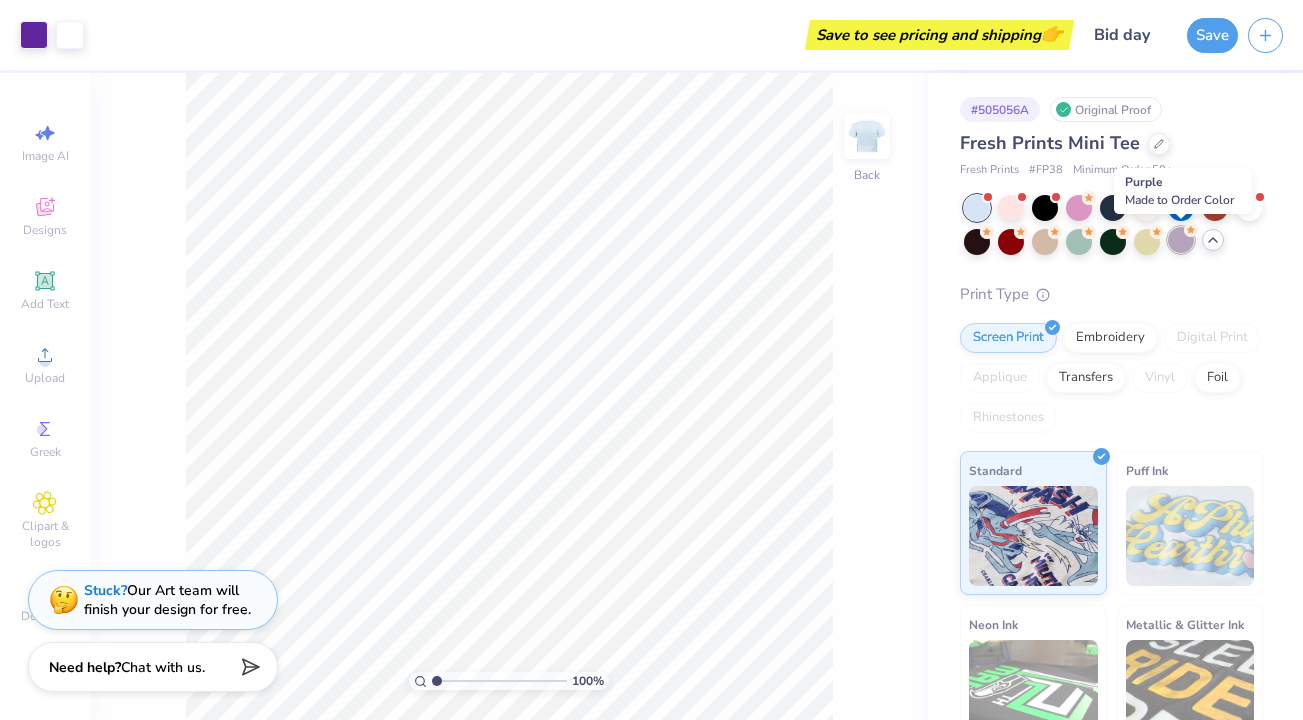 click 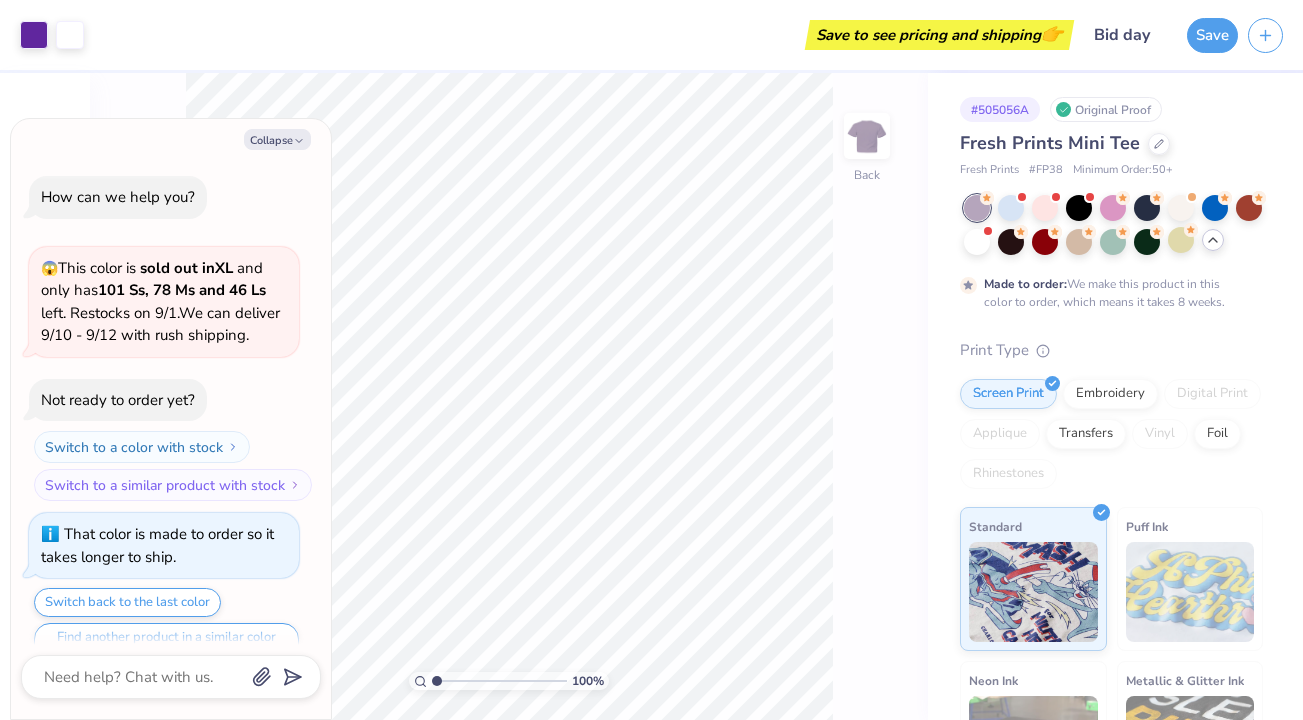 scroll, scrollTop: 34, scrollLeft: 0, axis: vertical 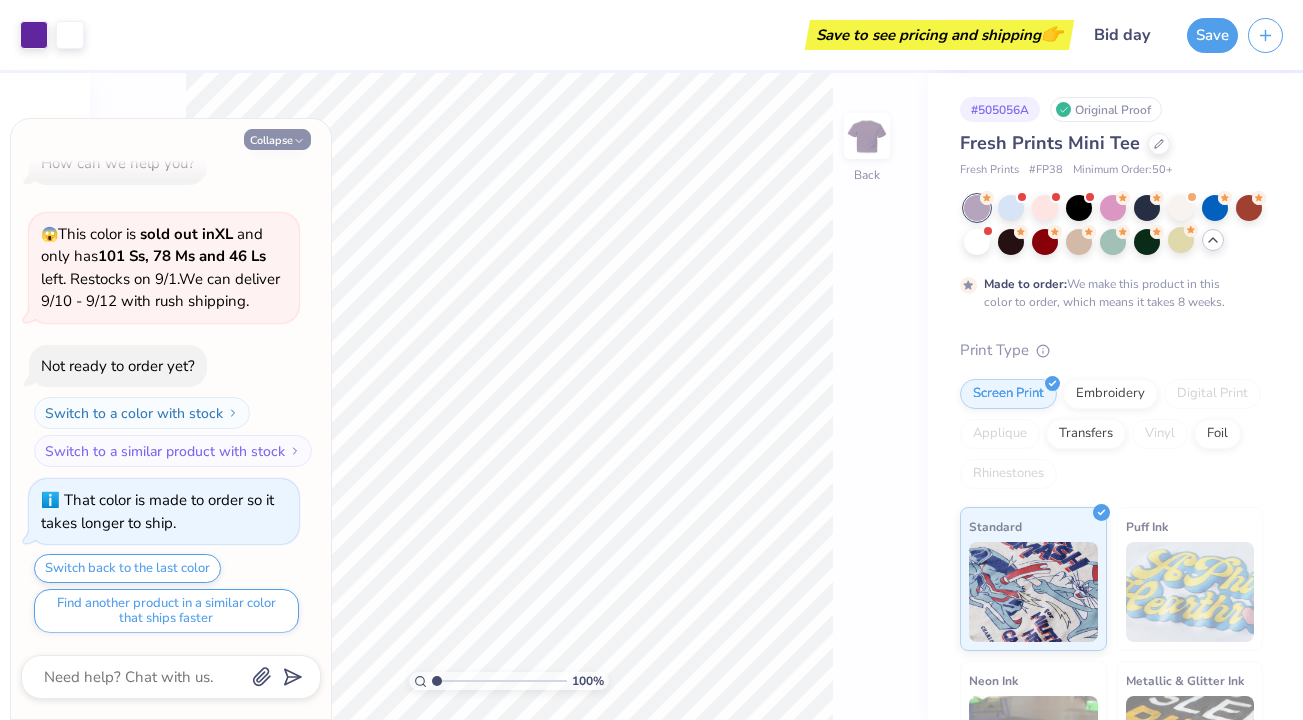 click 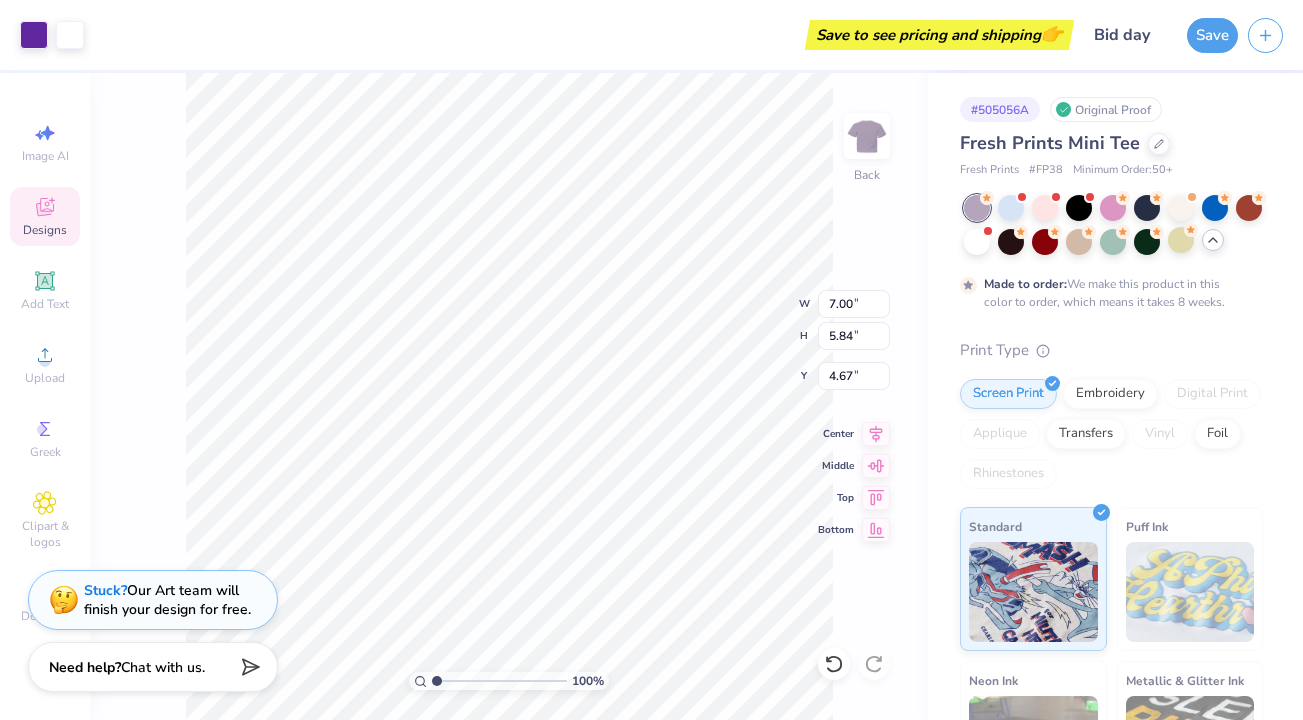 type on "3.00" 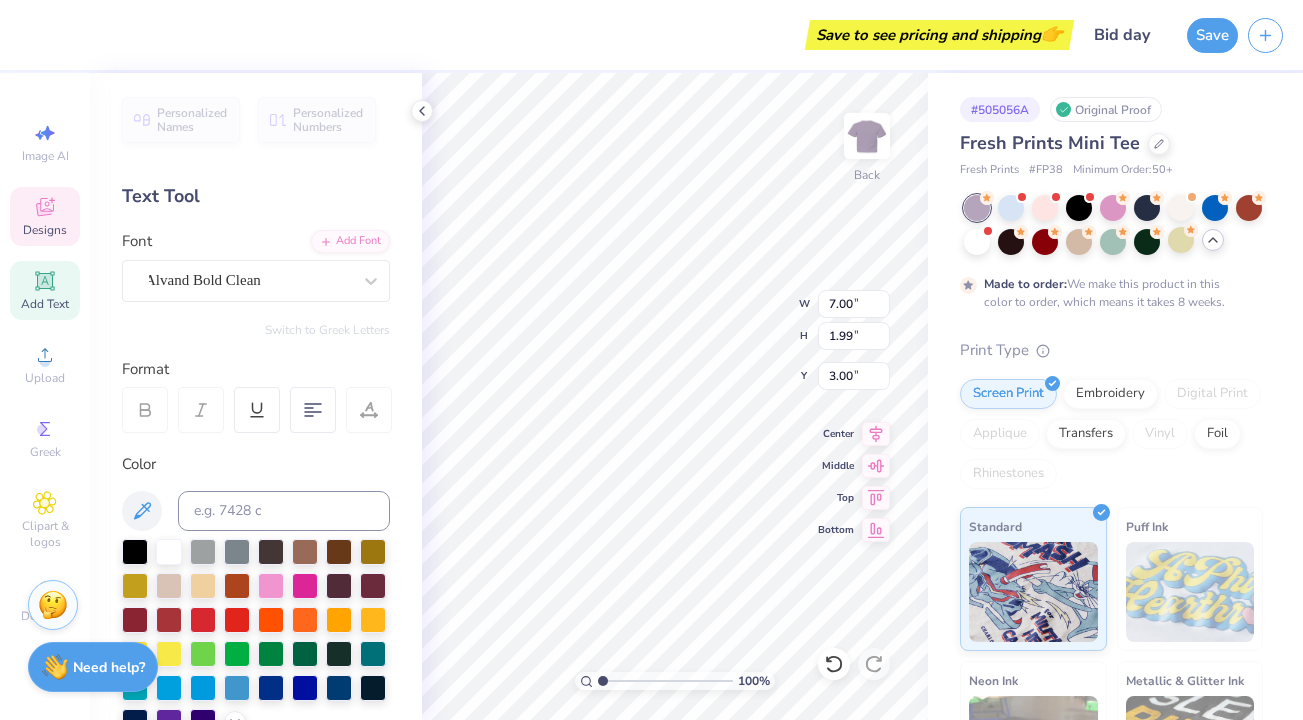 scroll, scrollTop: 0, scrollLeft: 4, axis: horizontal 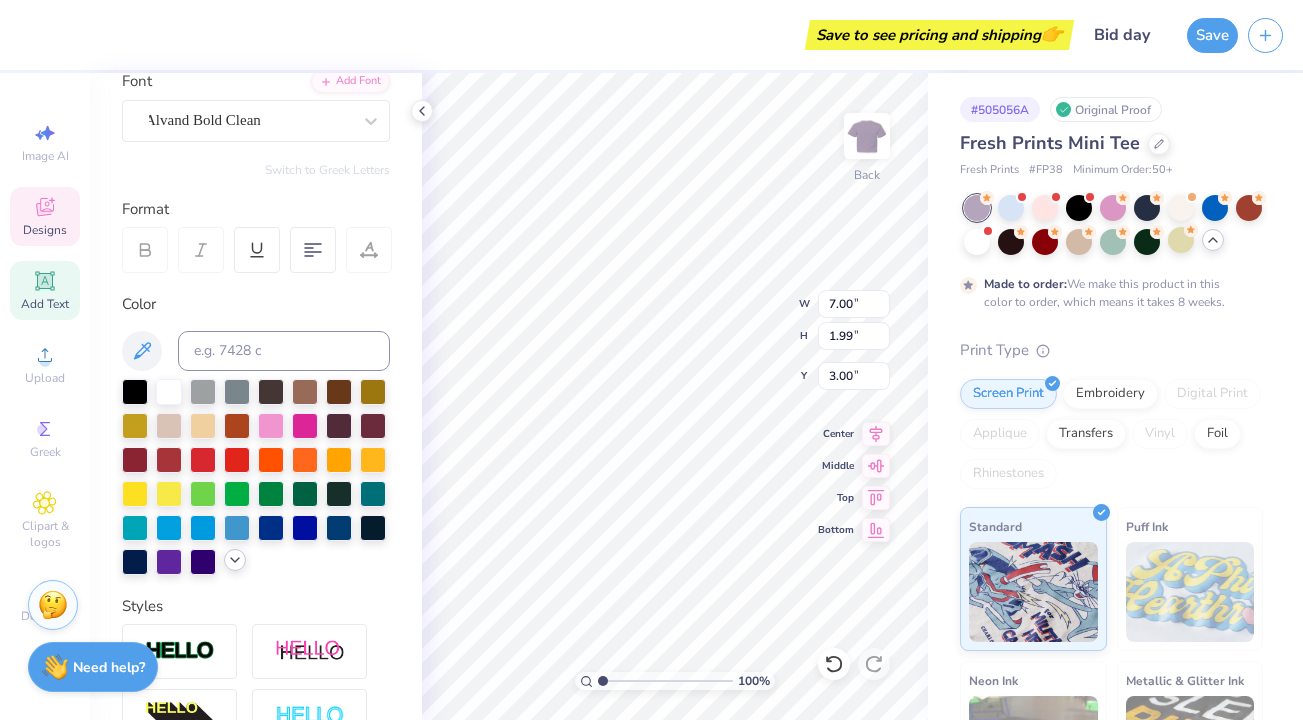 click 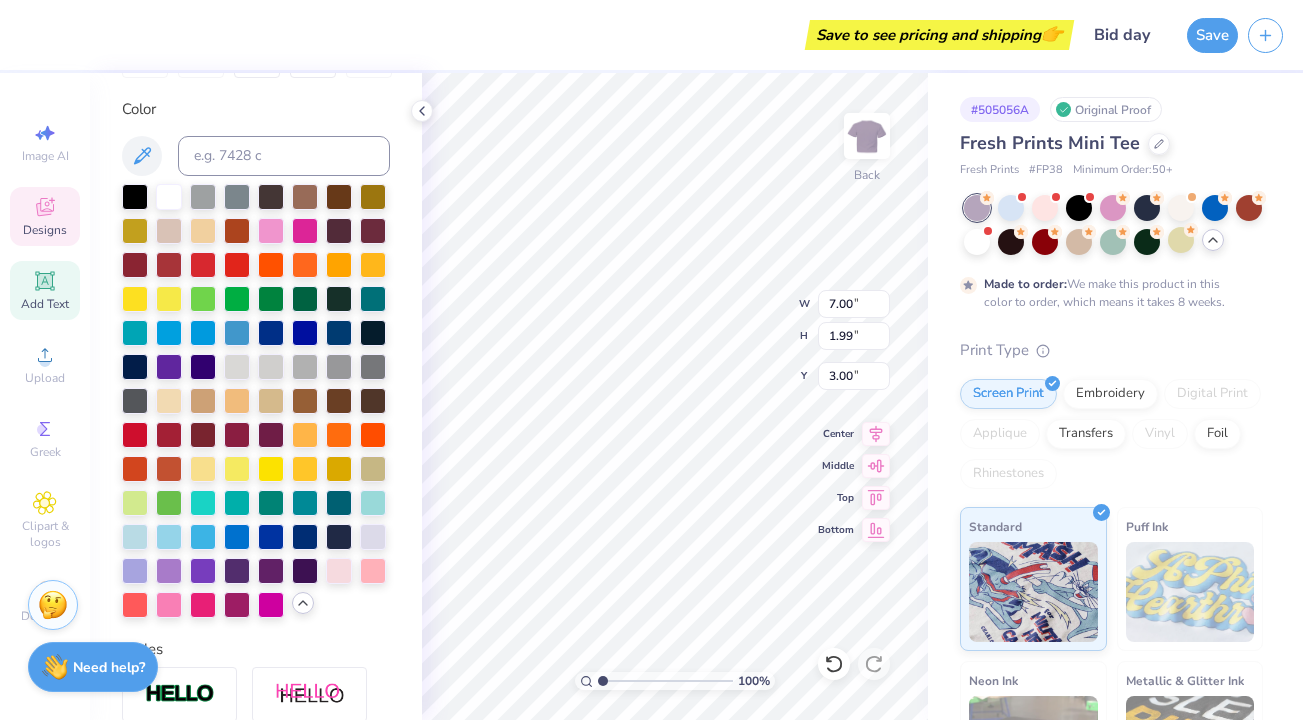 scroll, scrollTop: 366, scrollLeft: 0, axis: vertical 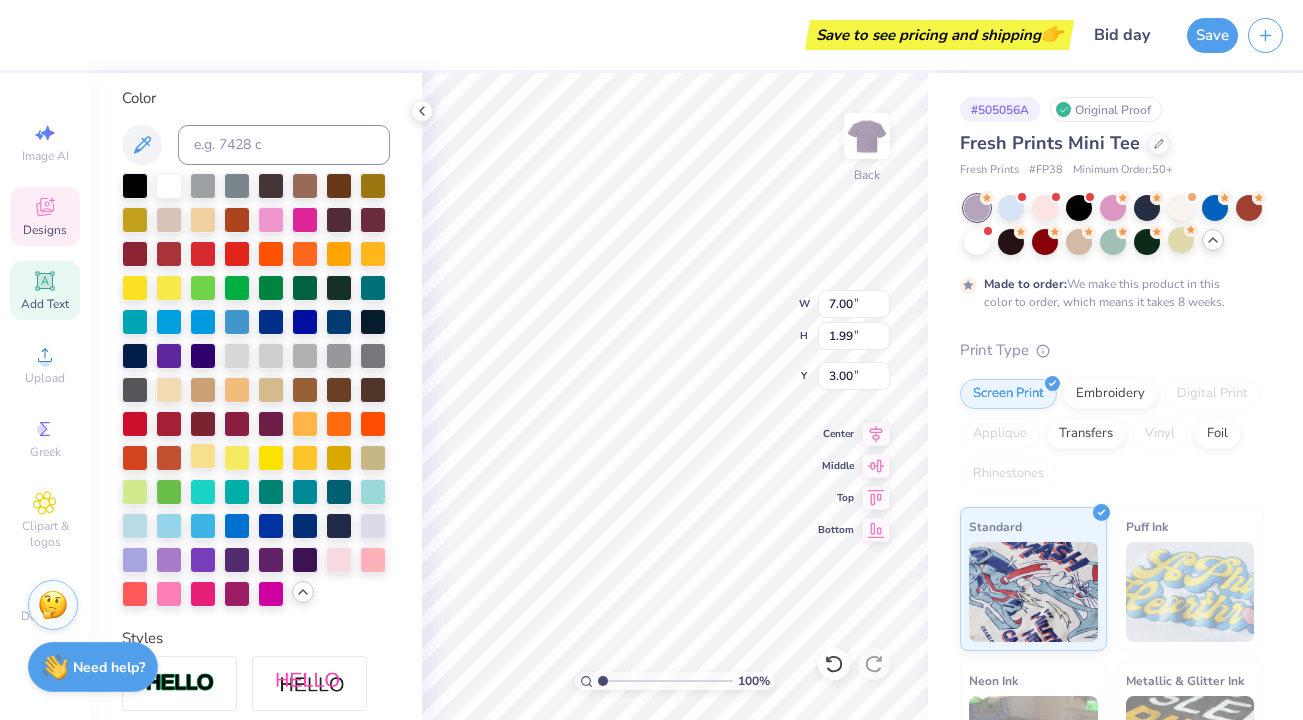 click at bounding box center (203, 456) 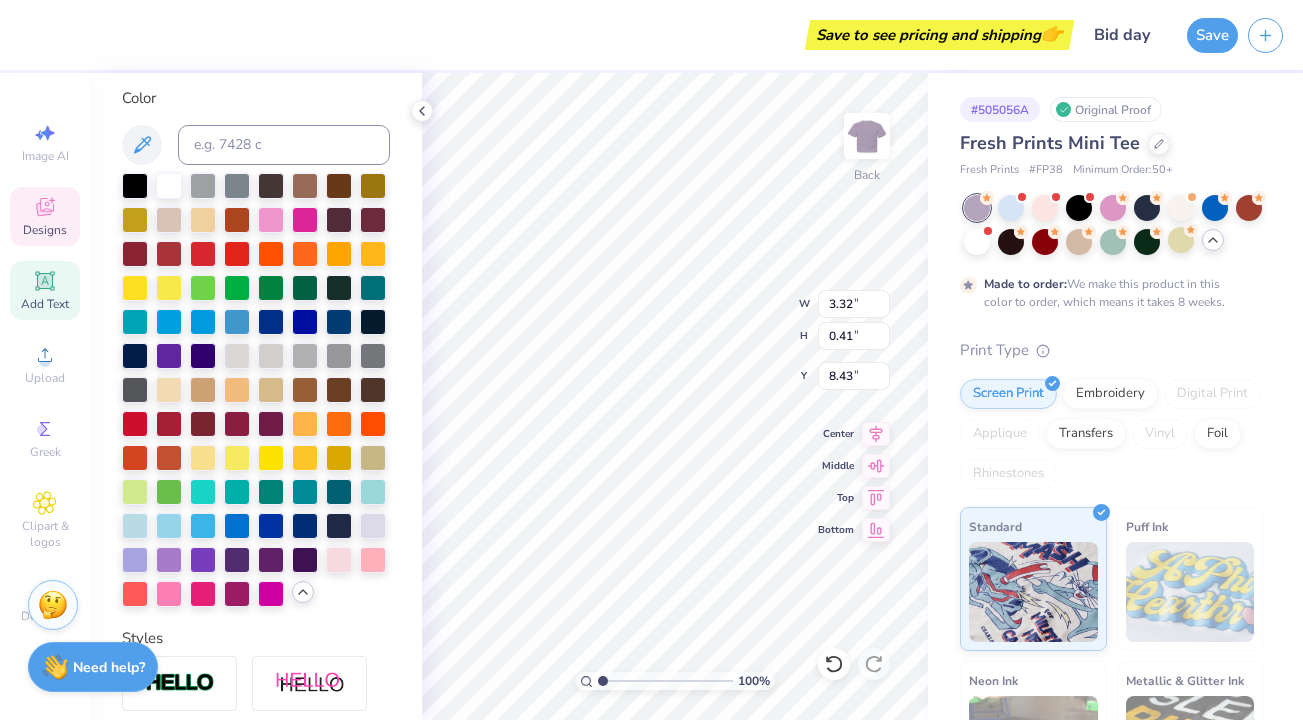 scroll, scrollTop: 0, scrollLeft: 11, axis: horizontal 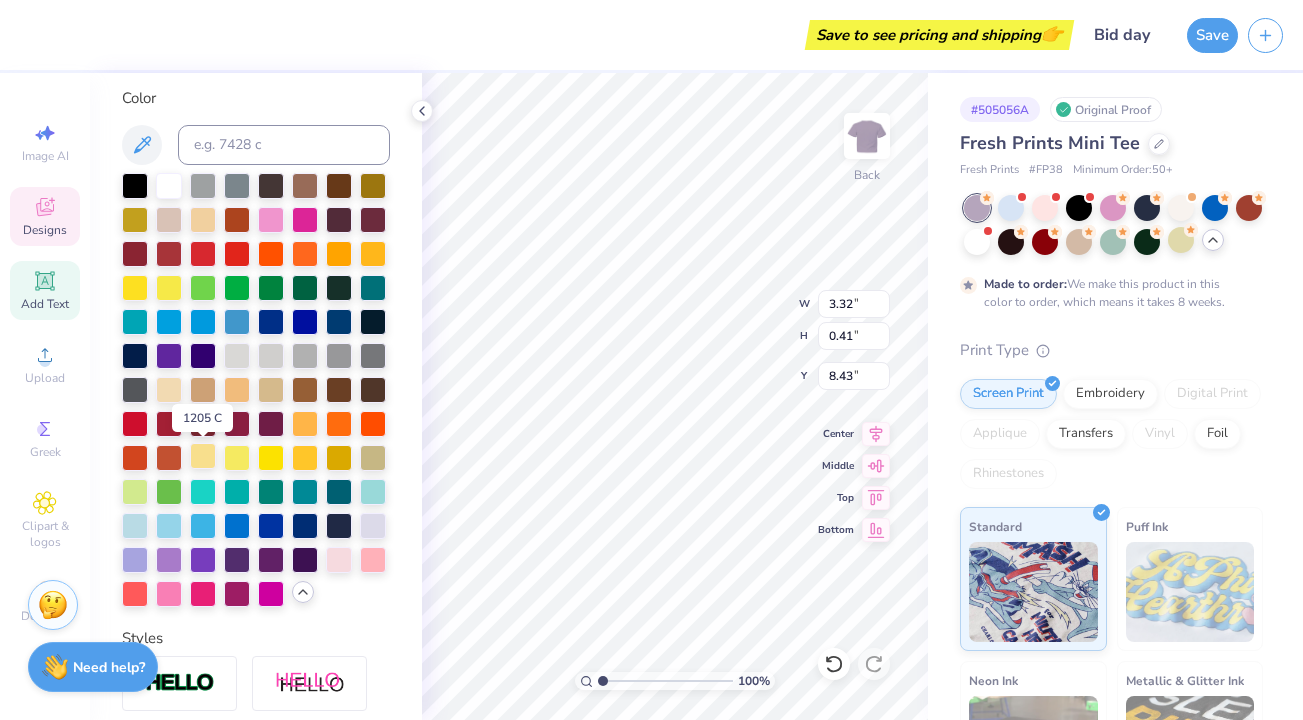 click at bounding box center (203, 456) 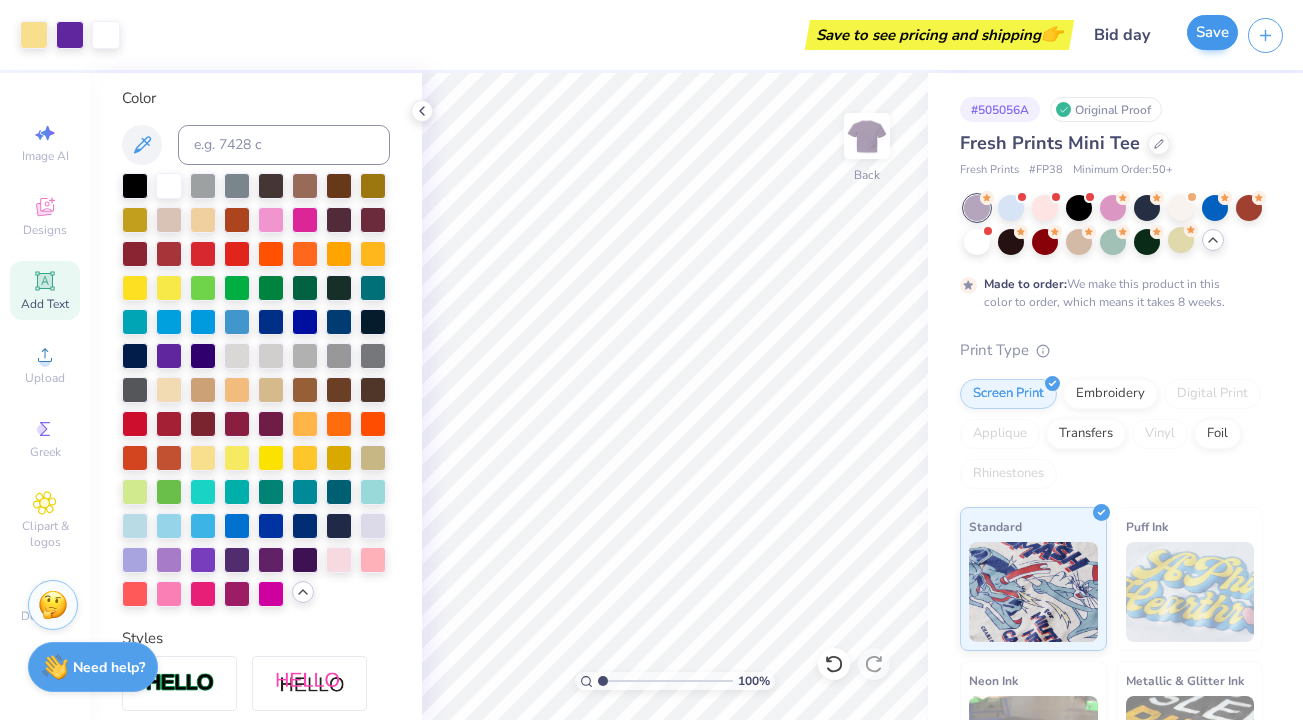 click on "Save" at bounding box center [1212, 32] 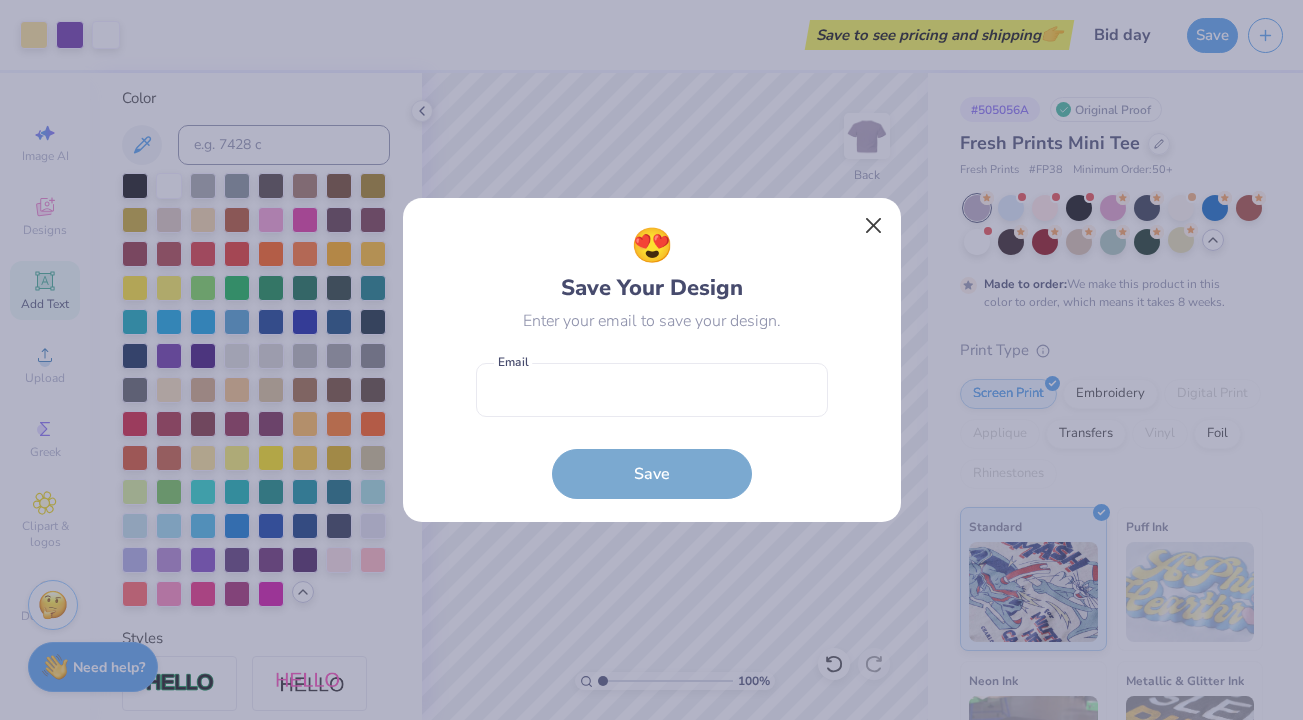 click at bounding box center [873, 226] 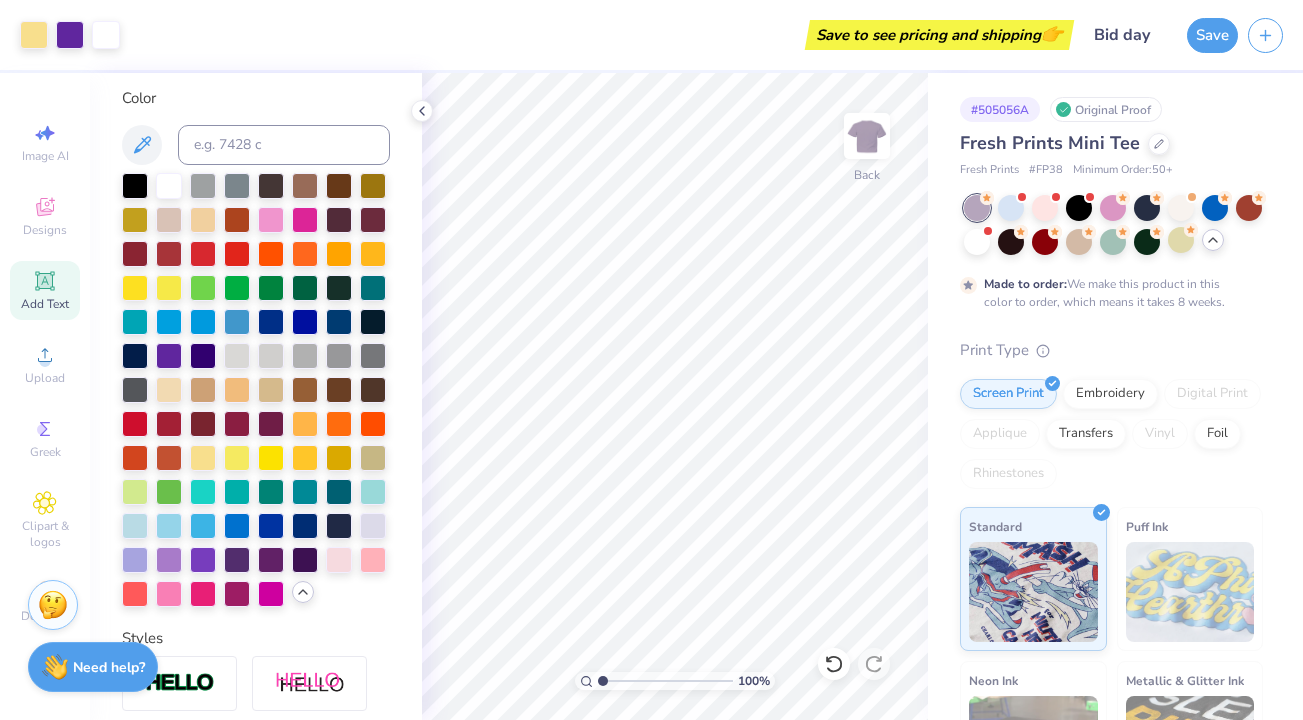 scroll, scrollTop: 0, scrollLeft: 0, axis: both 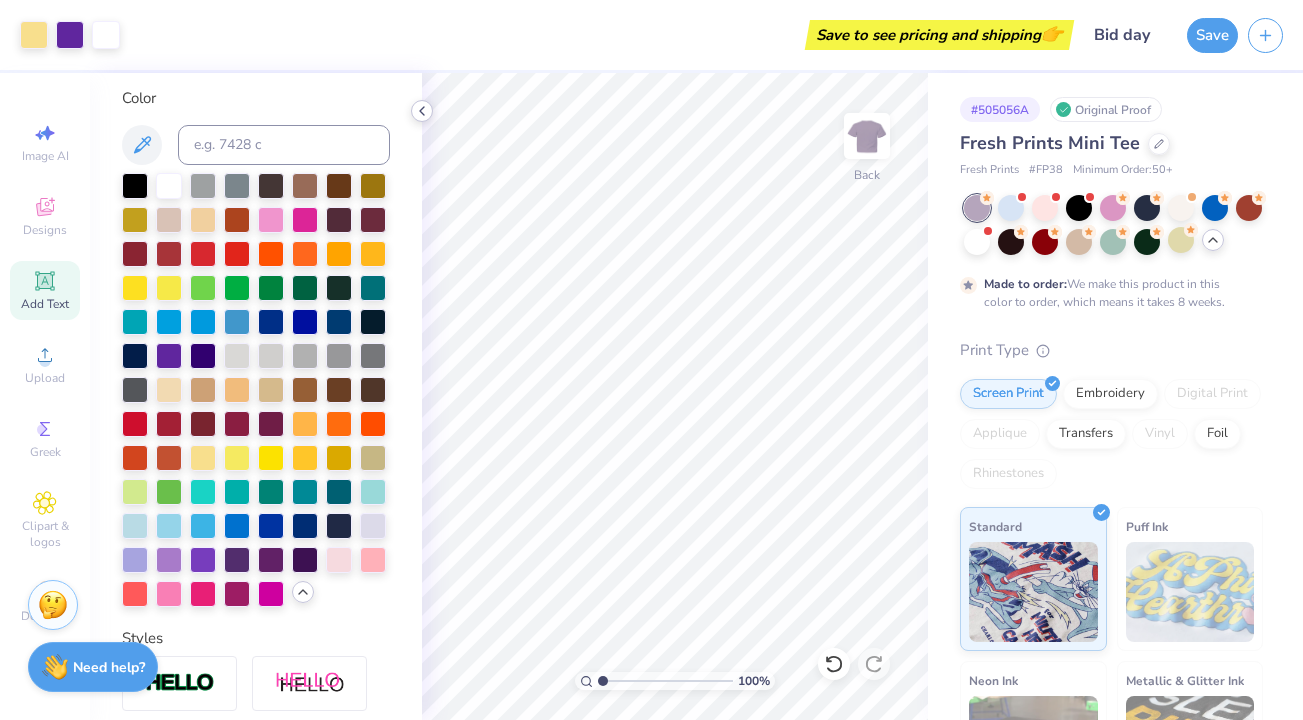 click 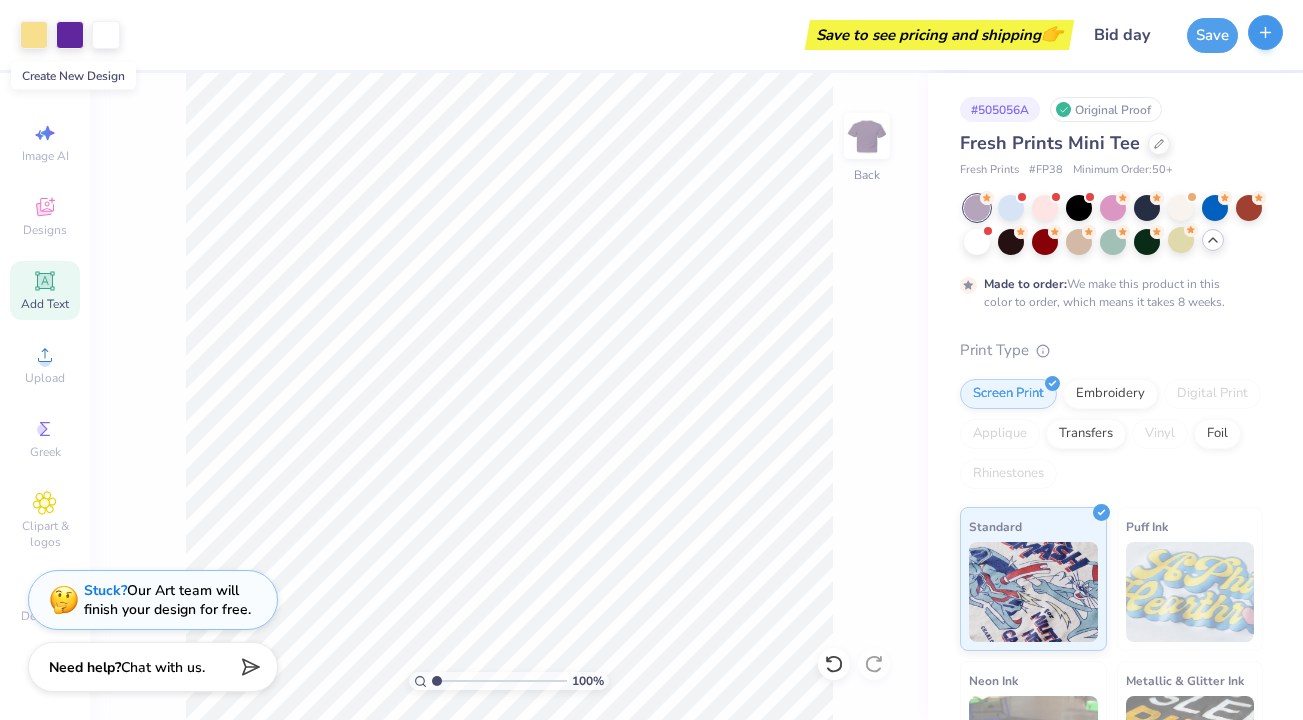 click 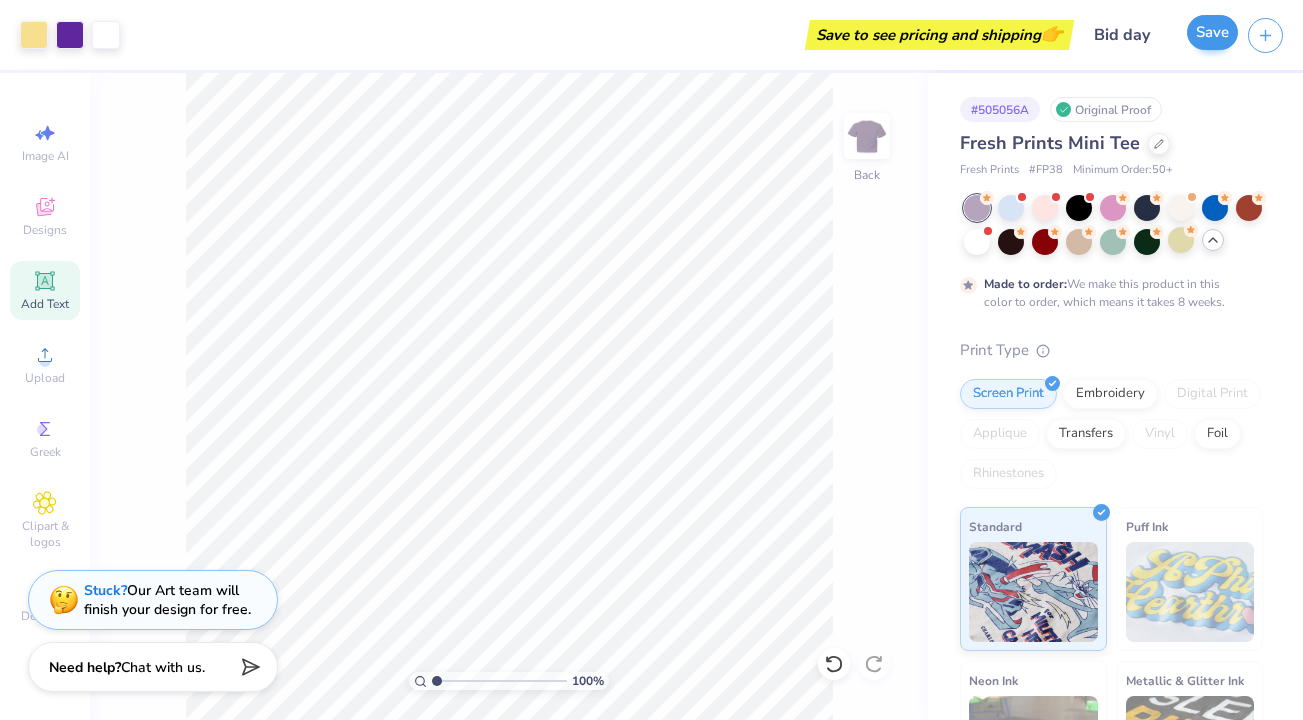 click on "Save" at bounding box center (1212, 32) 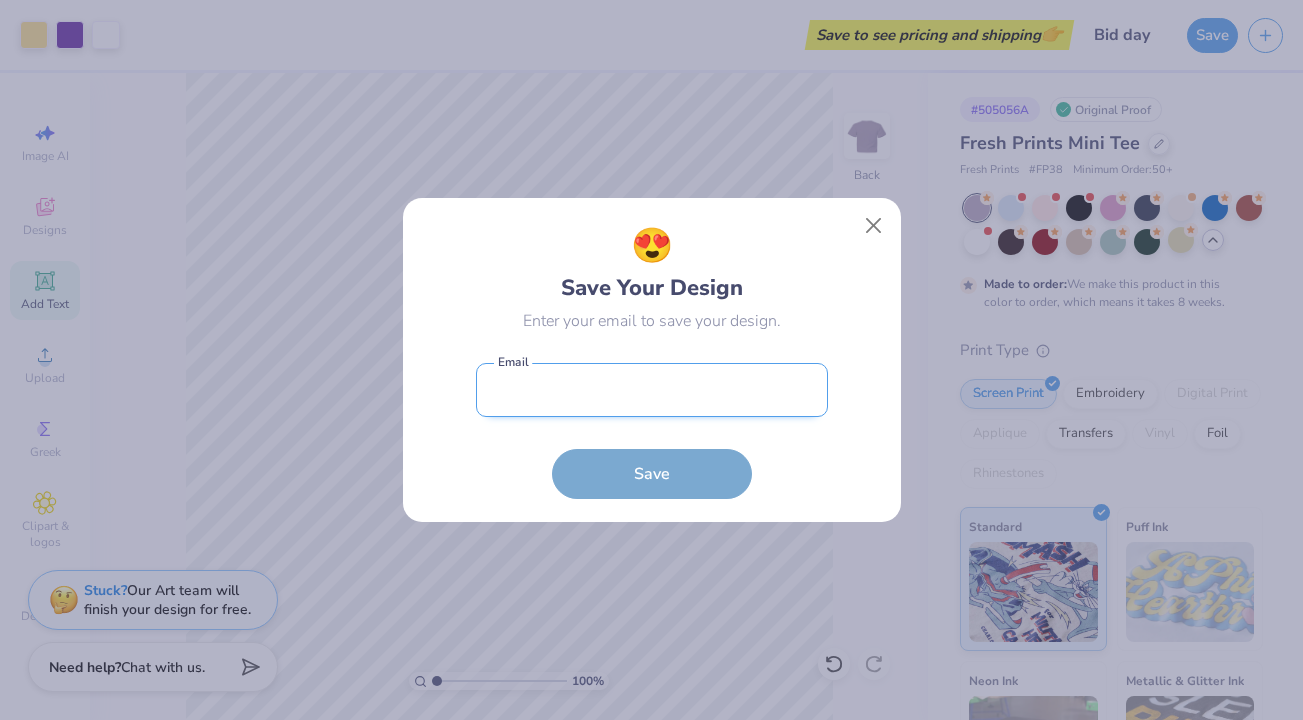 click at bounding box center (652, 390) 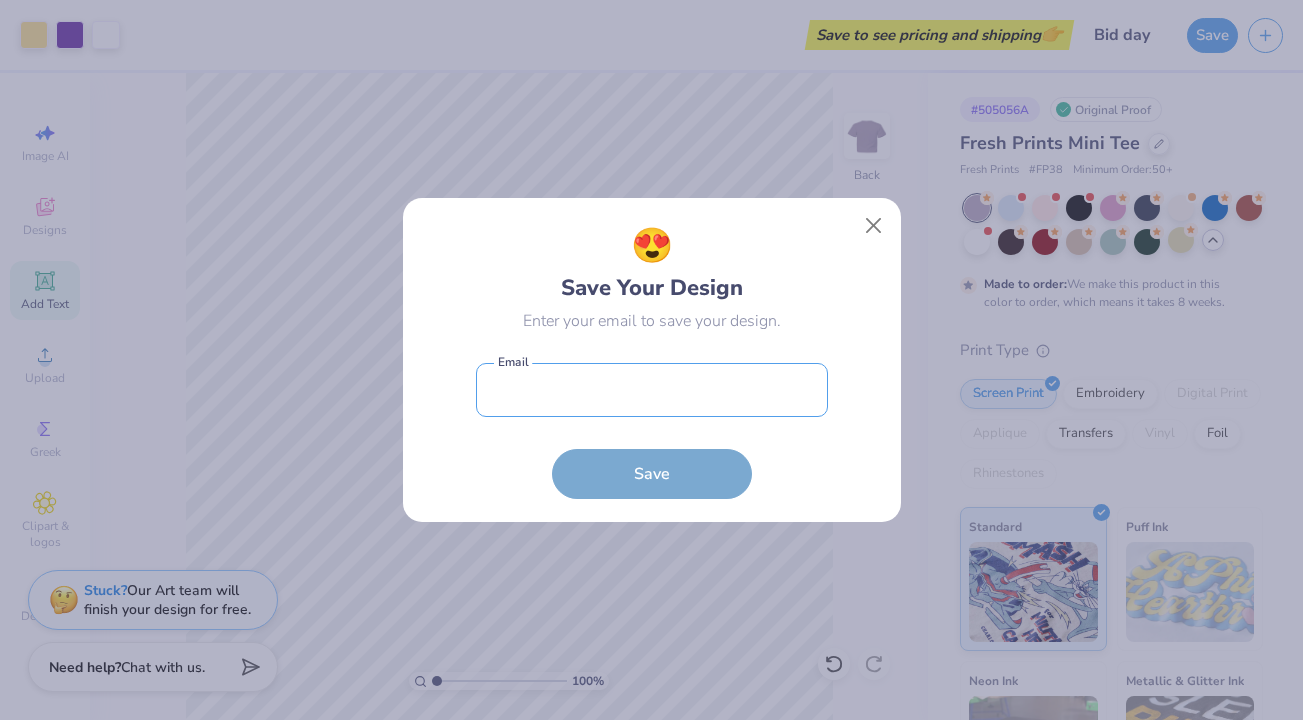 type on "pita_ladles8h@icloud.com" 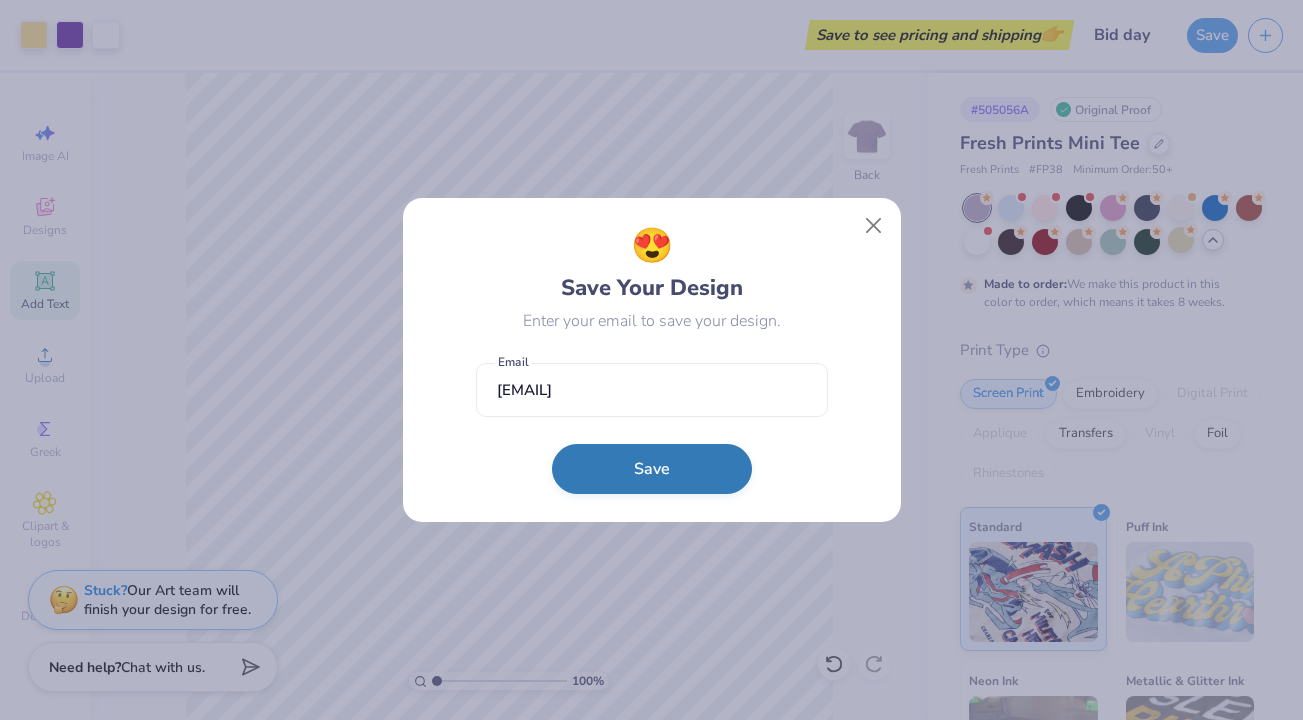 click on "Save" at bounding box center (652, 469) 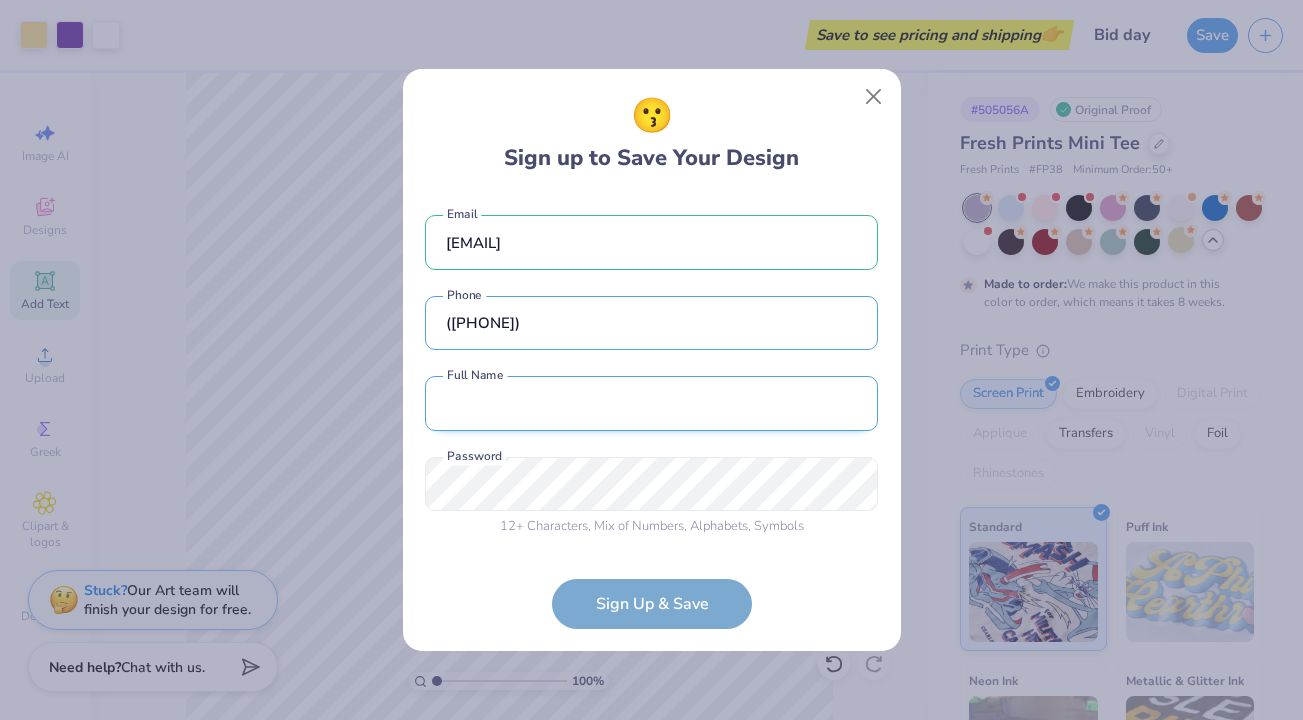 type on "(740) 502-0024" 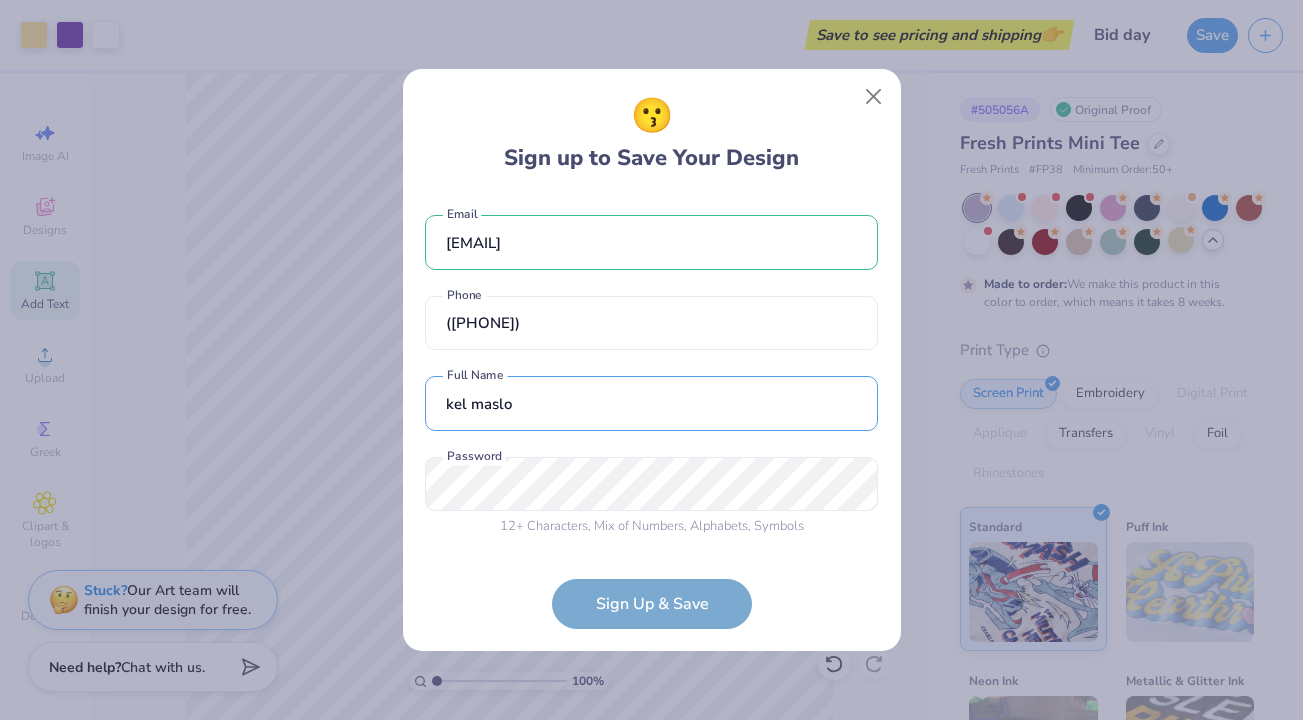 type on "kel maslo" 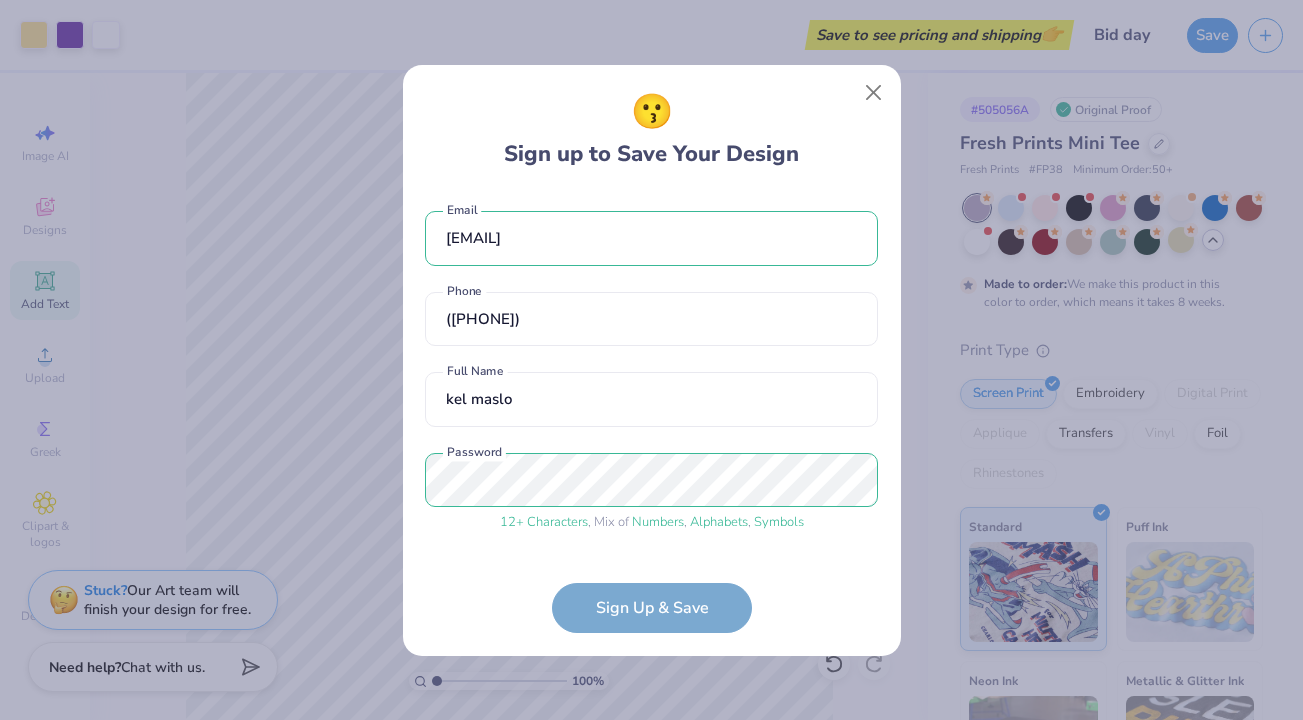 scroll, scrollTop: 67, scrollLeft: 0, axis: vertical 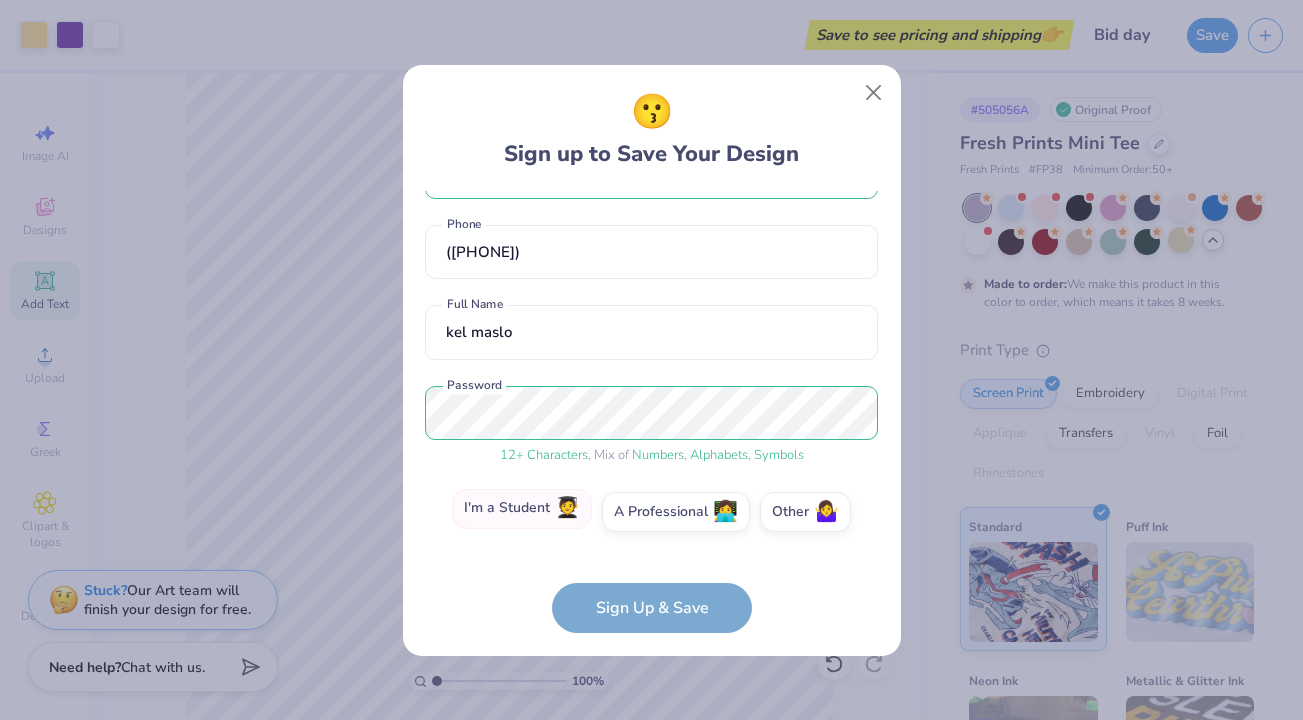 click on "I'm a Student 🧑‍🎓" at bounding box center [522, 509] 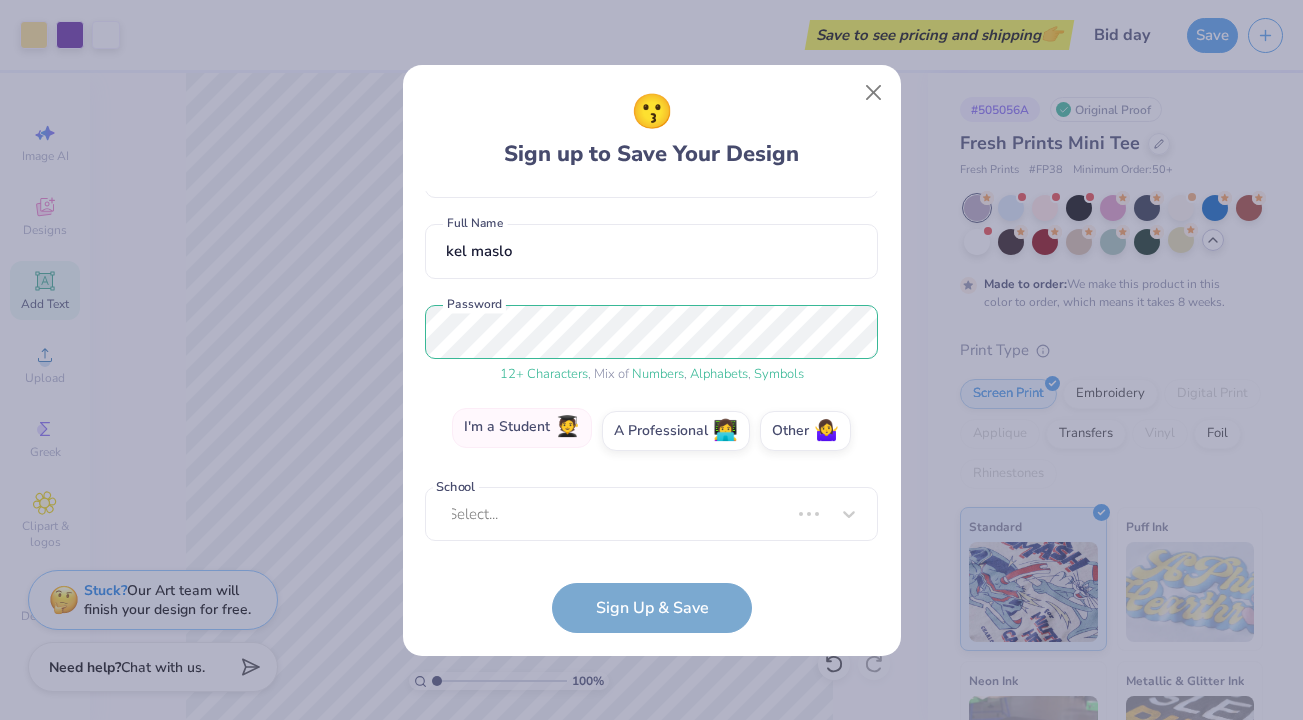 scroll, scrollTop: 137, scrollLeft: 0, axis: vertical 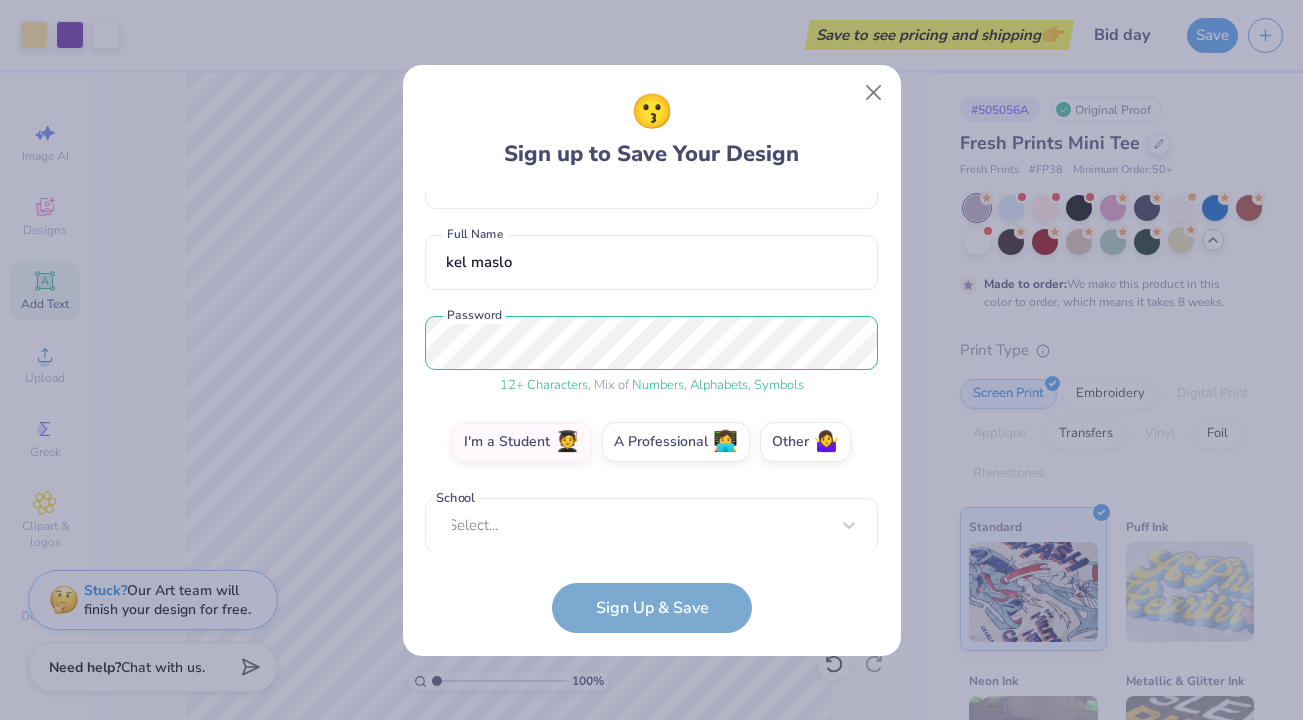 click on "Select..." at bounding box center (651, 525) 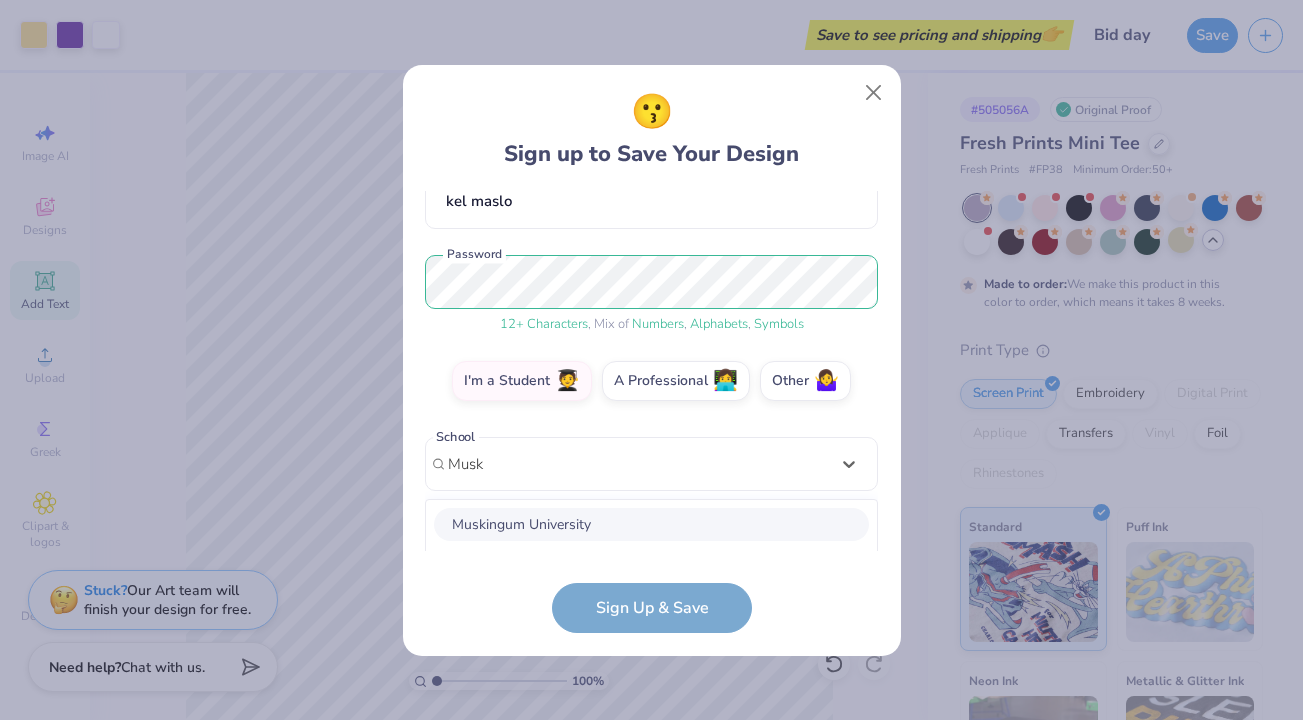 scroll, scrollTop: 448, scrollLeft: 0, axis: vertical 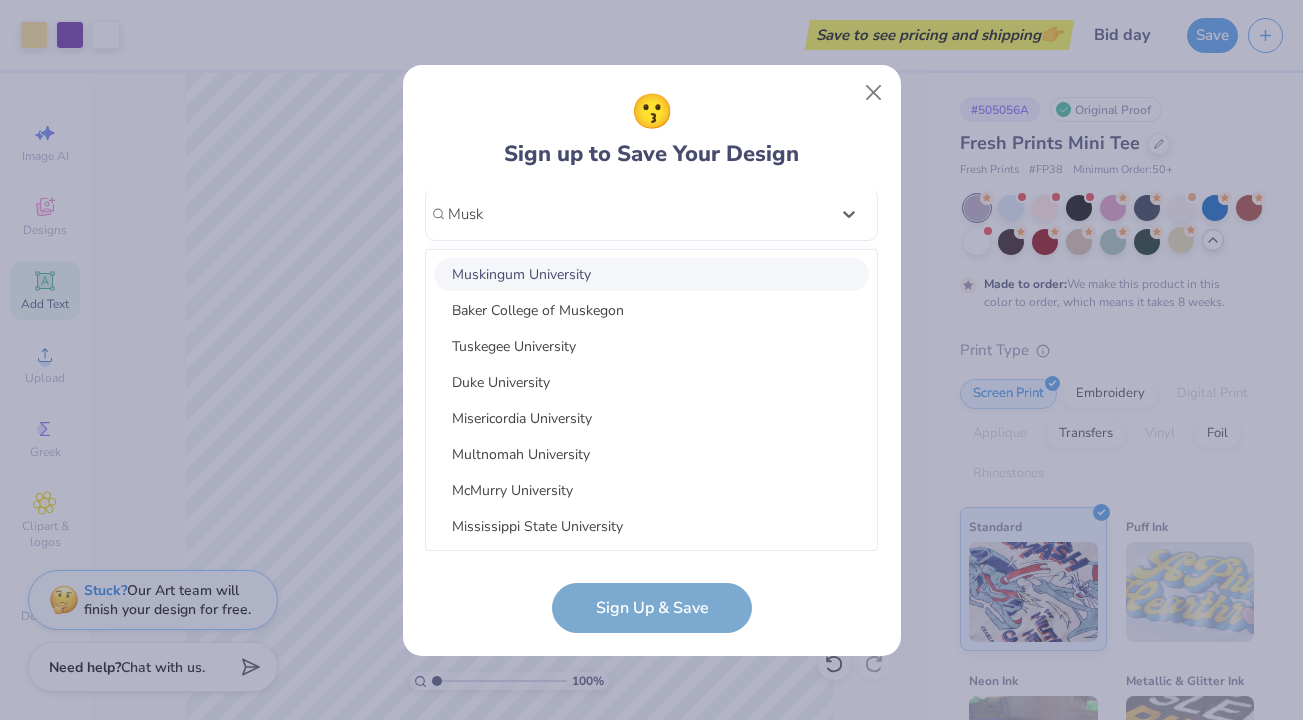 click on "Muskingum University" at bounding box center [651, 274] 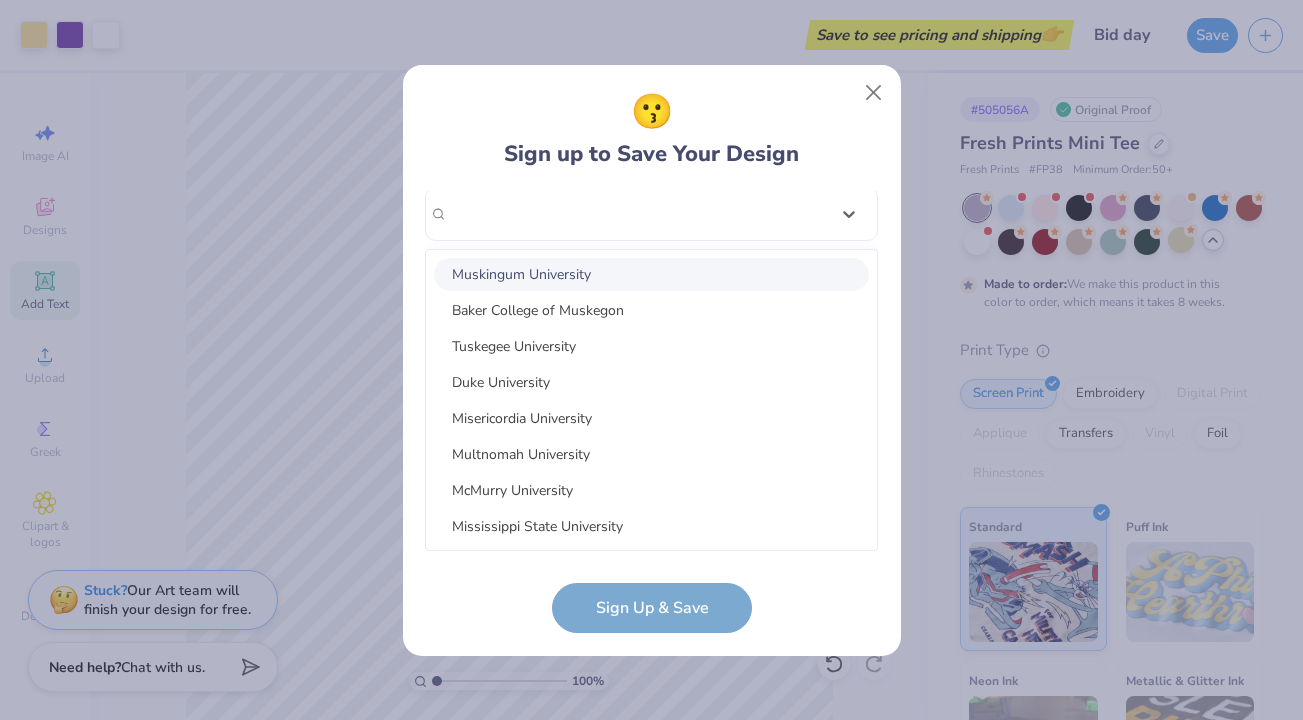 scroll, scrollTop: 228, scrollLeft: 0, axis: vertical 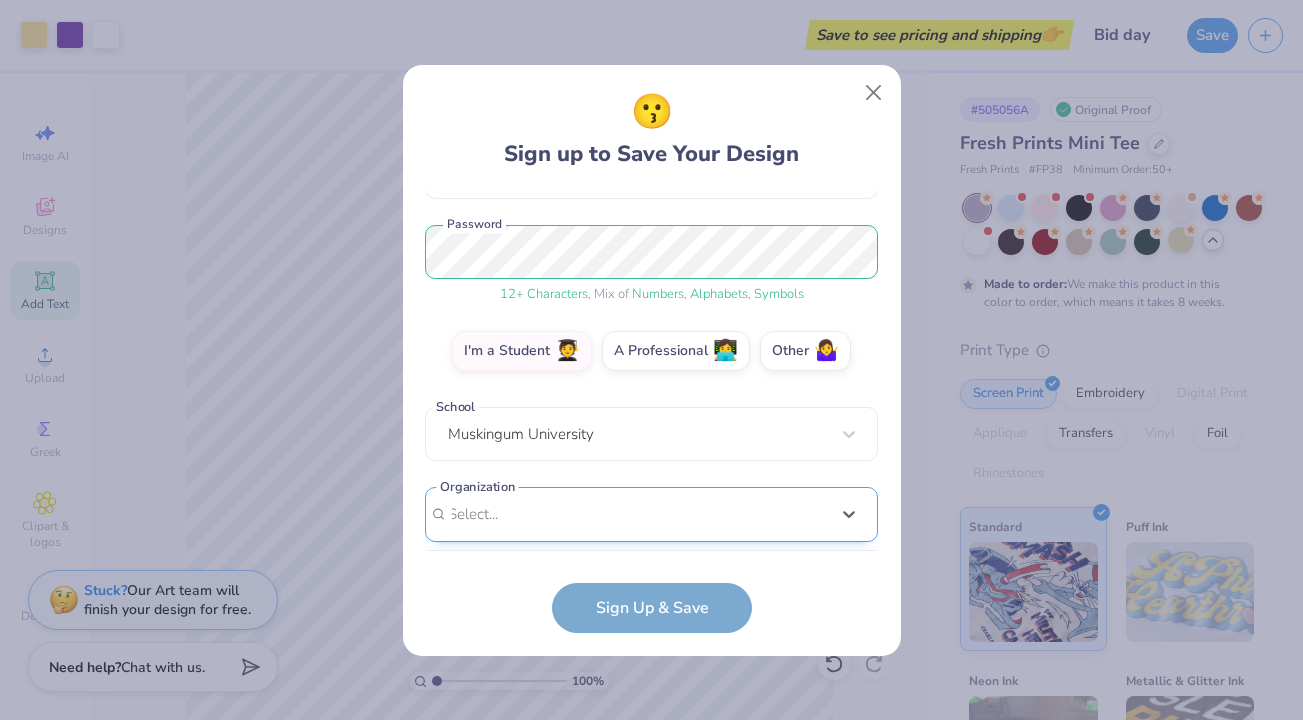 click on "option  focused, 1 of 15. 15 results available. Use Up and Down to choose options, press Enter to select the currently focused option, press Escape to exit the menu, press Tab to select the option and exit the menu. Select... 100 Collegiate Women 14 East Magazine 180 Degrees Consulting 202 Society 2025 class council 2025 Class Office 2026 Class Council 22 West Media 27 Heartbeats 314 Action 3D4E 4 Paws for Ability 4-H 45 Kings 49er Racing Club" at bounding box center (651, 669) 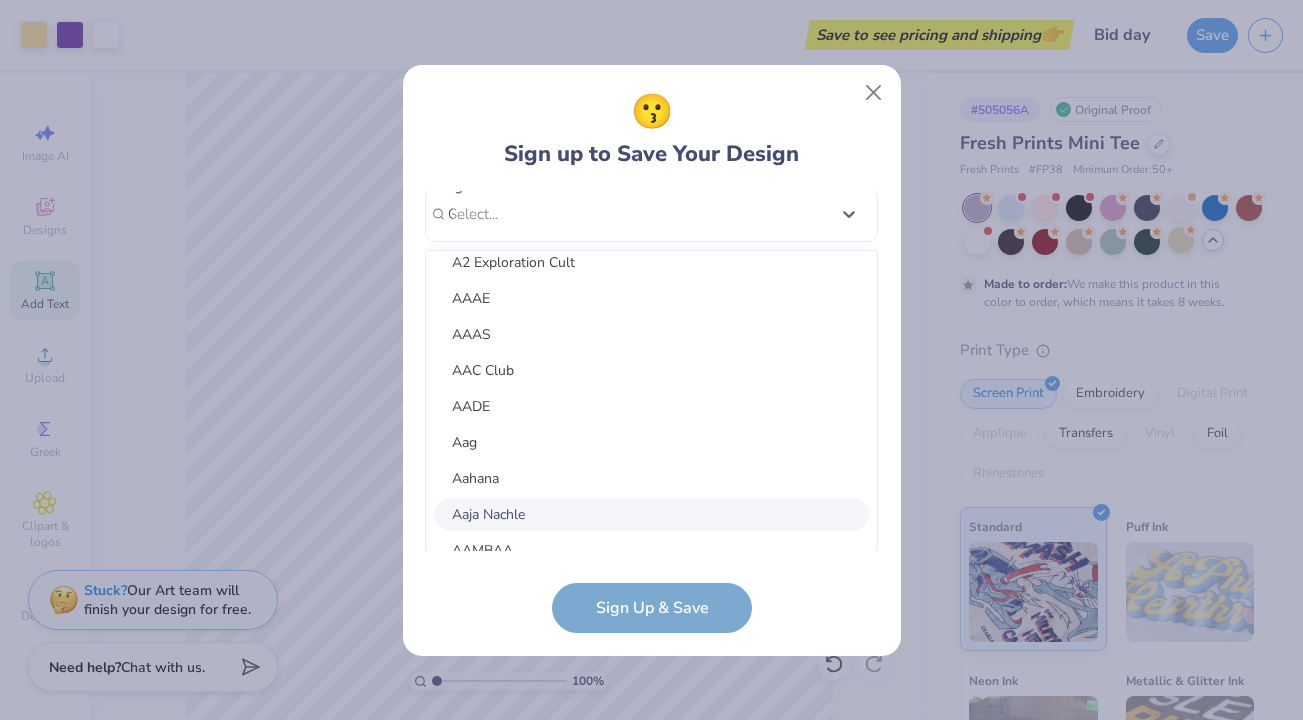 scroll, scrollTop: 0, scrollLeft: 0, axis: both 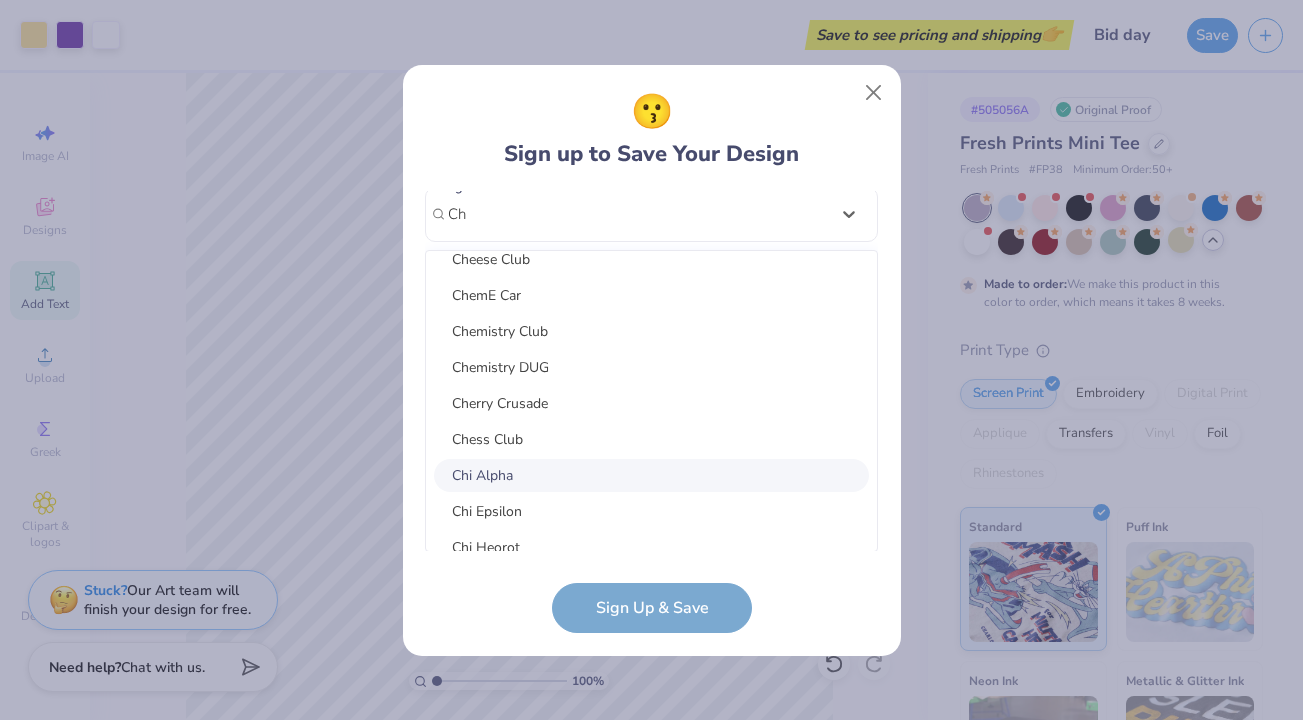 click on "Chi Alpha" at bounding box center [651, 475] 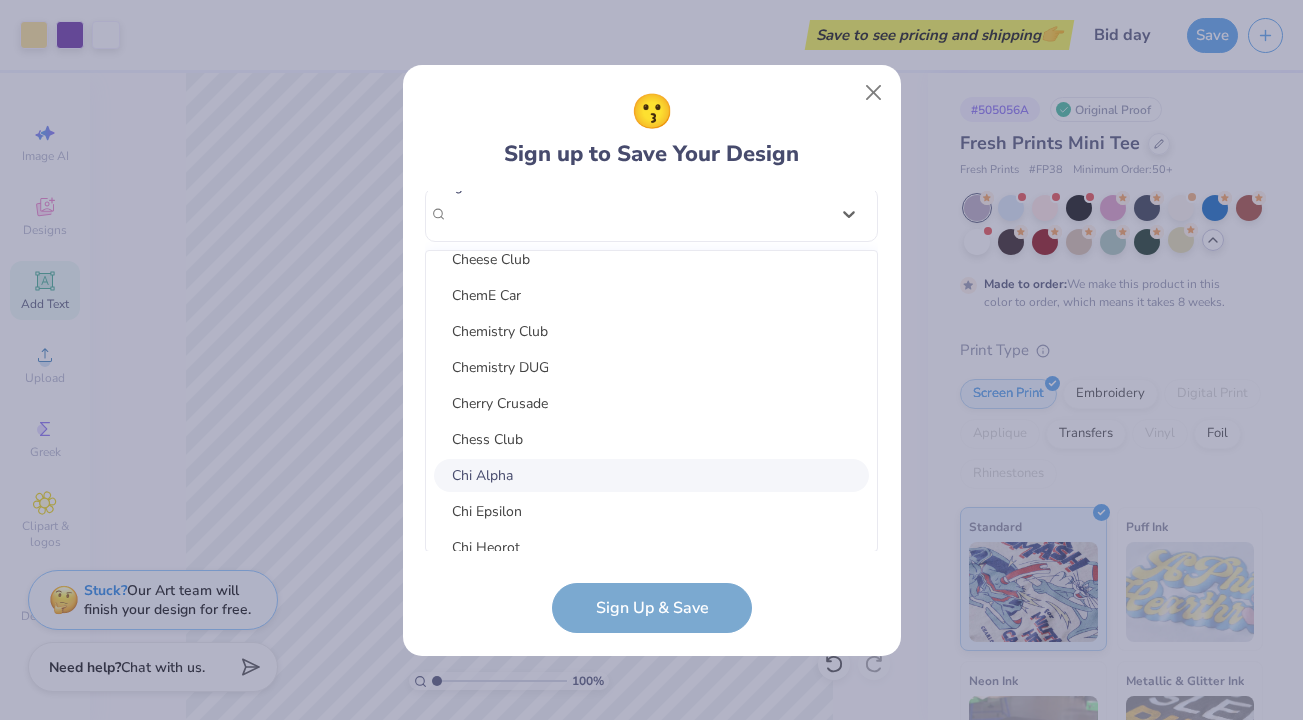 scroll, scrollTop: 310, scrollLeft: 0, axis: vertical 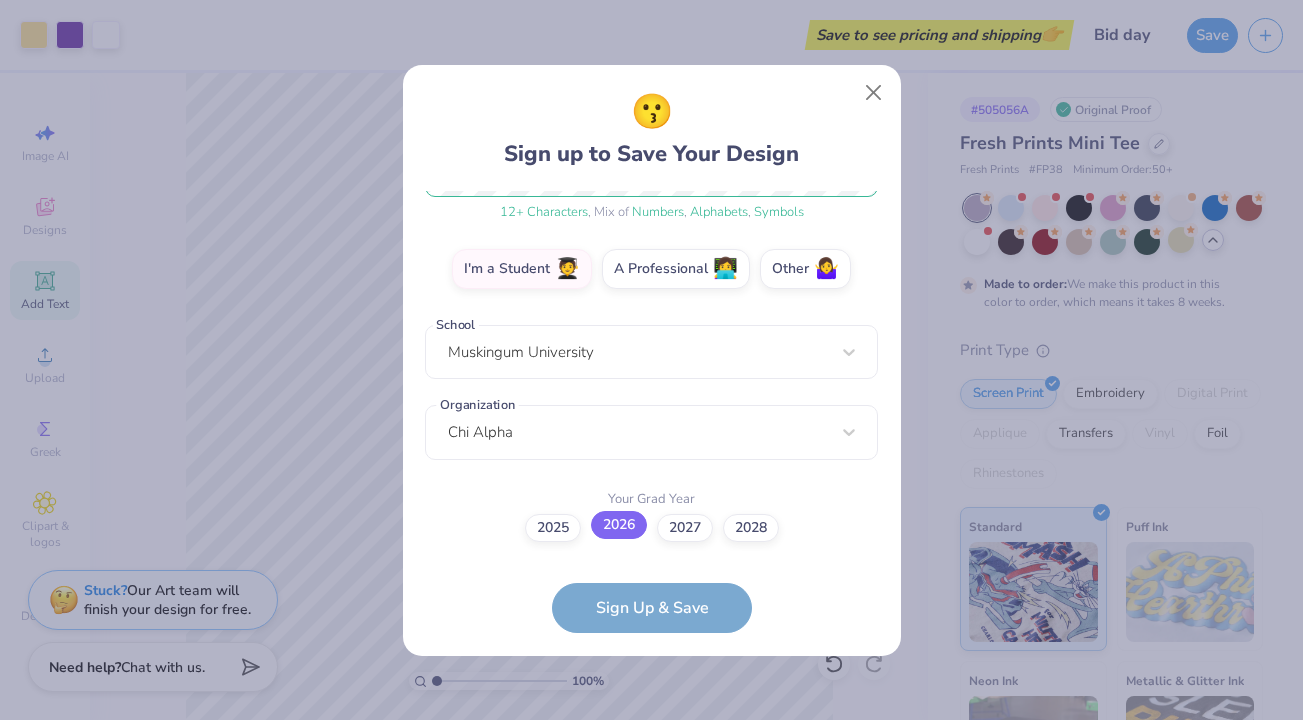 click on "2026" at bounding box center (619, 525) 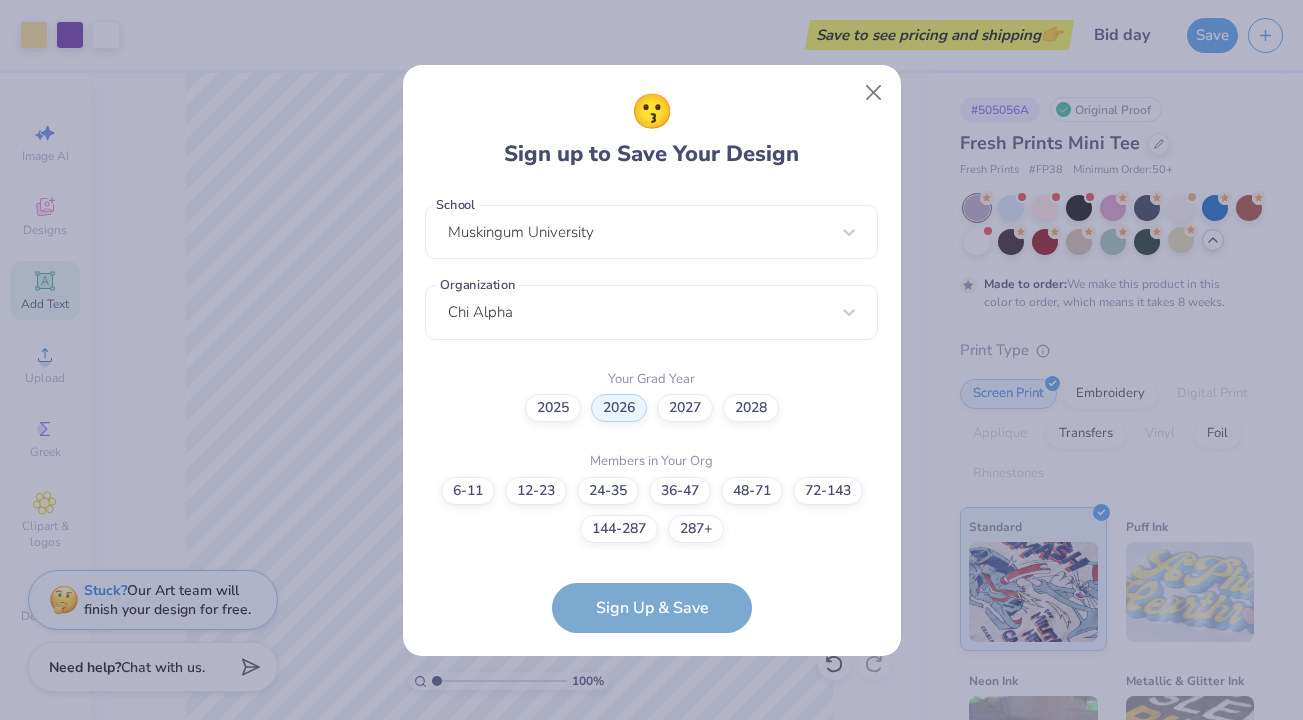 click on "pita_ladles8h@icloud.com Email (740) 502-0024 Phone kel maslo Full Name 12 + Characters , Mix of   Numbers ,   Alphabets ,   Symbols Password I'm a Student 🧑‍🎓 A Professional 👩‍💻 Other 🤷‍♀️ School Muskingum University Organization Chi Alpha Your Grad Year 2025 2026 2027 2028 Members in Your Org 6-11 12-23 24-35 36-47 48-71 72-143 144-287 287+ Sign Up & Save" at bounding box center (651, 412) 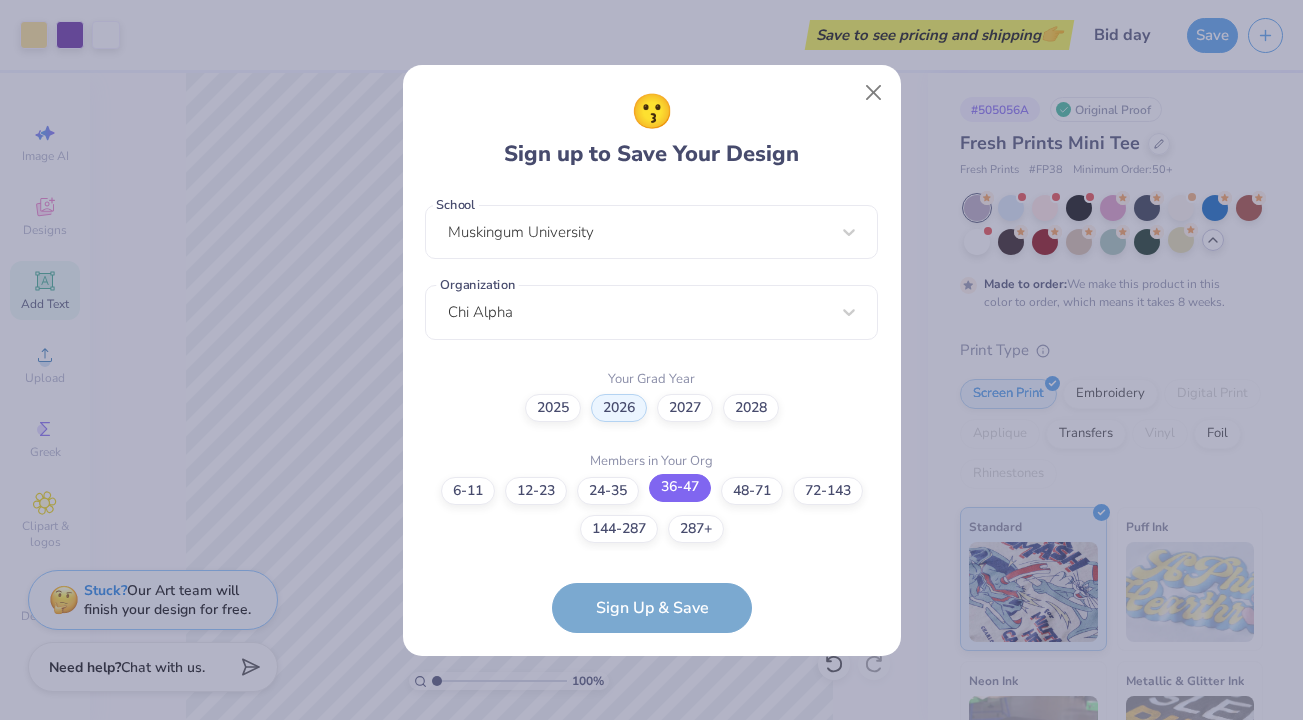 click on "36-47" at bounding box center [680, 488] 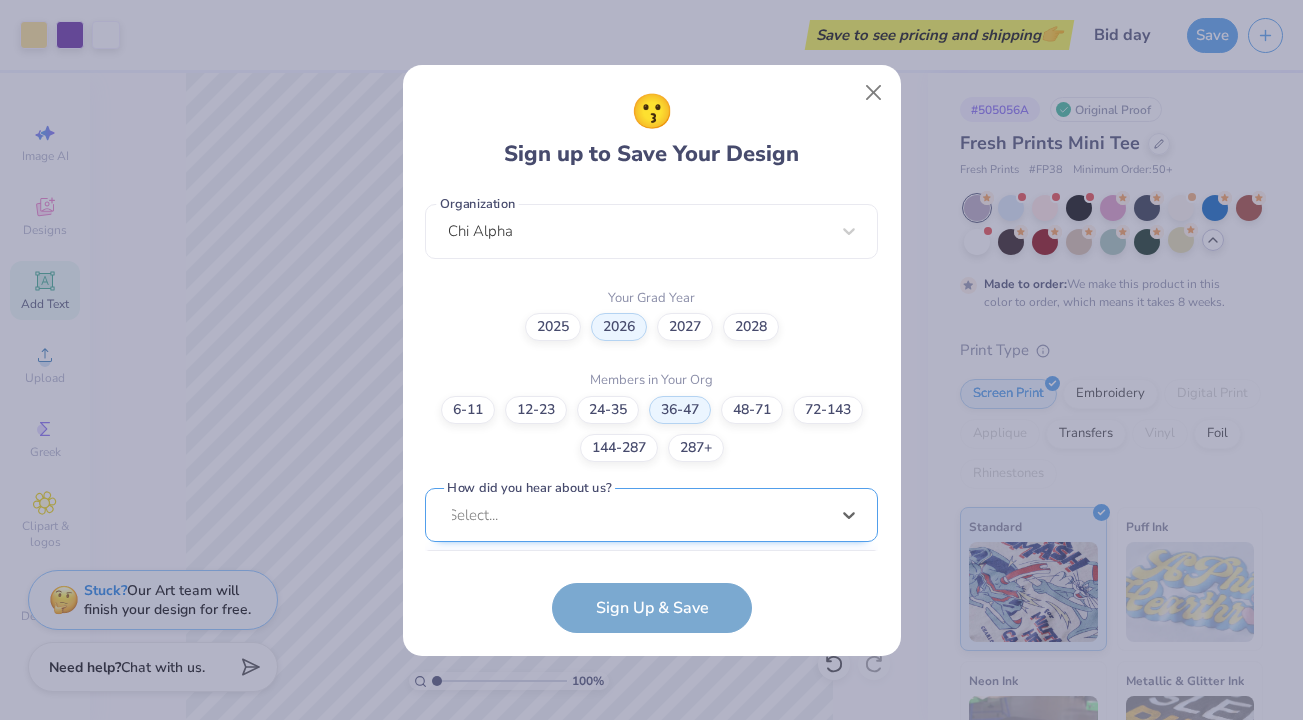 click on "option Pinterest focused, 1 of 15. 15 results available. Use Up and Down to choose options, press Enter to select the currently focused option, press Escape to exit the menu, press Tab to select the option and exit the menu. Select... Pinterest Google Search I've ordered before Received a text message A Campus Manager Received an Email Saw an Ad Word of Mouth LinkedIn Tik Tok Instagram Blog/Article Reddit An AI Chatbot Other" at bounding box center (651, 670) 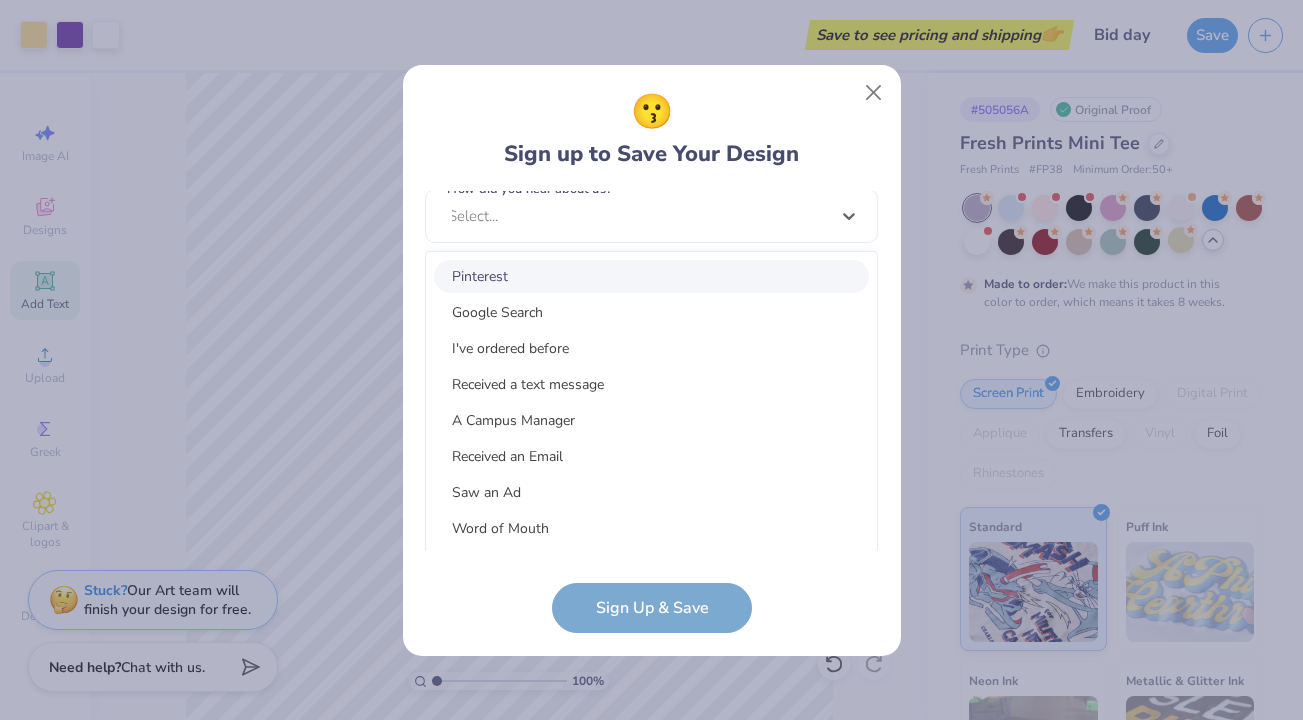 click on "Pinterest" at bounding box center (651, 276) 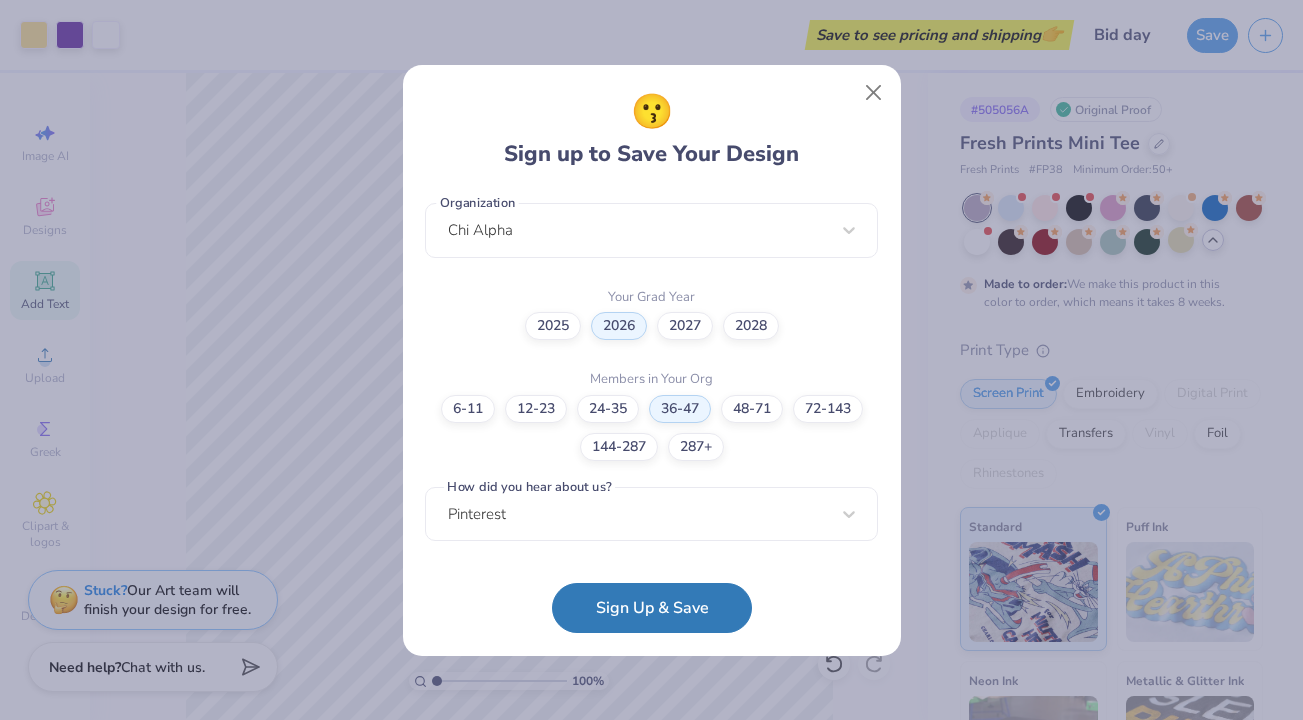 scroll, scrollTop: 511, scrollLeft: 0, axis: vertical 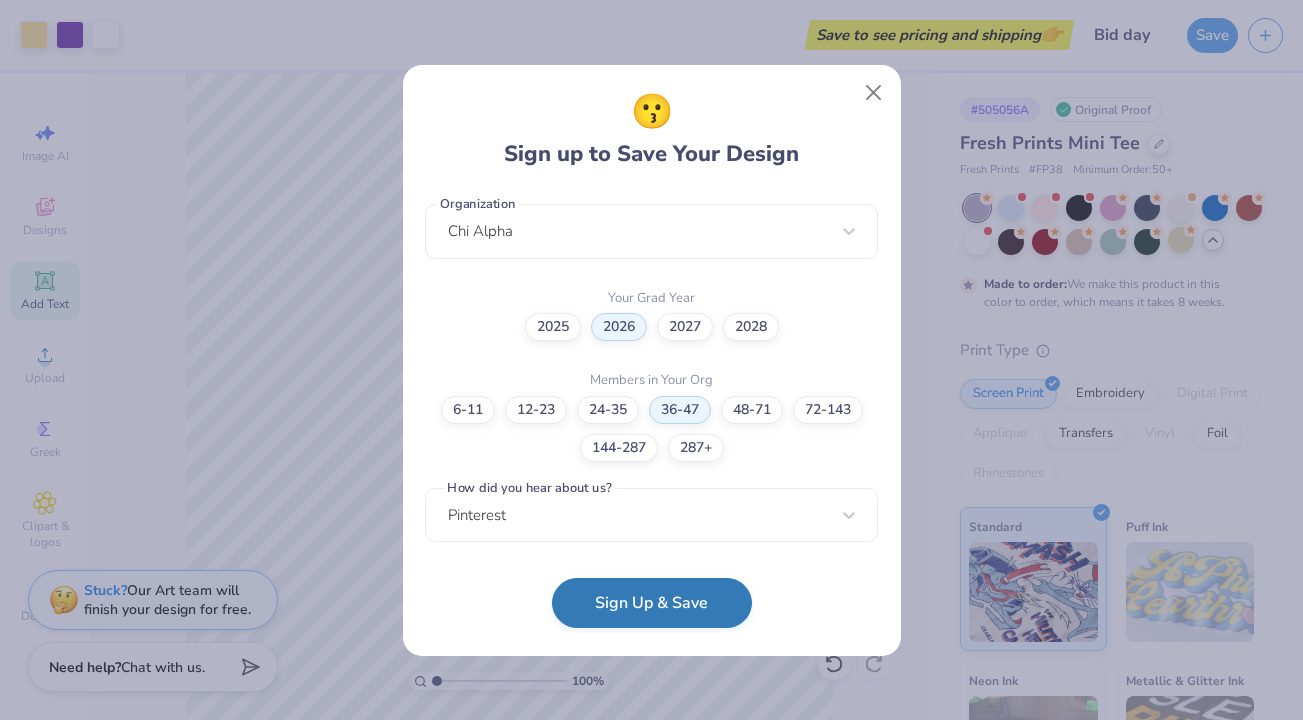 click on "Sign Up & Save" at bounding box center [652, 603] 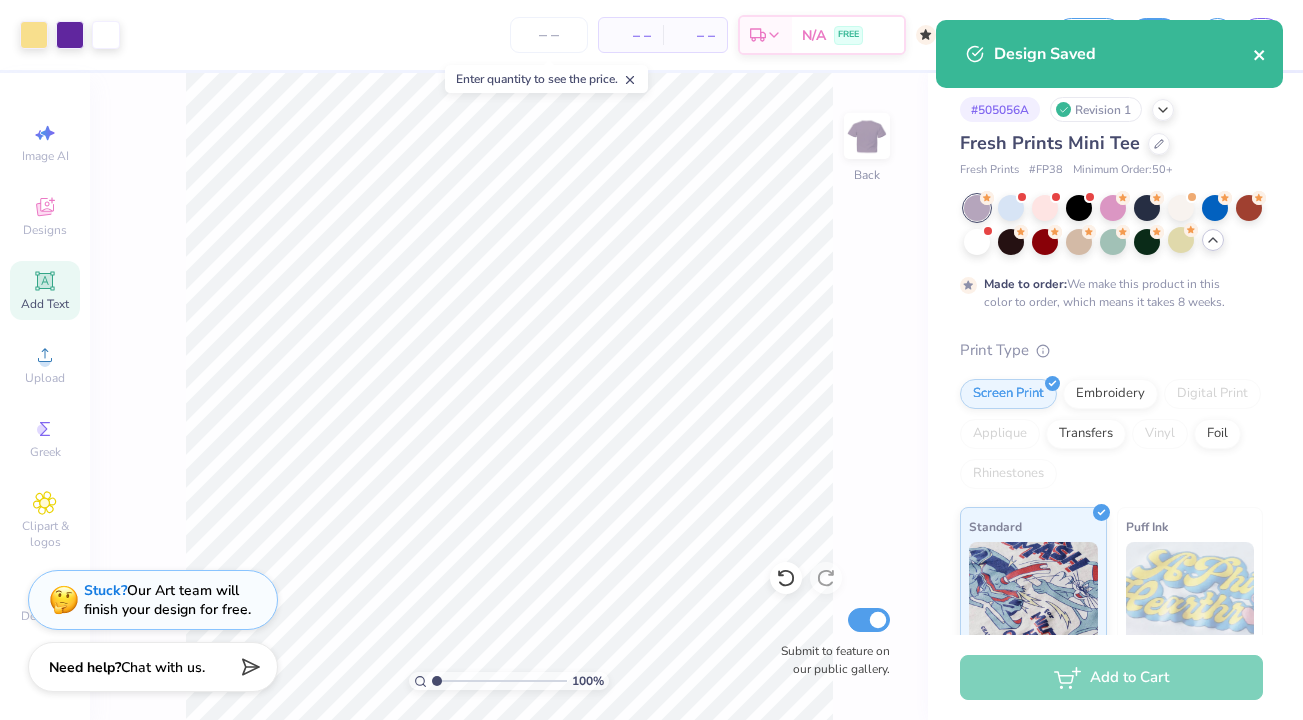click 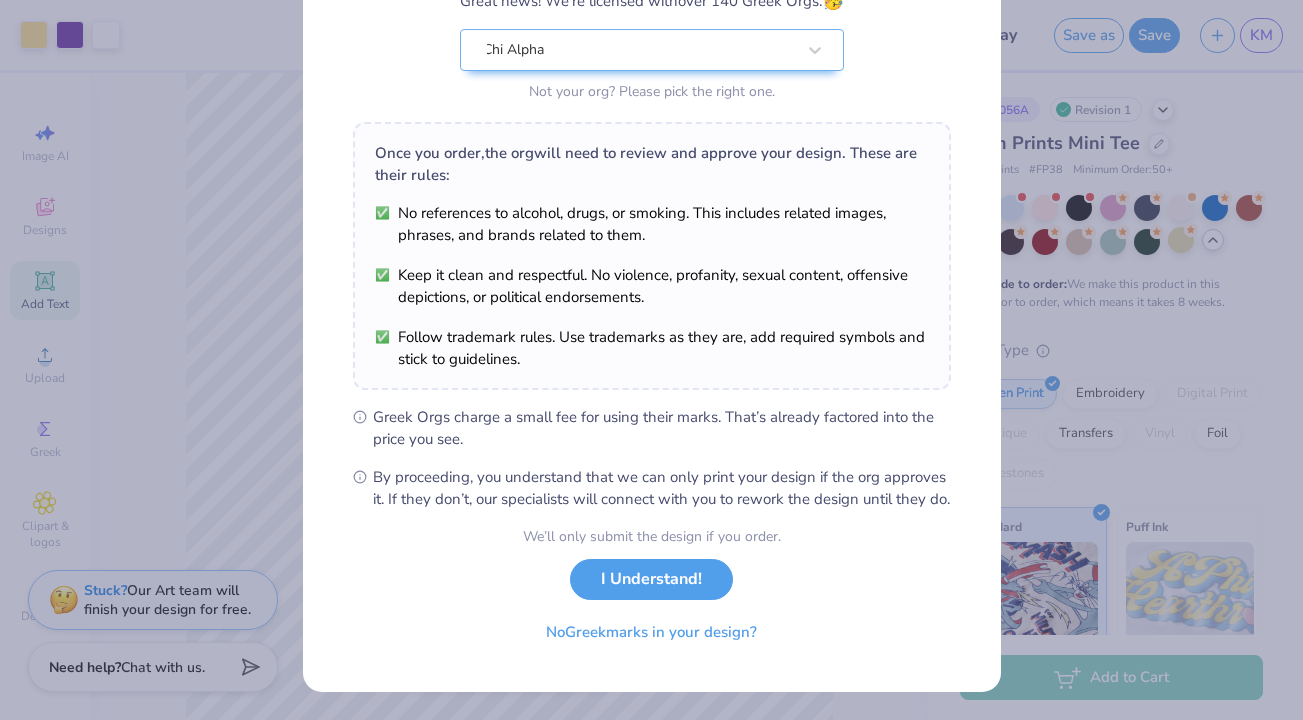 scroll, scrollTop: 216, scrollLeft: 0, axis: vertical 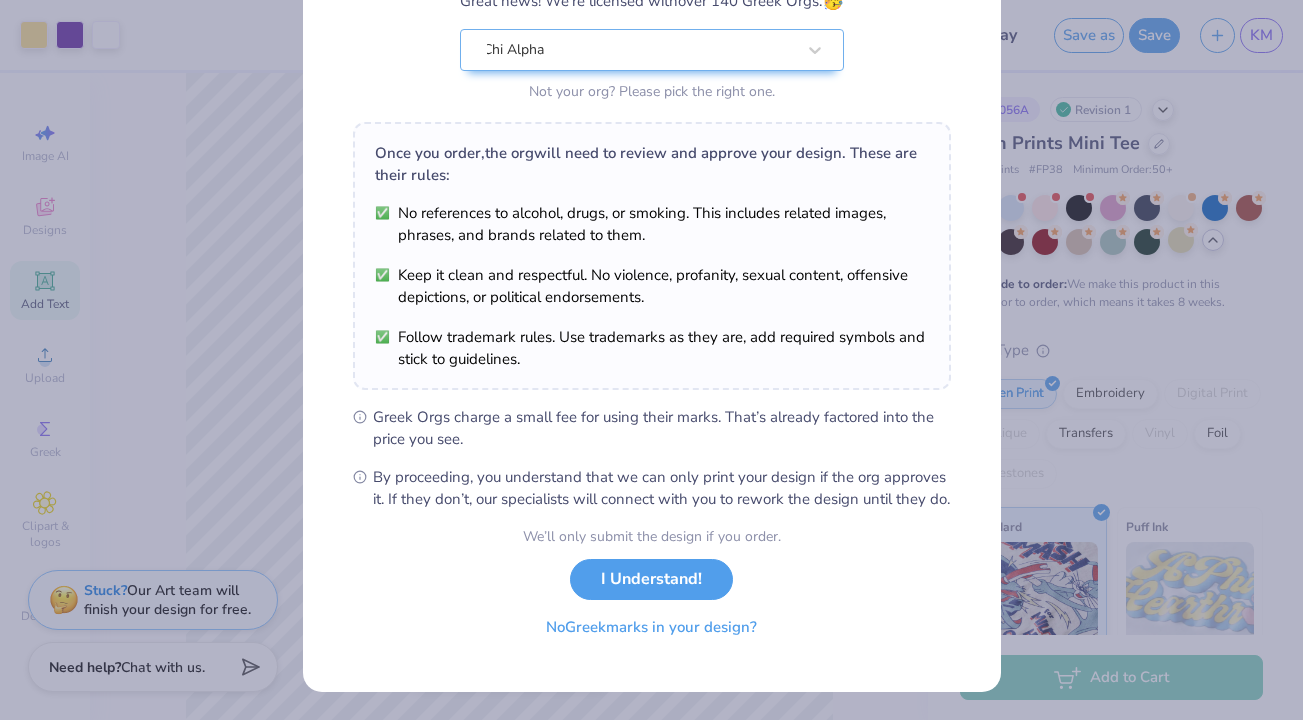 click on "No  Greek  marks in your design?" at bounding box center [651, 627] 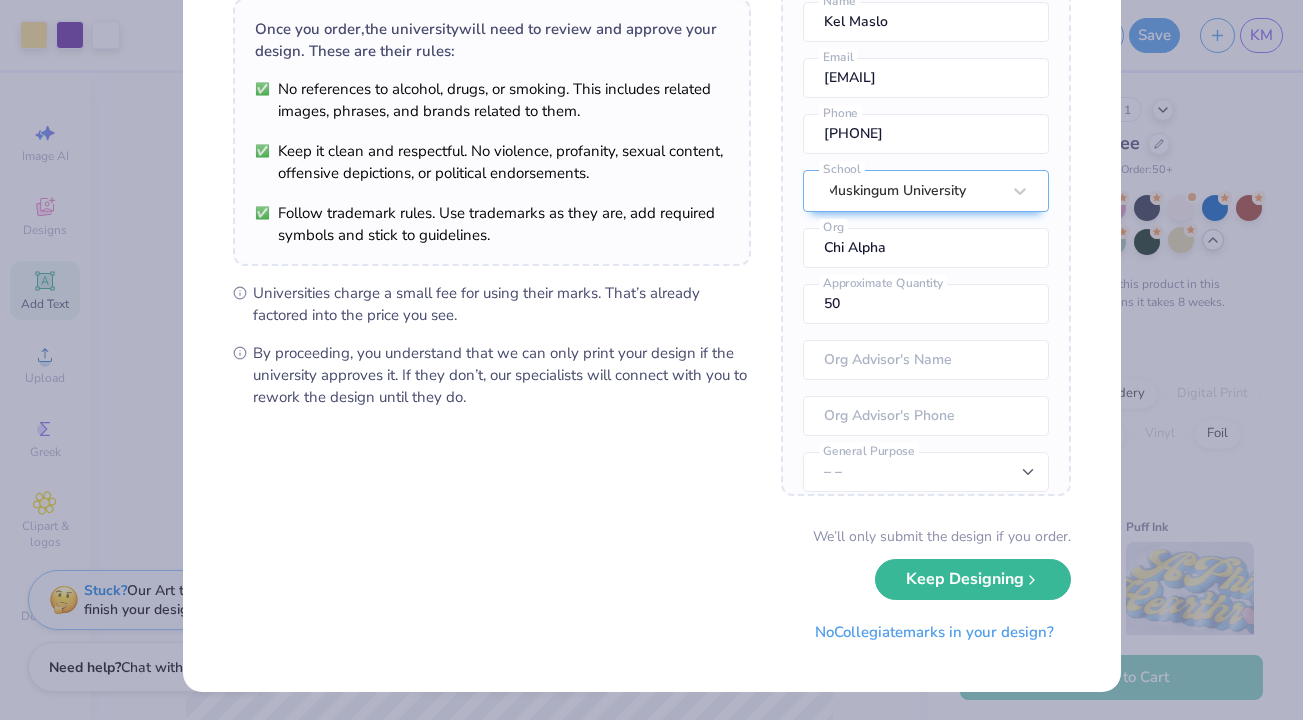 scroll, scrollTop: 150, scrollLeft: 0, axis: vertical 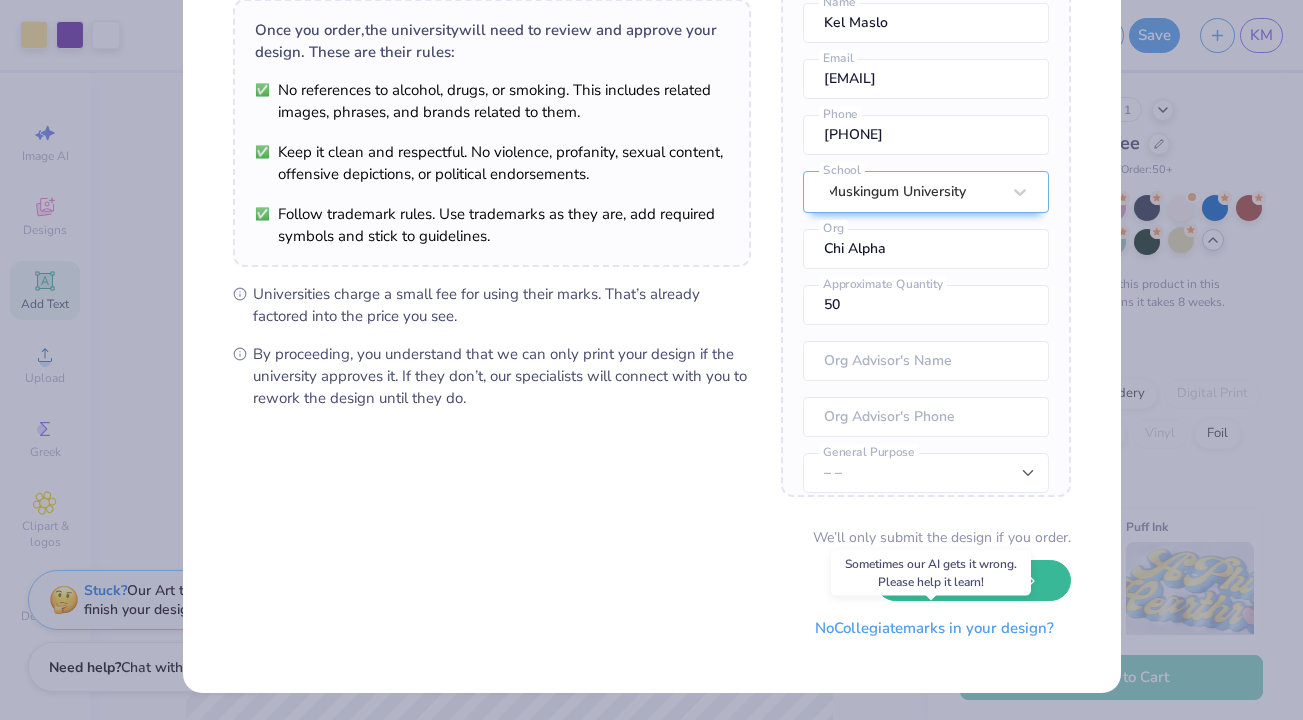 click on "No  Collegiate  marks in your design?" at bounding box center (934, 628) 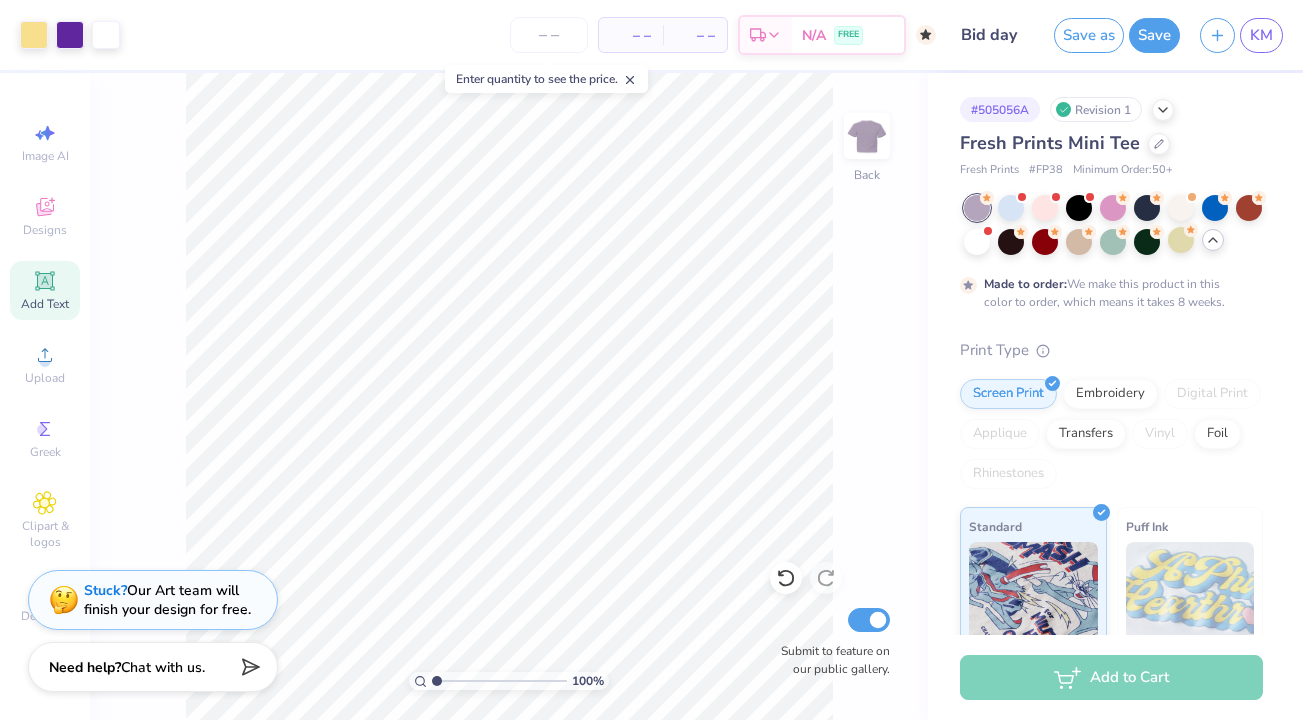 scroll, scrollTop: 0, scrollLeft: 0, axis: both 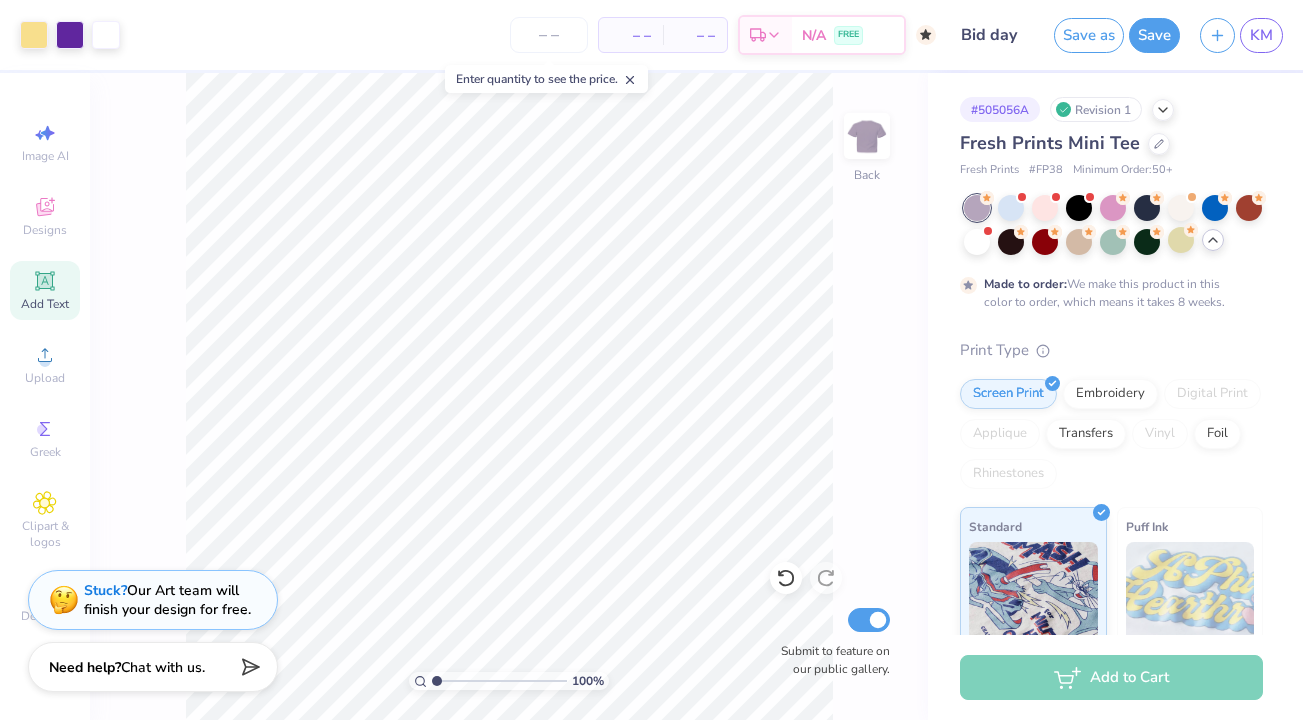click on "# 505056A Revision 1 Fresh Prints Mini Tee Fresh Prints # FP38 Minimum Order:  50 +   Made to order:  We make this product in this color to order, which means it takes 8 weeks. Print Type Screen Print Embroidery Digital Print Applique Transfers Vinyl Foil Rhinestones Standard Puff Ink Neon Ink Metallic & Glitter Ink Glow in the Dark Ink Water based Ink" at bounding box center [1115, 516] 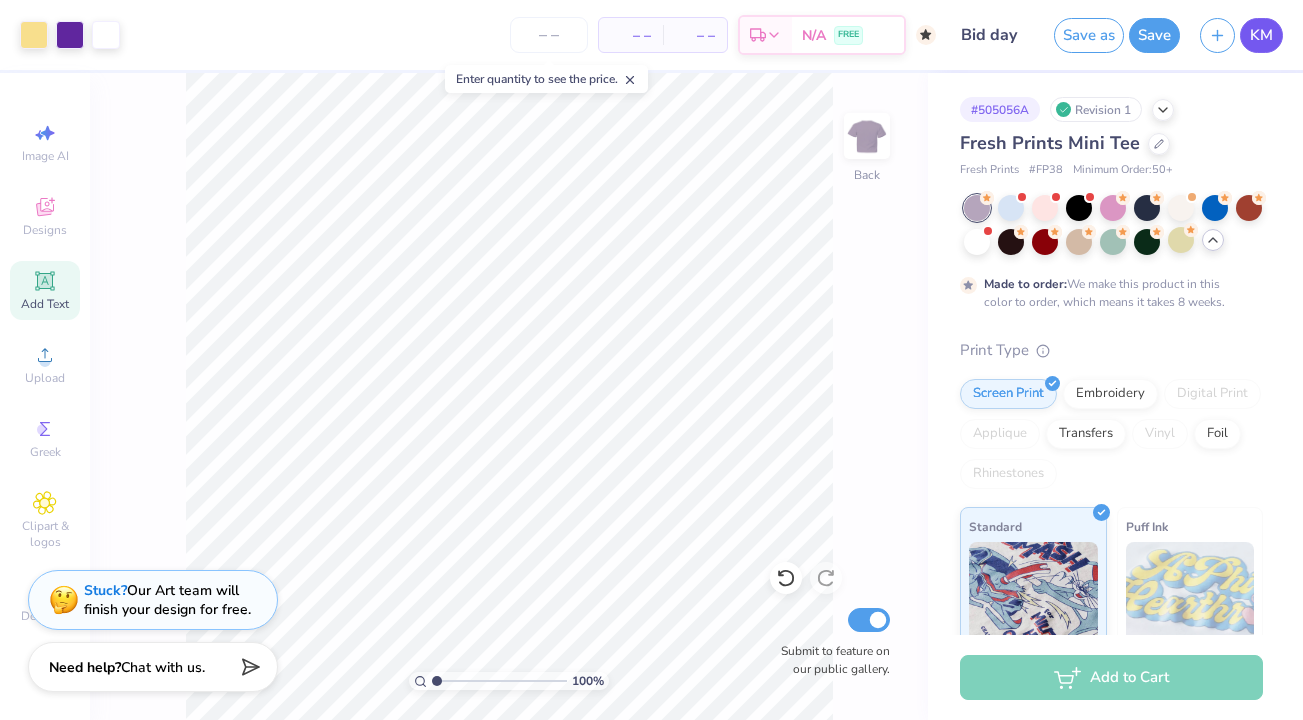 click on "KM" at bounding box center [1261, 35] 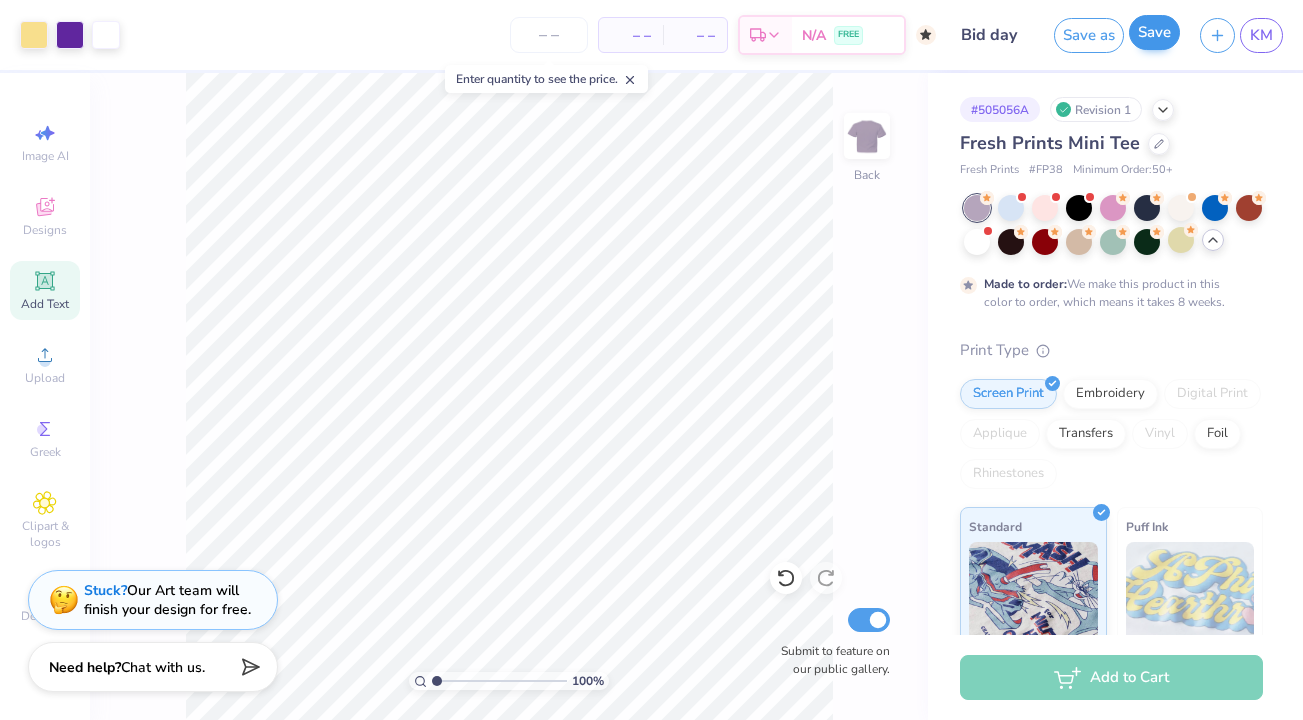 click on "Save" at bounding box center (1154, 32) 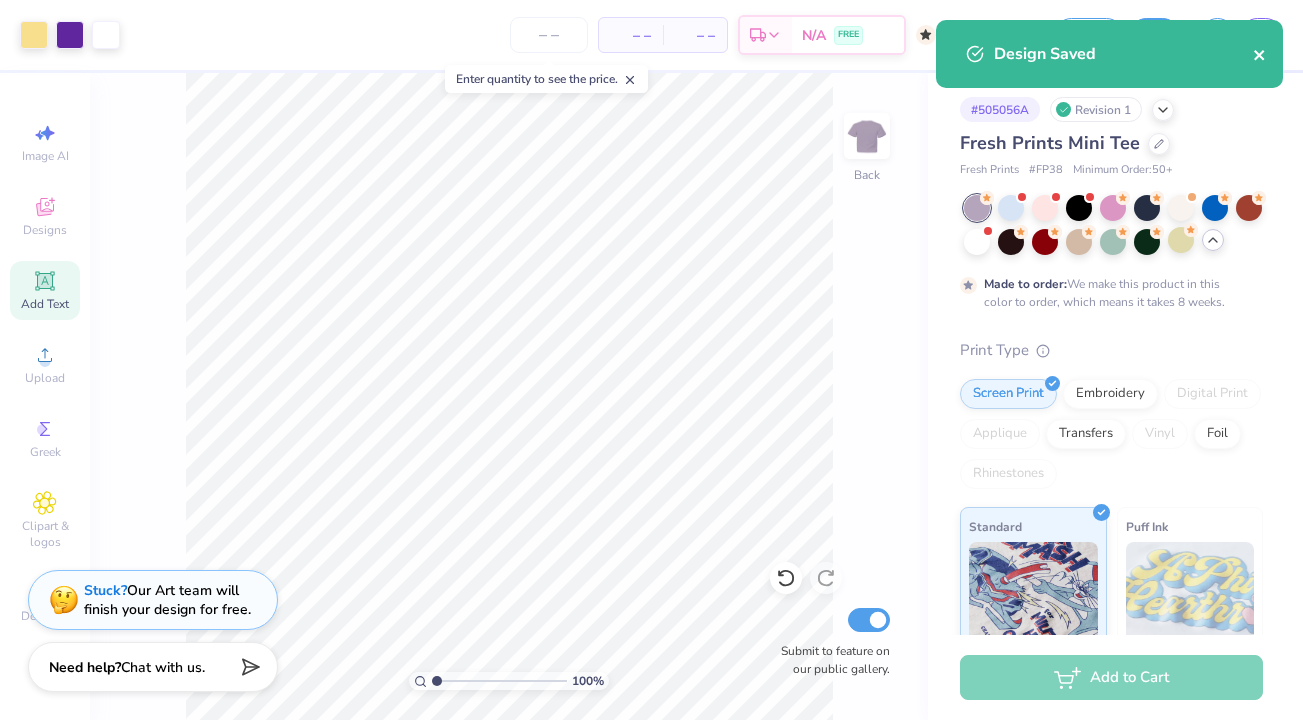click 